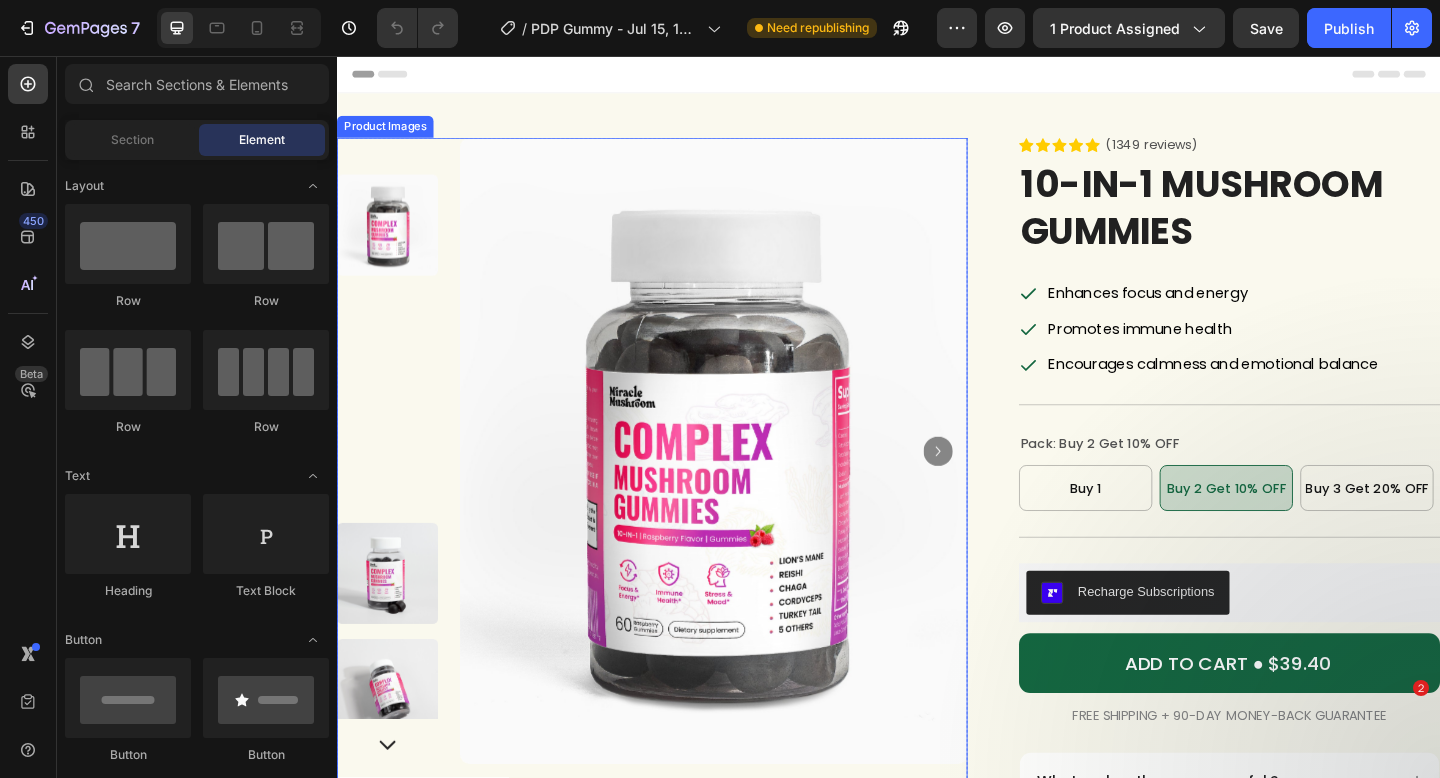 scroll, scrollTop: 0, scrollLeft: 0, axis: both 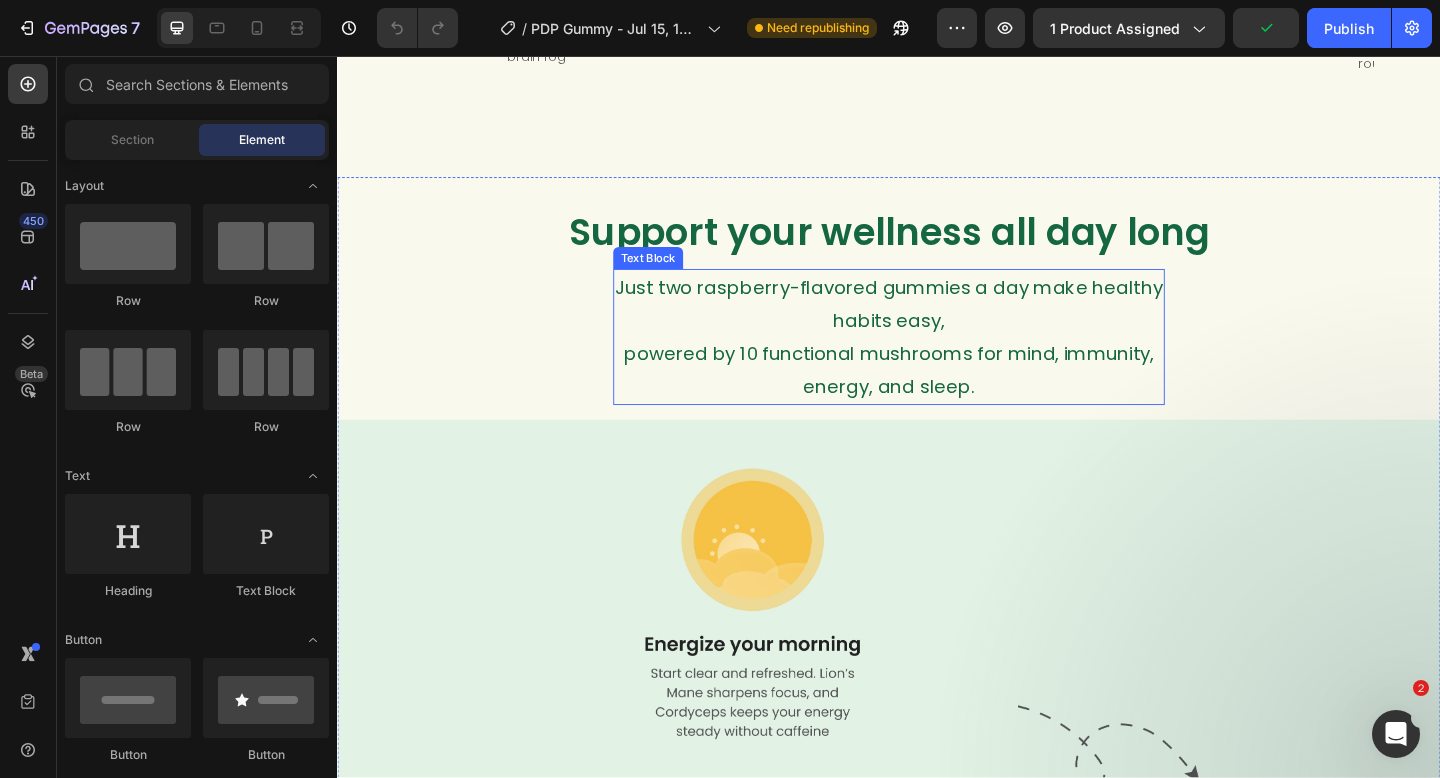 click on "Support your wellness all day long Heading Just two raspberry-flavored gummies a day make healthy habits easy,  powered by 10 functional mushrooms for mind, immunity, energy, and sleep. Text Block Image" at bounding box center (937, 1003) 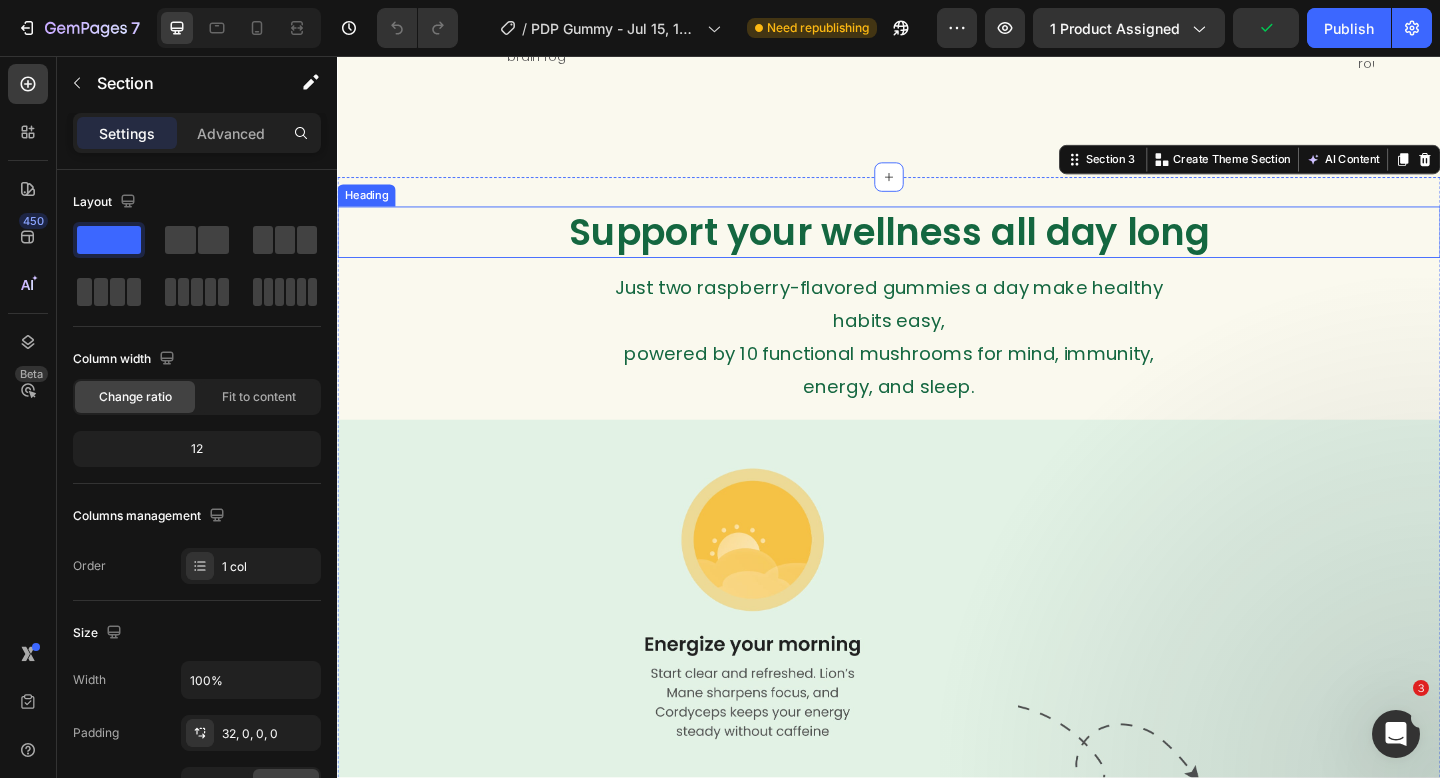 click on "Support your wellness all day long" at bounding box center (937, 248) 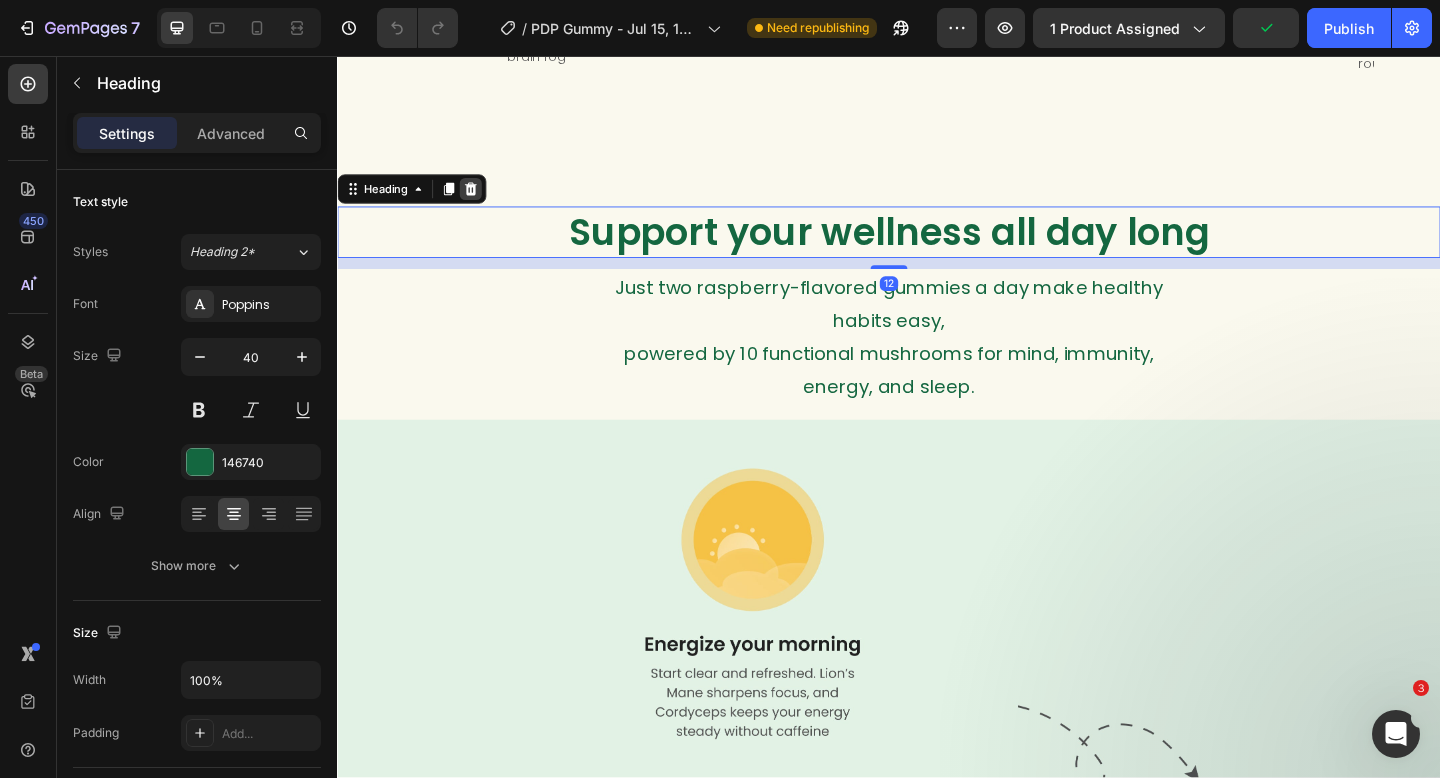 click 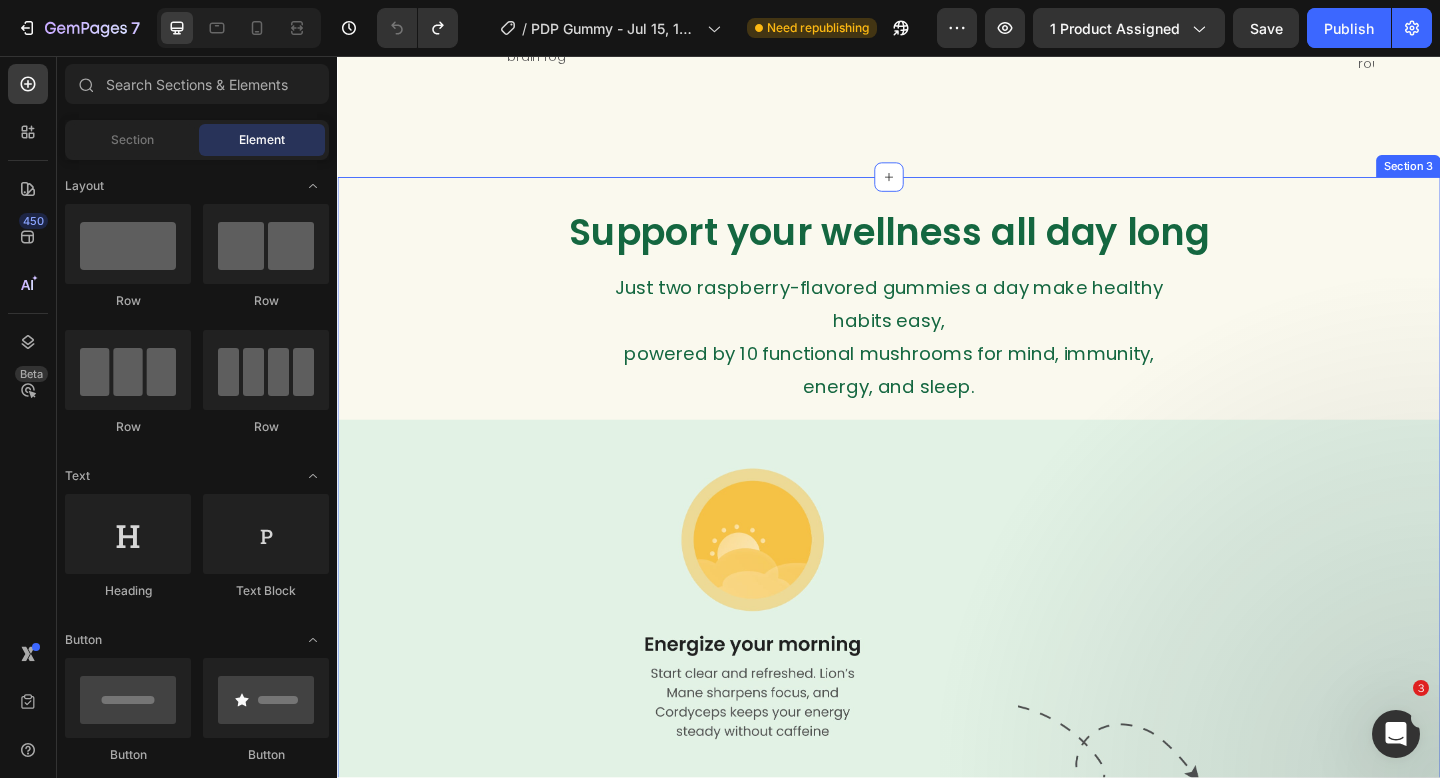 click on "Support your wellness all day long Heading Just two raspberry-flavored gummies a day make healthy habits easy,  powered by 10 functional mushrooms for mind, immunity, energy, and sleep. Text Block Image Section 3" at bounding box center [937, 987] 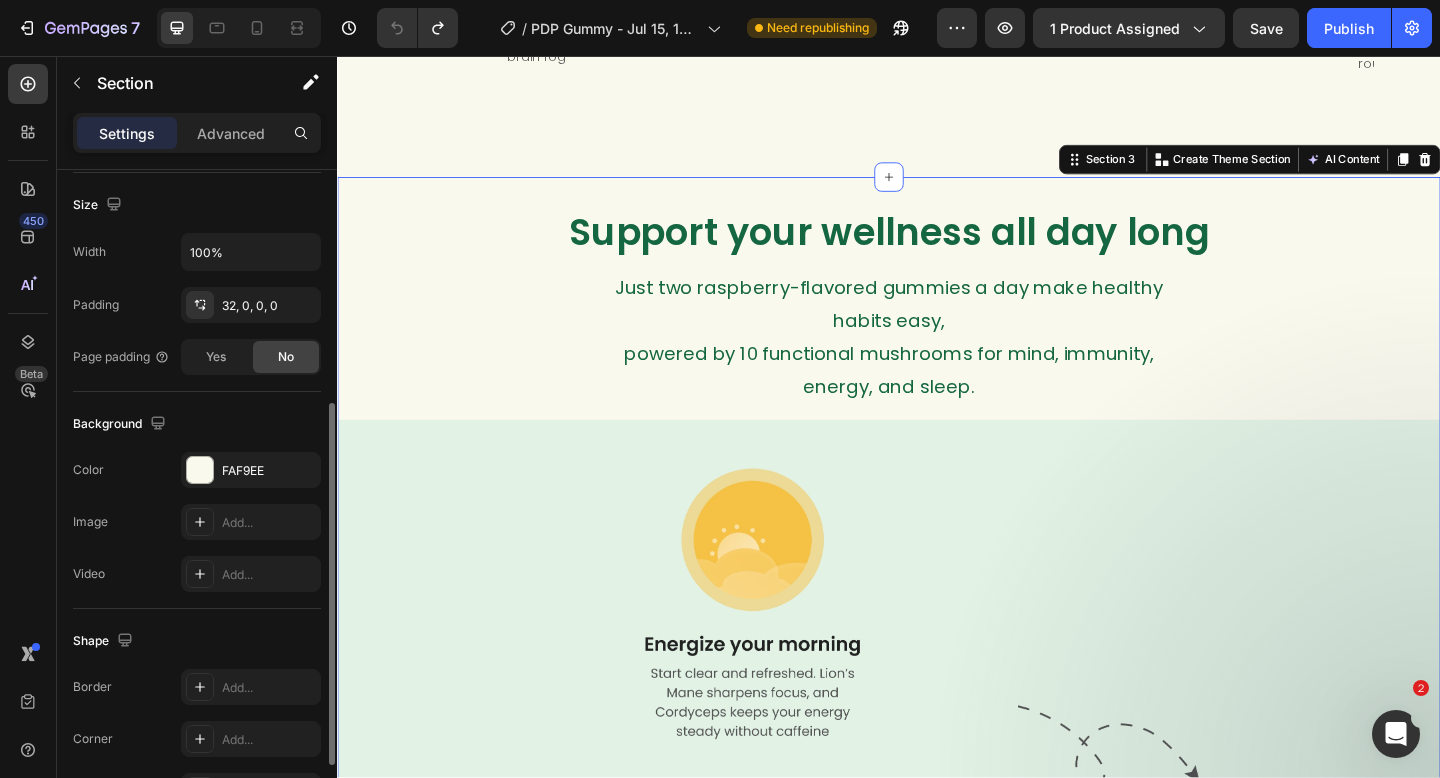 scroll, scrollTop: 555, scrollLeft: 0, axis: vertical 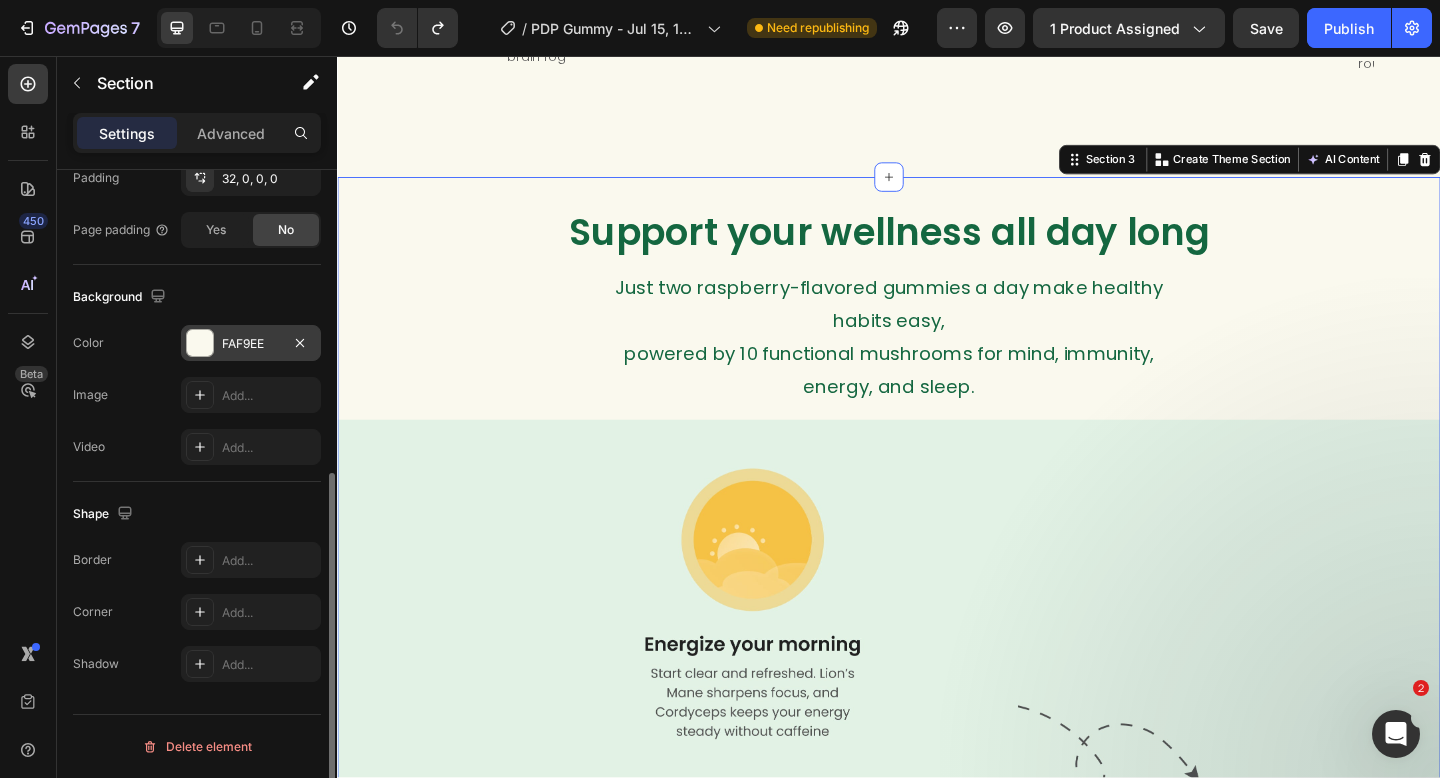 click on "FAF9EE" at bounding box center (251, 344) 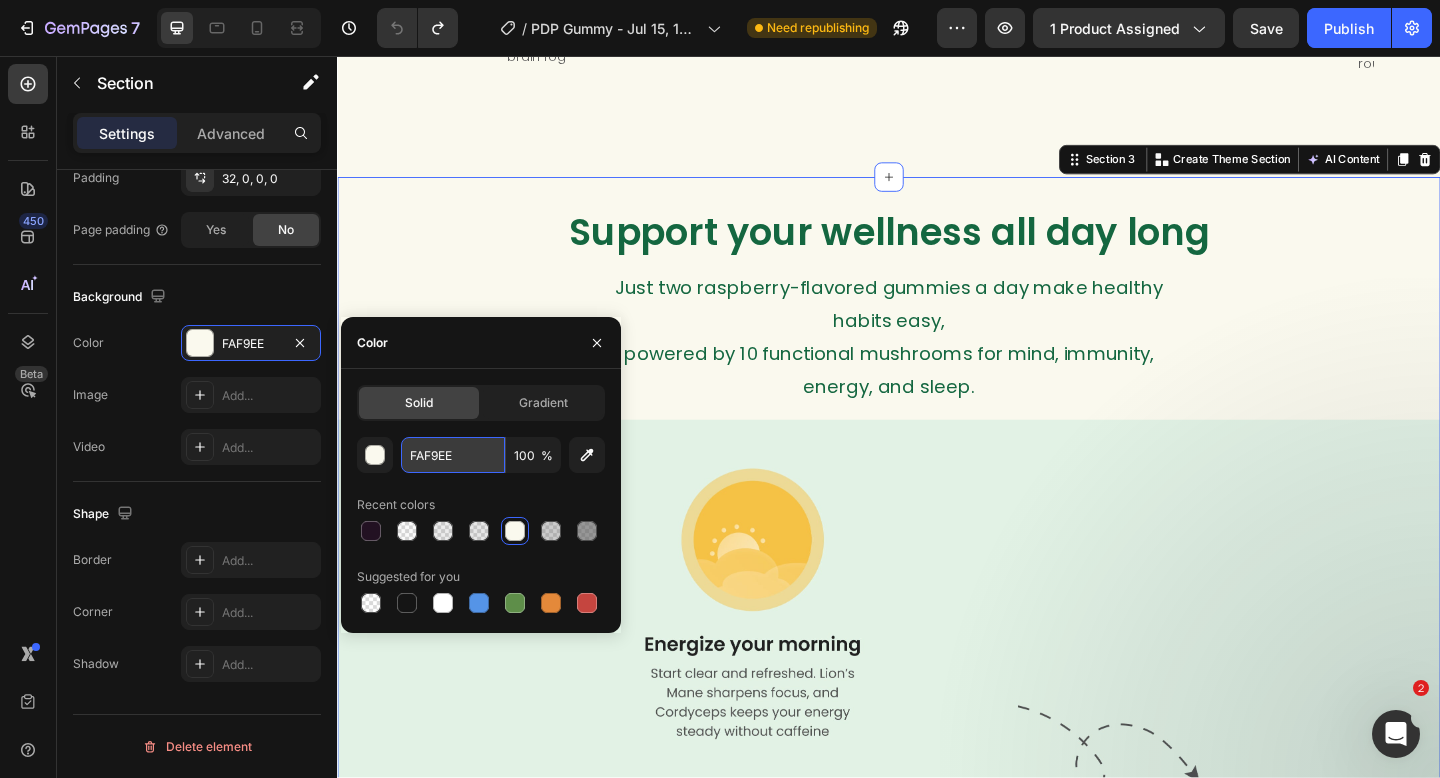 click on "FAF9EE" at bounding box center [453, 455] 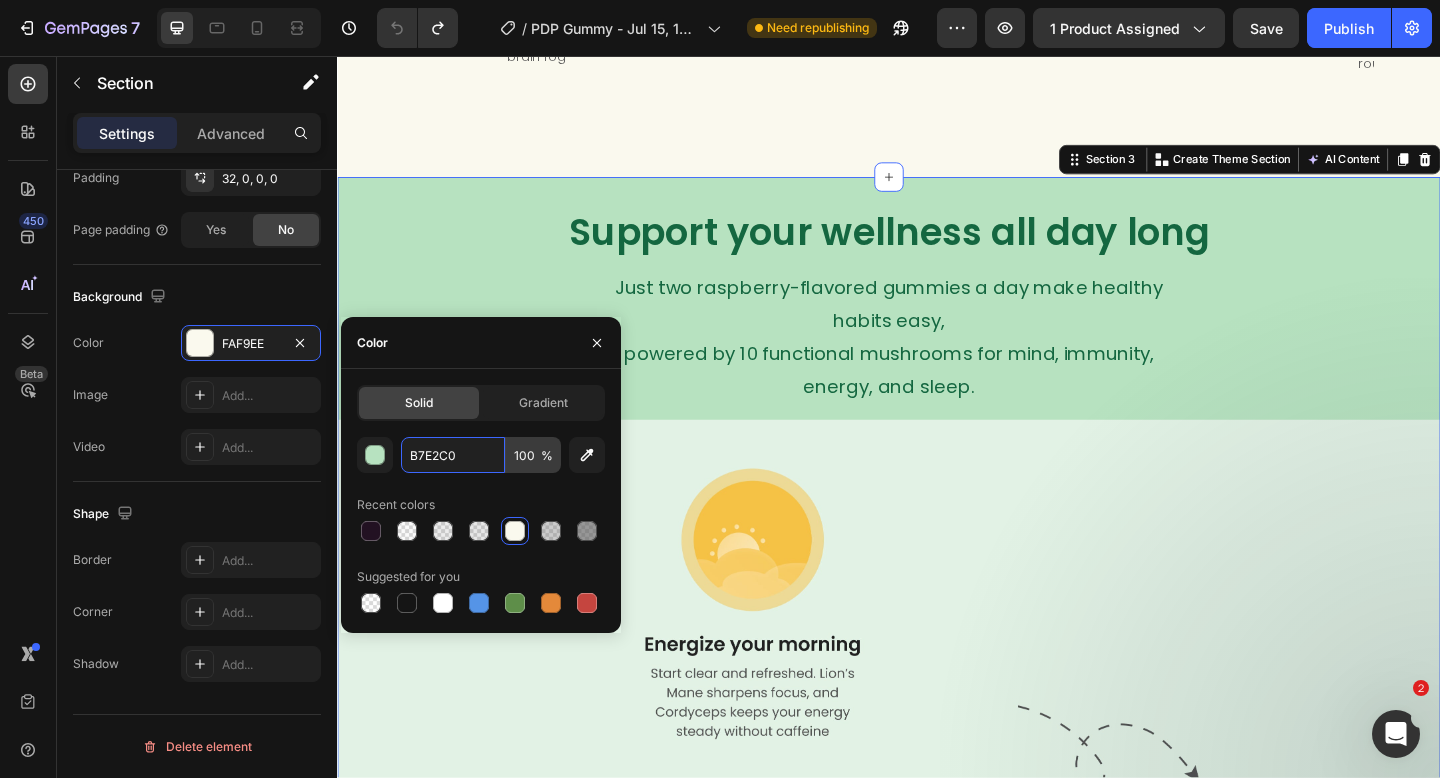 type on "B7E2C0" 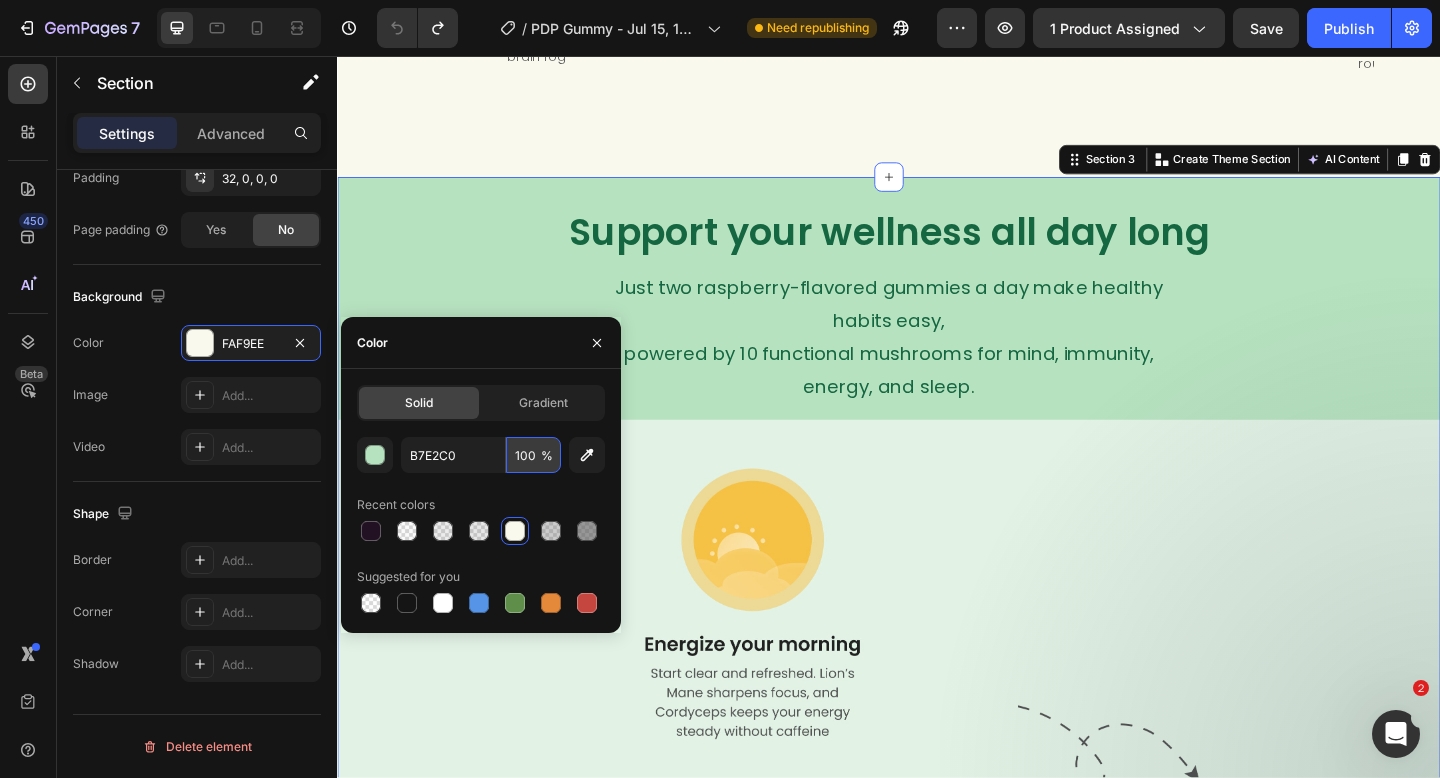 click on "100" at bounding box center [533, 455] 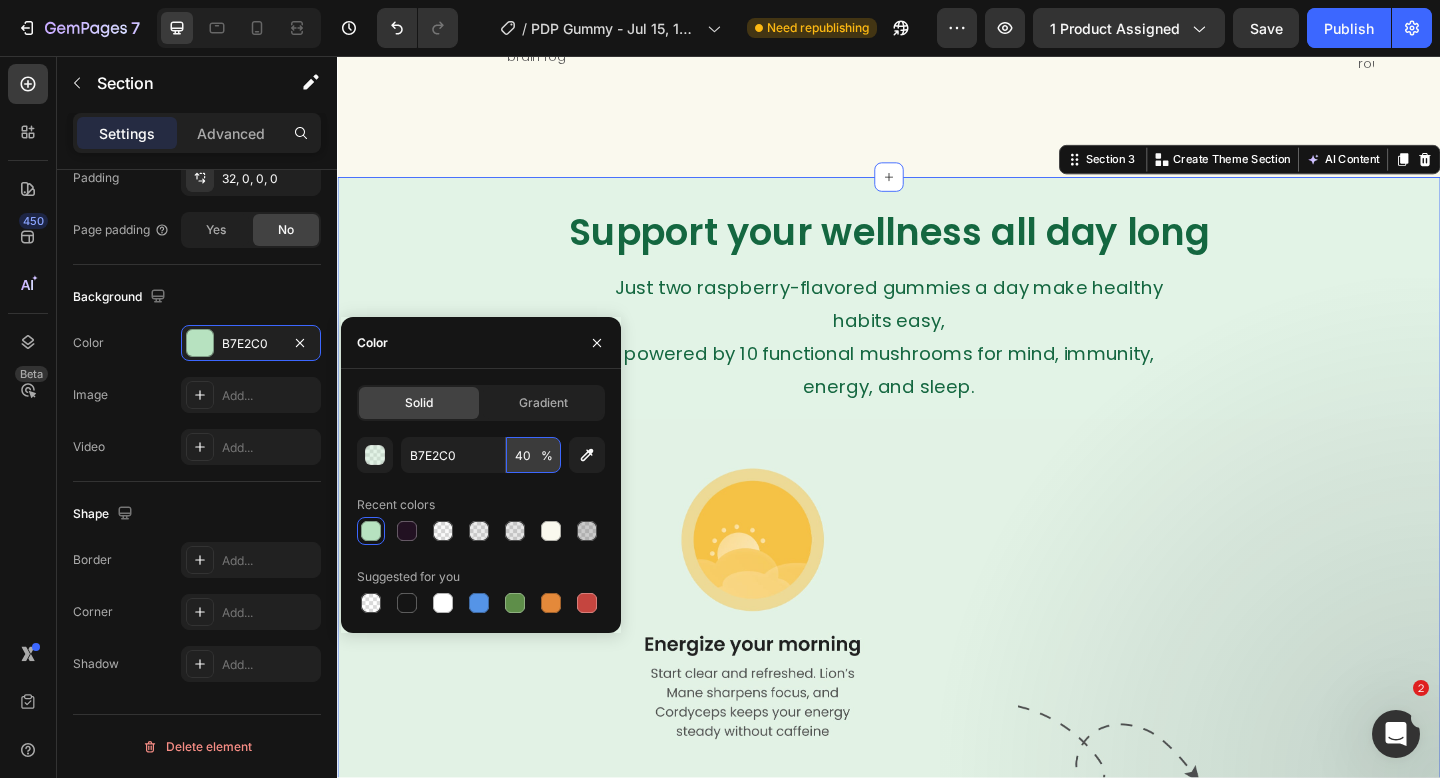 type on "40" 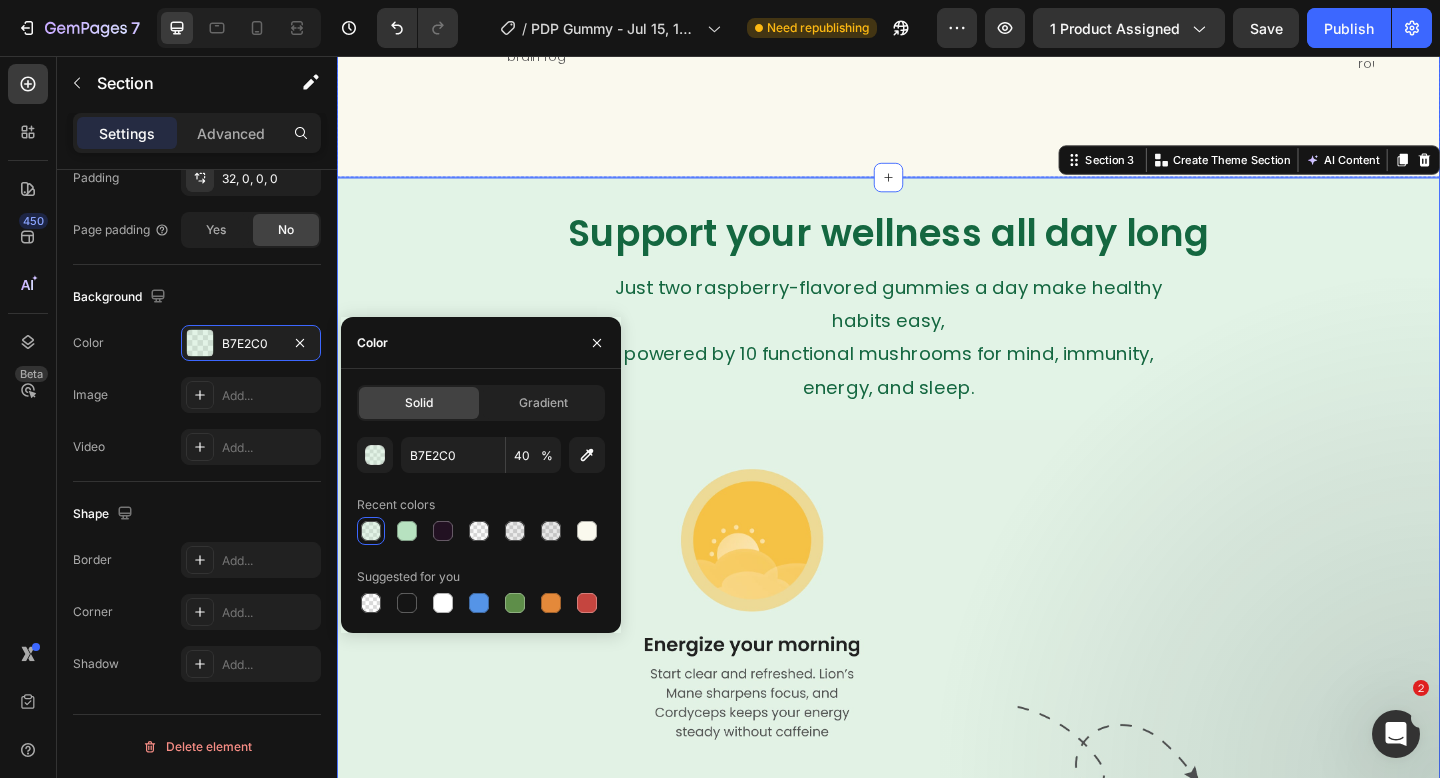 click on "Image Lion’s Mane Text Block Smart mushroom boosts memory focus and clarity eases stress and brain fog Text Block Row Image Chaga Text Block Text Block Rich in antioxidants supports immunity handles daily stress Text Block Row Image Reishi Text Block Text Block “Mushroom of immortality”: relaxes, soothes tension, aids deep sleep Text Block Row Image Text Block Text Block Maitake Text Block Balances blood sugar, supports heart health, and fits easily into your routine Text Block Row Image Cordyceps Text Block For active lifestyles: more energy, more stamina, faster recovery Text Block Row Image Shiitake Text Block A timeless wellness staple. alances inflammation, strengthens immunity Text Block Row Image Turkey Tail Text Block Naturally aids digestion, nourishes your gut, and boosts defenses Text Block Row Image White Button Text Block Naturally rich in vitamins & minerals to support everyday health and immunity Text Block Row Image Black Fungus Text Block Text Block Row Image Royal Sun Row" at bounding box center [937, -14] 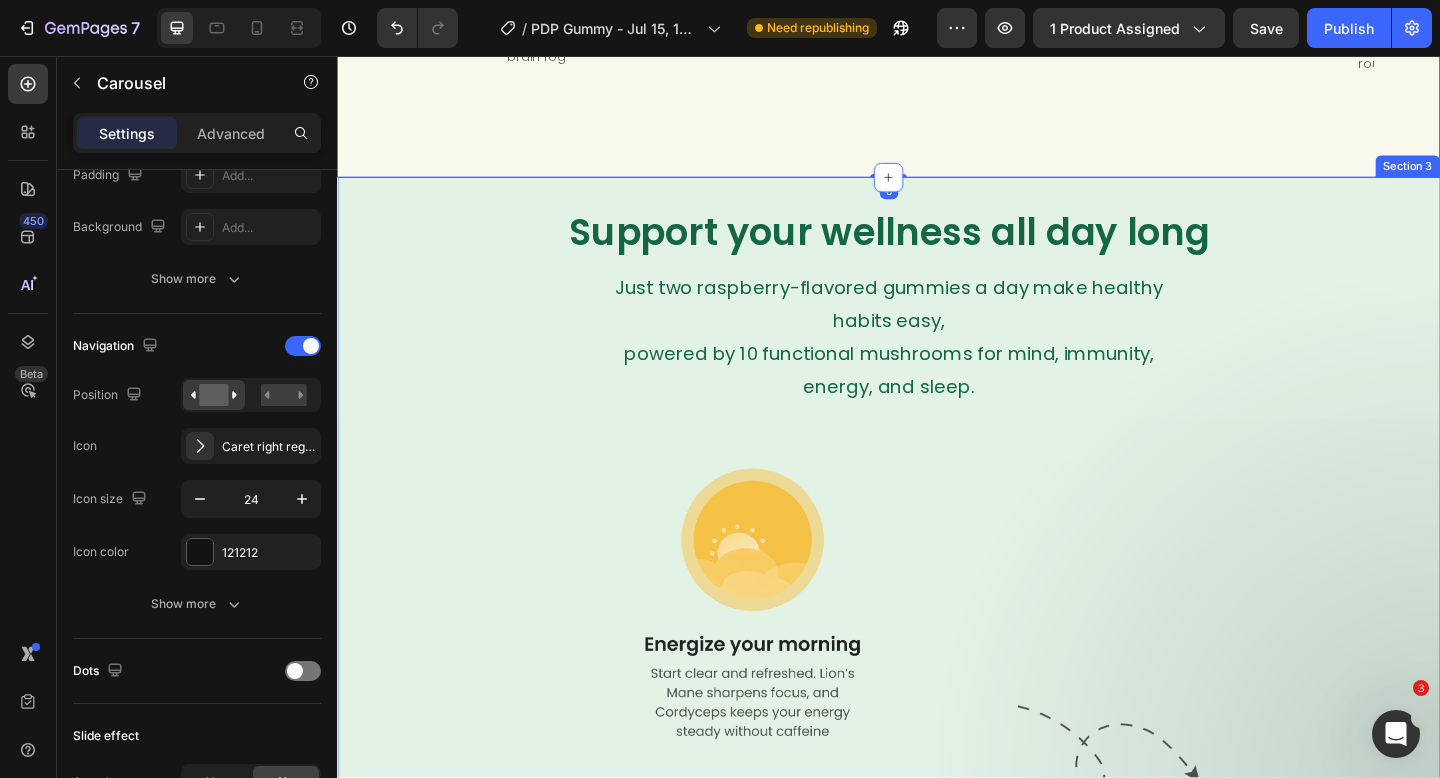scroll, scrollTop: 0, scrollLeft: 0, axis: both 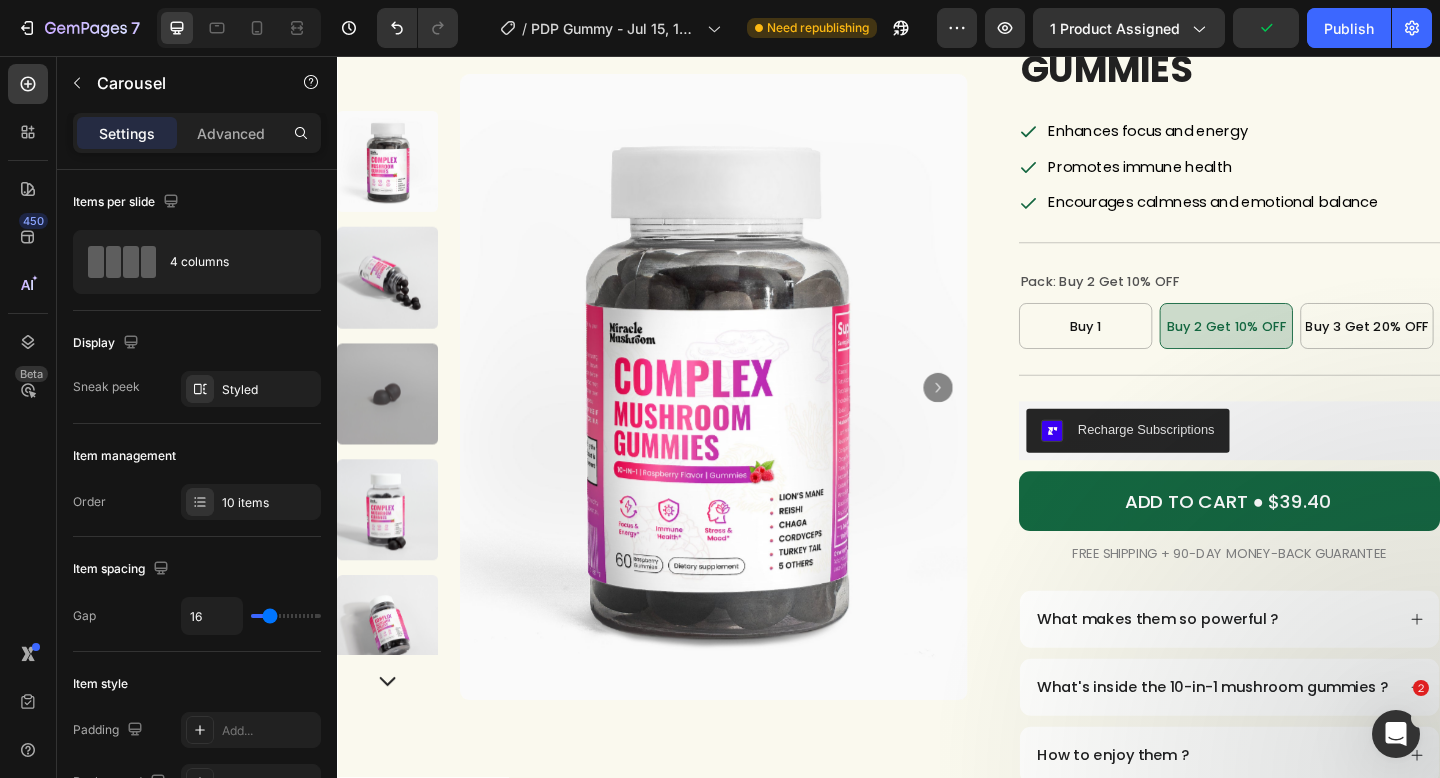 click 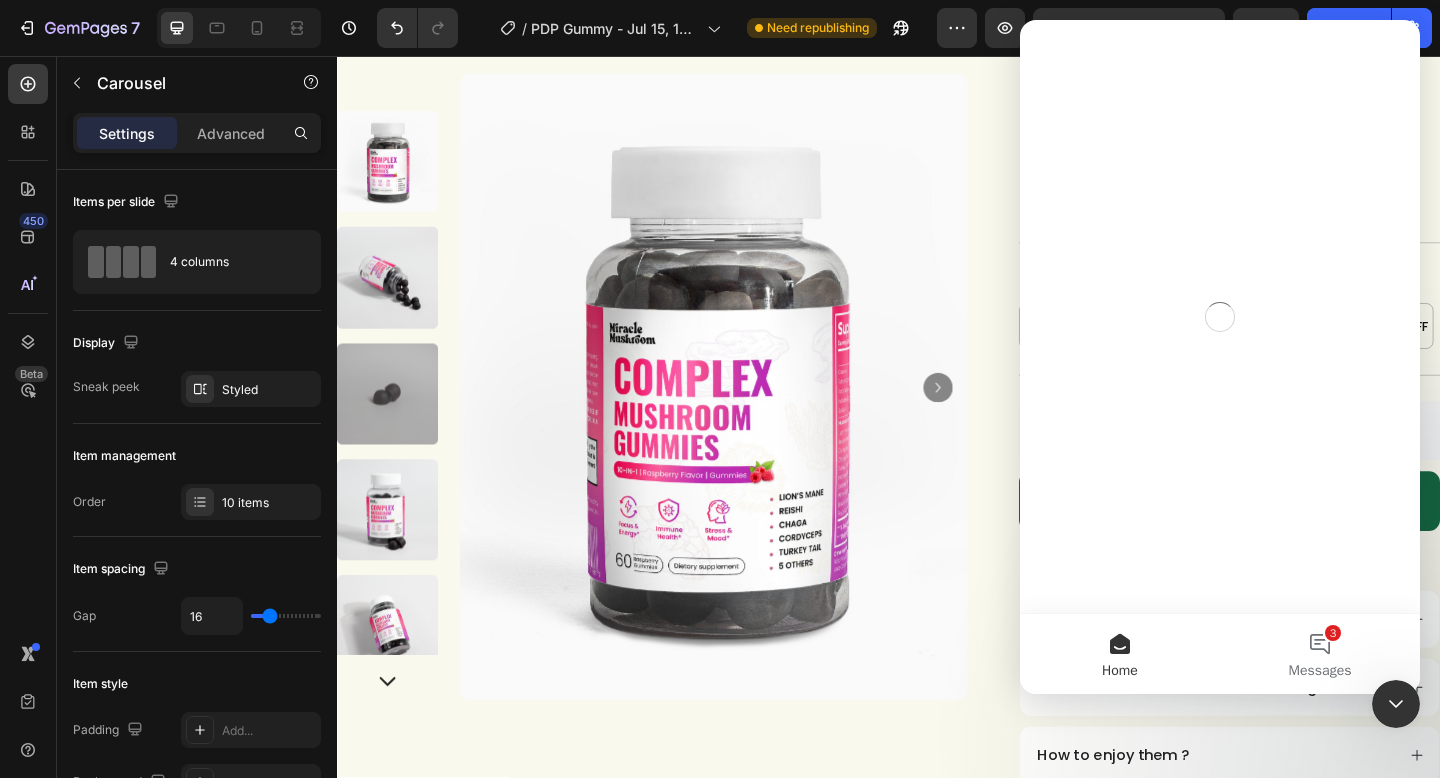 scroll, scrollTop: 0, scrollLeft: 0, axis: both 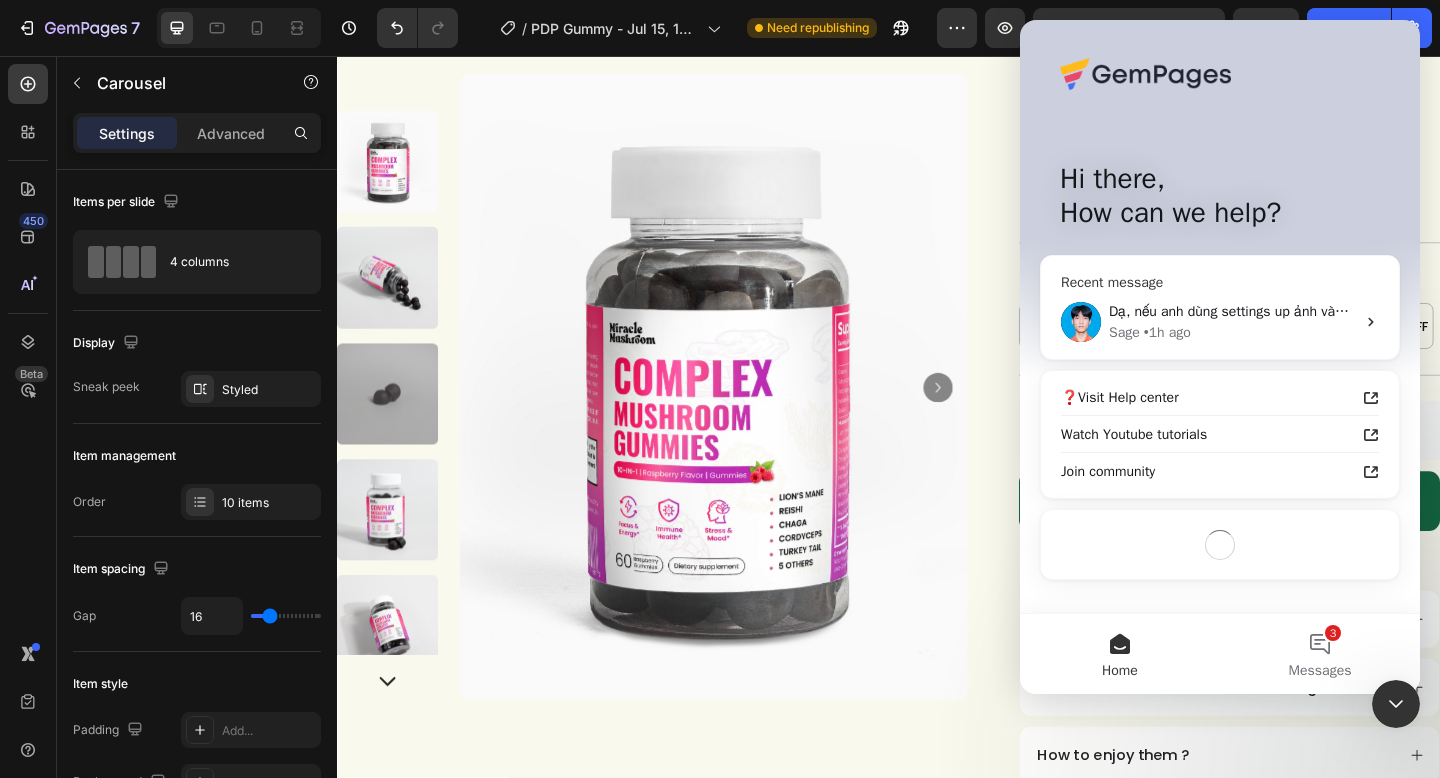 click on "Dạ, nếu anh dùng settings up ảnh vào variant  thì nó vẫn link với button và price element như bình thường anh ạ. Tuy nhiên dùng cách này có thể sẽ không hiển thị đẹp như mình mong muốn, nên muốn muốn  với trường hợp này, tốt nhất mình vẫn nên dùng custom code ạ Sage •  1h ago" at bounding box center (1220, 322) 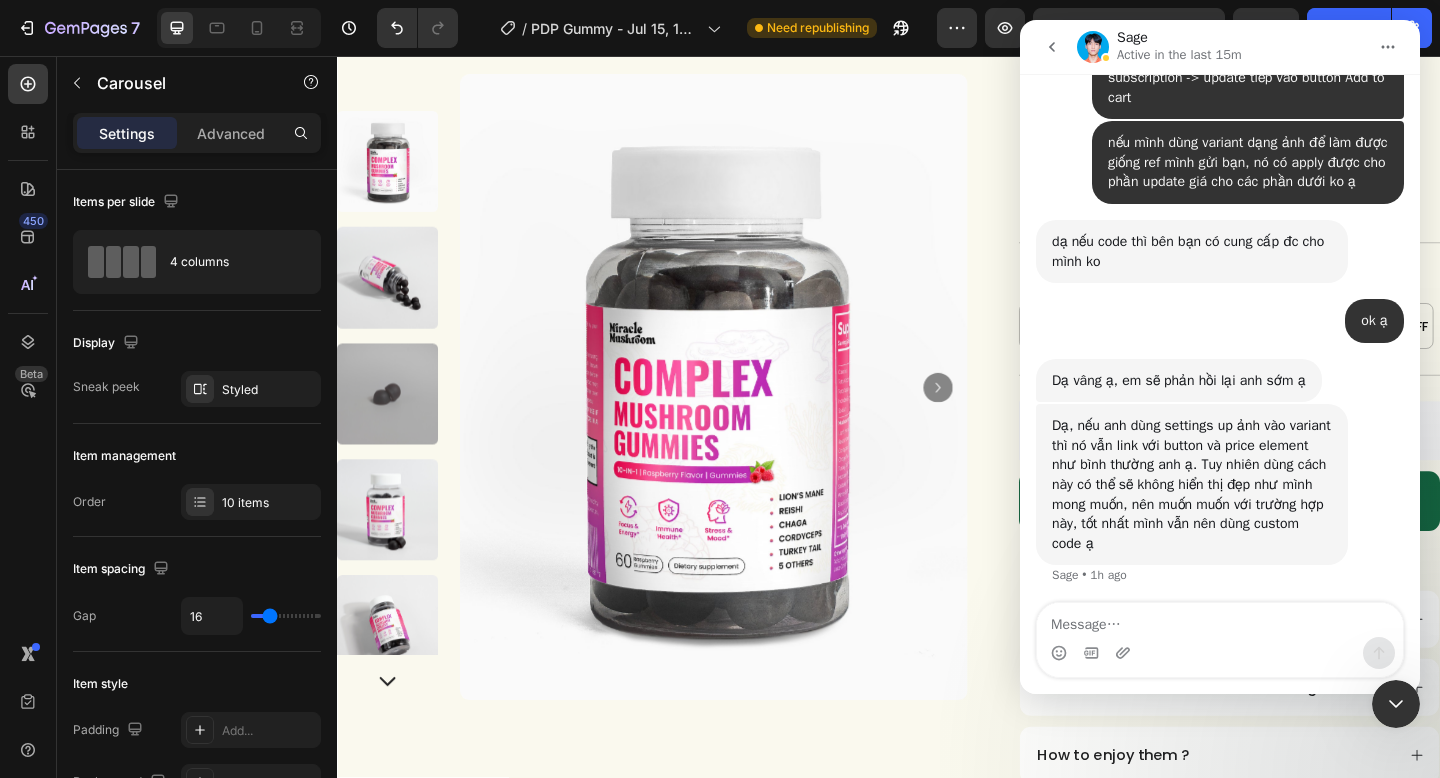 scroll, scrollTop: 6554, scrollLeft: 0, axis: vertical 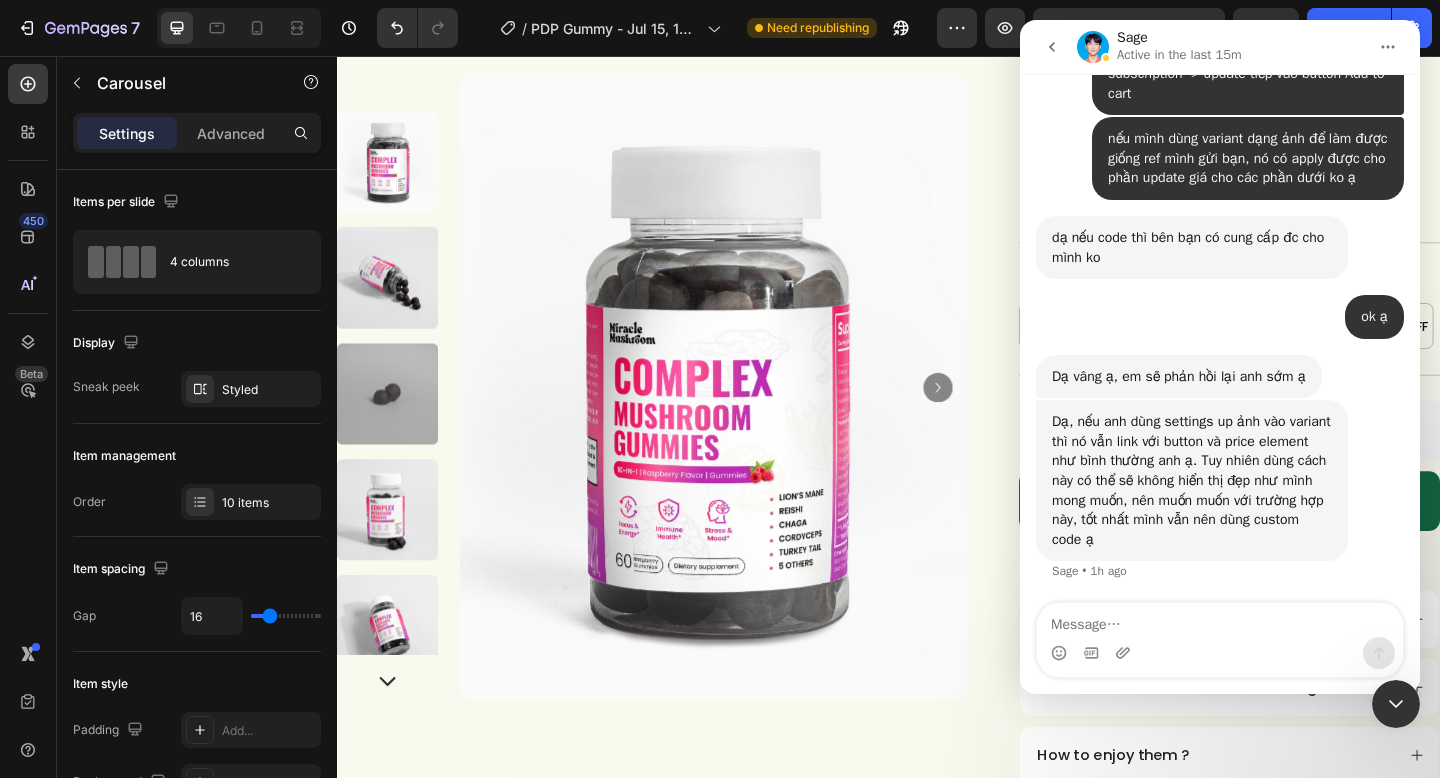 click on "Dạ, nếu anh dùng settings up ảnh vào variant thì nó vẫn link với button và price element như bình thường anh ạ. Tuy nhiên dùng cách này có thể sẽ không hiển thị đẹp như mình mong muốn, nên muốn muốn với trường hợp này, tốt nhất mình vẫn nên dùng custom code ạ" at bounding box center [1192, 480] 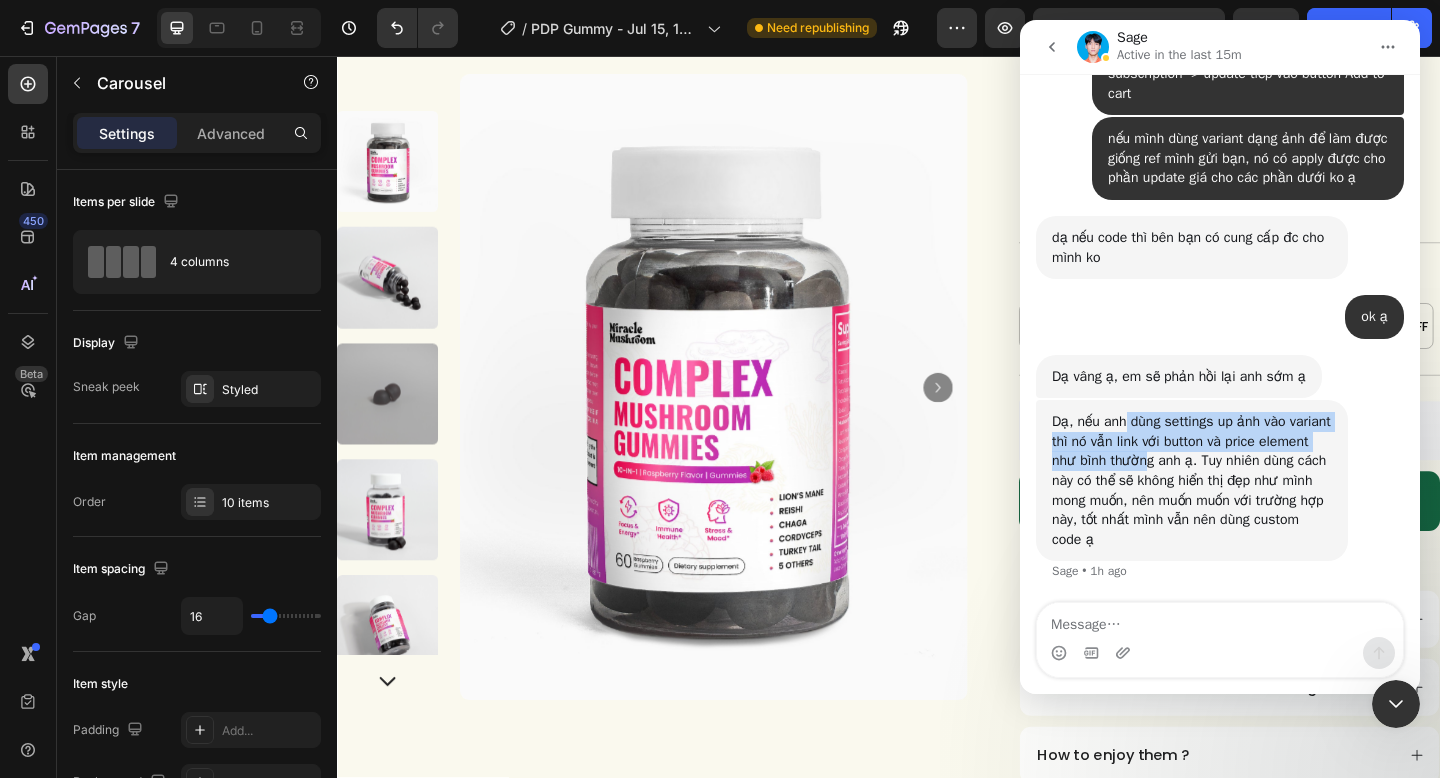 drag, startPoint x: 1130, startPoint y: 429, endPoint x: 1207, endPoint y: 455, distance: 81.27115 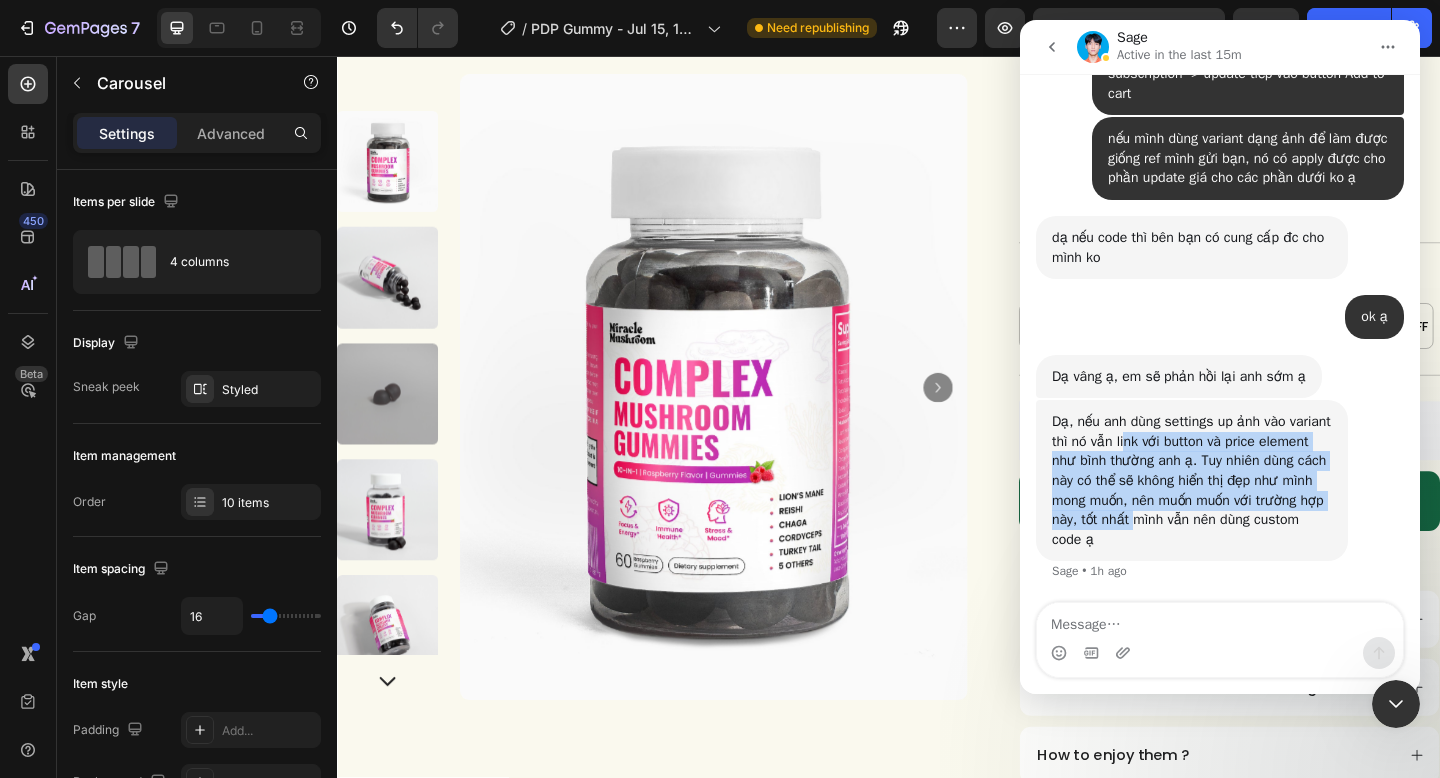 drag, startPoint x: 1174, startPoint y: 450, endPoint x: 1273, endPoint y: 526, distance: 124.80785 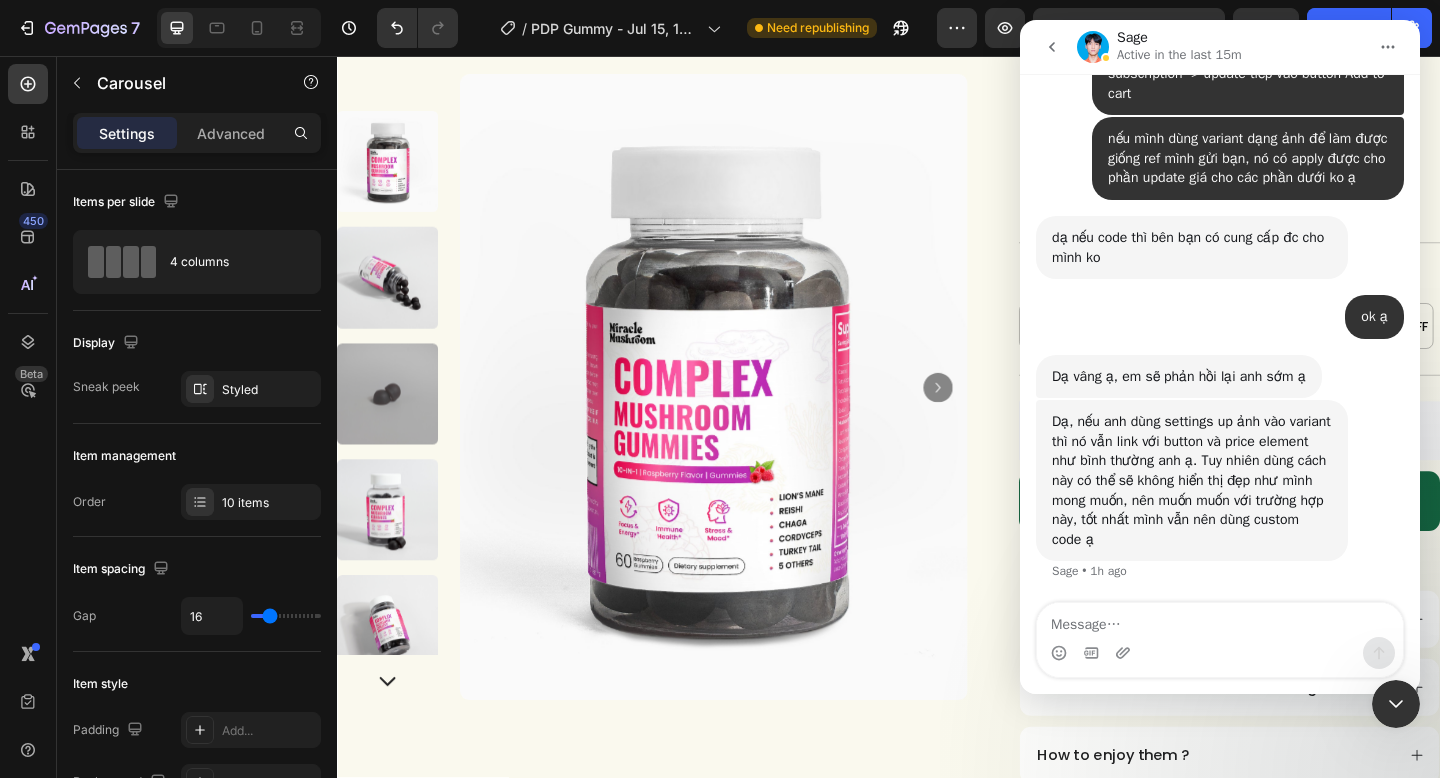 click on "Dạ, nếu anh dùng settings up ảnh vào variant  thì nó vẫn link với button và price element như bình thường anh ạ. Tuy nhiên dùng cách này có thể sẽ không hiển thị đẹp như mình mong muốn, nên muốn muốn  với trường hợp này, tốt nhất mình vẫn nên dùng custom code ạ Sage    •   1h ago" at bounding box center [1220, 502] 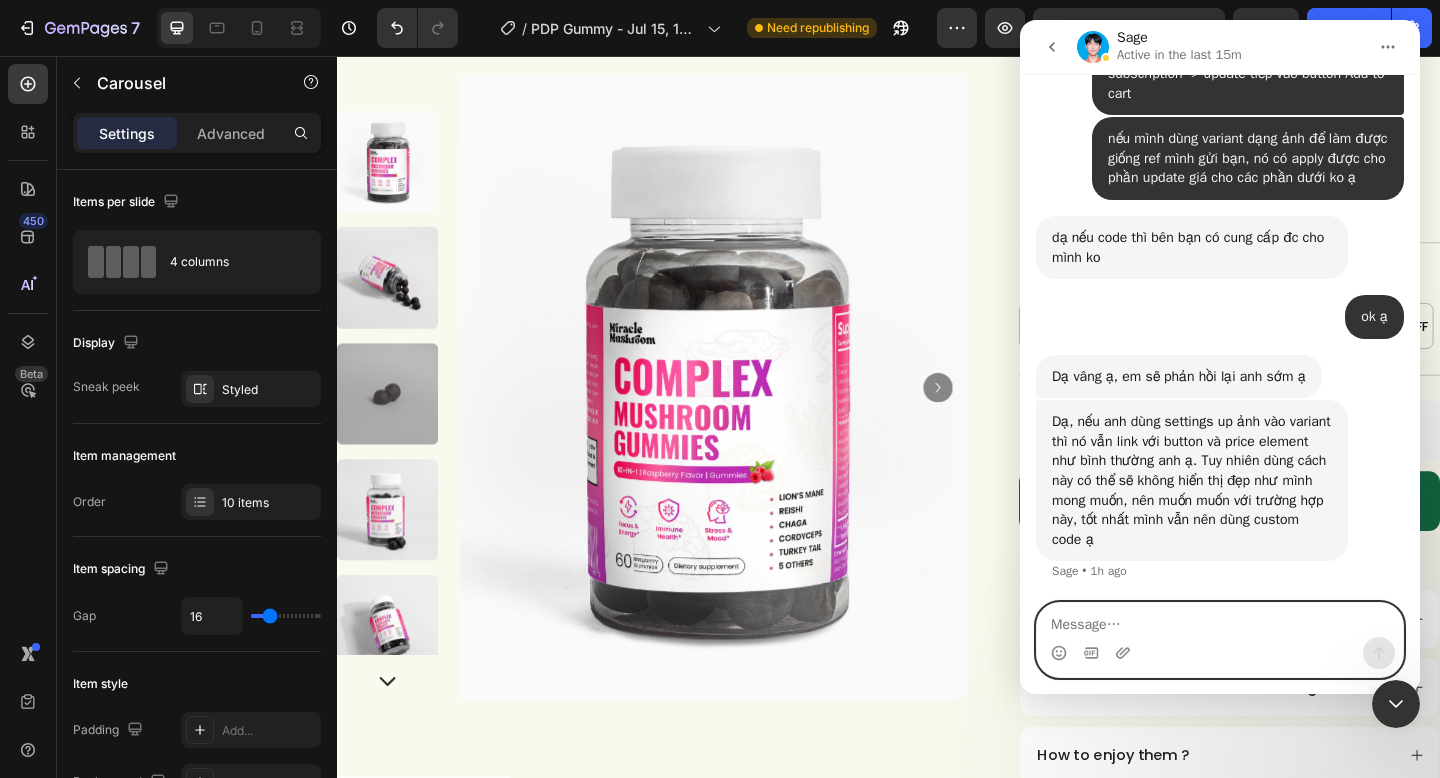 click at bounding box center (1220, 620) 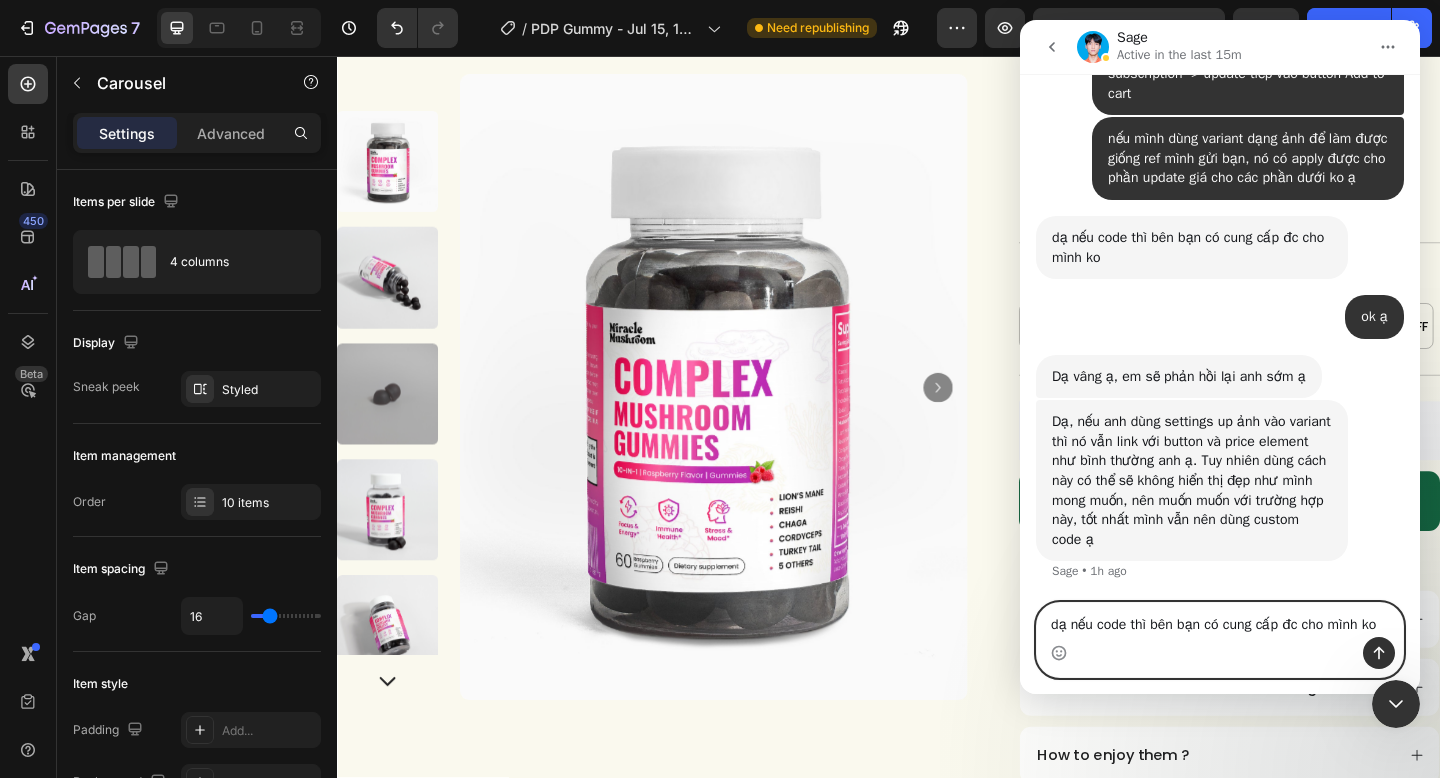 type on "dạ nếu code thì bên bạn có cung cấp đc cho mình ko" 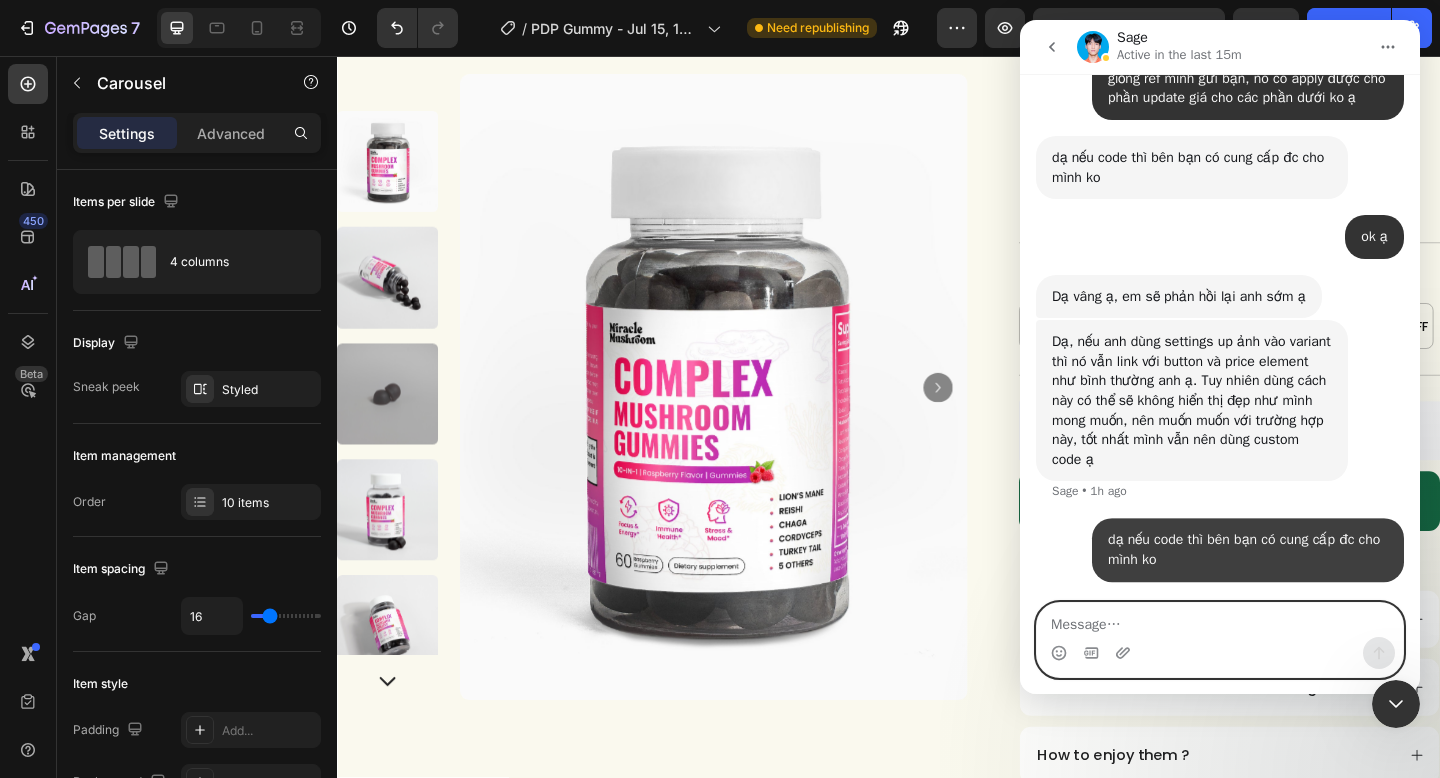 scroll, scrollTop: 6633, scrollLeft: 0, axis: vertical 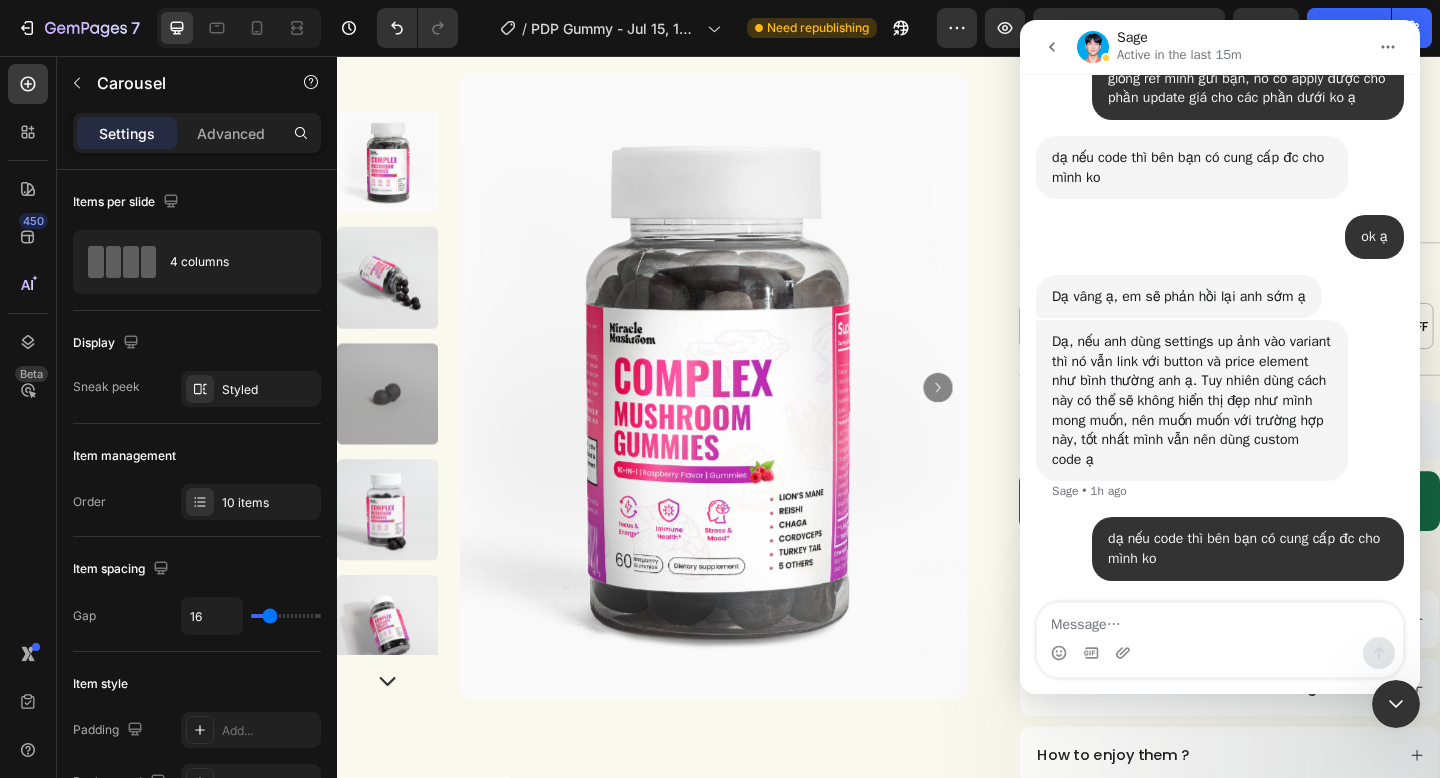 click 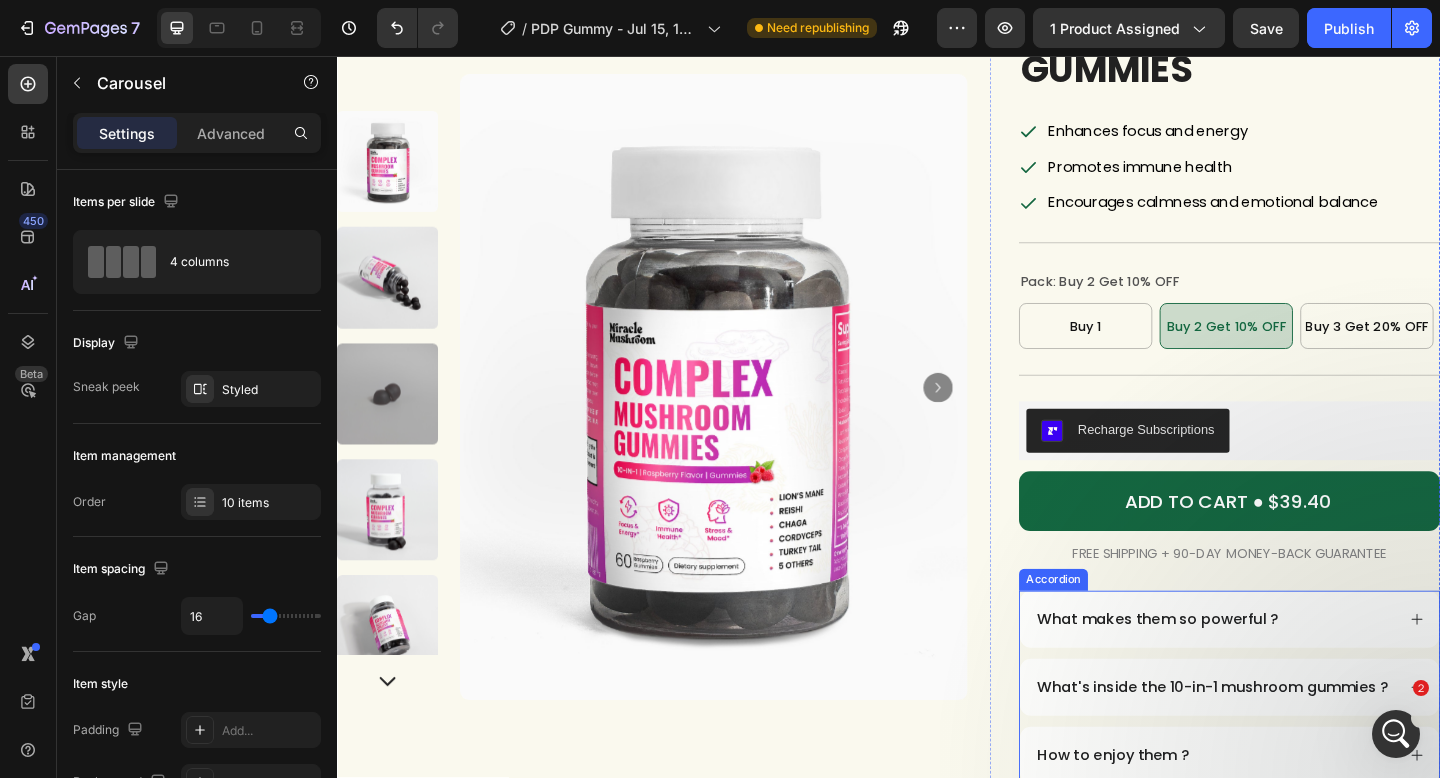 scroll, scrollTop: 0, scrollLeft: 0, axis: both 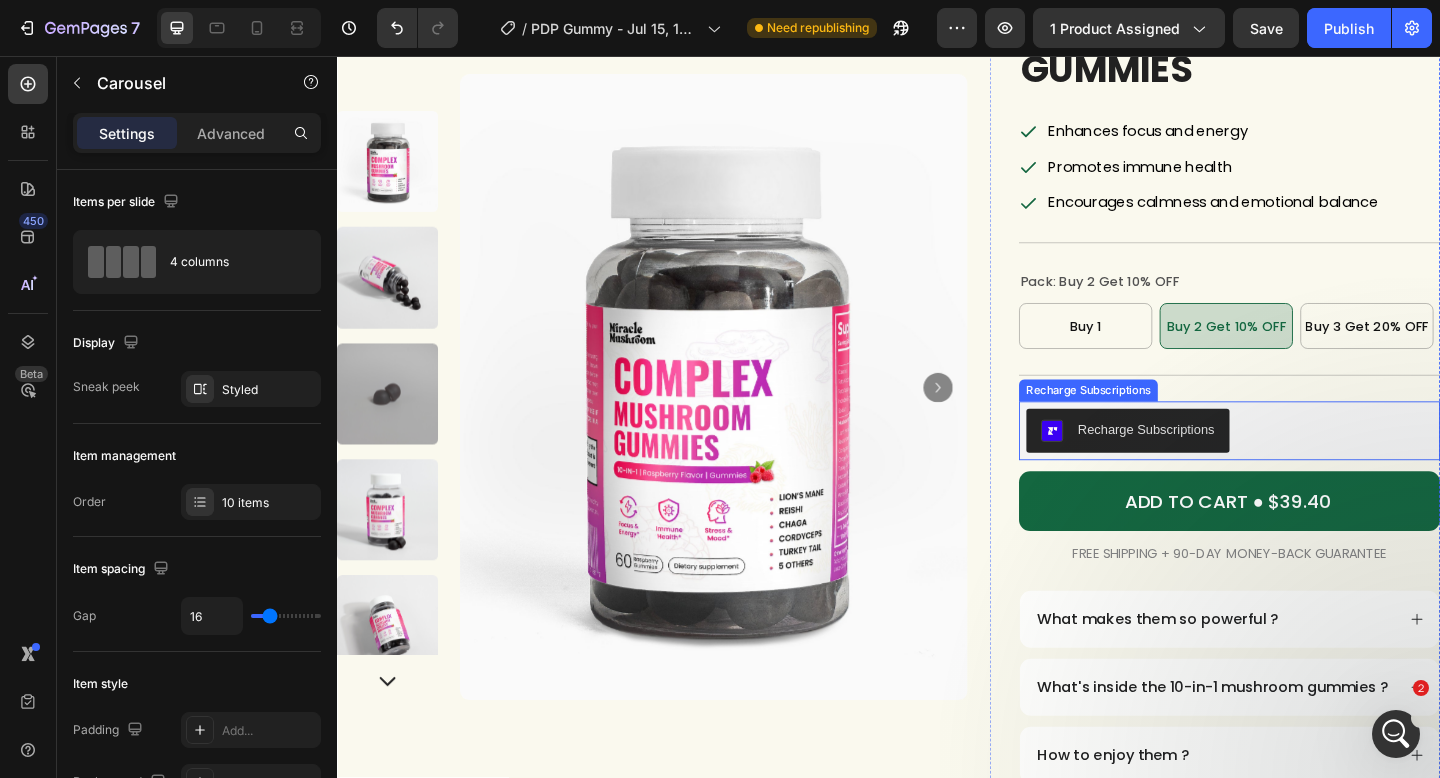 click on "Recharge Subscriptions" at bounding box center (1217, 462) 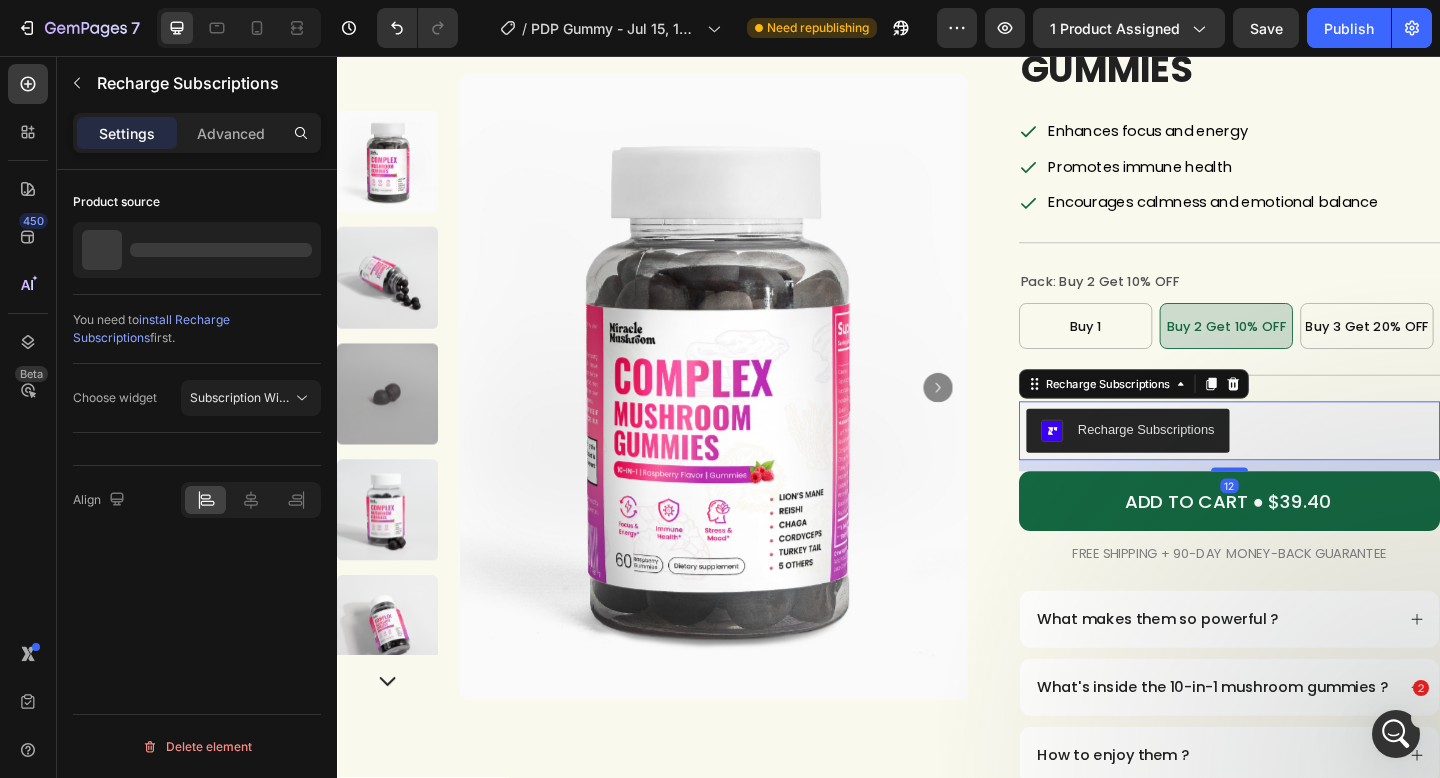 click on "install Recharge Subscriptions" at bounding box center (151, 328) 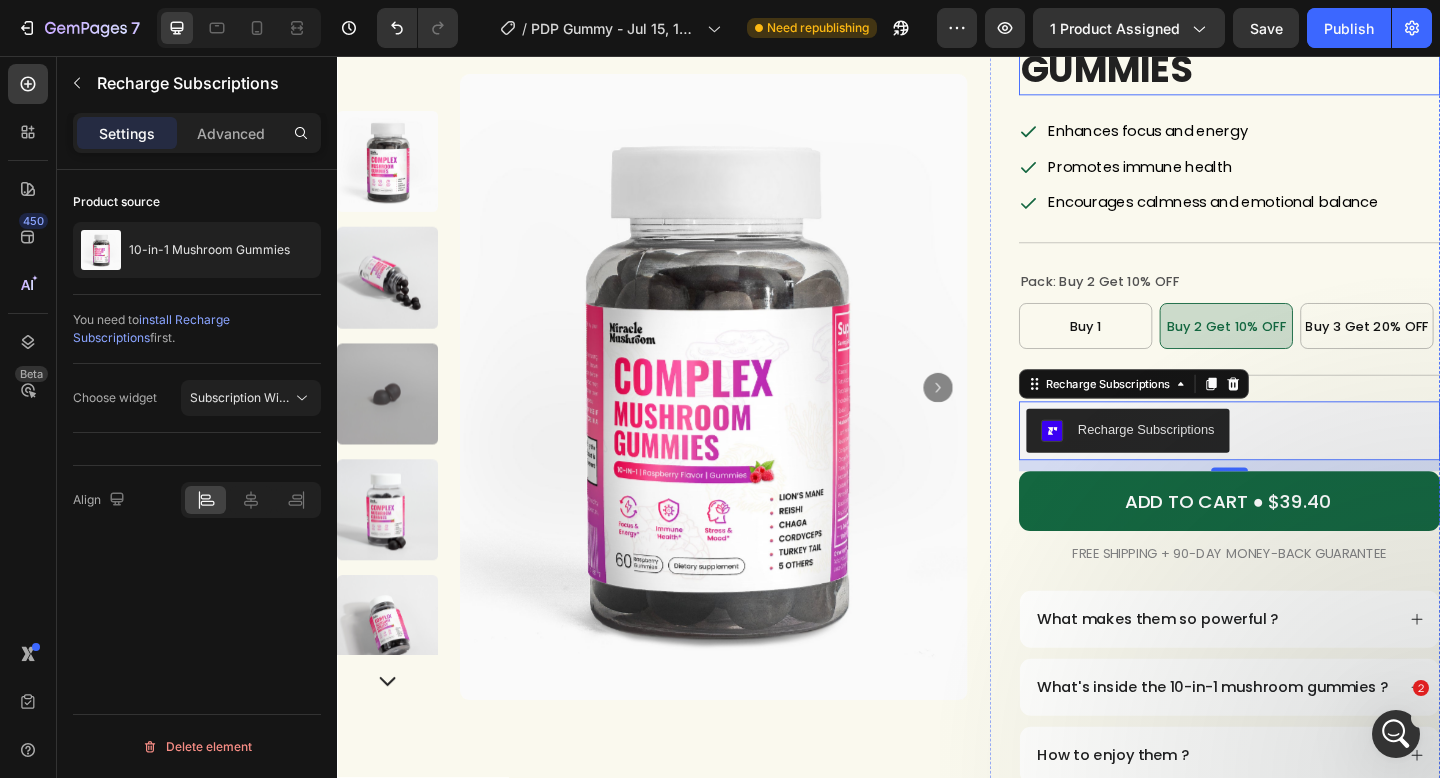 scroll, scrollTop: 0, scrollLeft: 0, axis: both 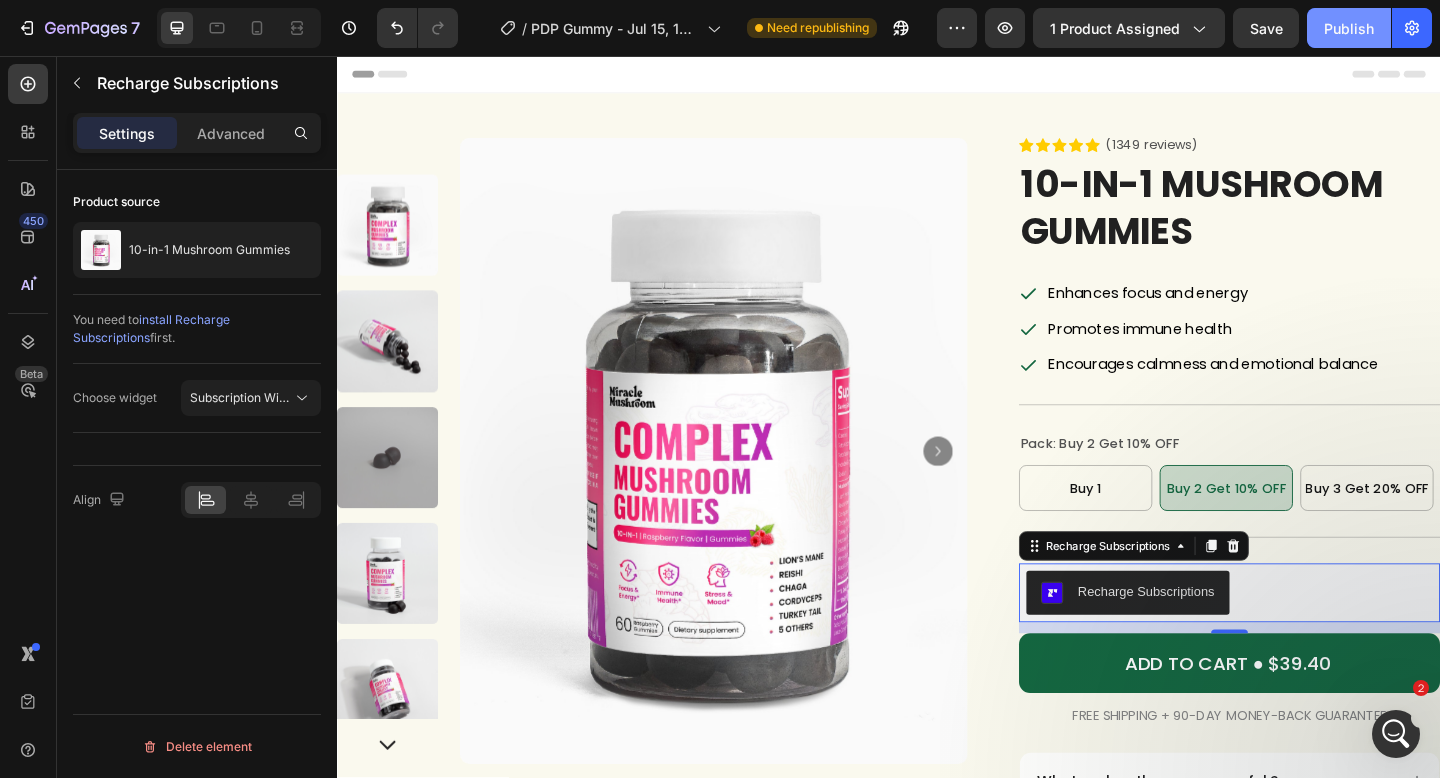 click on "Publish" at bounding box center (1349, 28) 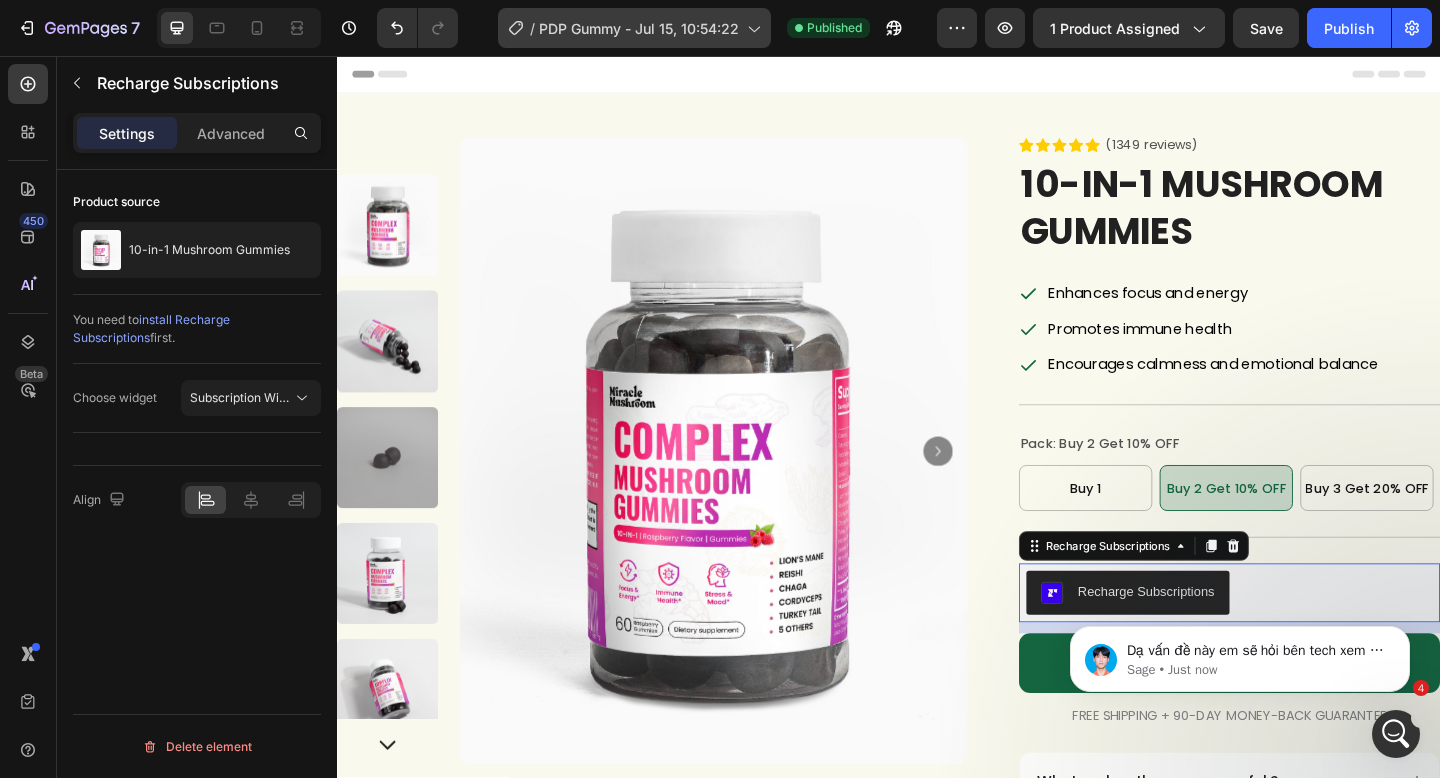 scroll, scrollTop: 6732, scrollLeft: 0, axis: vertical 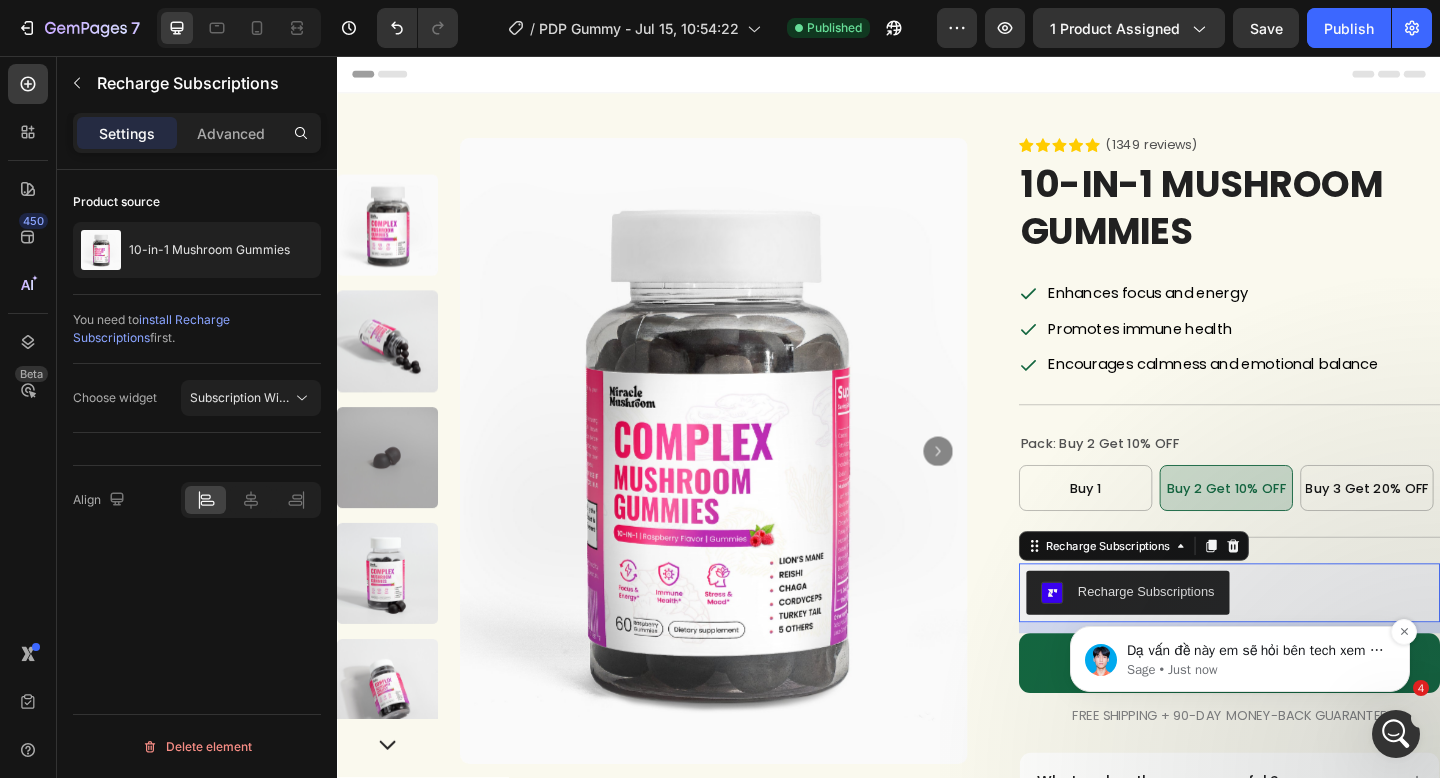 click on "Dạ vấn đề này em sẽ hỏi bên tech xem có hỗ trợ được cho mình không ạ, anh chờ em chút em sẽ thông tin lại tới anh ạ" at bounding box center [1256, 651] 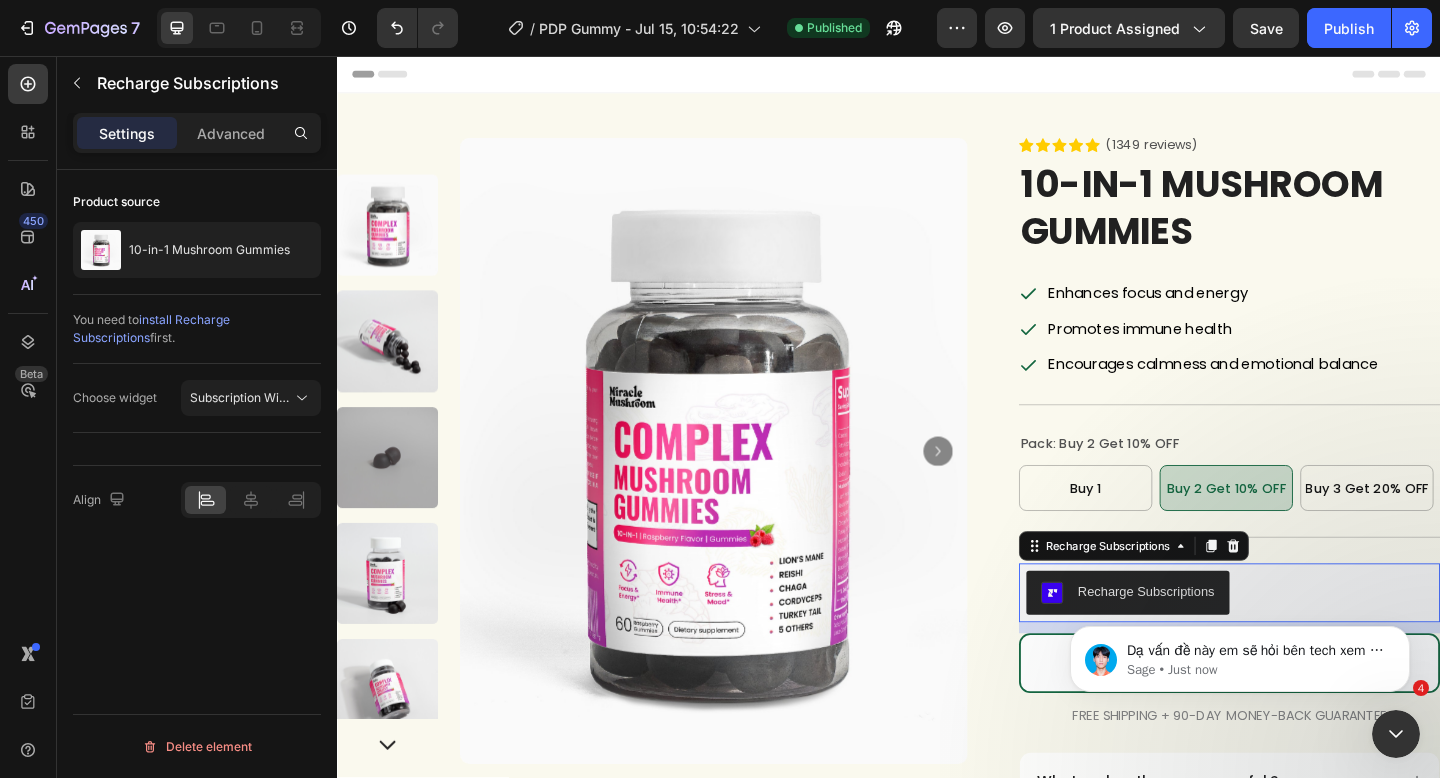 scroll, scrollTop: 0, scrollLeft: 0, axis: both 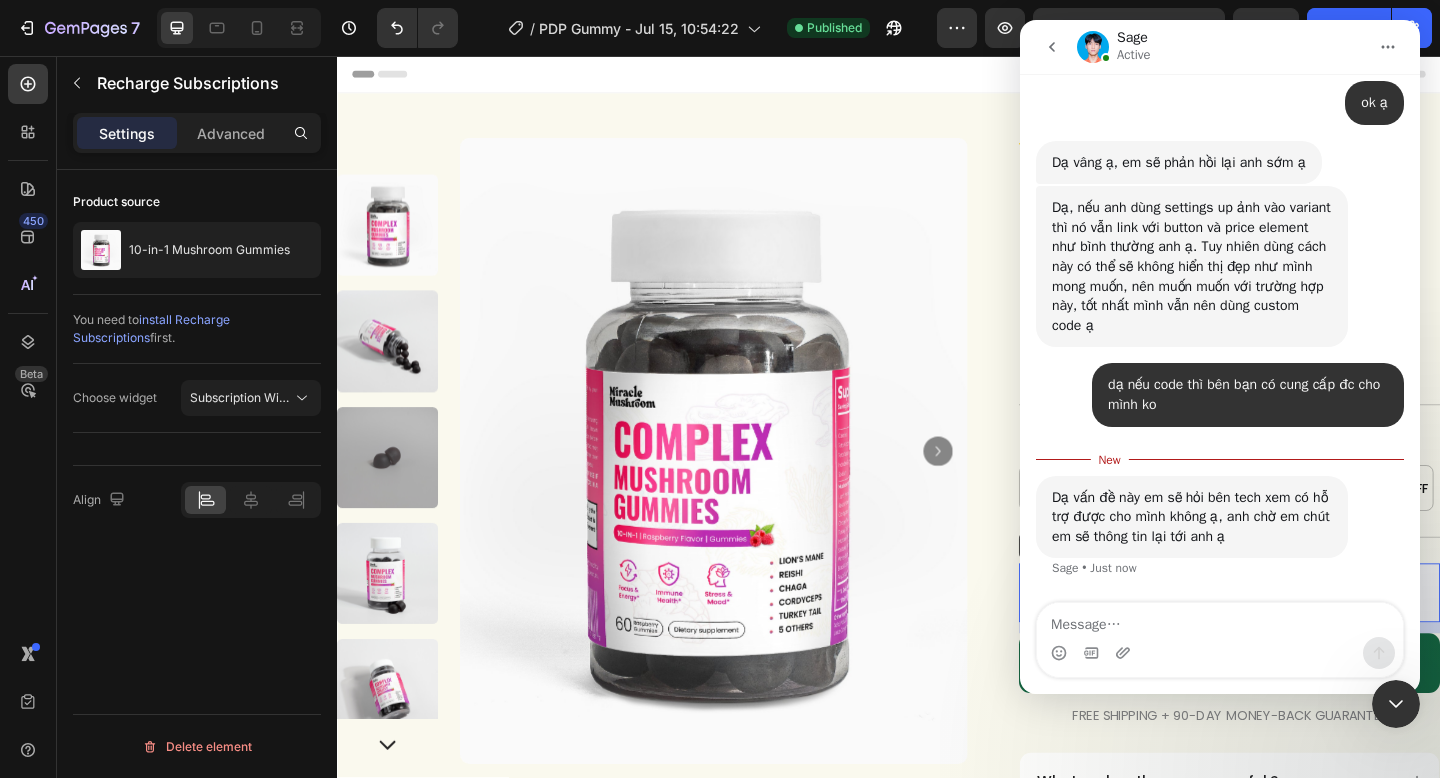 click at bounding box center [1220, 620] 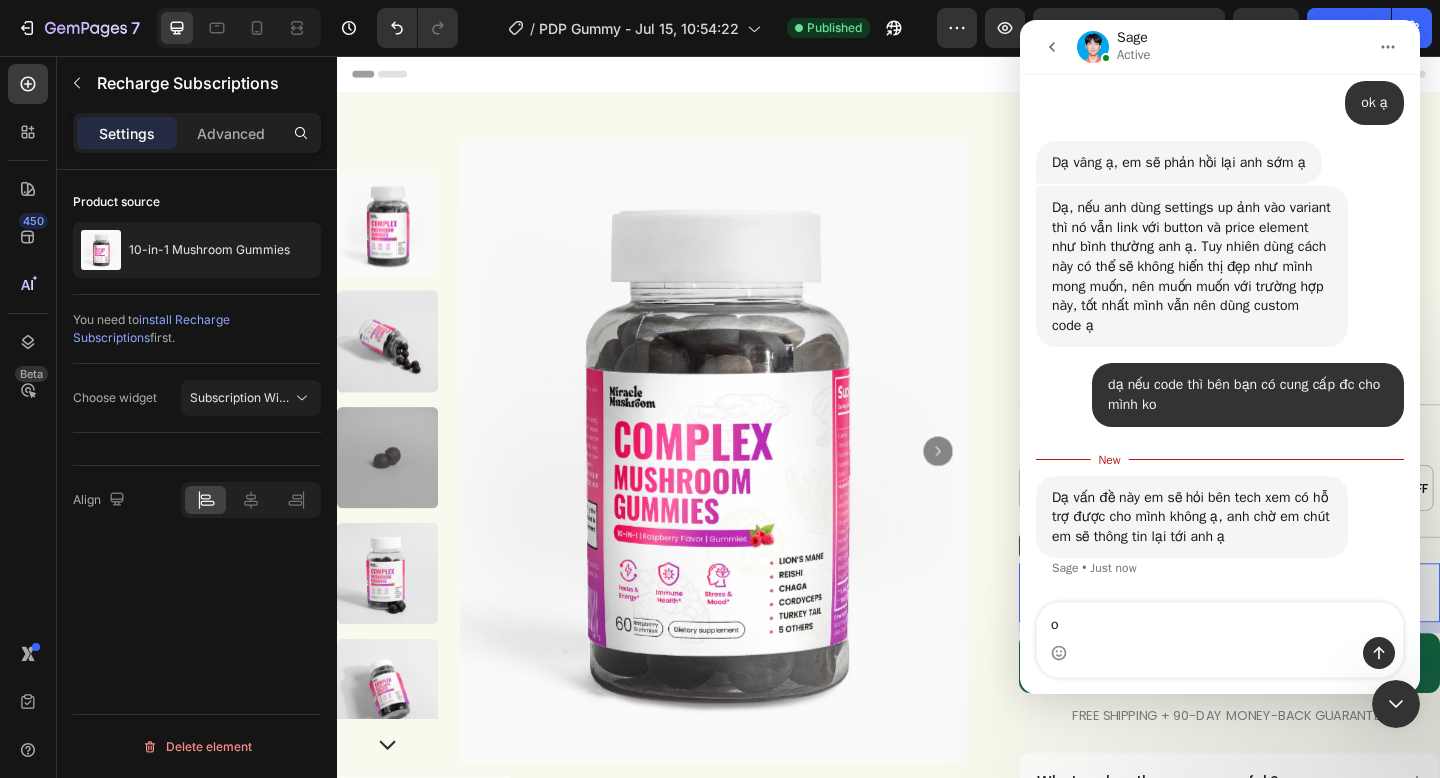 type on "o" 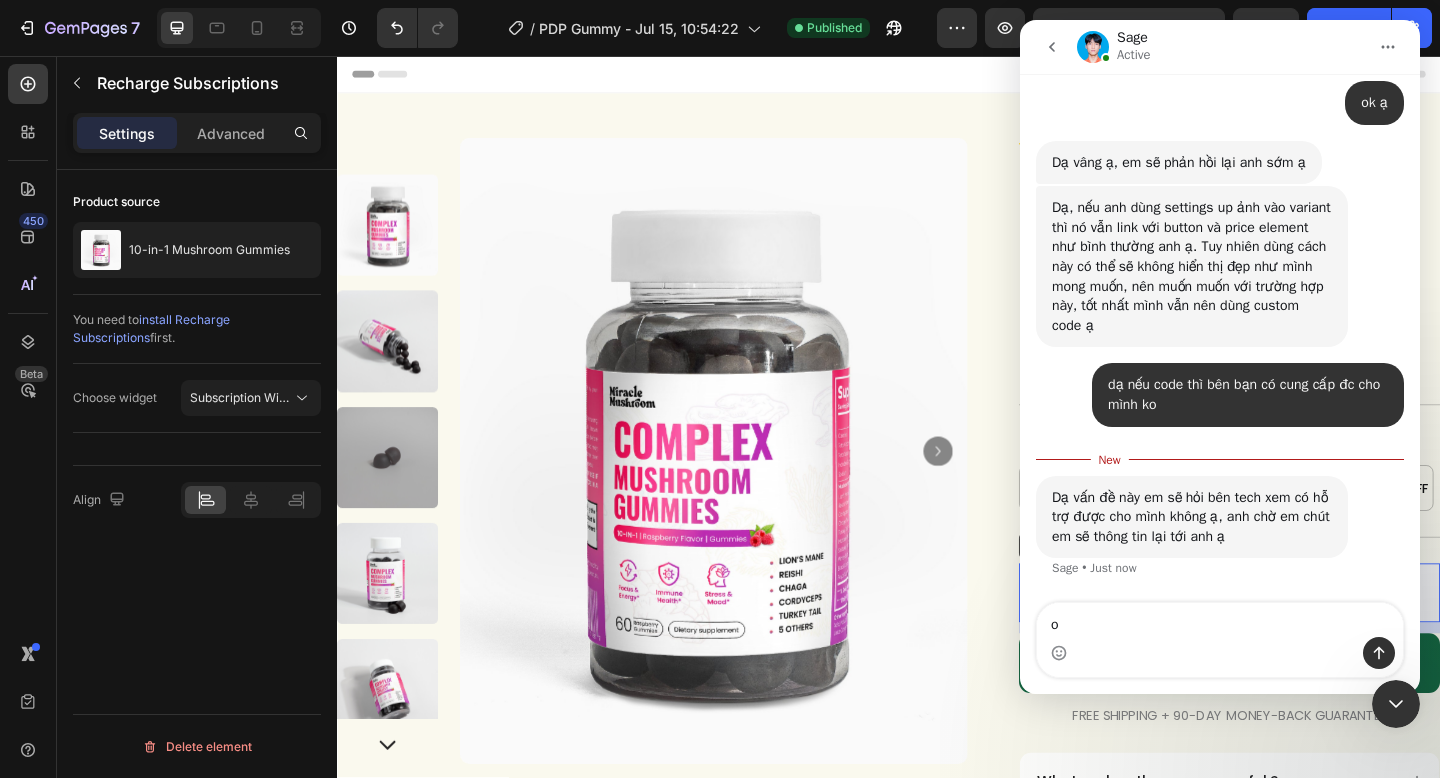 type on "o" 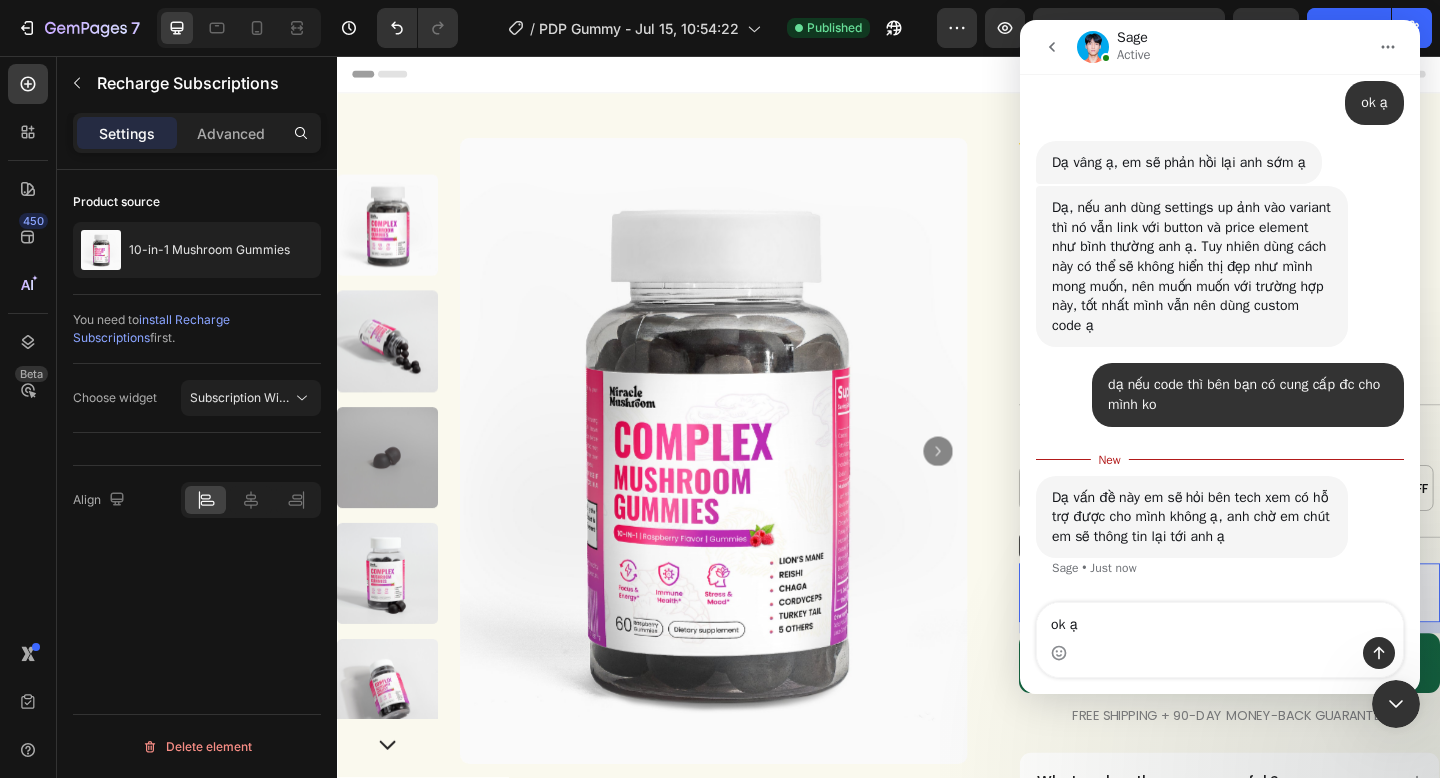 type on "ok ạ" 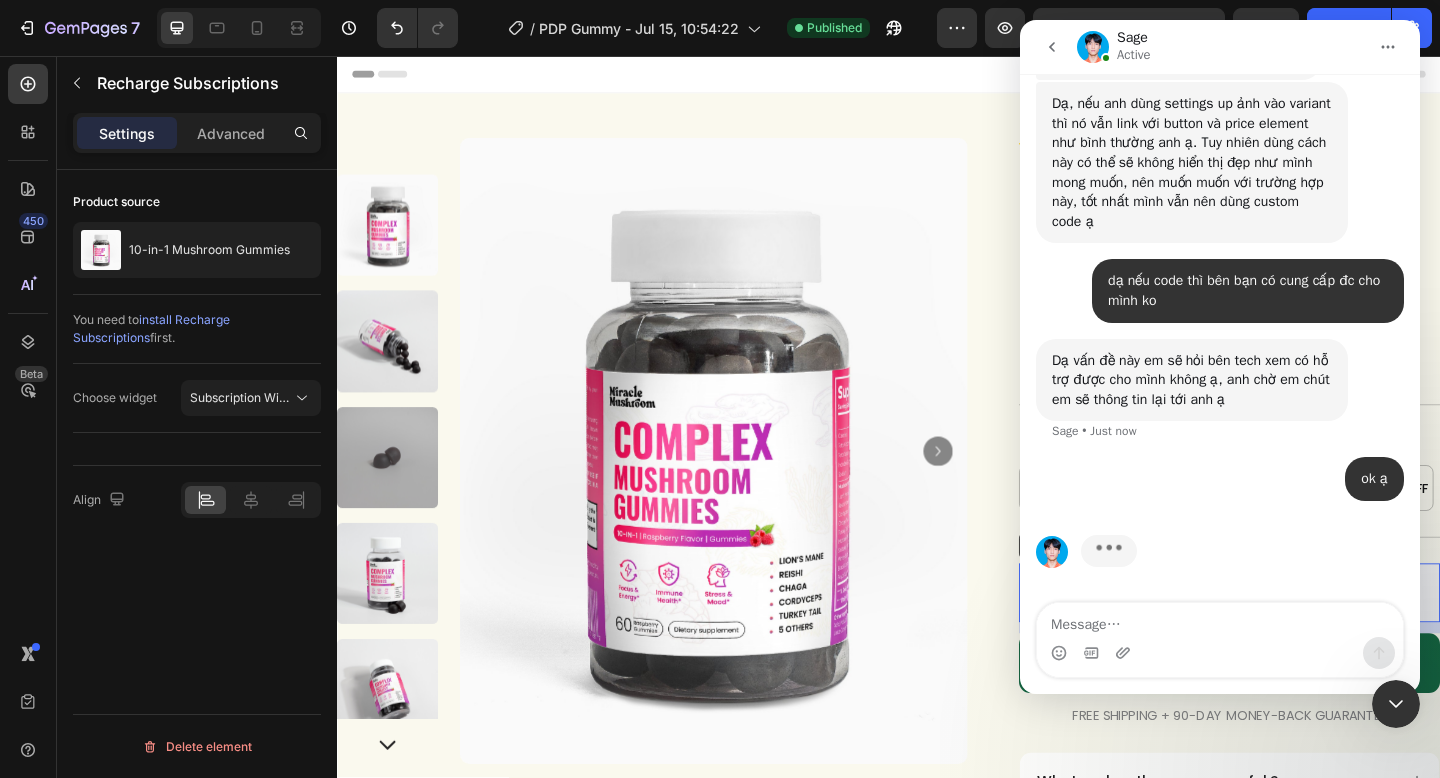 scroll, scrollTop: 6869, scrollLeft: 0, axis: vertical 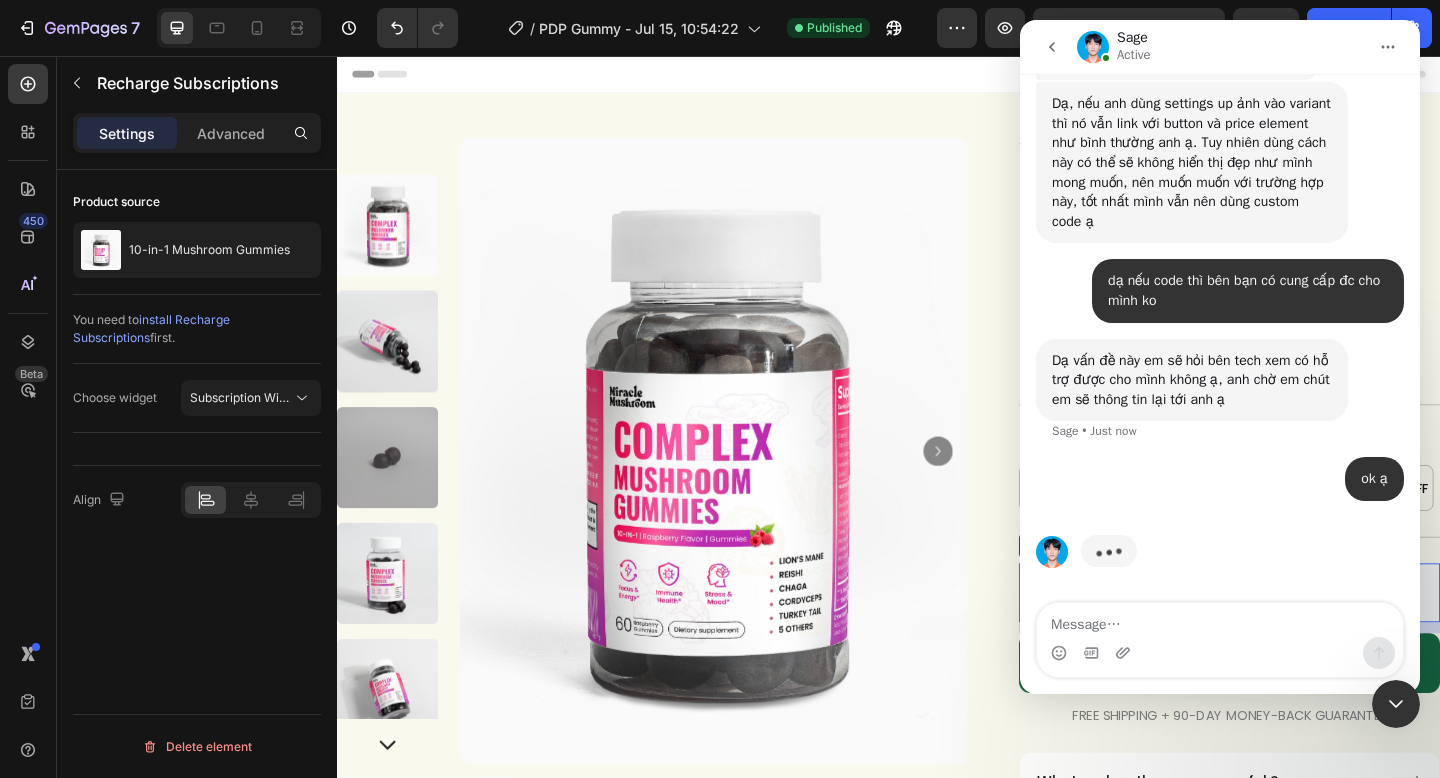 drag, startPoint x: 1404, startPoint y: 703, endPoint x: 2758, endPoint y: 1359, distance: 1504.5438 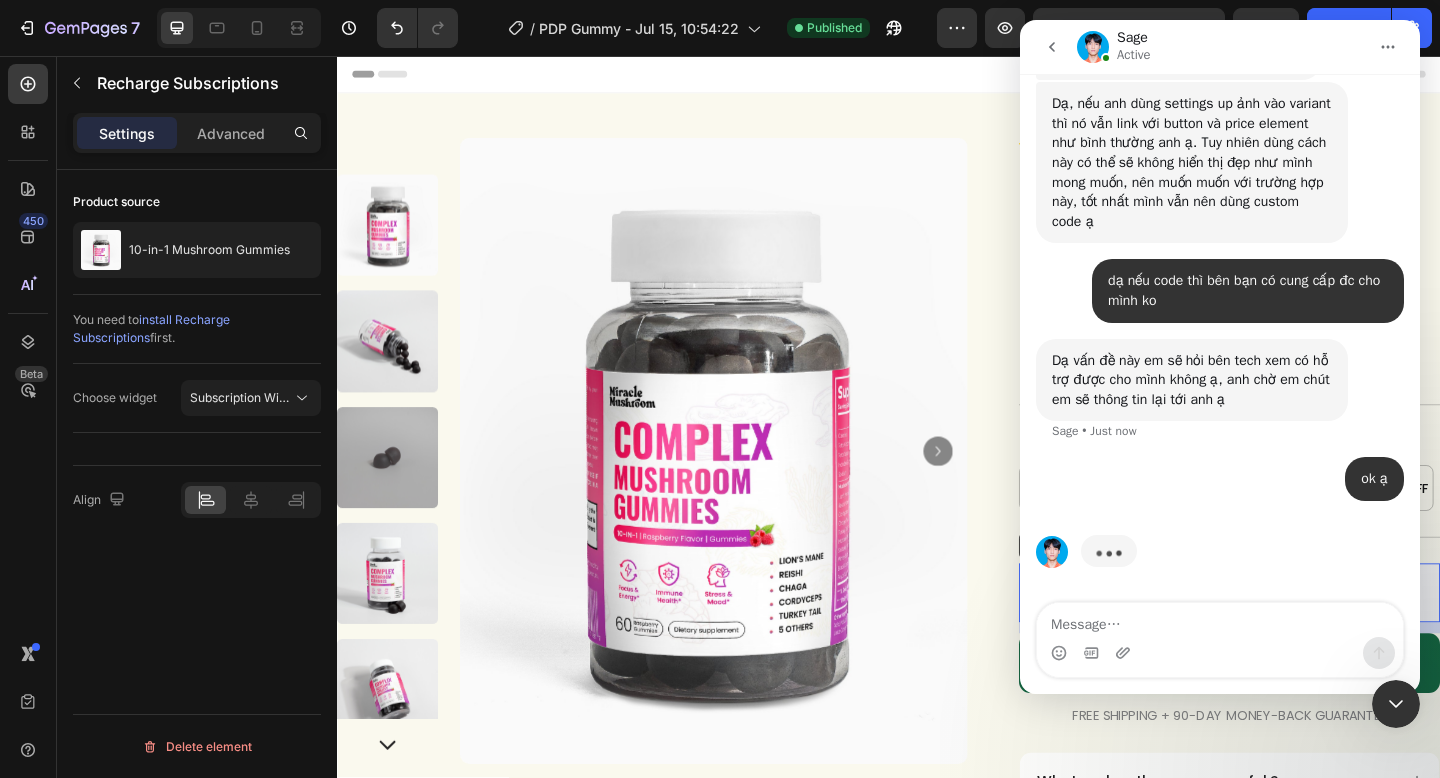 click 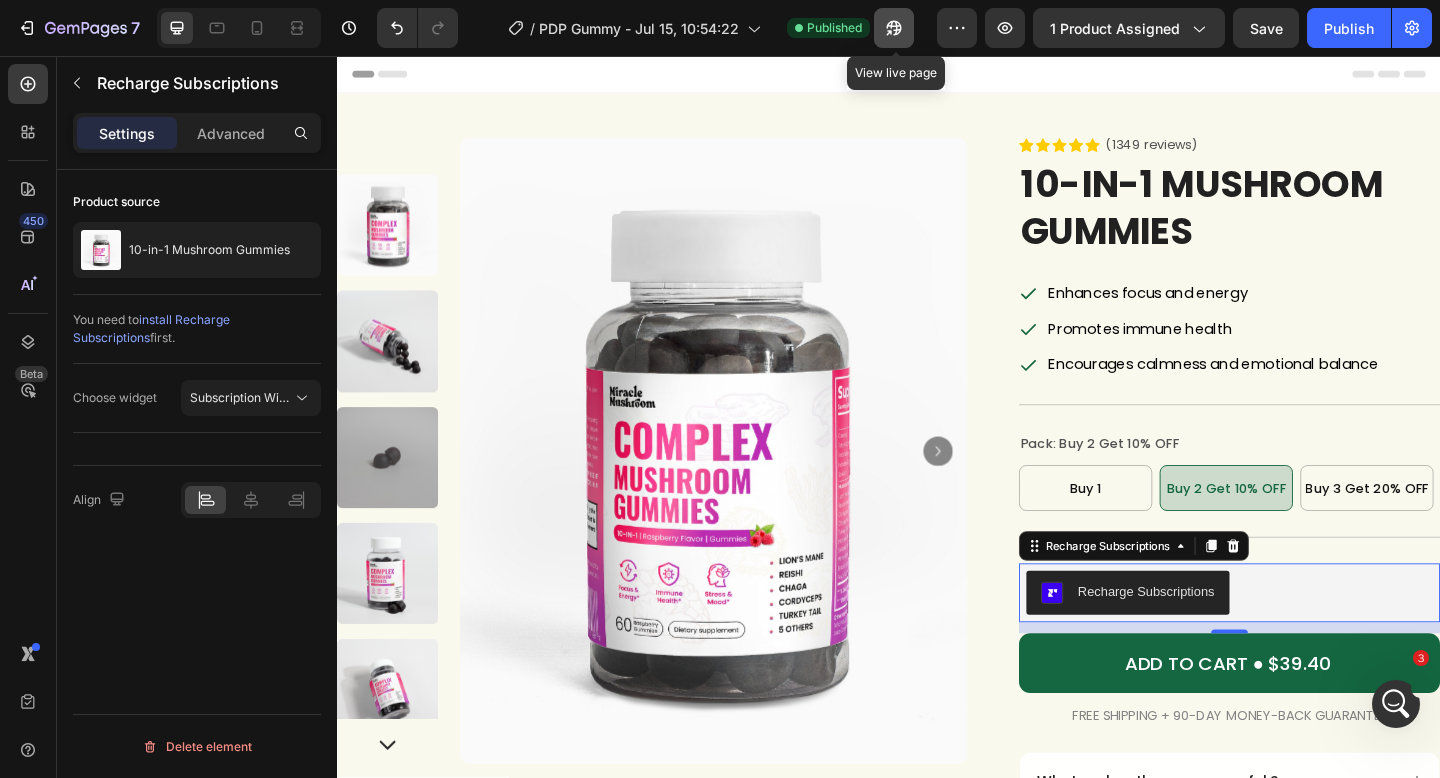 click 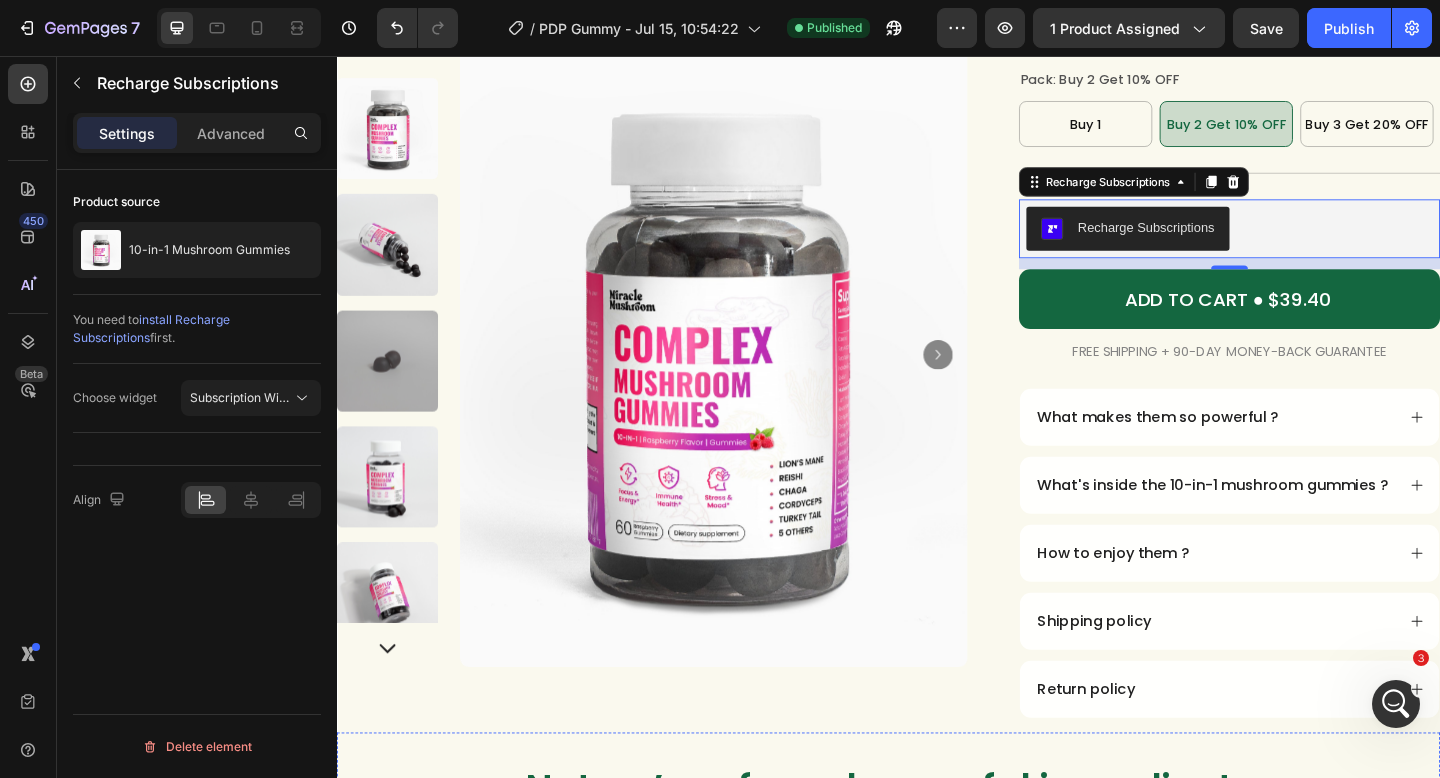 scroll, scrollTop: 105, scrollLeft: 0, axis: vertical 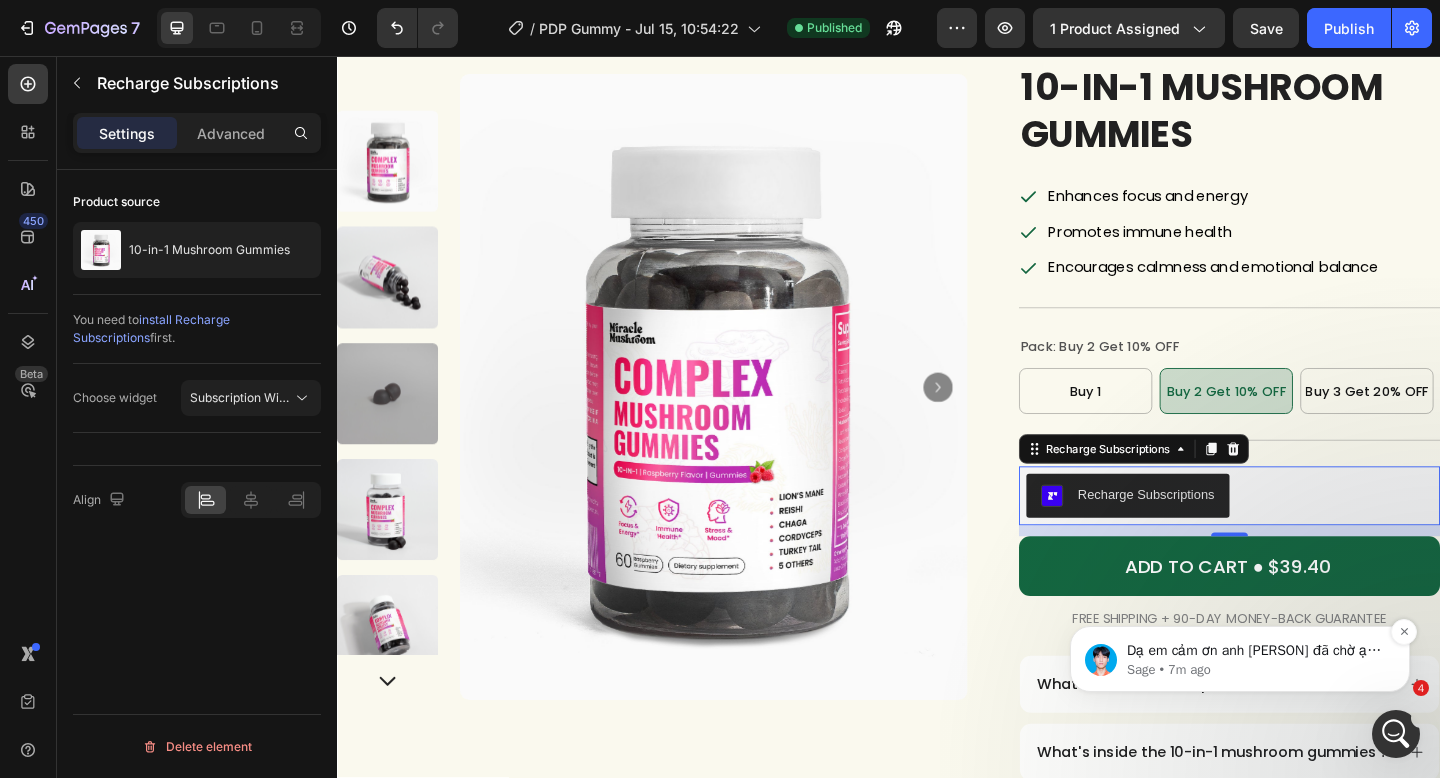 click on "Dạ em cảm ơn anh Minh đã chờ ạ, bên em có thể hỗ trợ anh làm design bundle như anh muốn ạ Sage • 7m ago" at bounding box center (1240, 659) 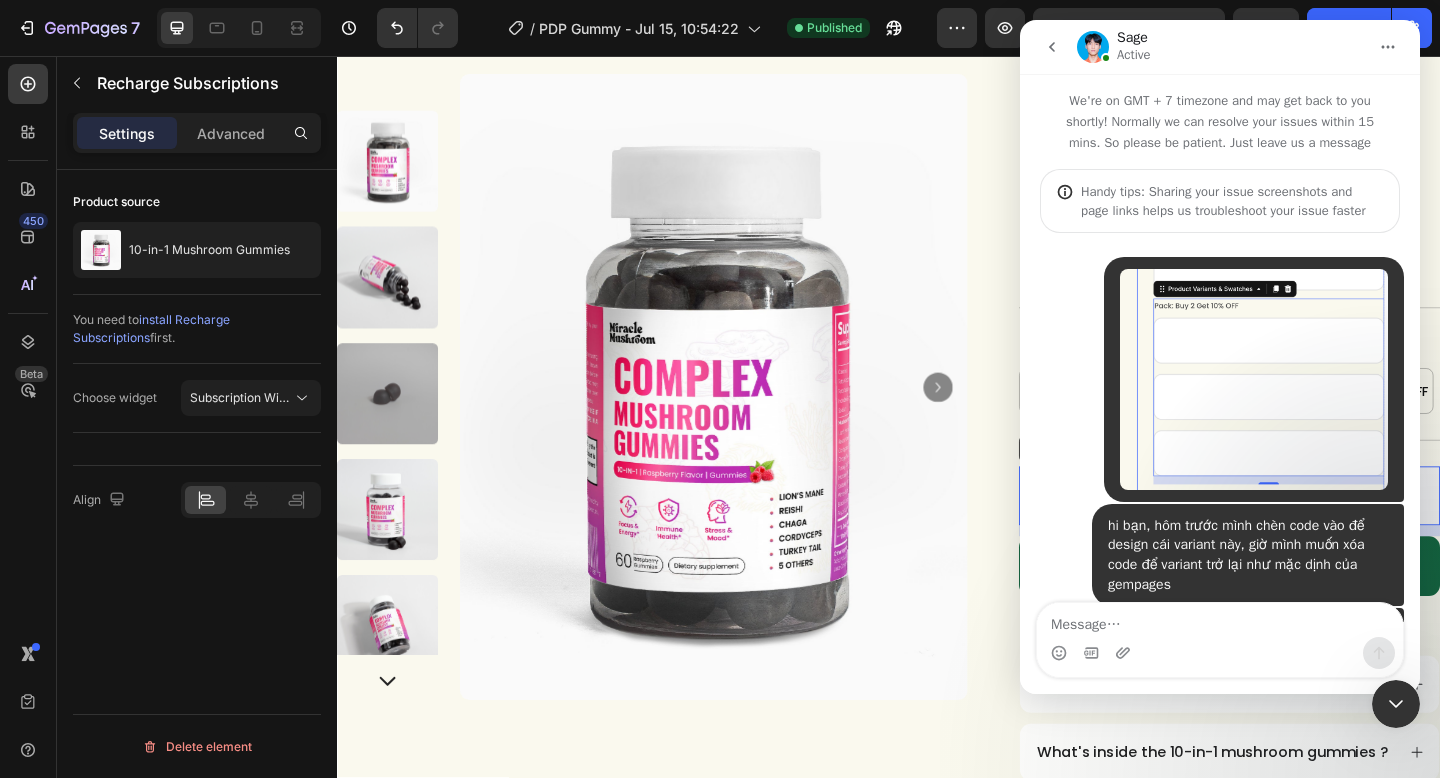scroll, scrollTop: 1027, scrollLeft: 0, axis: vertical 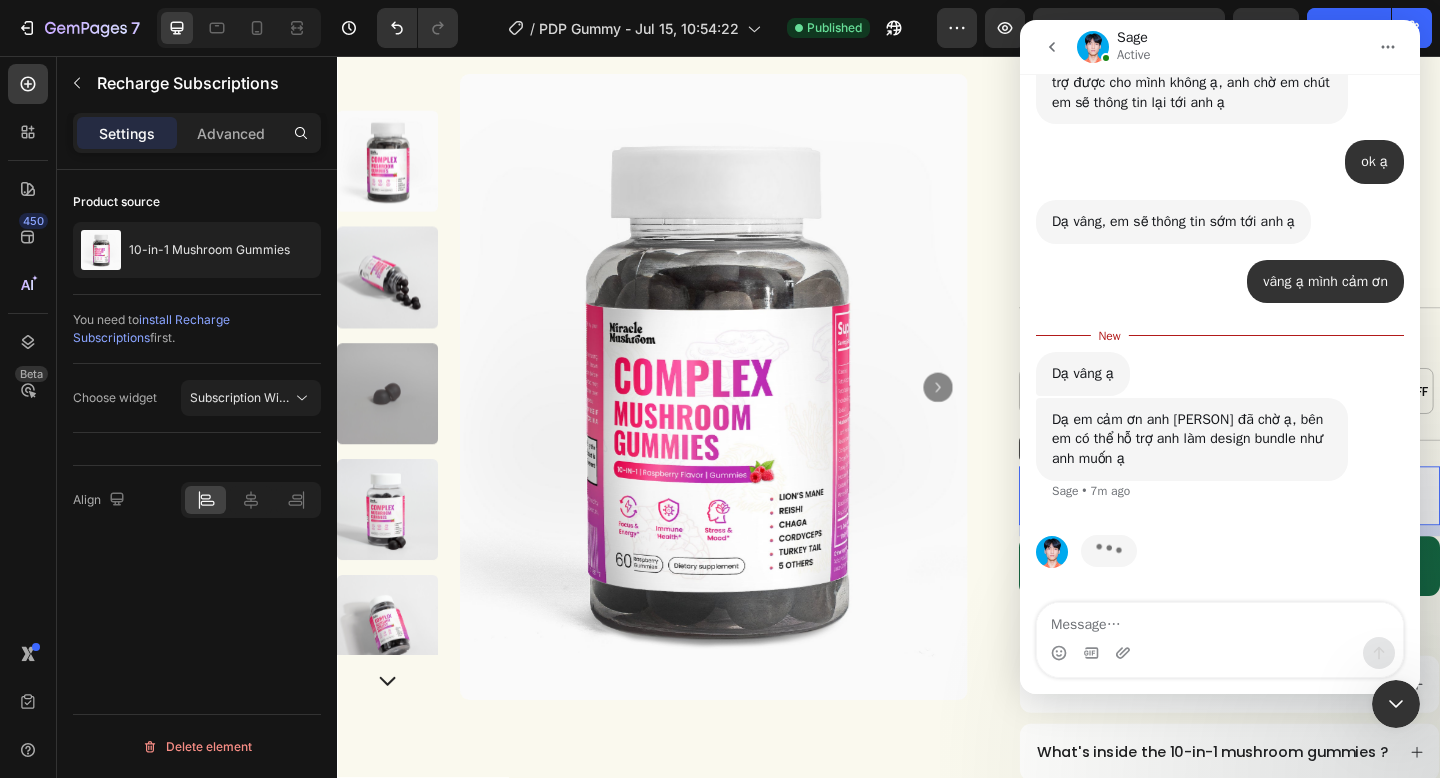 click at bounding box center (1220, 620) 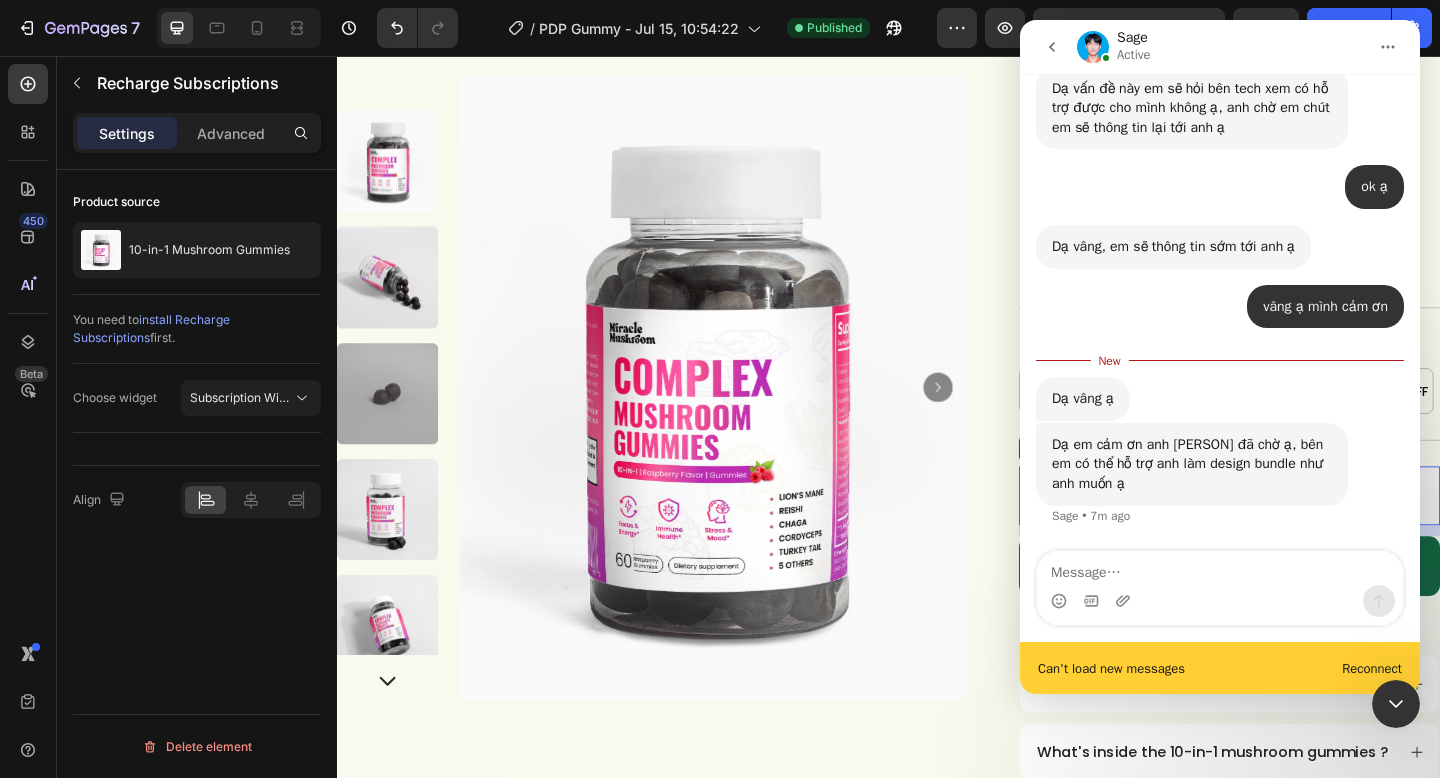 scroll, scrollTop: 7140, scrollLeft: 0, axis: vertical 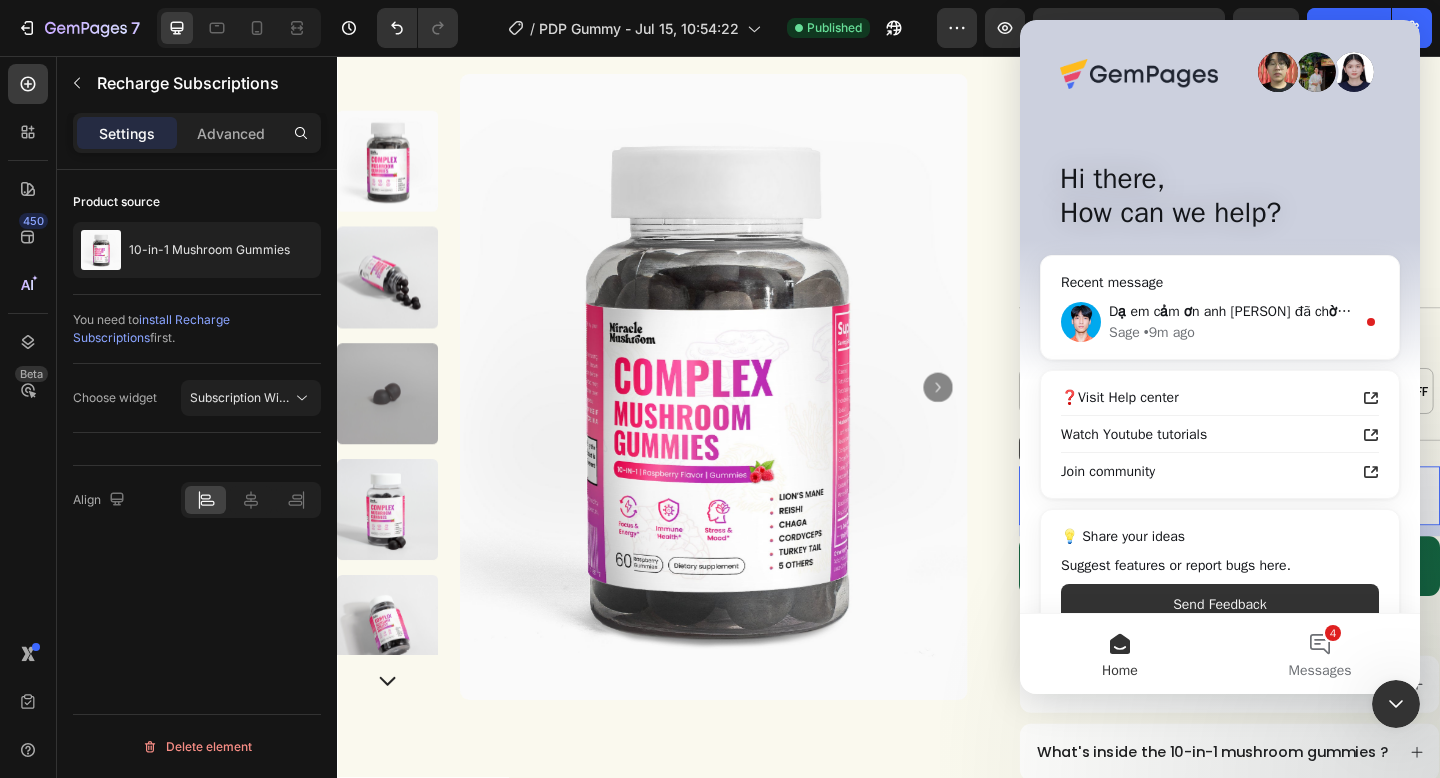 click at bounding box center (1396, 704) 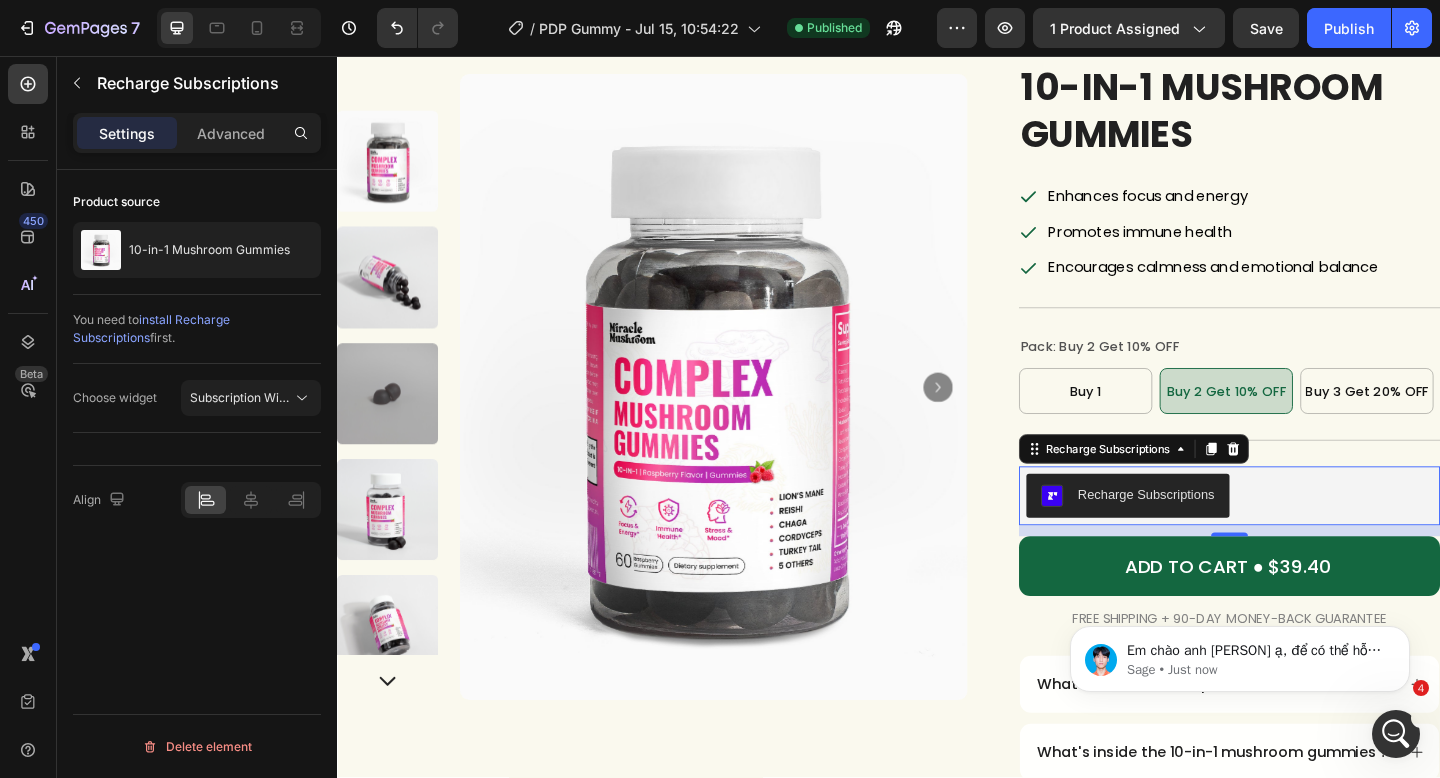 scroll, scrollTop: 0, scrollLeft: 0, axis: both 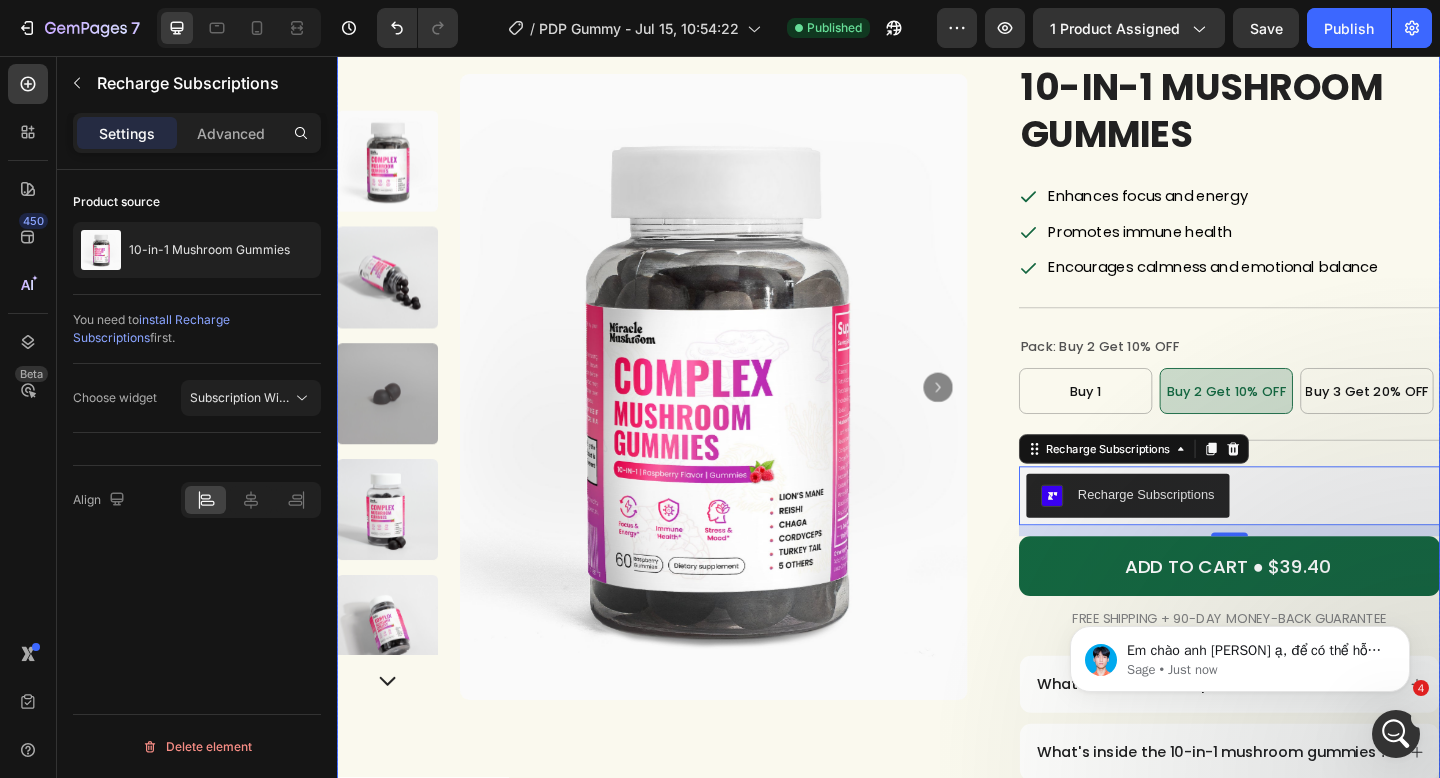 click on "Product Images Row Icon Icon Icon Icon Icon Icon List (1349 reviews) Text Block Row 10-in-1 Mushroom Gummies Product Title
Enhances focus and energy
Promotes immune health
Encourages calmness and emotional balance Item List                Title Line Pack: Buy 2 Get 10% OFF Buy 1 Buy 1 Buy 1 Buy 2 Get 10% OFF Buy 2 Get 10% OFF Buy 2 Get 10% OFF Buy 3 Get 20% OFF Buy 3 Get 20% OFF Buy 3 Get 20% OFF Product Variants & Swatches                Title Line Recharge Subscriptions Recharge Subscriptions   12 ADD TO CART ● $39.40 Add to Cart FREE SHIPPING + 90-DAY MONEY-BACK GUARANTEE Text Block Row
What makes them so powerful ?
What's inside the 10-in-1 mushroom gummies ?
How to enjoy them ?
Shipping policy
Row" at bounding box center (937, 537) 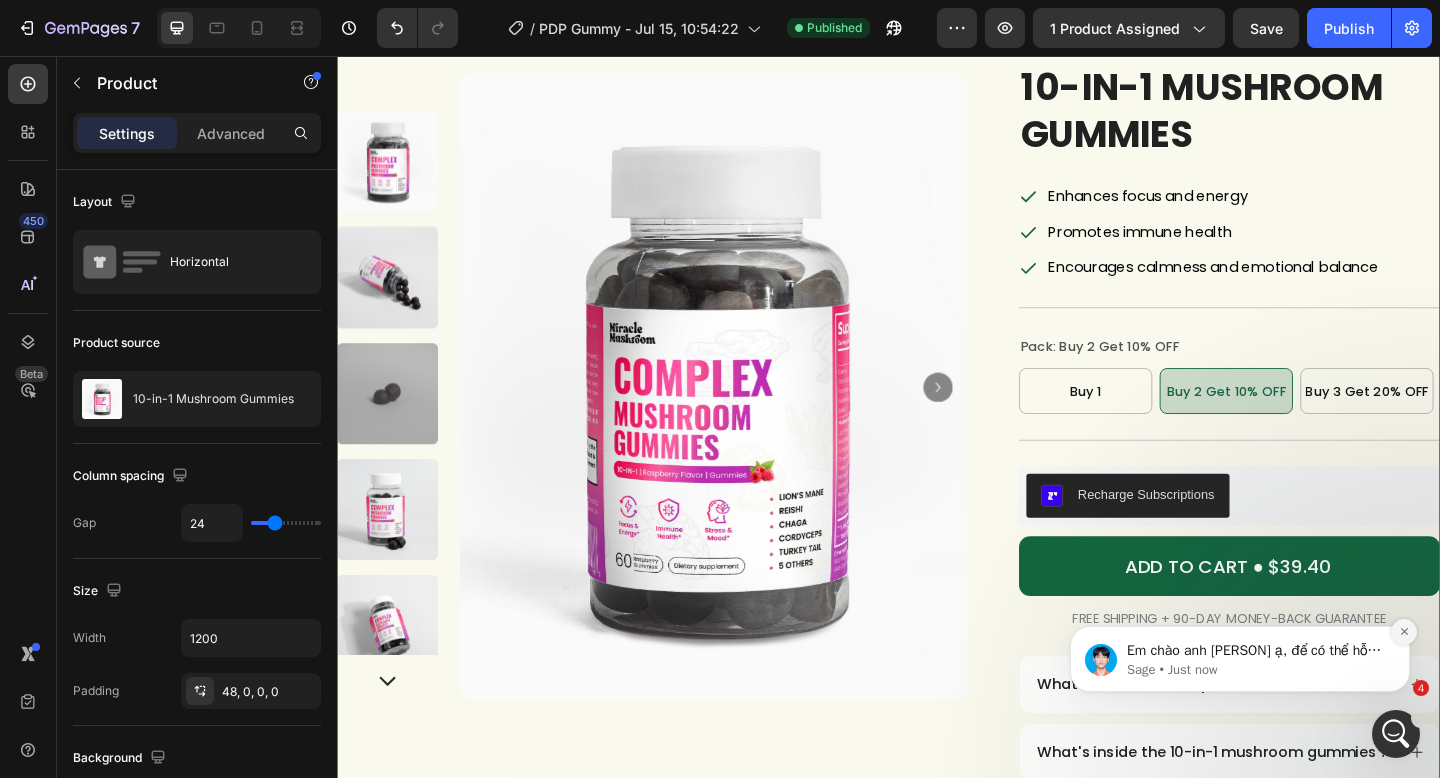click 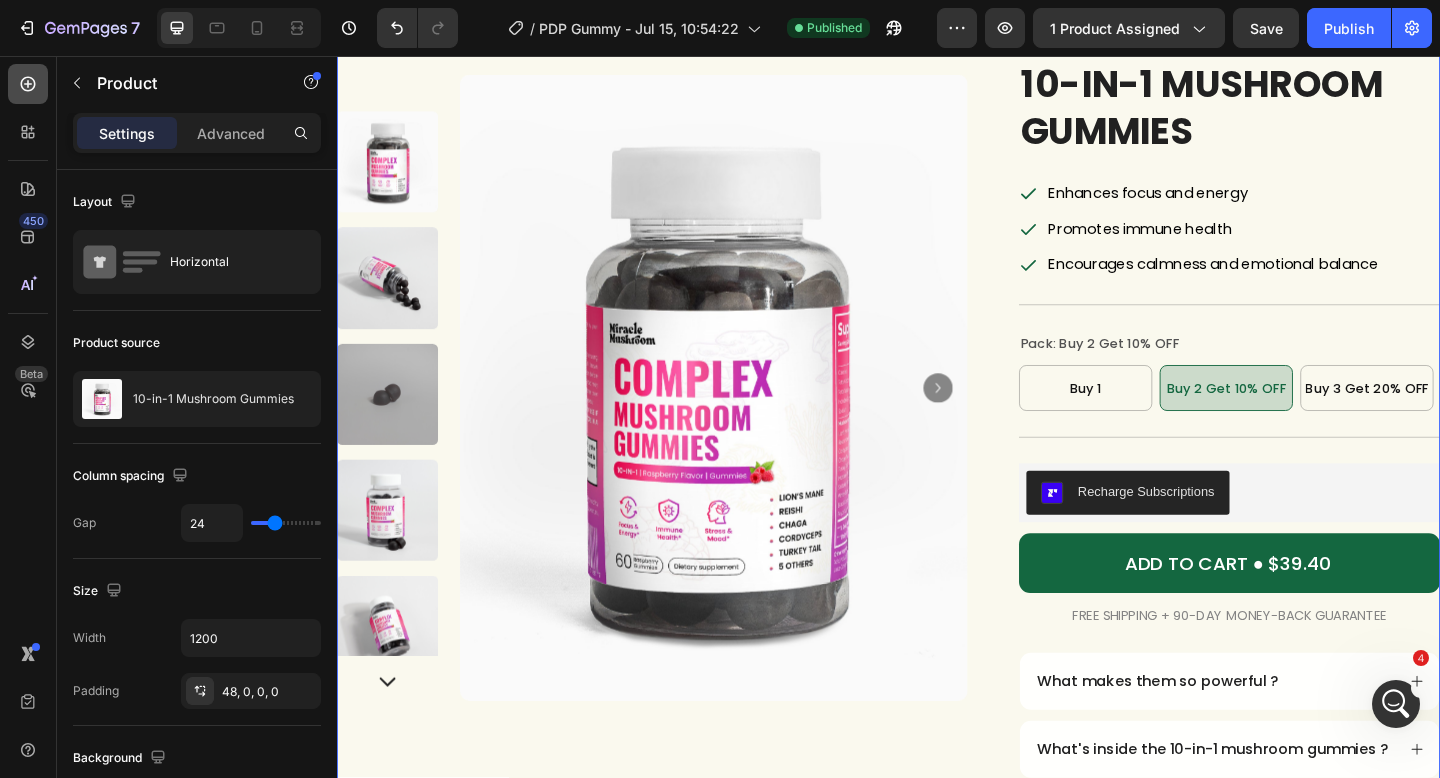 scroll, scrollTop: 109, scrollLeft: 0, axis: vertical 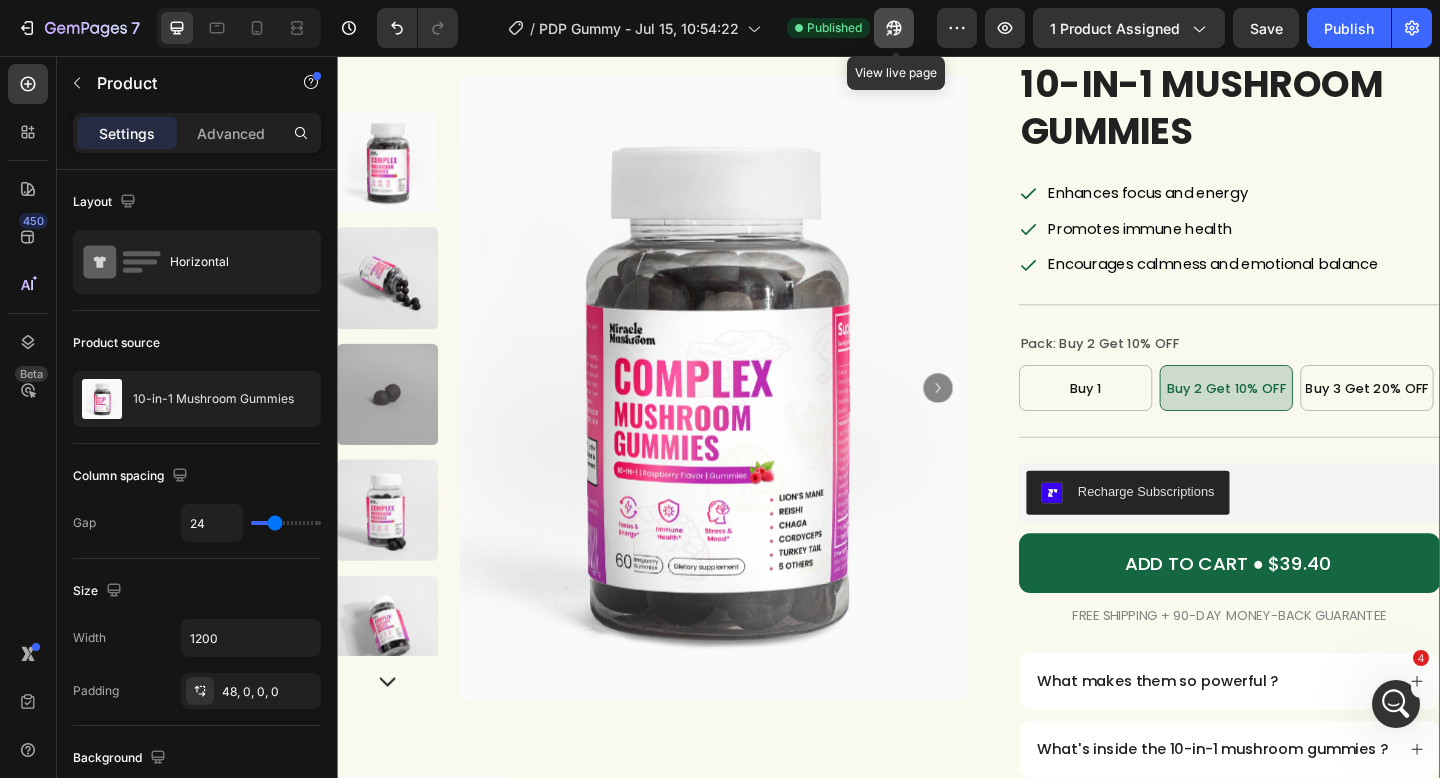 click 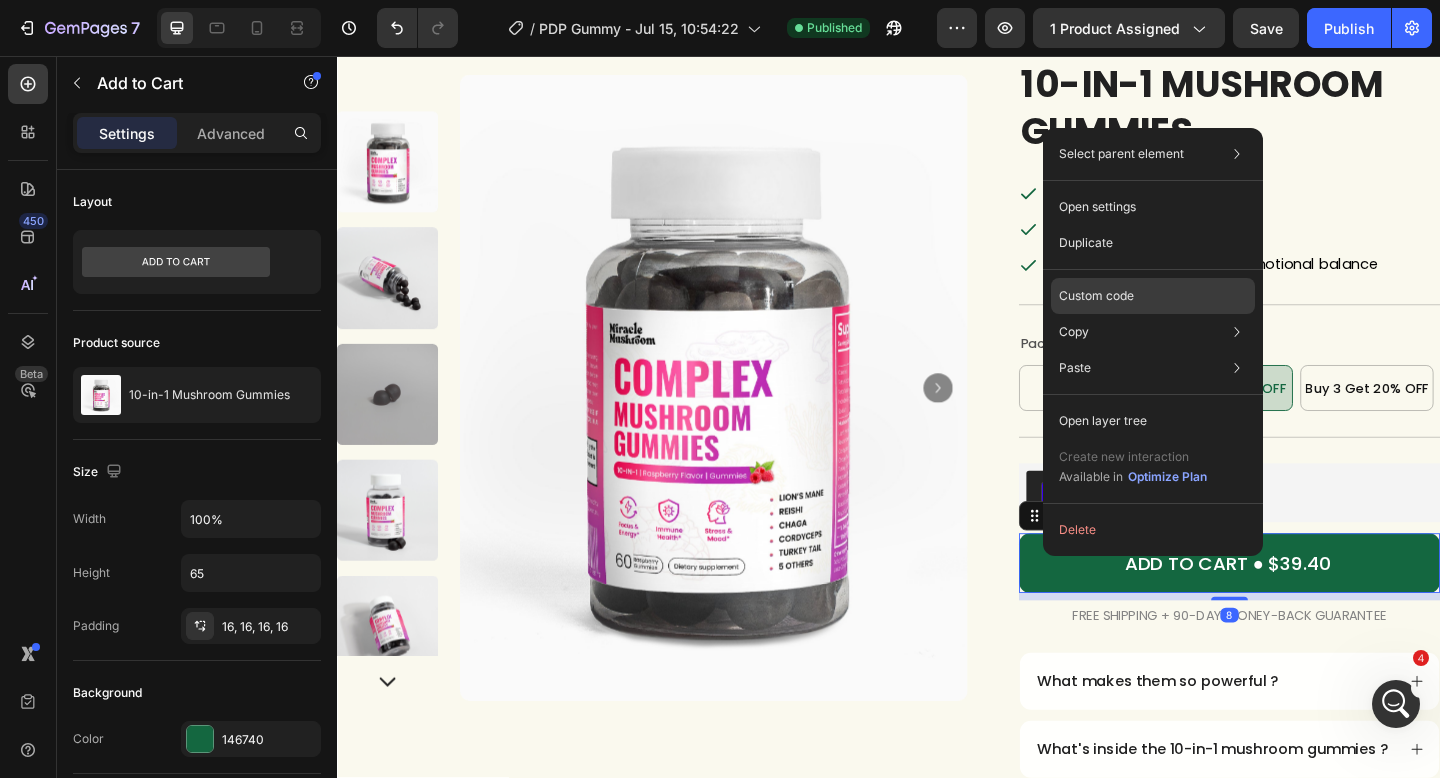 click on "Custom code" at bounding box center (1096, 296) 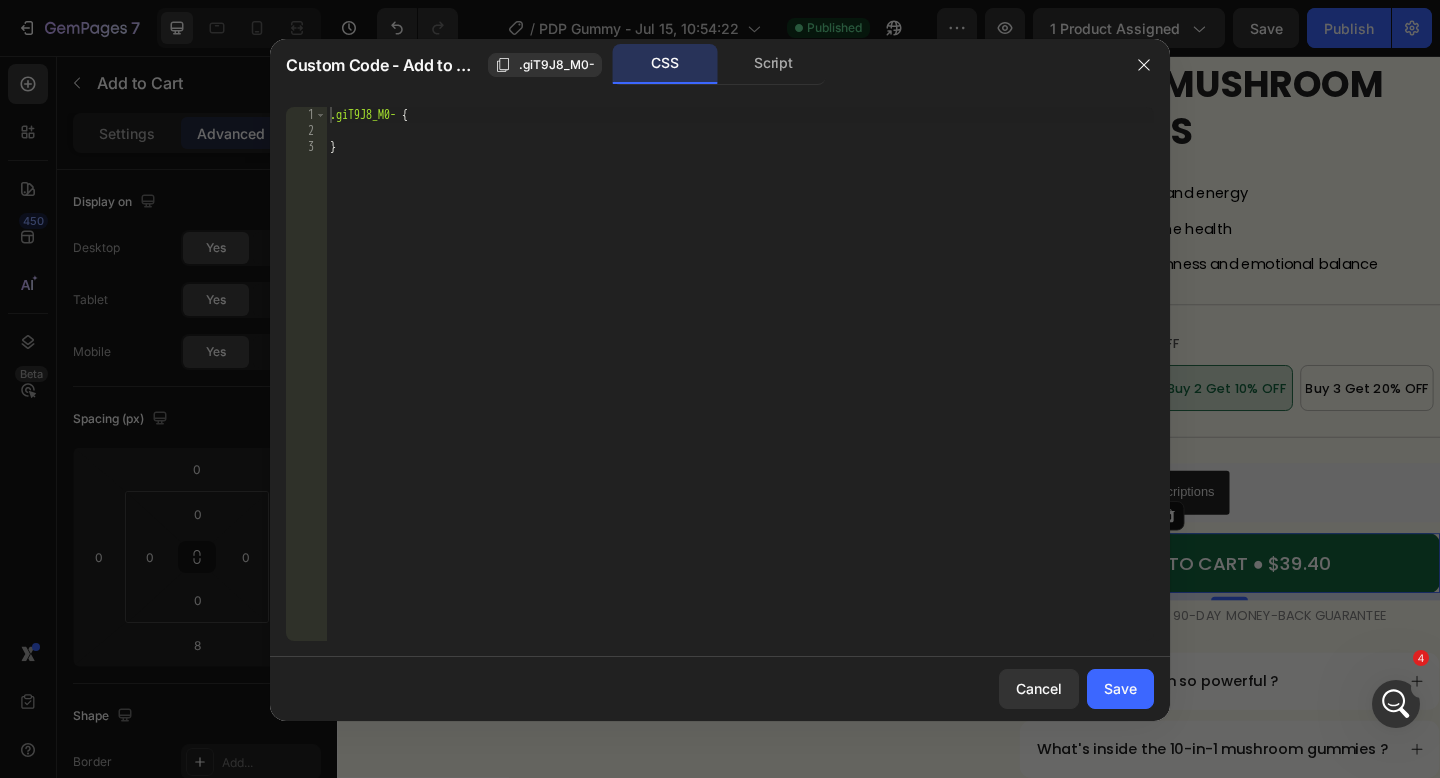 click on "Custom Code - Add to Cart .giT9J8_M0- CSS Script" at bounding box center (694, 65) 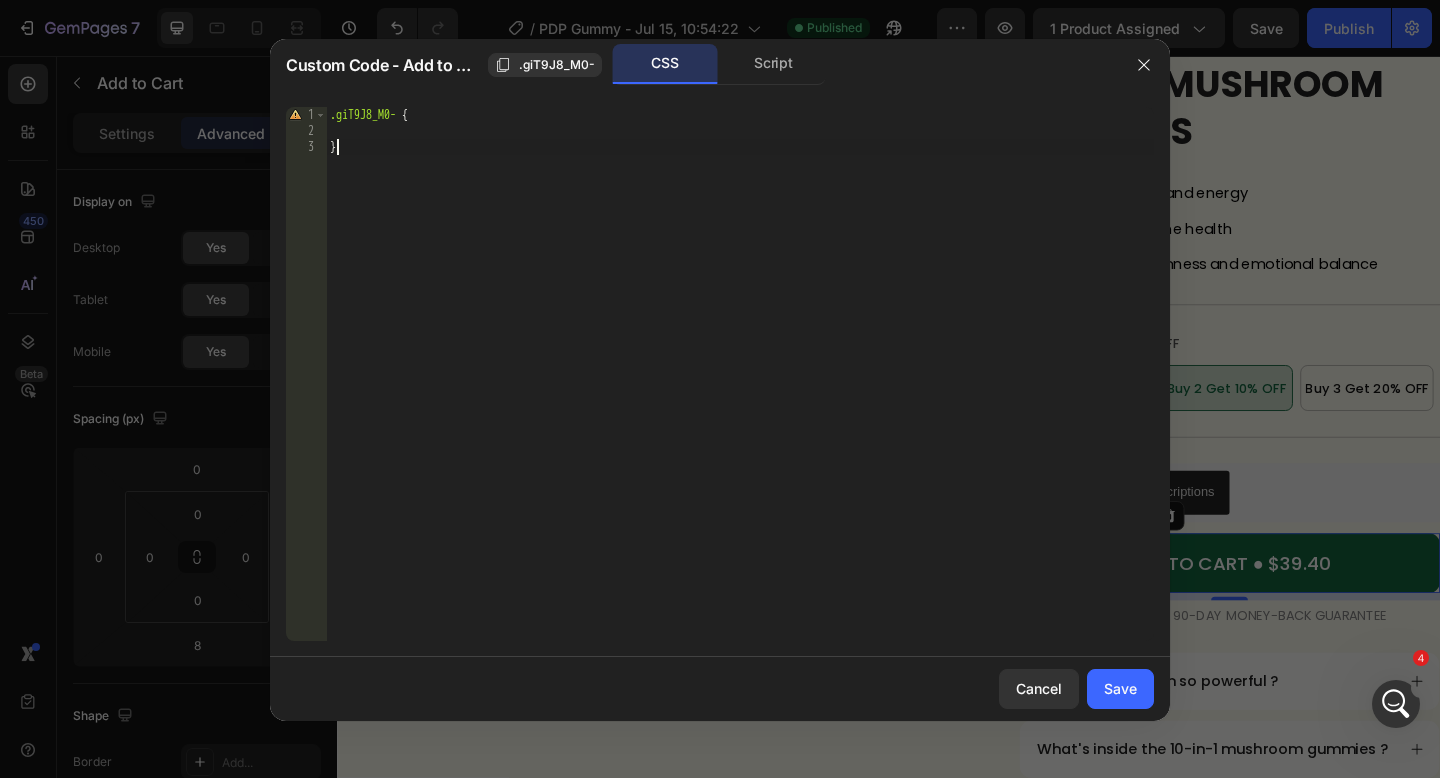 click on ".giT9J8_M0-   { }" at bounding box center [740, 390] 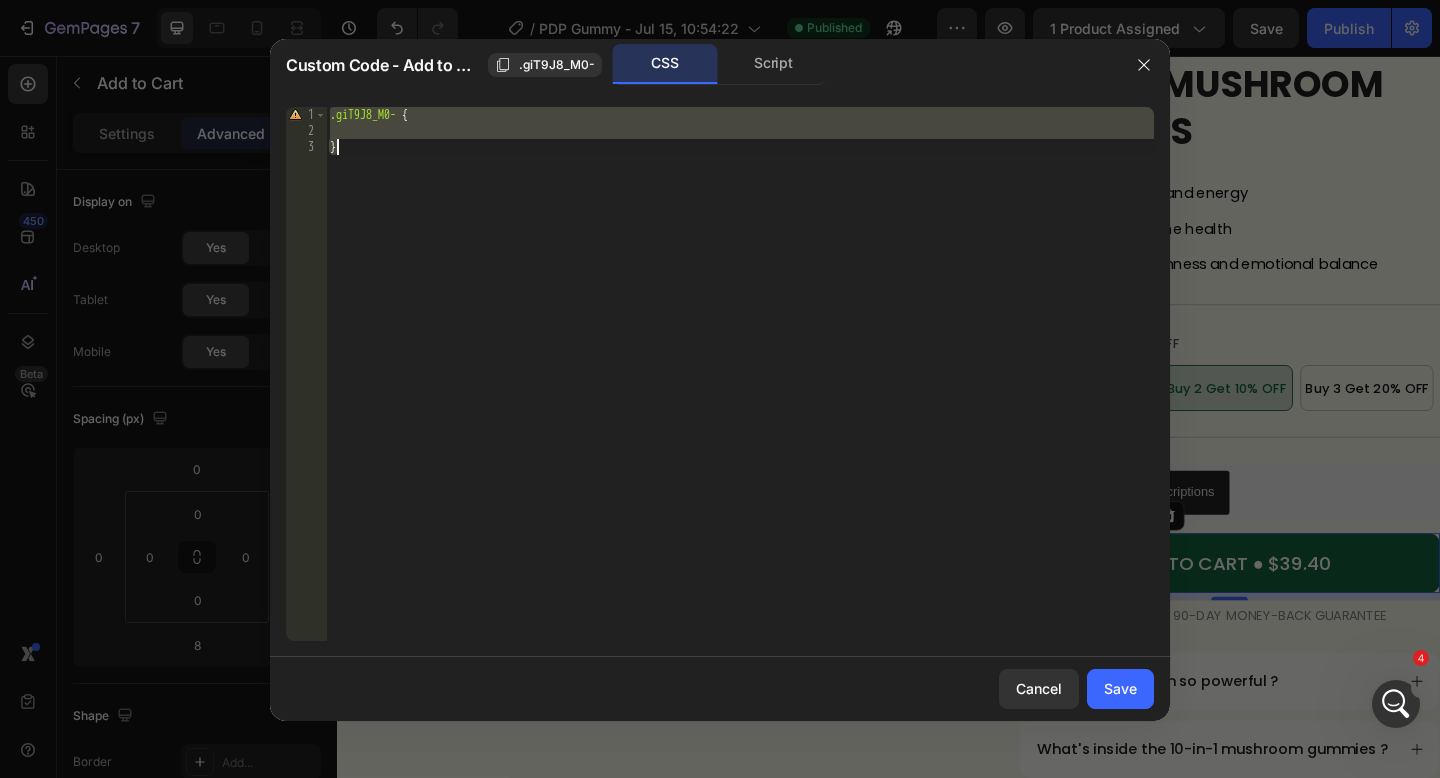 click on ".giT9J8_M0-   { }" at bounding box center [740, 390] 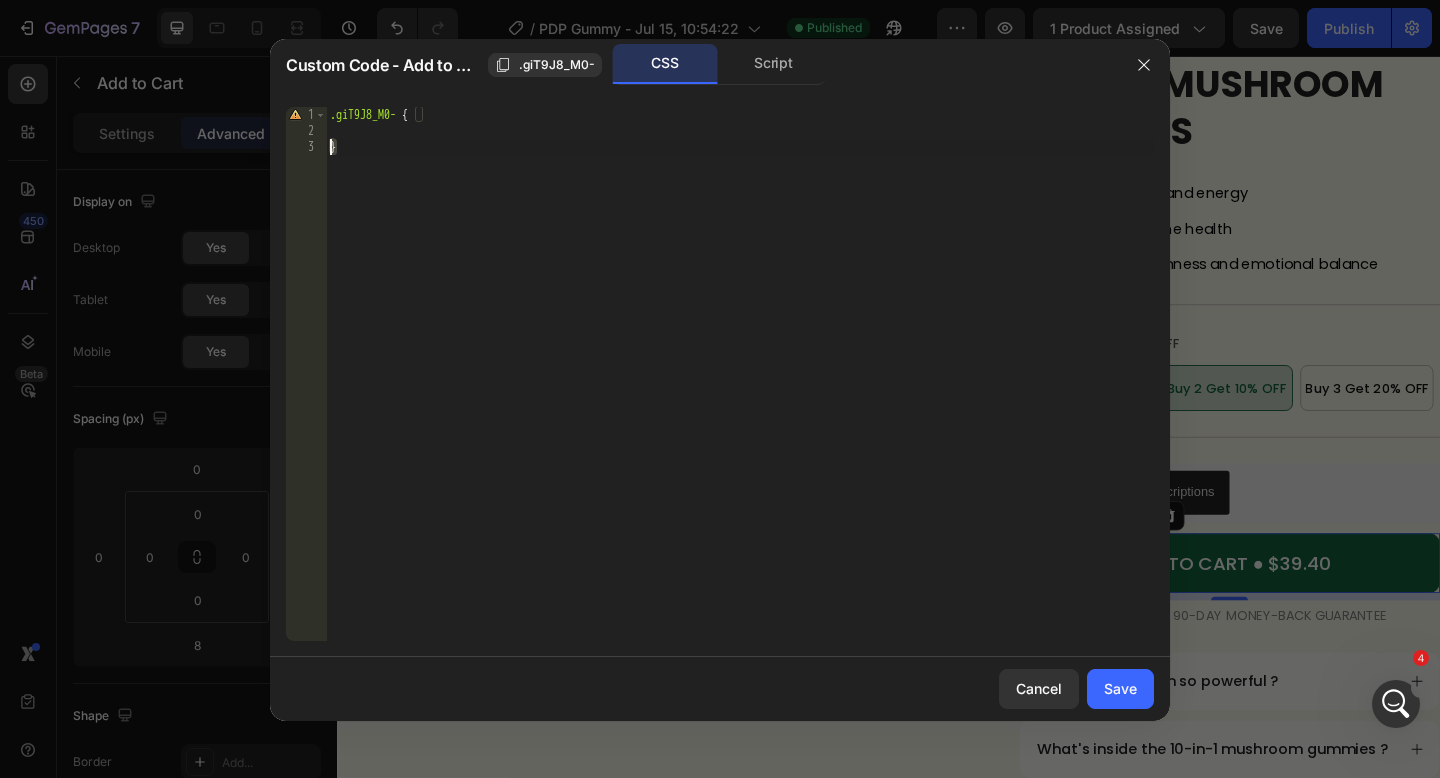 drag, startPoint x: 377, startPoint y: 144, endPoint x: 330, endPoint y: 140, distance: 47.169907 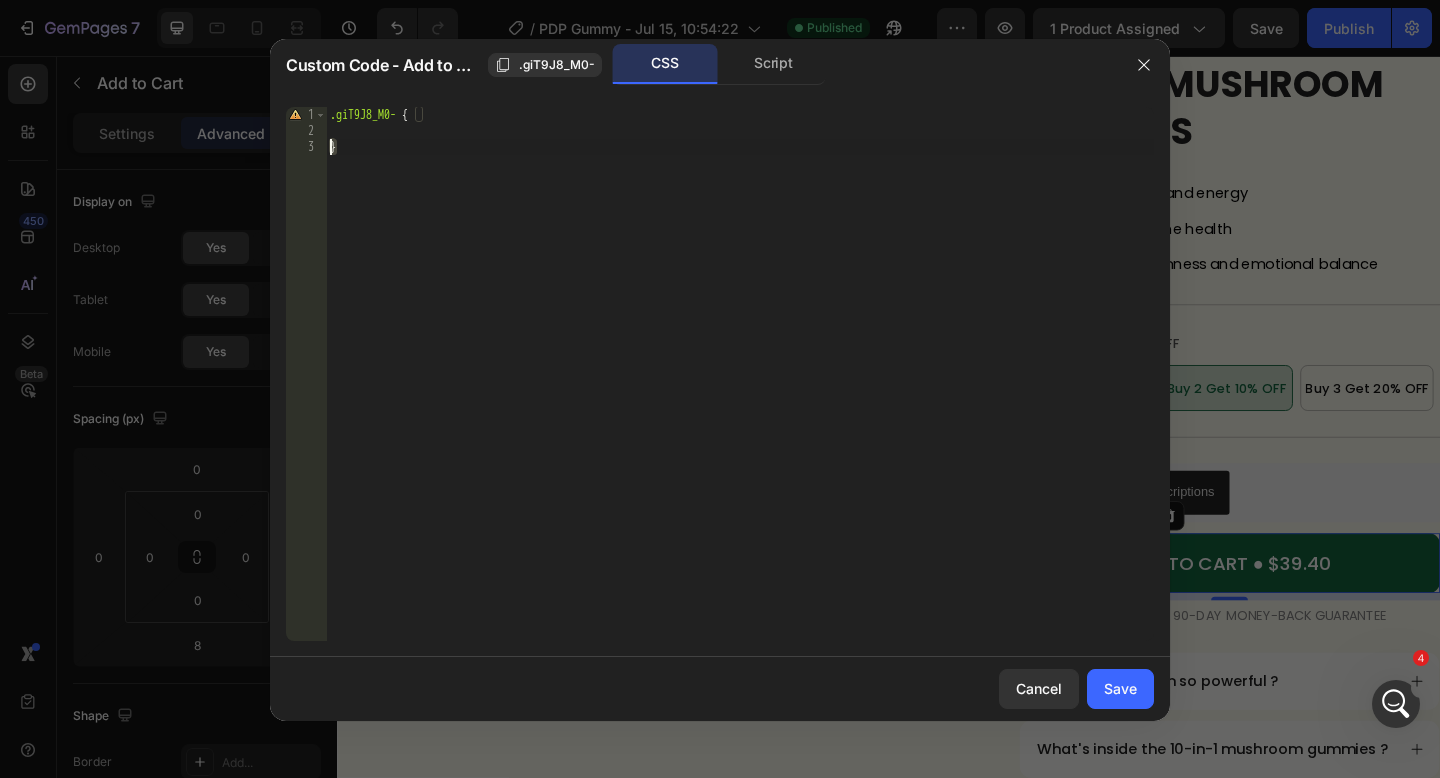 paste on ".gWZEEQKgvs {" 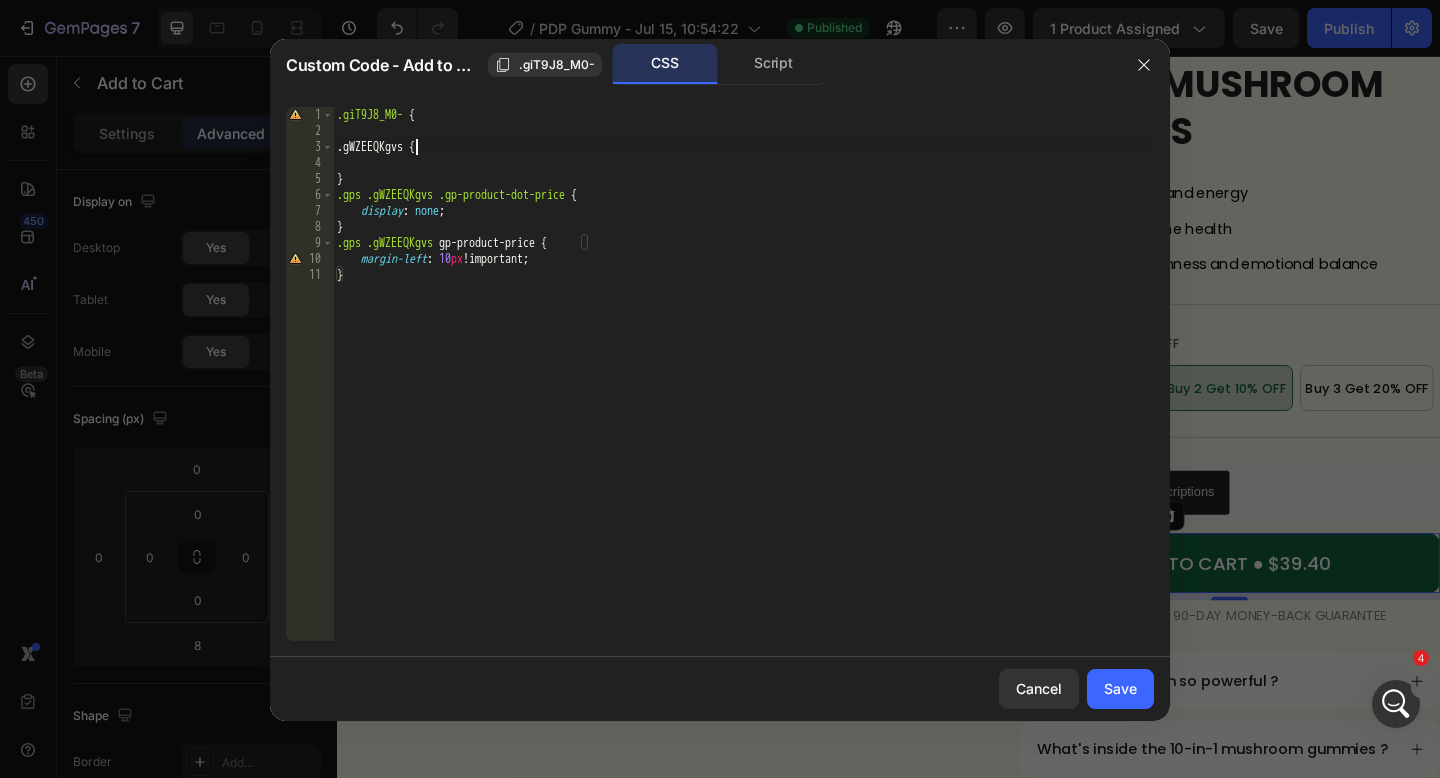 click on ".giT9J8_M0-   { .gWZEEQKgvs { } .gps   .gWZEEQKgvs   .gp-product-dot-price   {      display :   none ; }   .gps   .gWZEEQKgvs   gp-product-price   {      margin-left :   10 px  !important ; }" at bounding box center (743, 390) 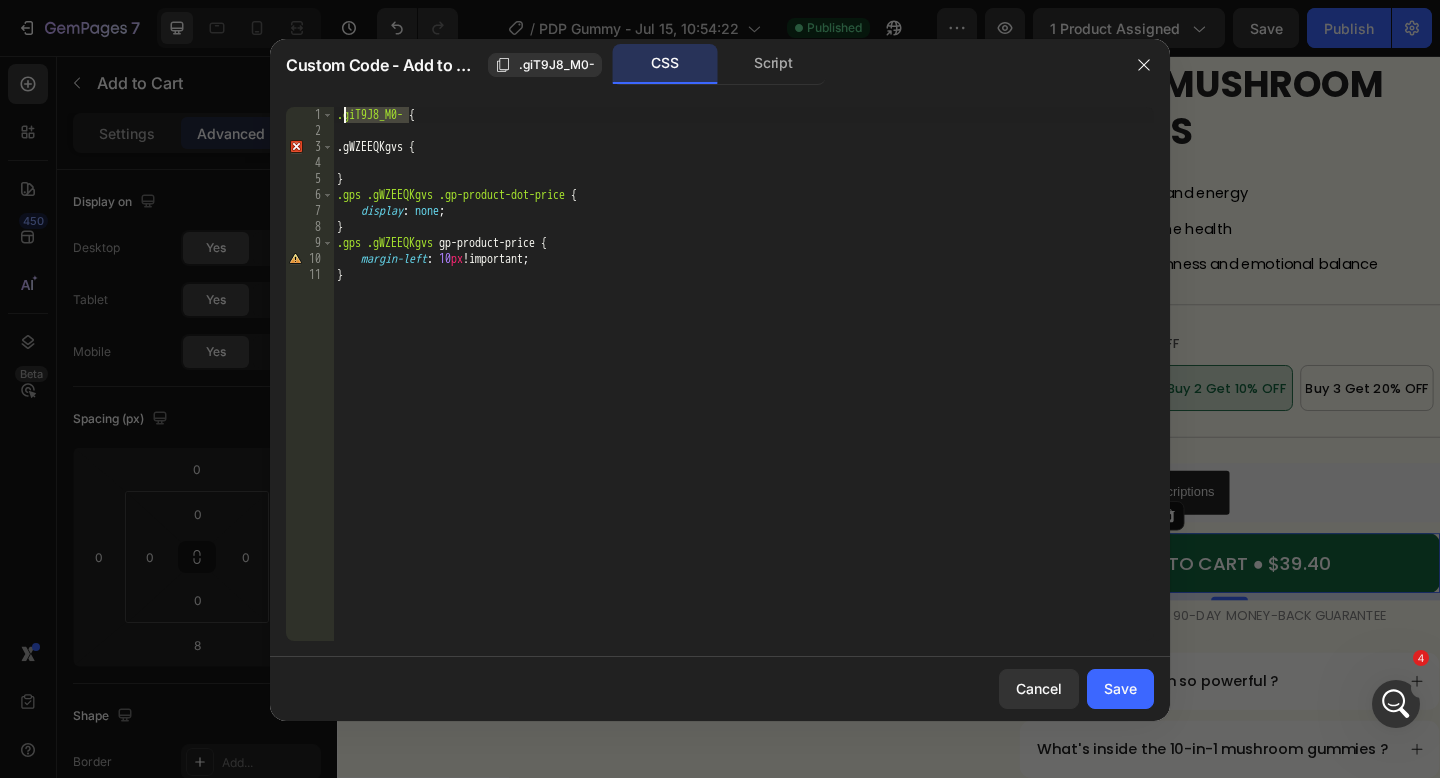 drag, startPoint x: 411, startPoint y: 117, endPoint x: 345, endPoint y: 110, distance: 66.37017 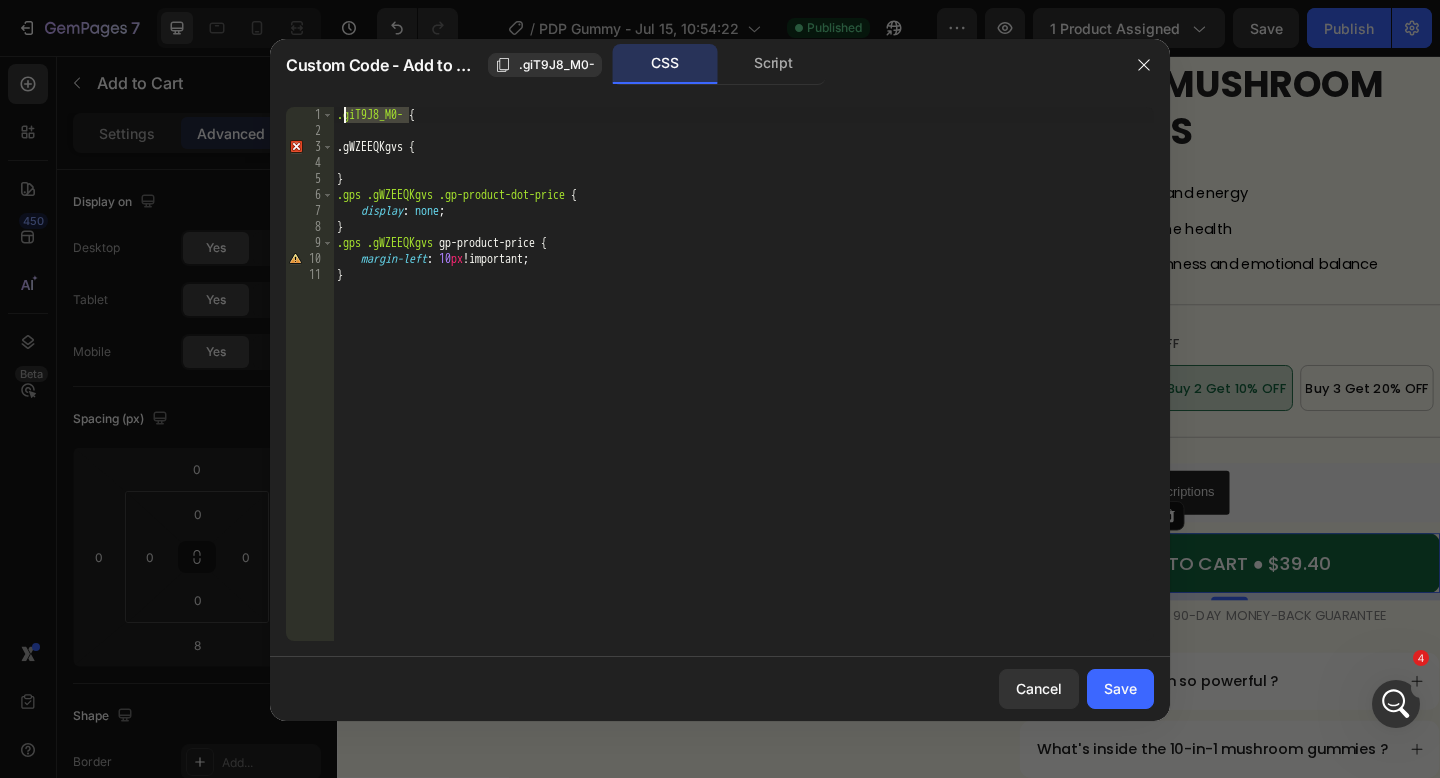 click on ".giT9J8_M0-   { .gWZEEQKgvs { } .gps   .gWZEEQKgvs   .gp-product-dot-price   {      display :   none ; }   .gps   .gWZEEQKgvs   gp-product-price   {      margin-left :   10 px  !important ; }" at bounding box center (743, 390) 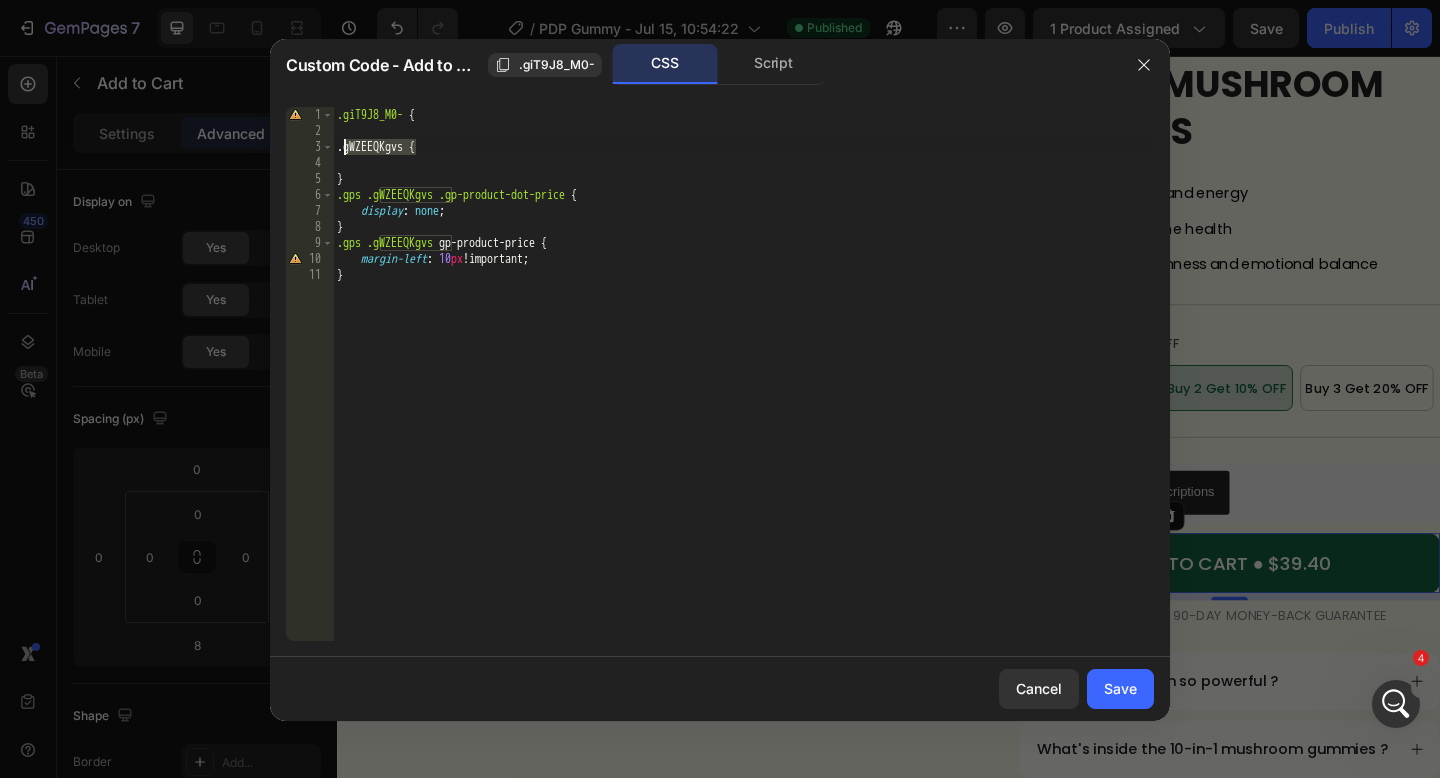 drag, startPoint x: 416, startPoint y: 149, endPoint x: 367, endPoint y: 163, distance: 50.96077 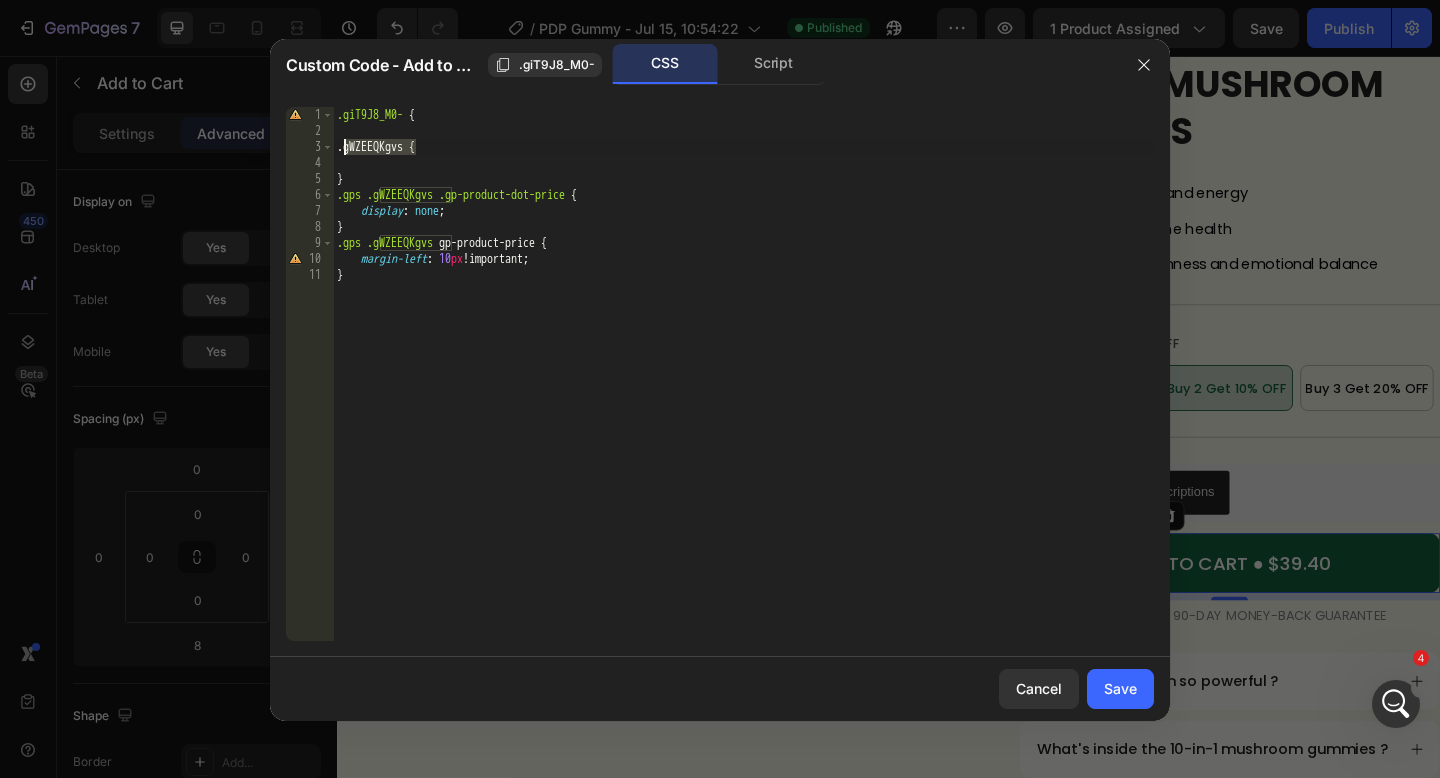 click on ".giT9J8_M0-   { .gWZEEQKgvs { } .gps   .gWZEEQKgvs   .gp-product-dot-price   {      display :   none ; }   .gps   .gWZEEQKgvs   gp-product-price   {      margin-left :   10 px  !important ; }" at bounding box center [743, 390] 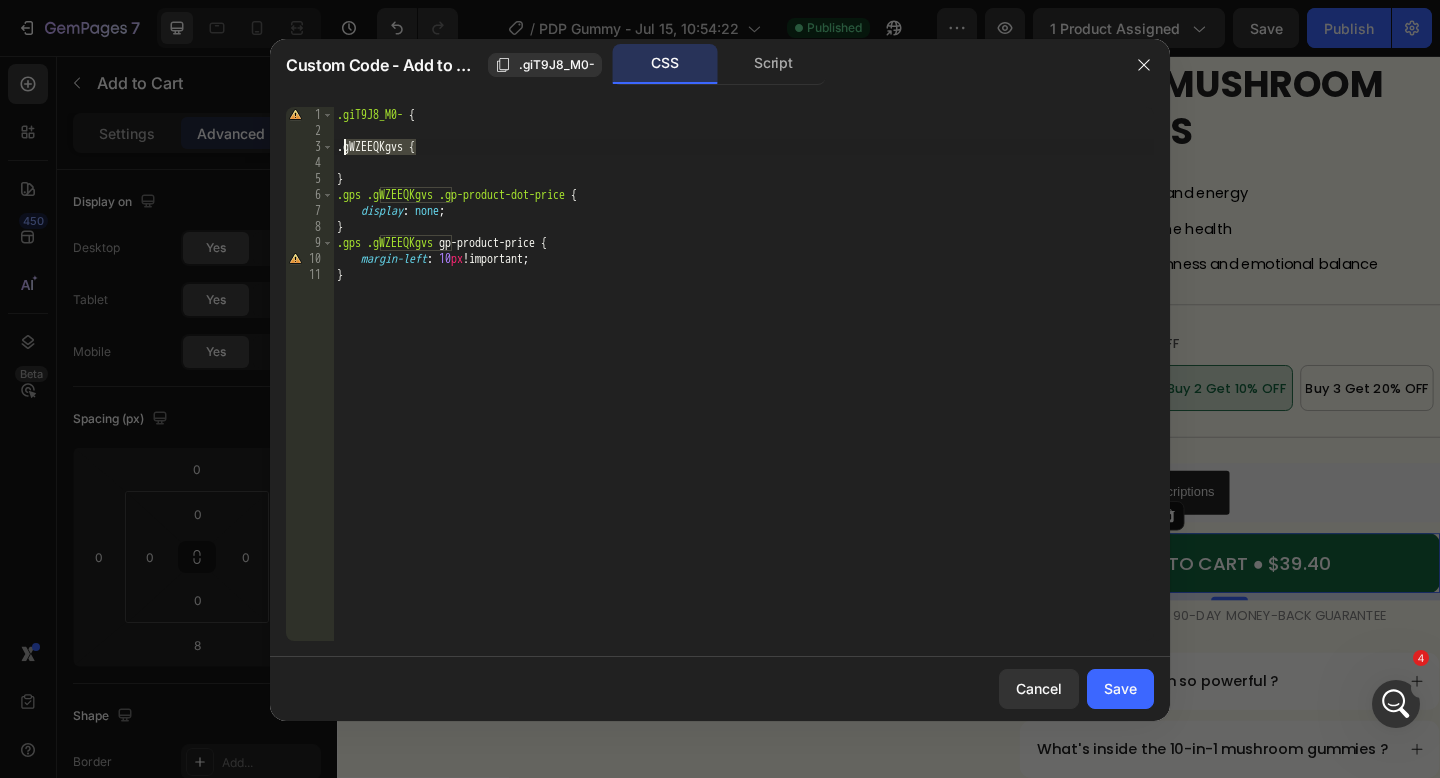 paste on "iT9J8_M0" 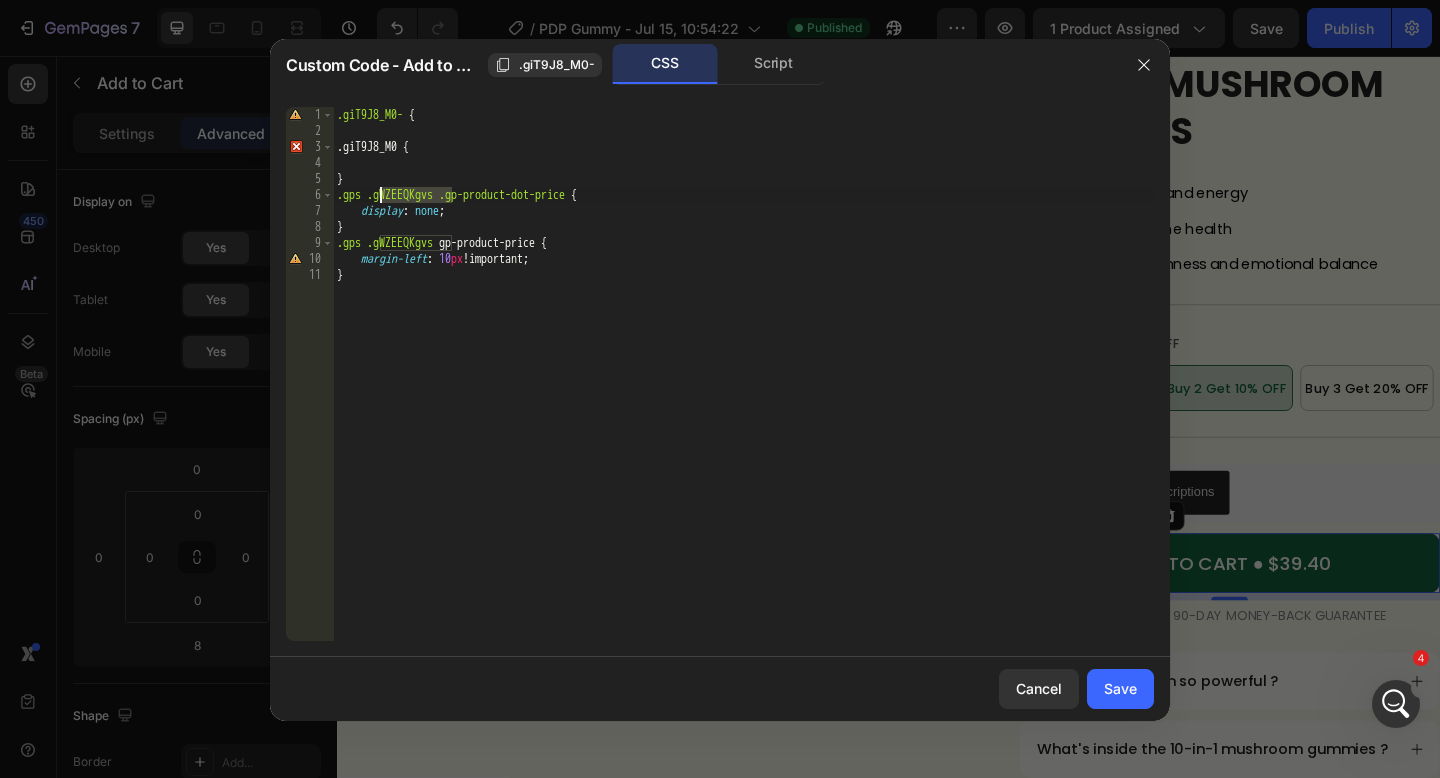 drag, startPoint x: 441, startPoint y: 192, endPoint x: 381, endPoint y: 188, distance: 60.133186 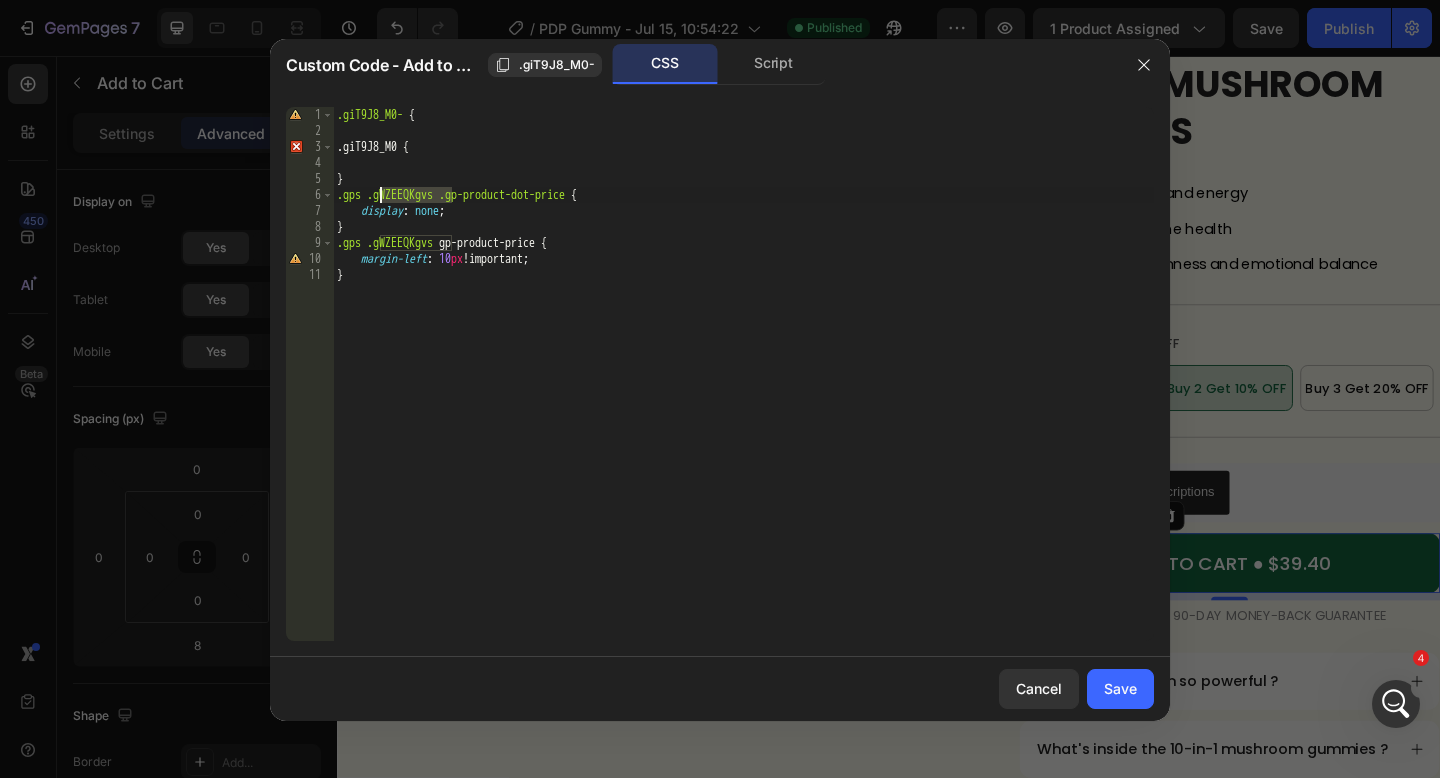 click on ".giT9J8_M0-   { .giT9J8_M0 { } .gps   .gWZEEQKgvs   .gp-product-dot-price   {      display :   none ; }   .gps   .gWZEEQKgvs   gp-product-price   {      margin-left :   10 px  !important ; }" at bounding box center (743, 390) 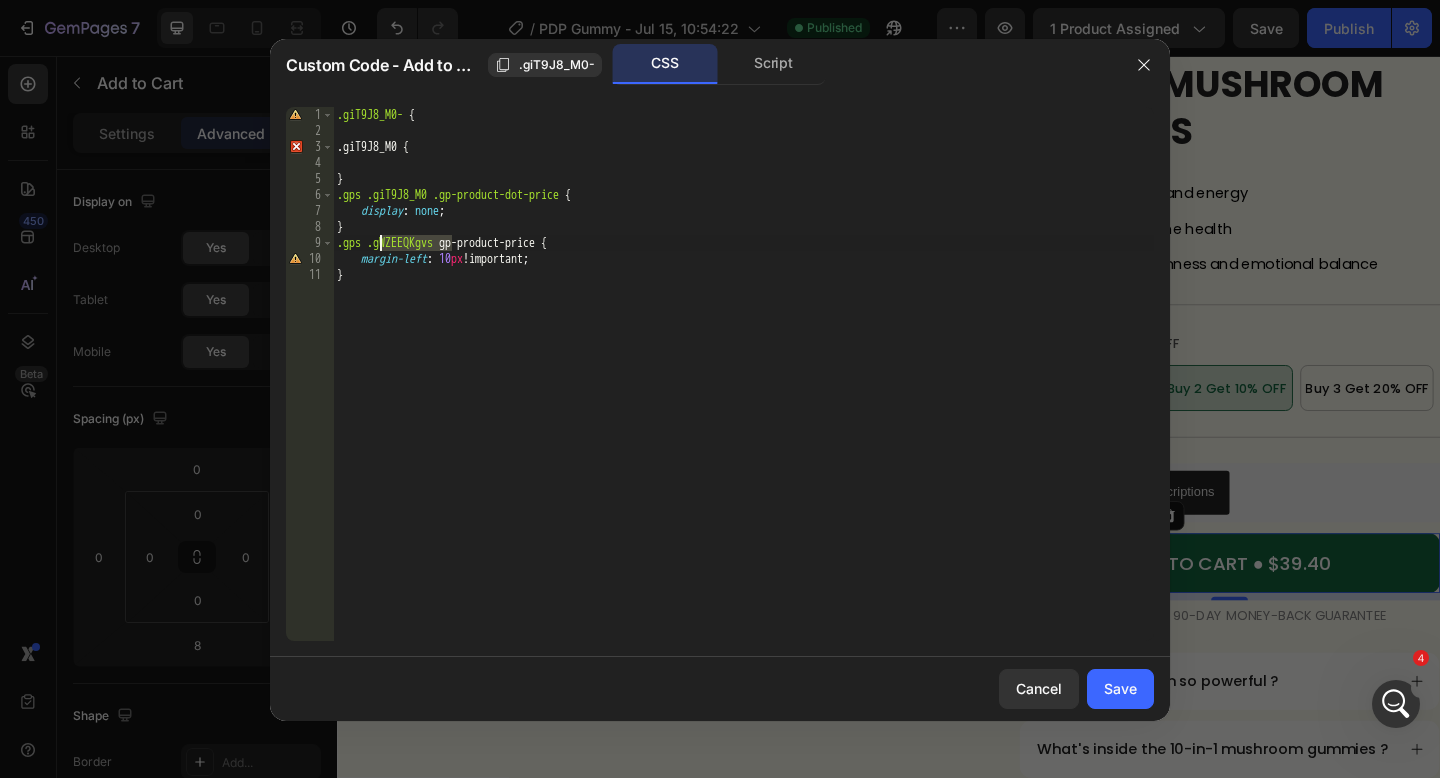 drag, startPoint x: 451, startPoint y: 242, endPoint x: 381, endPoint y: 239, distance: 70.064255 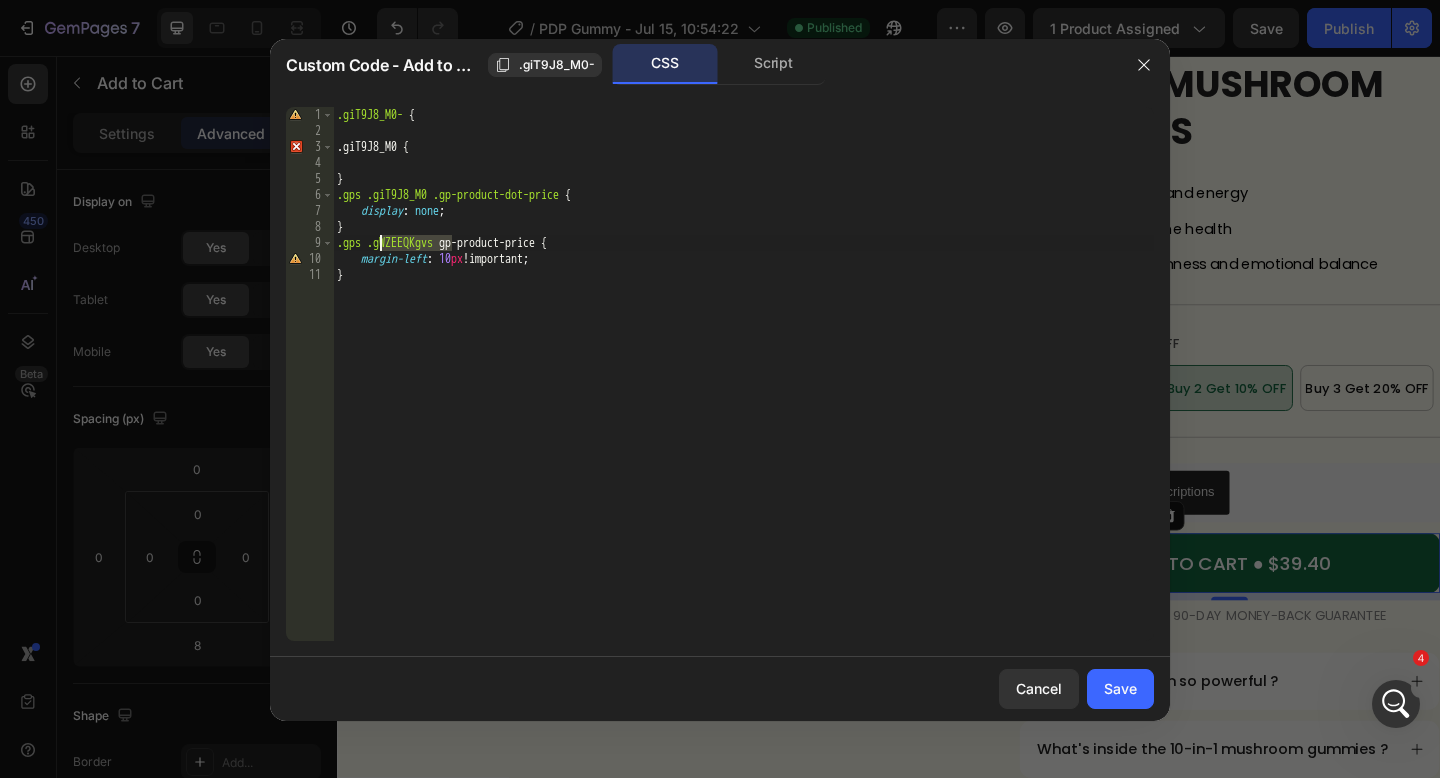 click on ".giT9J8_M0-   { .giT9J8_M0 { } .gps   .giT9J8_M0   .gp-product-dot-price   {      display :   none ; }   .gps   .gWZEEQKgvs   gp-product-price   {      margin-left :   10 px  !important ; }" at bounding box center (743, 390) 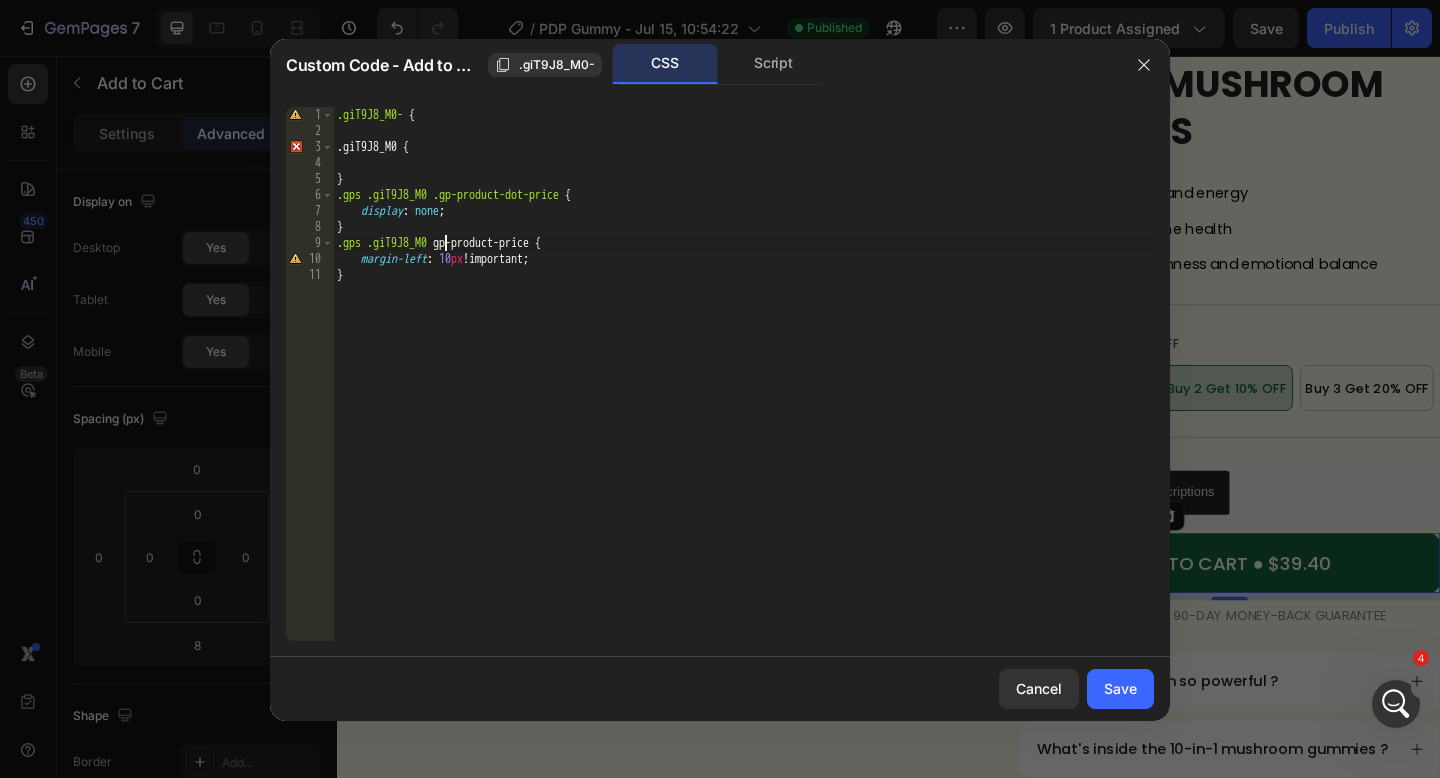 click on ".giT9J8_M0-   { .giT9J8_M0 { } .gps   .giT9J8_M0   .gp-product-dot-price   {      display :   none ; }   .gps   .giT9J8_M0   gp-product-price   {      margin-left :   10 px  !important ; }" at bounding box center [743, 390] 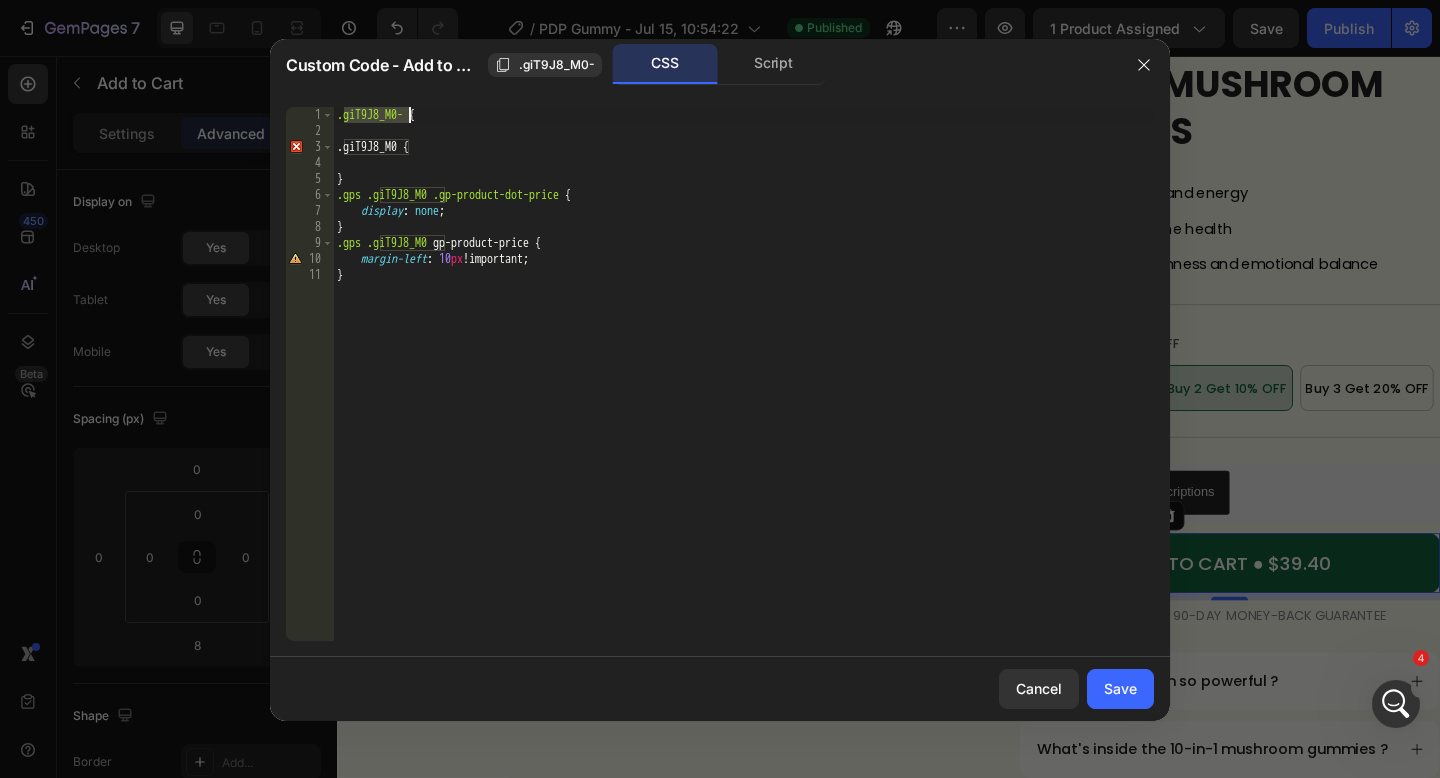 click on ".giT9J8_M0-   { .giT9J8_M0 { } .gps   .giT9J8_M0   .gp-product-dot-price   {      display :   none ; }   .gps   .giT9J8_M0   gp-product-price   {      margin-left :   10 px  !important ; }" at bounding box center (743, 390) 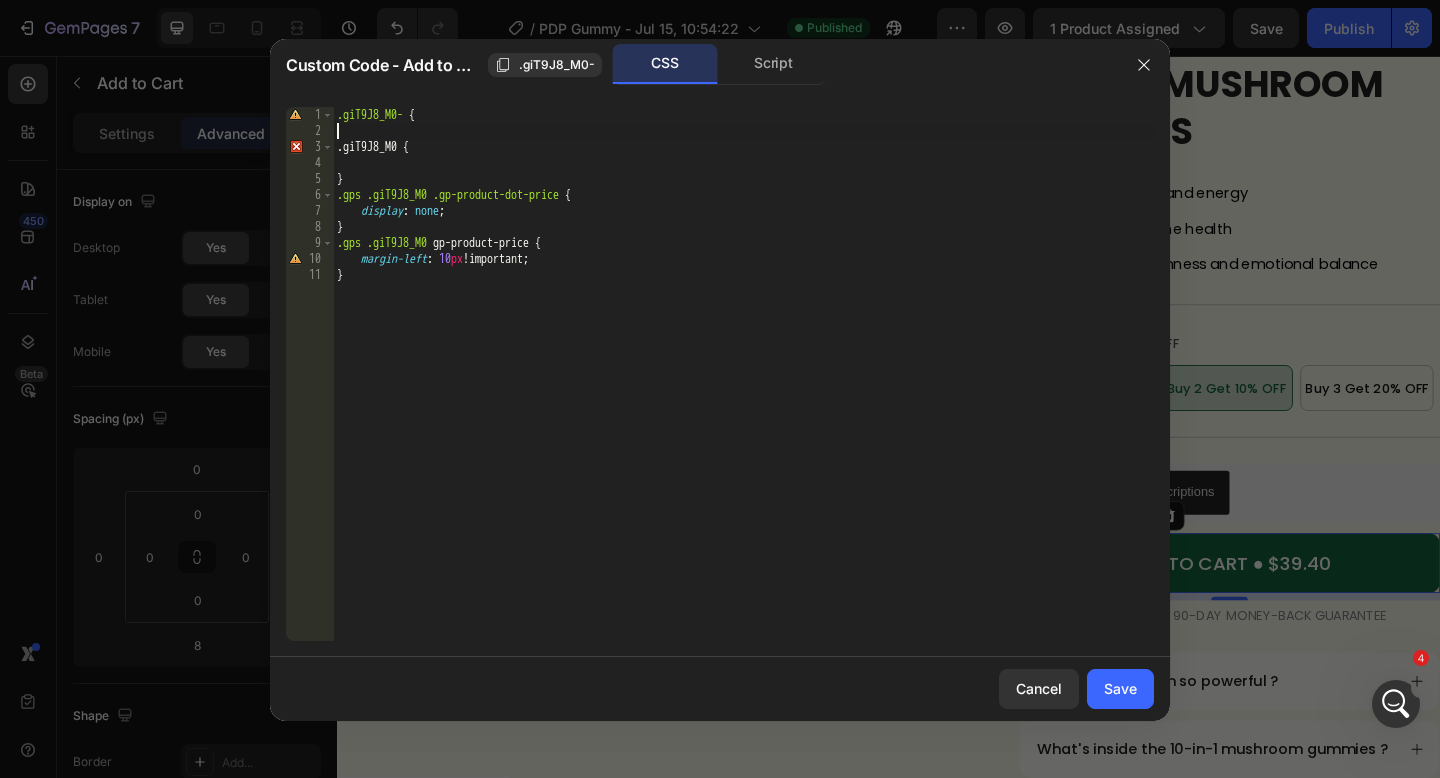 click on ".giT9J8_M0-   { .giT9J8_M0 { } .gps   .giT9J8_M0   .gp-product-dot-price   {      display :   none ; }   .gps   .giT9J8_M0   gp-product-price   {      margin-left :   10 px  !important ; }" at bounding box center [743, 390] 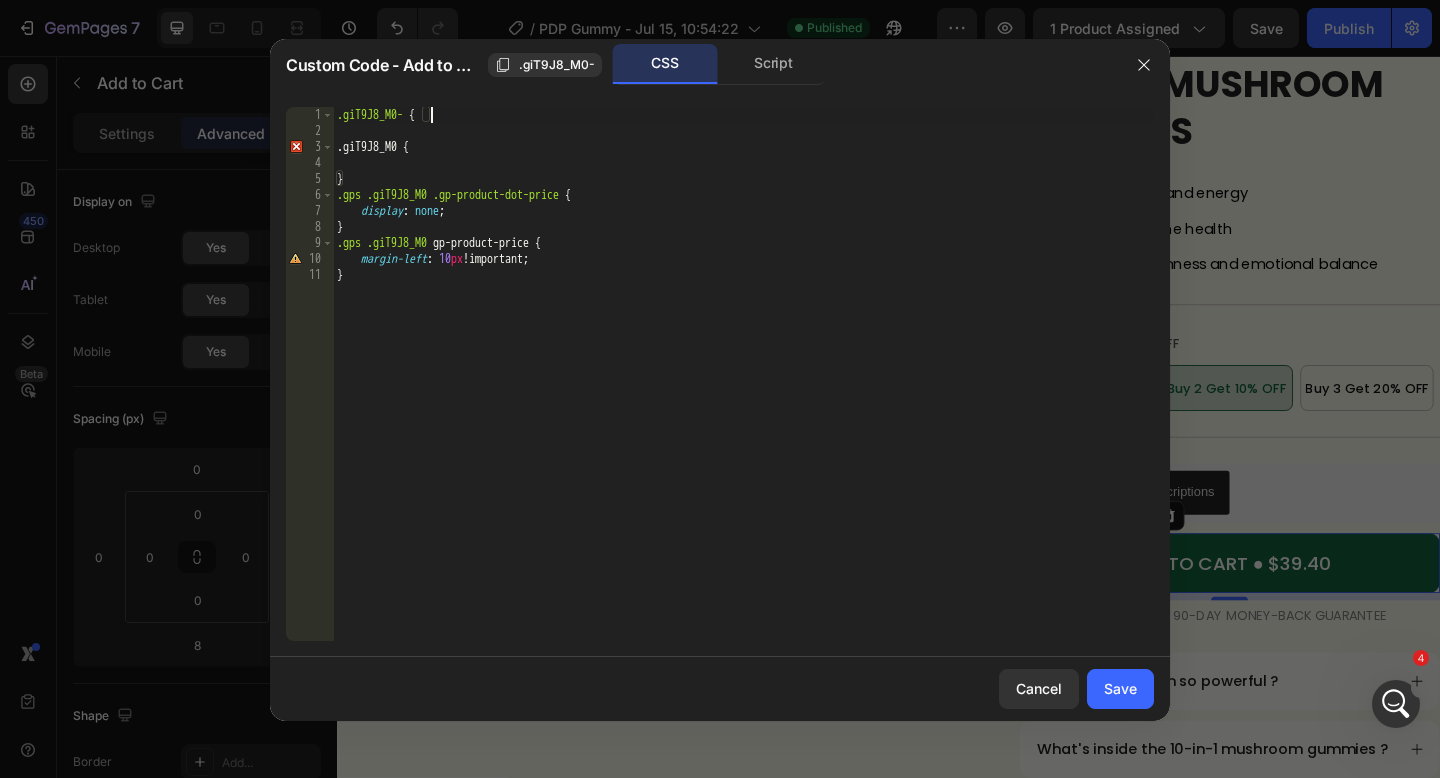 click on ".giT9J8_M0-   { .giT9J8_M0 { } .gps   .giT9J8_M0   .gp-product-dot-price   {      display :   none ; }   .gps   .giT9J8_M0   gp-product-price   {      margin-left :   10 px  !important ; }" at bounding box center (743, 390) 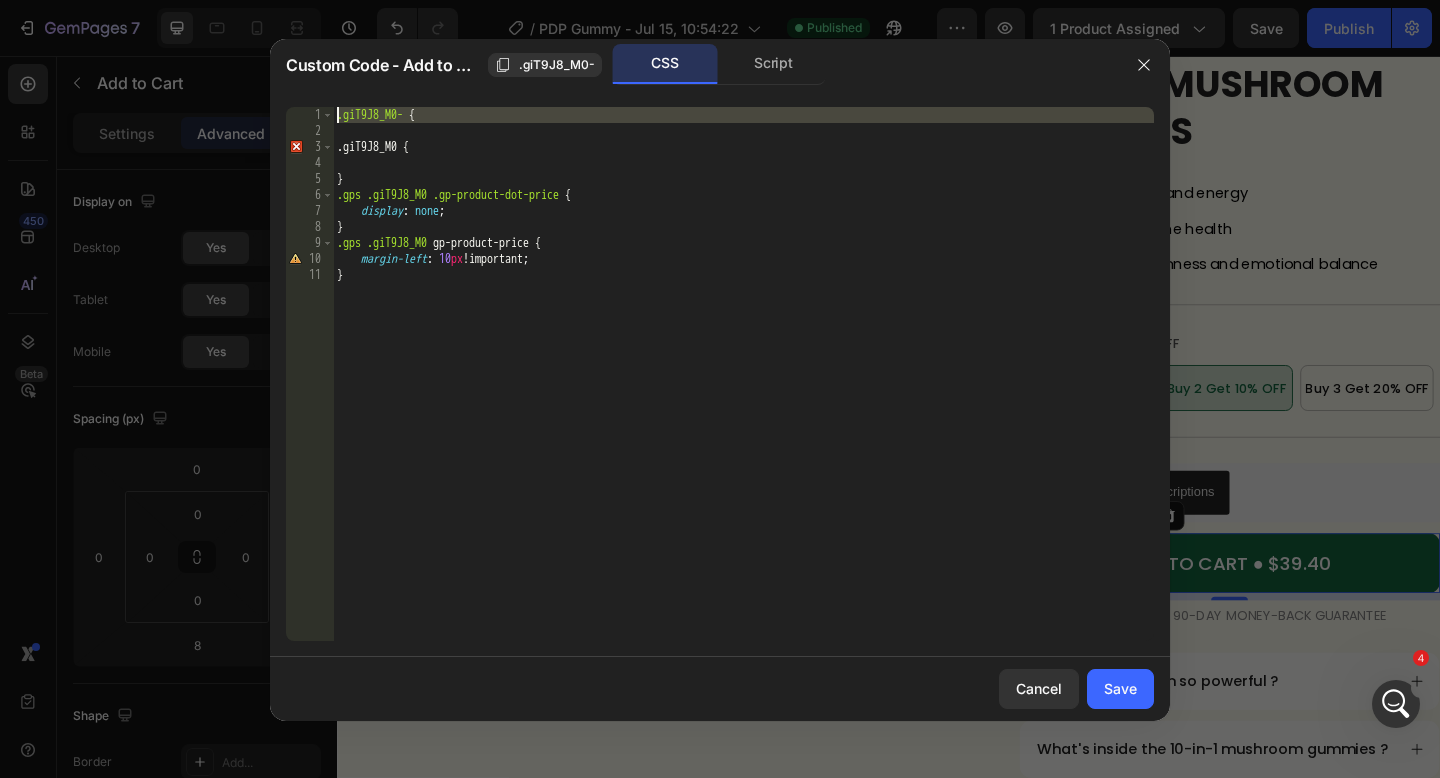 drag, startPoint x: 404, startPoint y: 128, endPoint x: 355, endPoint y: 103, distance: 55.00909 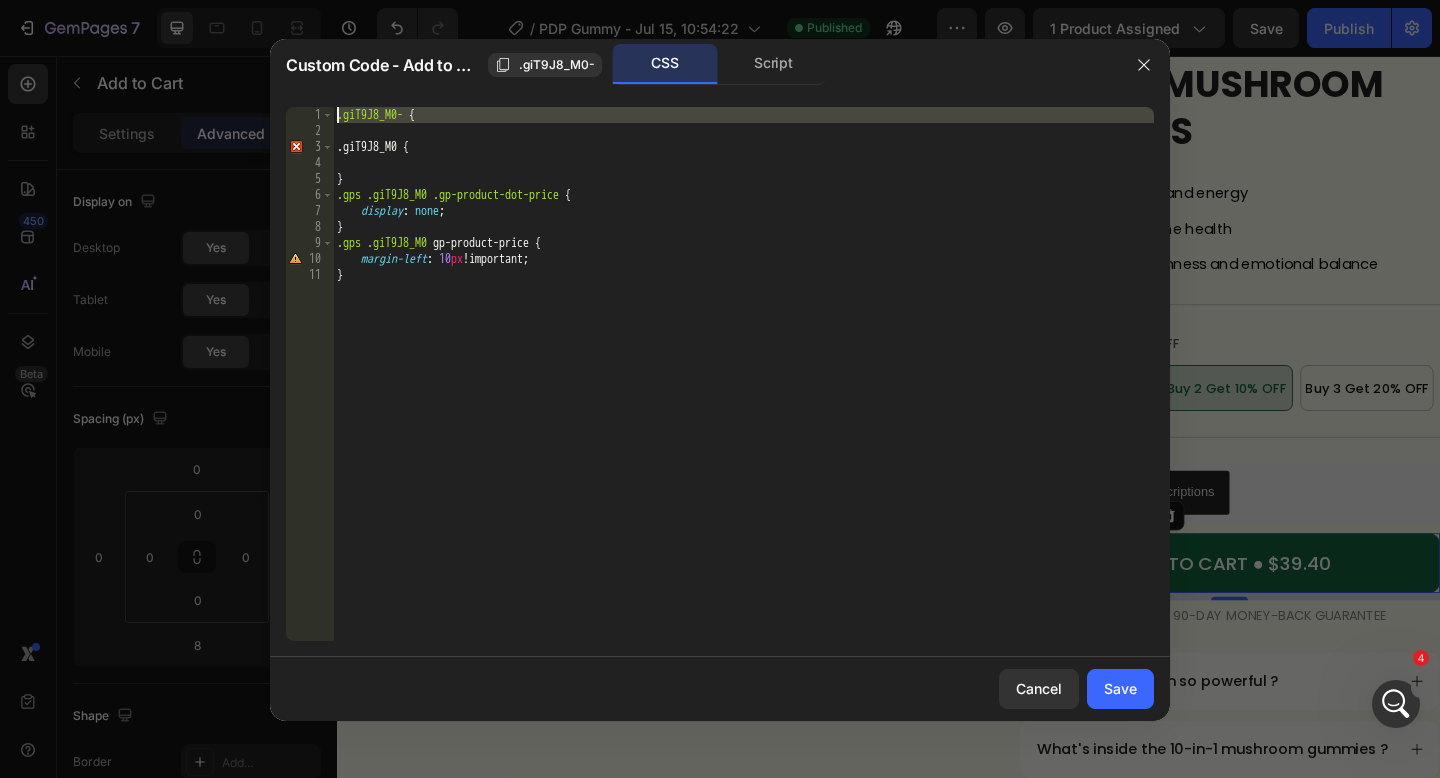 click on ".giT9J8_M0- { 1 2 3 4 5 6 7 8 9 10 11 .giT9J8_M0-   { .giT9J8_M0 { } .gps   .giT9J8_M0   .gp-product-dot-price   {      display :   none ; }   .gps   .giT9J8_M0   gp-product-price   {      margin-left :   10 px  !important ; }     הההההההההההההההההההההההההההההההההההההההההההההההההההההההההההההההההההההההההההההההההההההההההההההההההההההההההההההההההההההההההההההההההההההההההההההההההההההההההההההההההההההההההההההההההההההההההההההההההההההההההההההההההההההההההההההההההההההההההההההההההההההההההההההההה XXXXXXXXXXXXXXXXXXXXXXXXXXXXXXXXXXXXXXXXXXXXXXXXXXXXXXXXXXXXXXXXXXXXXXXXXXXXXXXXXXXXXXXXXXXXXXXXXXXXXXXXXXXXXXXXXXXXXXXXXXXXXXXXXXXXXXXXXXXXXXXXXXXXXXXXXXXXXXXXXXXXXXXXXXXXXXXXXXXXXXXXXXXXXXXXXXXXXXXXXXXXXXXXXXXXXXXXXXXXXXXXXXXXXXXXXXXXXXXXXXXXXXXXXXXXXXXX" 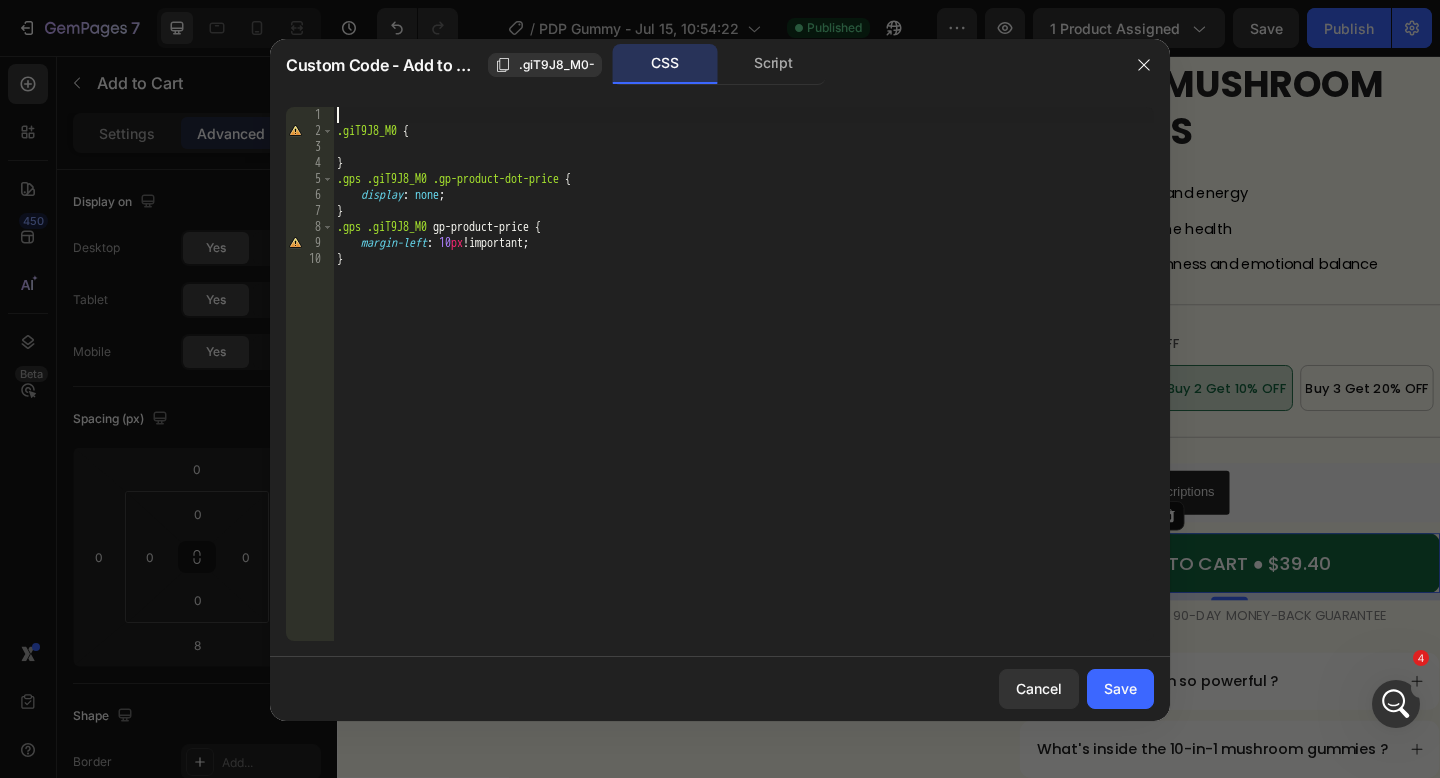 type on ".giT9J8_M0- {" 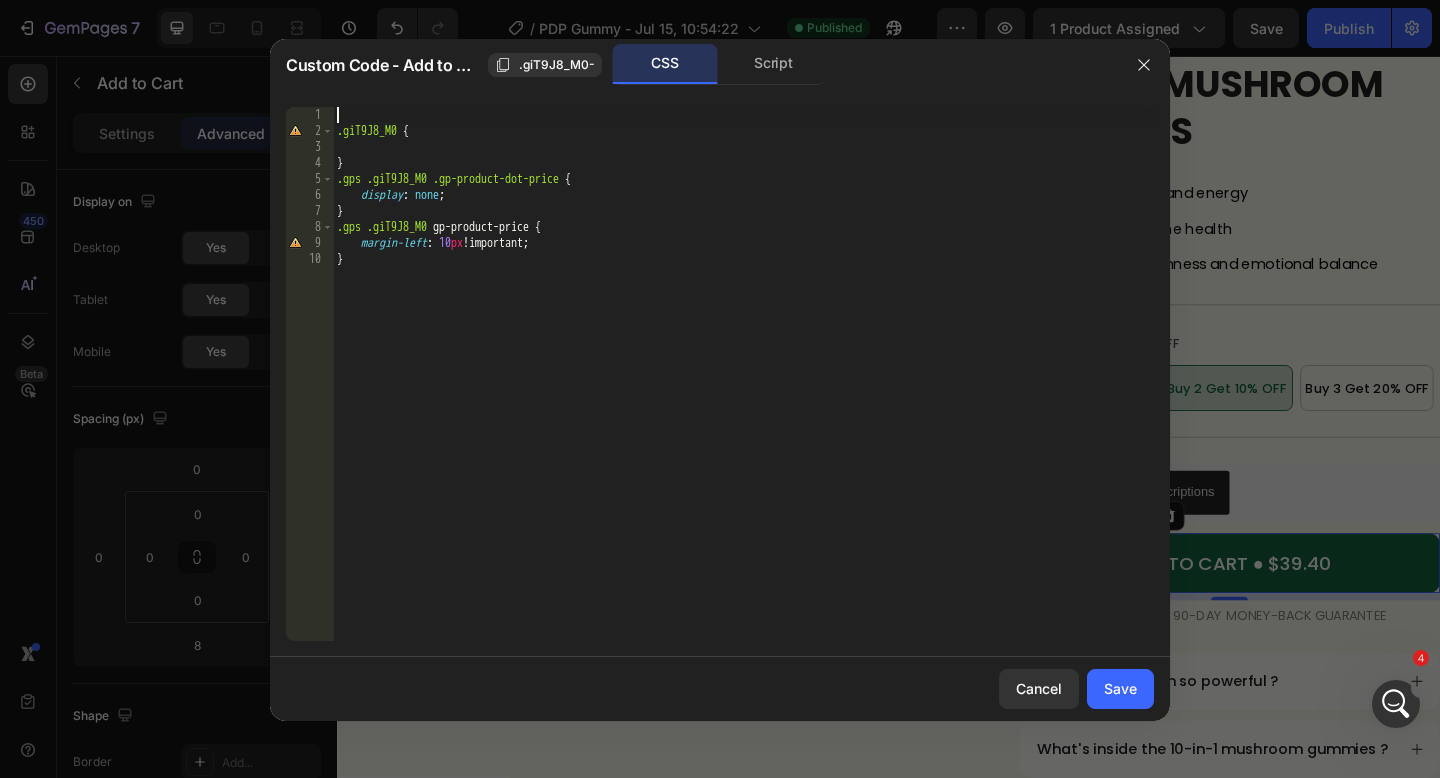click on ".giT9J8_M0   { } .gps   .giT9J8_M0   .gp-product-dot-price   {      display :   none ; }   .gps   .giT9J8_M0   gp-product-price   {      margin-left :   10 px  !important ; }" at bounding box center (743, 390) 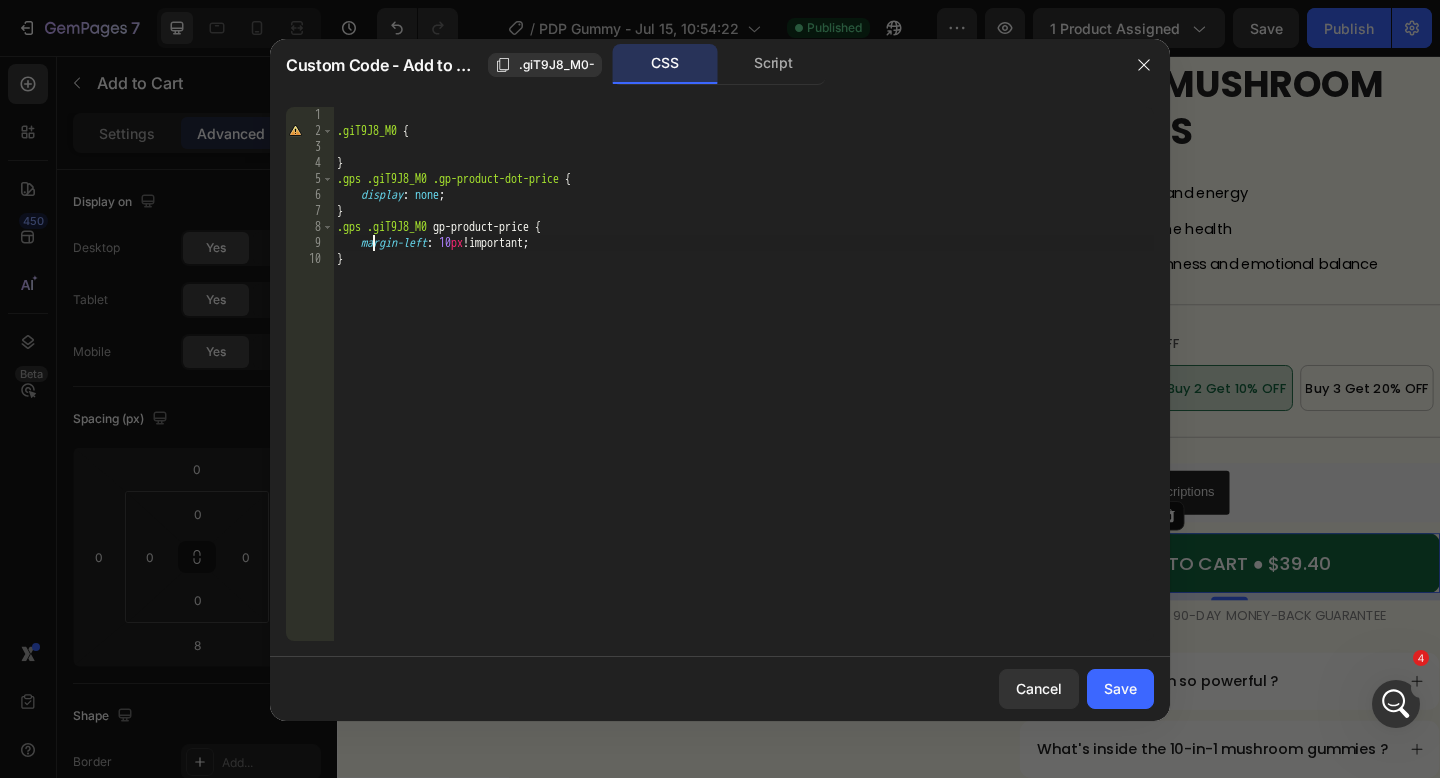 click on ".giT9J8_M0   { } .gps   .giT9J8_M0   .gp-product-dot-price   {      display :   none ; }   .gps   .giT9J8_M0   gp-product-price   {      margin-left :   10 px  !important ; }" at bounding box center (743, 390) 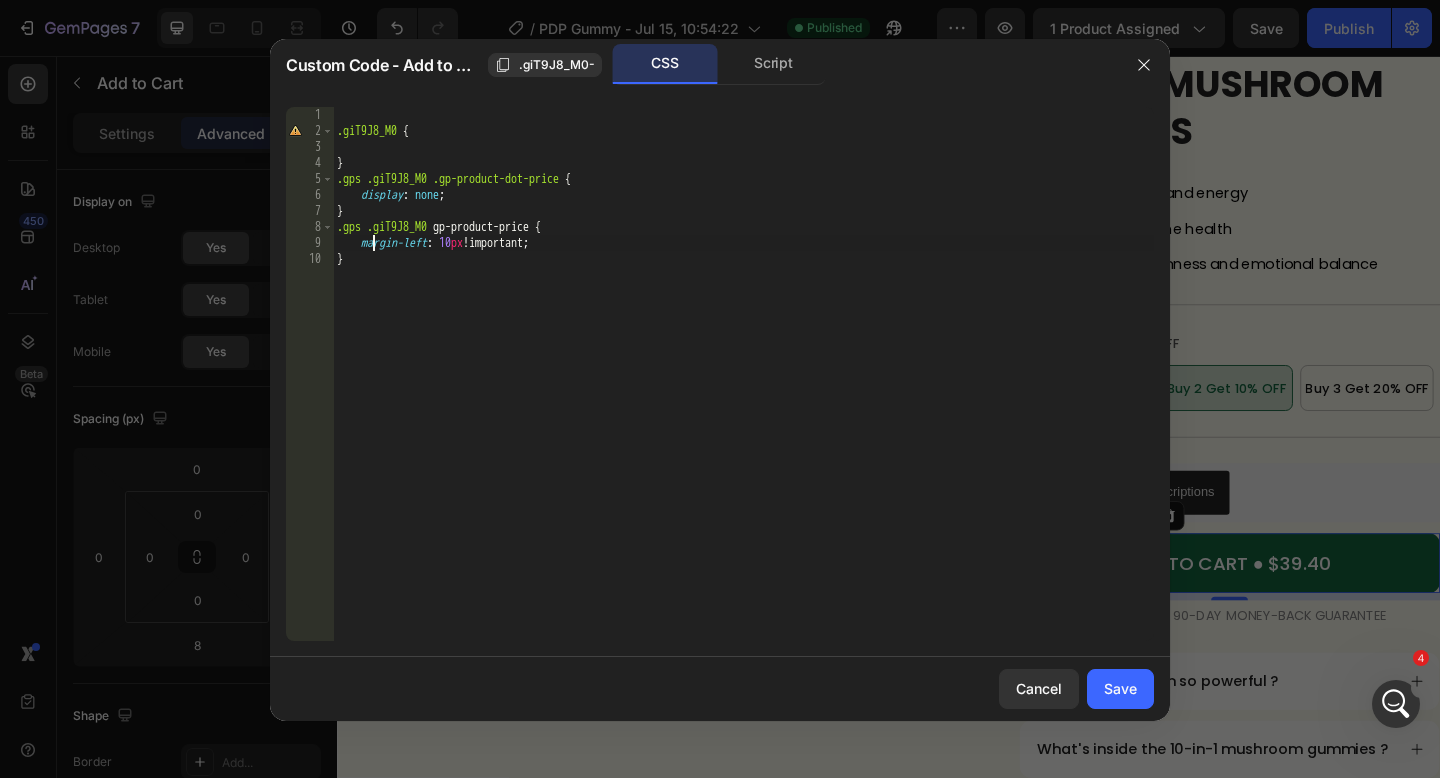 type on "margin-left: 10px !important;" 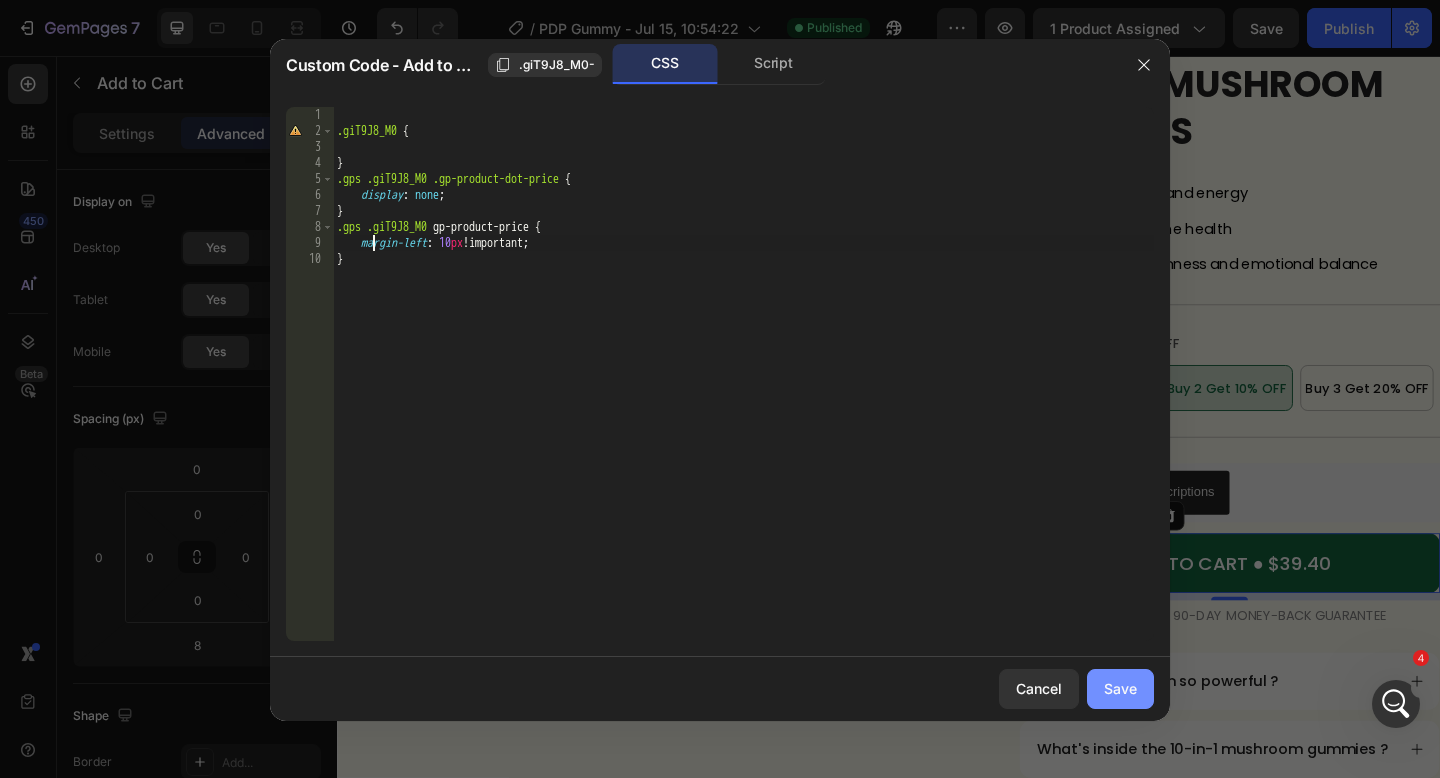 click on "Save" 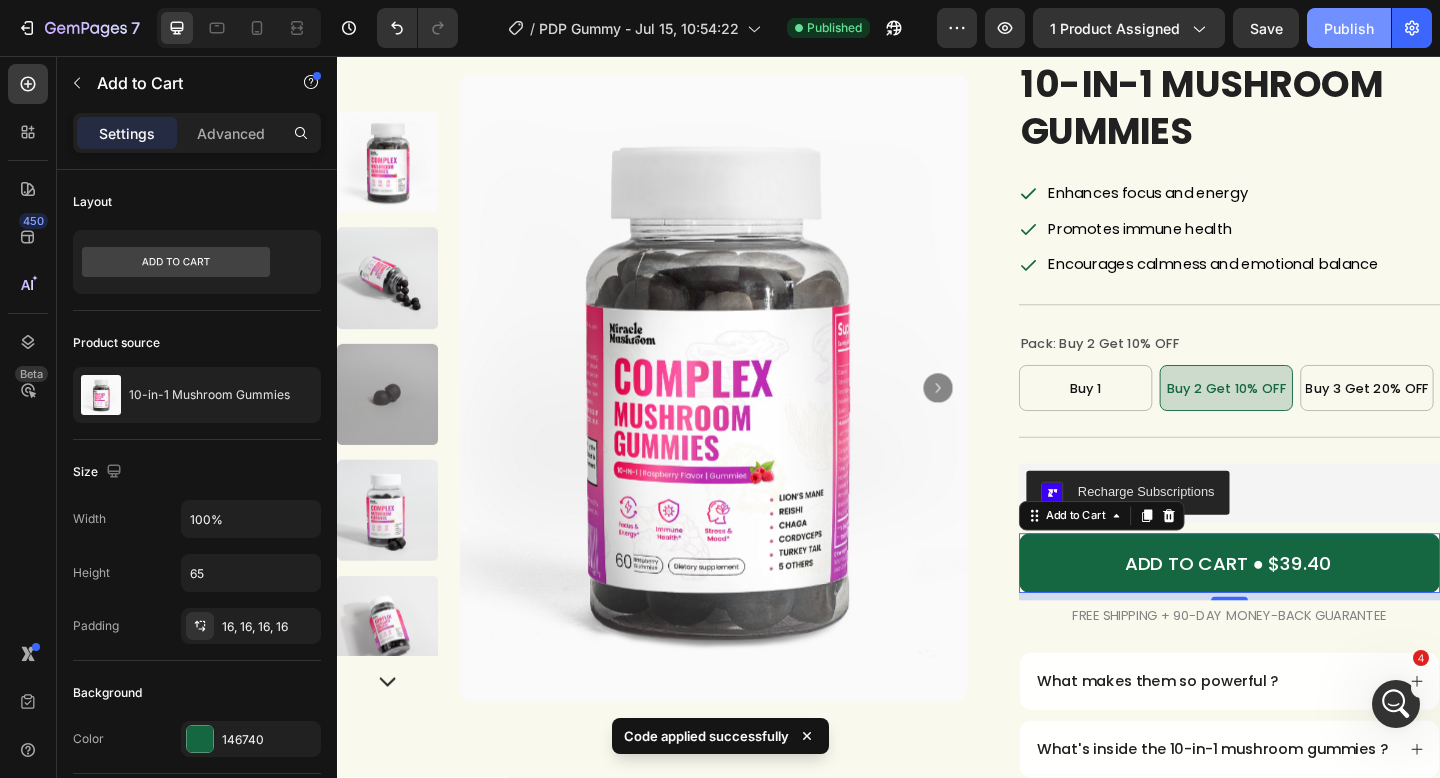 click on "Publish" at bounding box center [1349, 28] 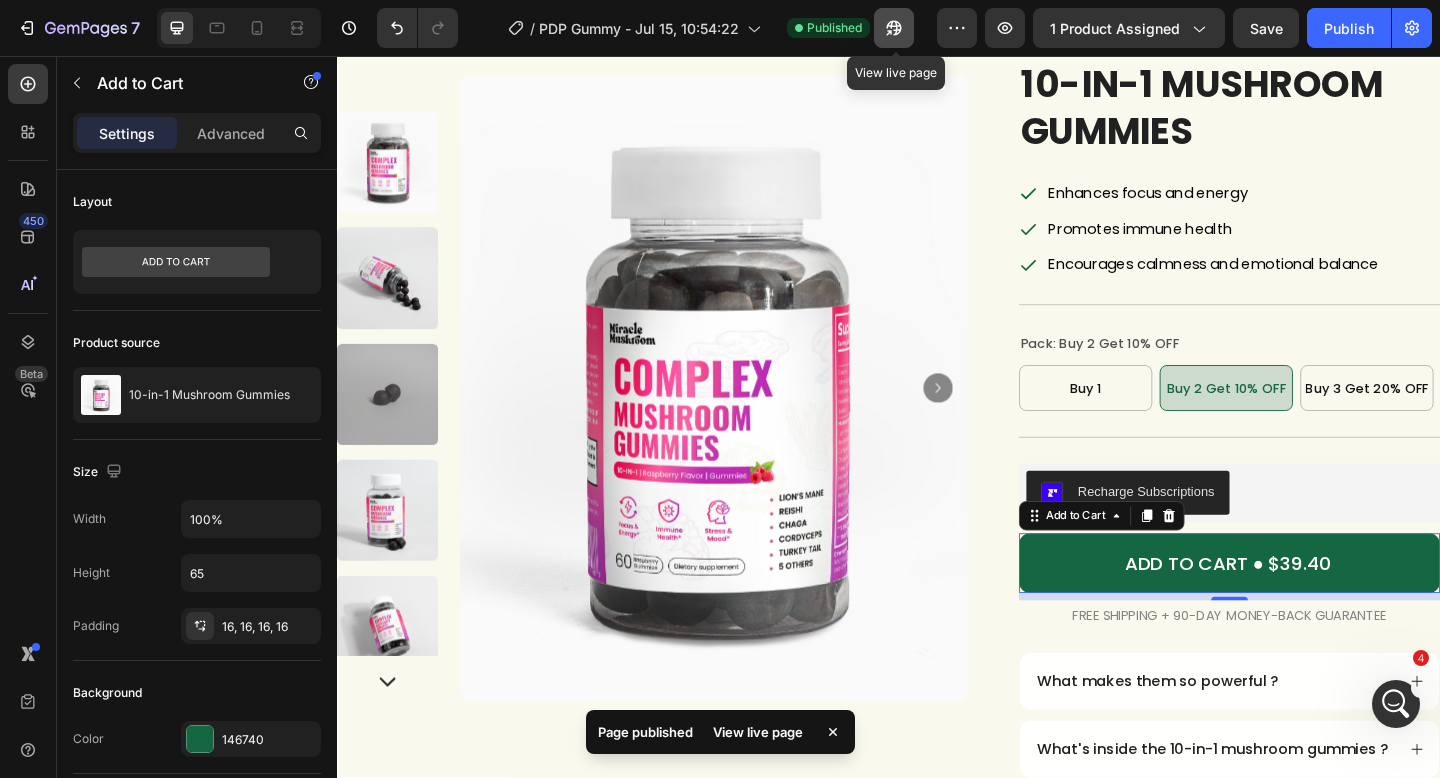 click 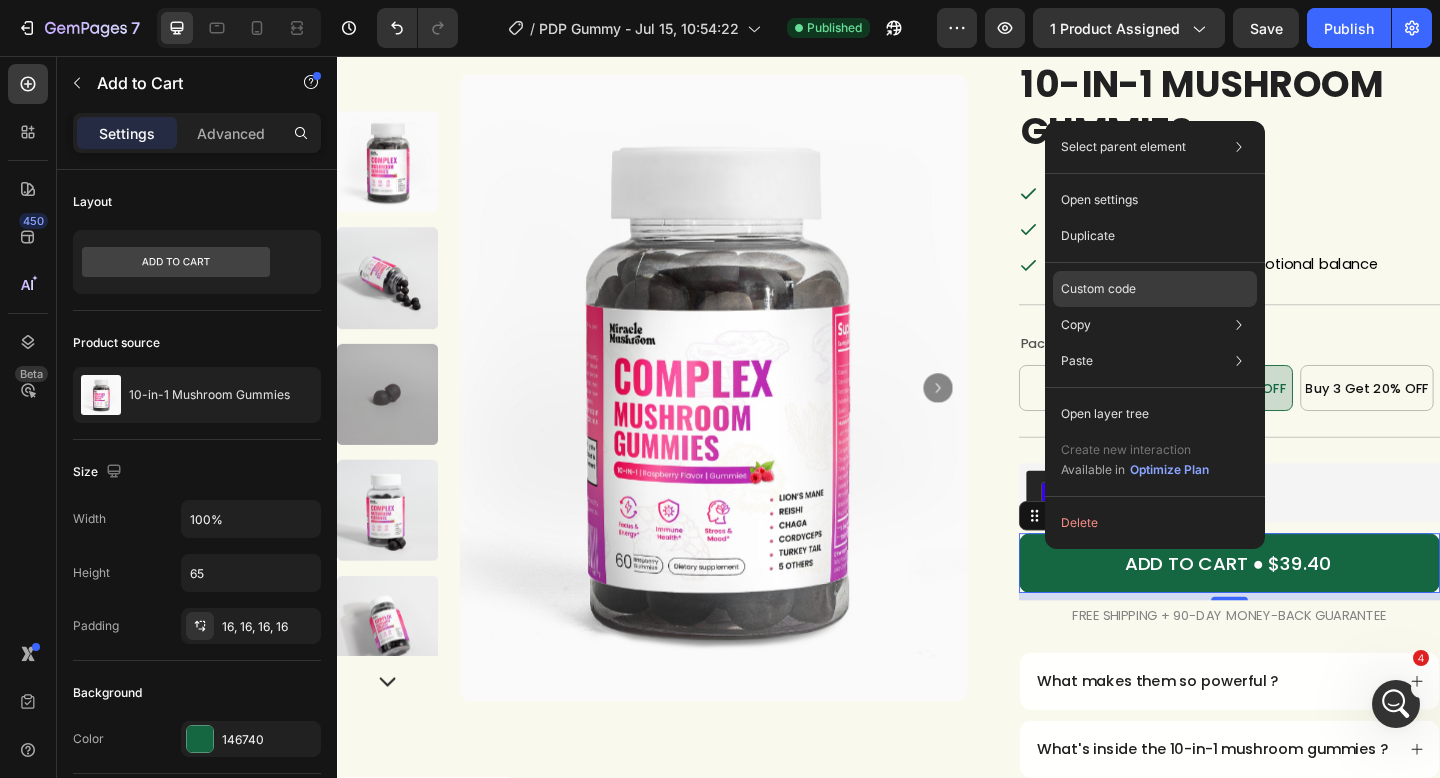click on "Custom code" at bounding box center (1098, 289) 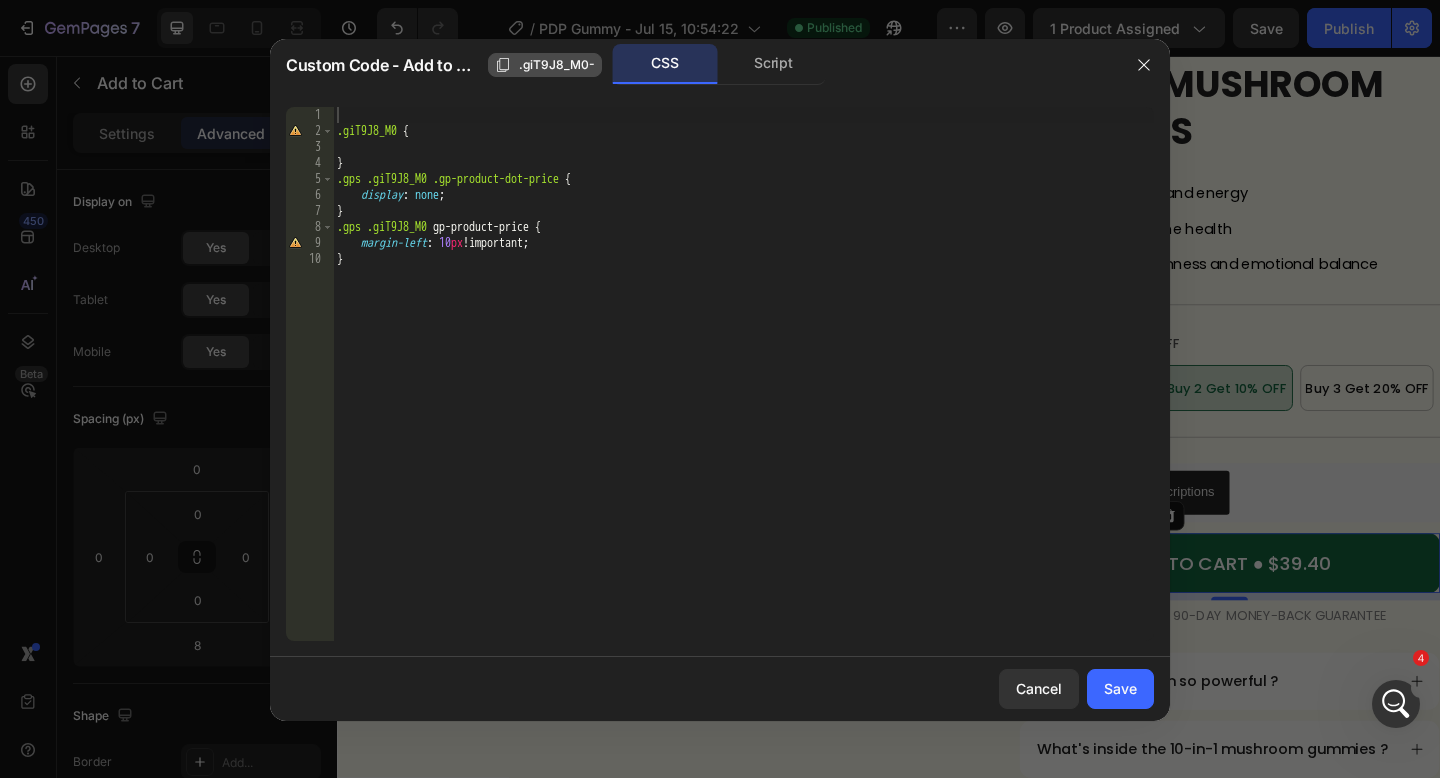 click on ".giT9J8_M0-" 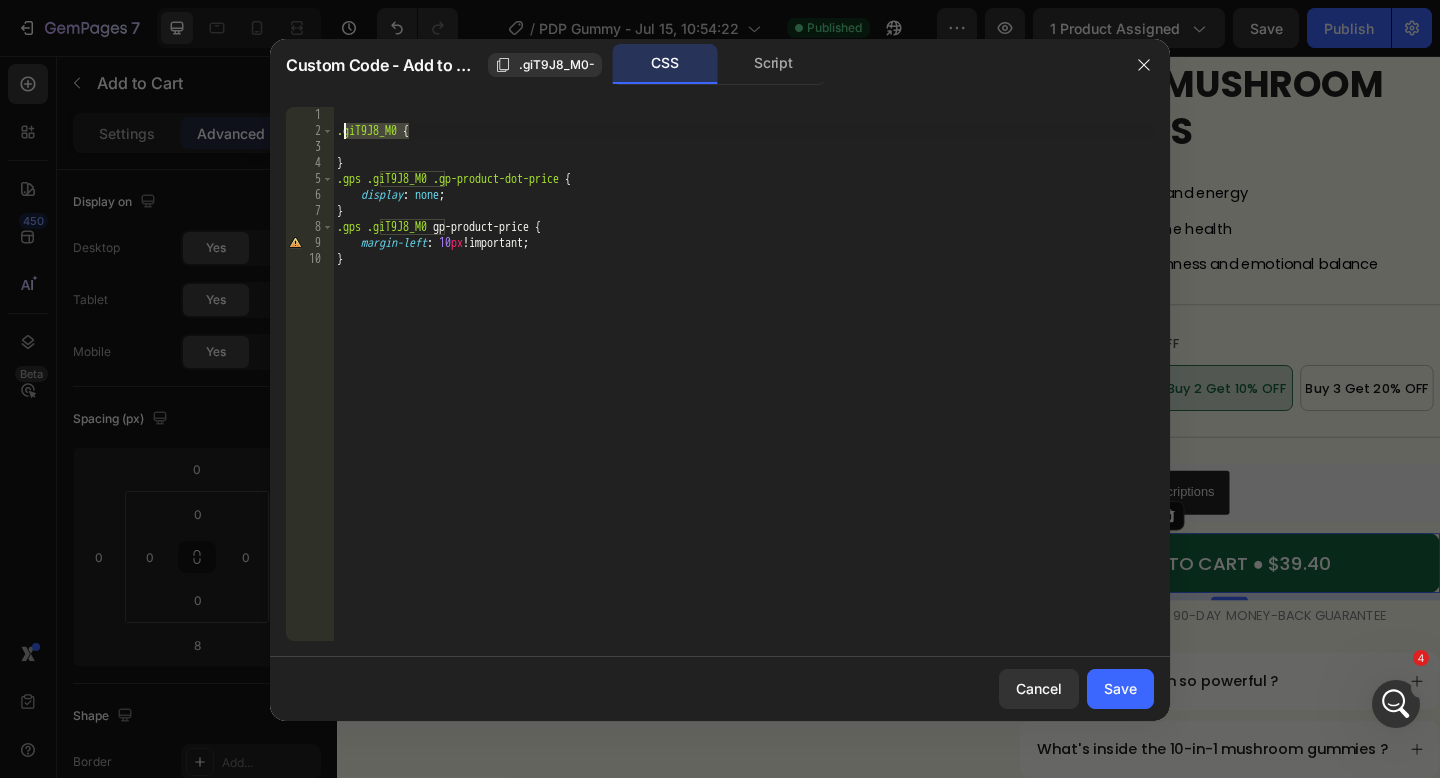 drag, startPoint x: 408, startPoint y: 126, endPoint x: 346, endPoint y: 129, distance: 62.072536 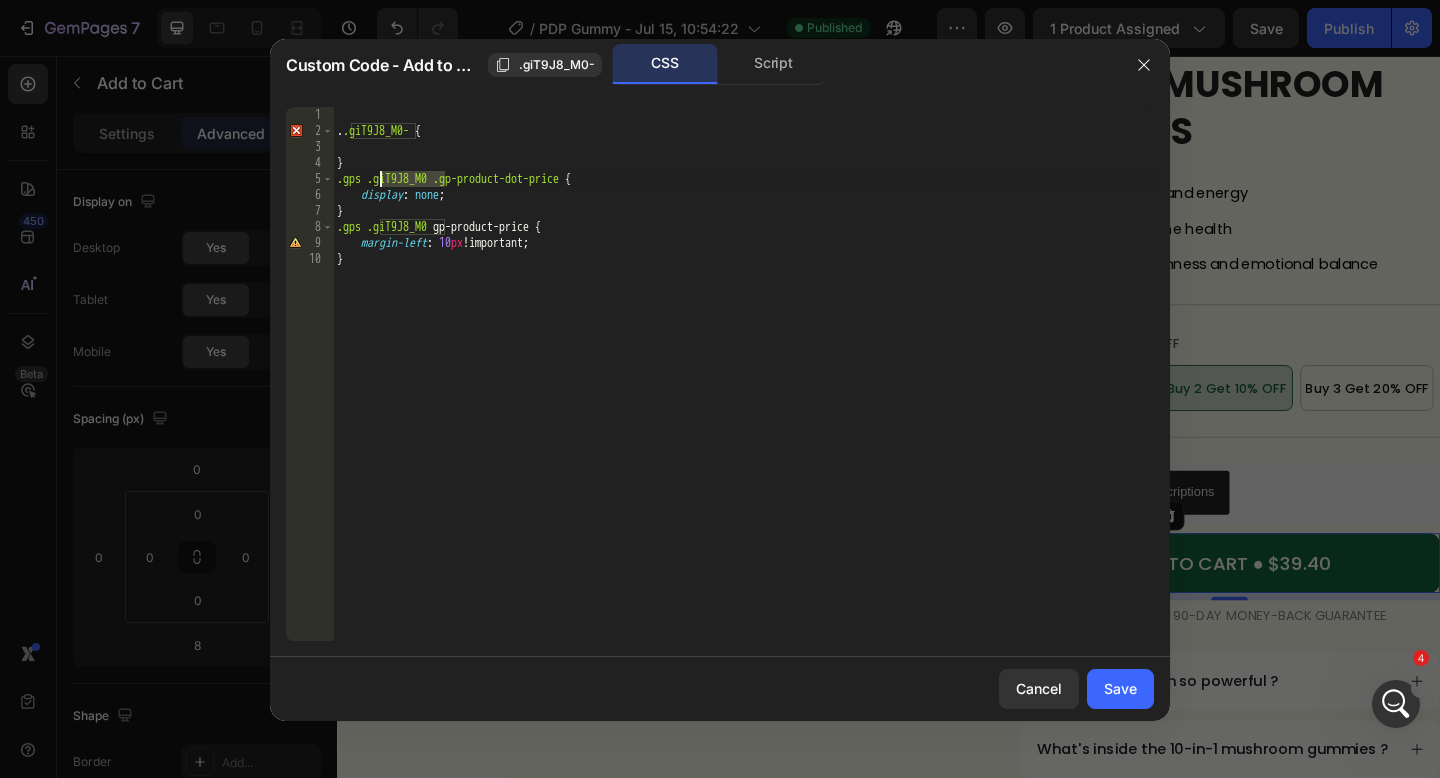 drag, startPoint x: 446, startPoint y: 172, endPoint x: 383, endPoint y: 172, distance: 63 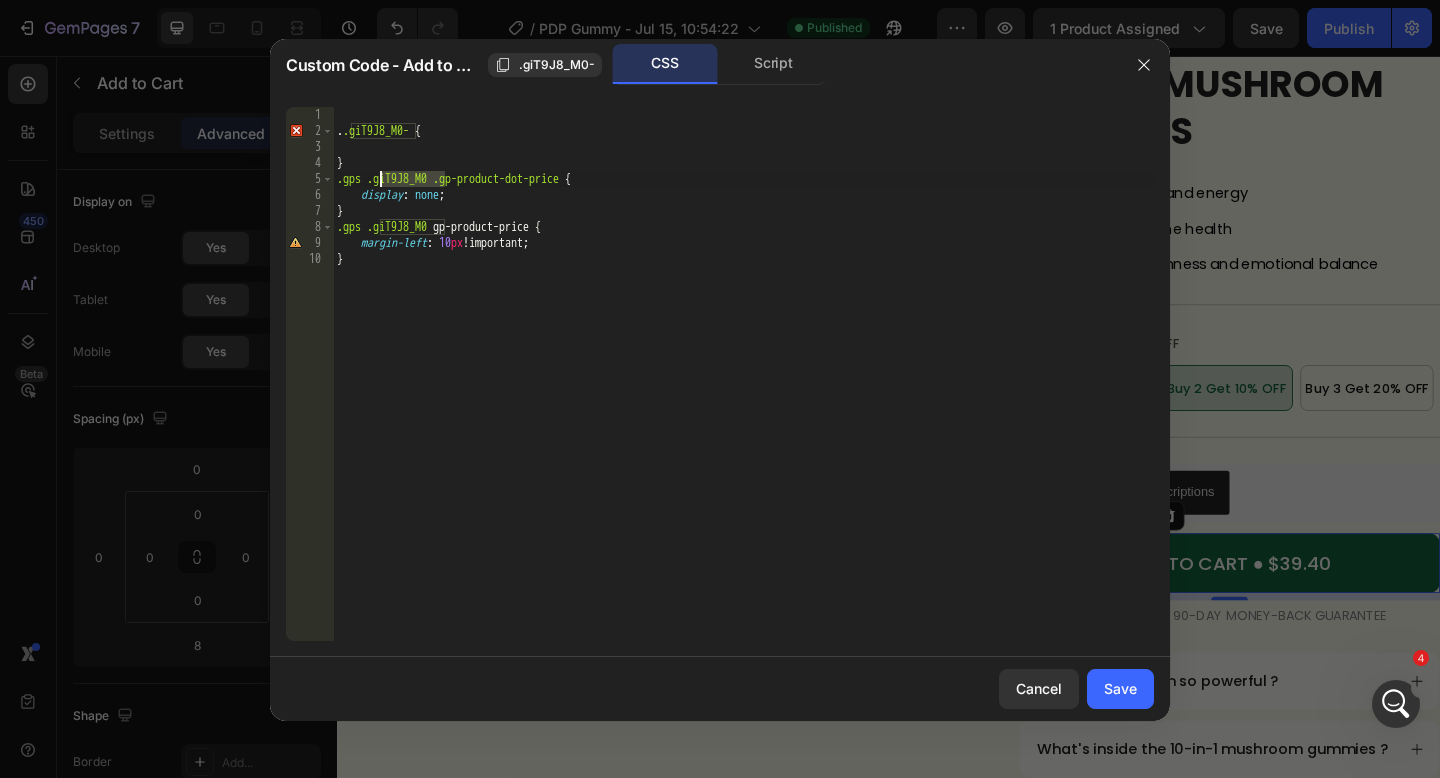 click on ". .giT9J8_M0-   { } .gps   .giT9J8_M0   .gp-product-dot-price   {      display :   none ; }   .gps   .giT9J8_M0   gp-product-price   {      margin-left :   10 px  !important ; }" at bounding box center [743, 390] 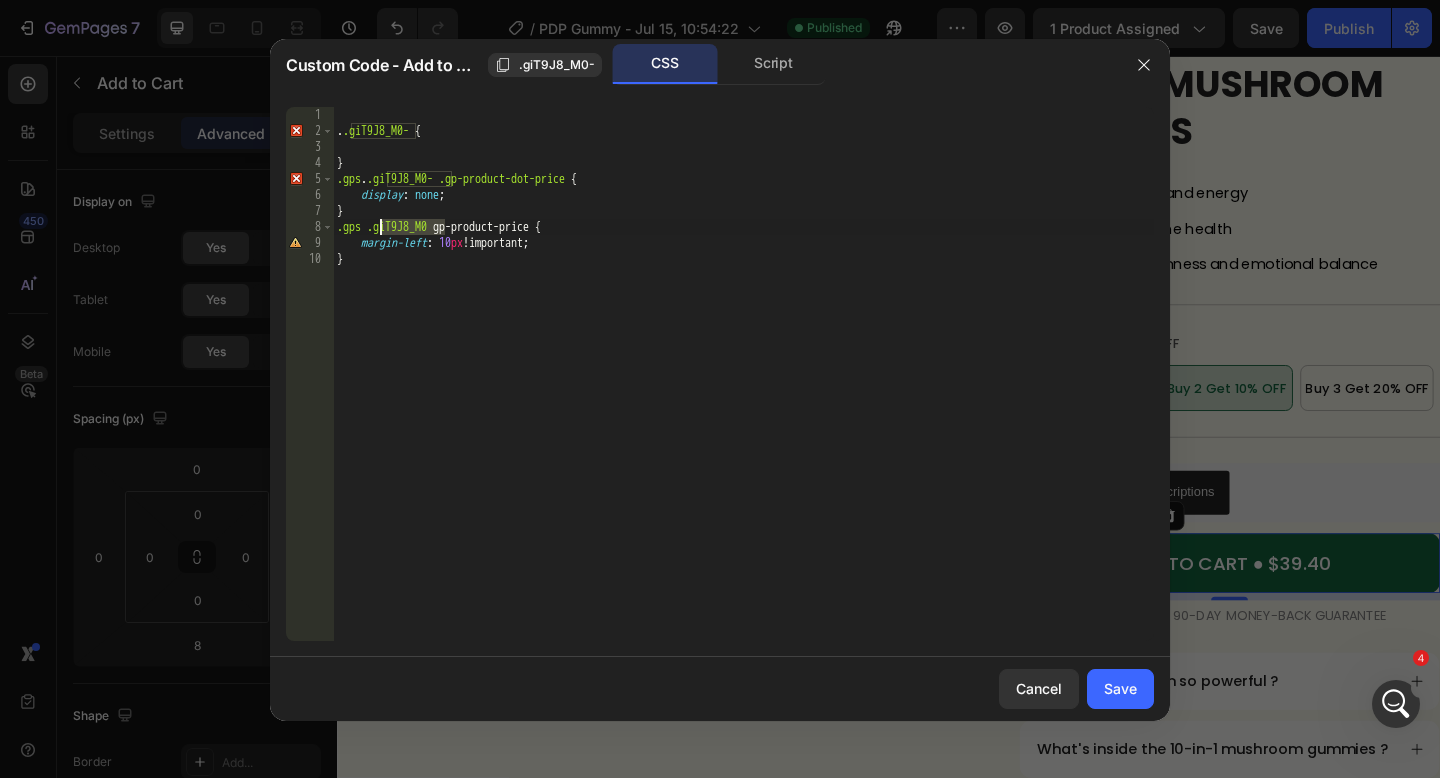 drag, startPoint x: 445, startPoint y: 229, endPoint x: 383, endPoint y: 219, distance: 62.801273 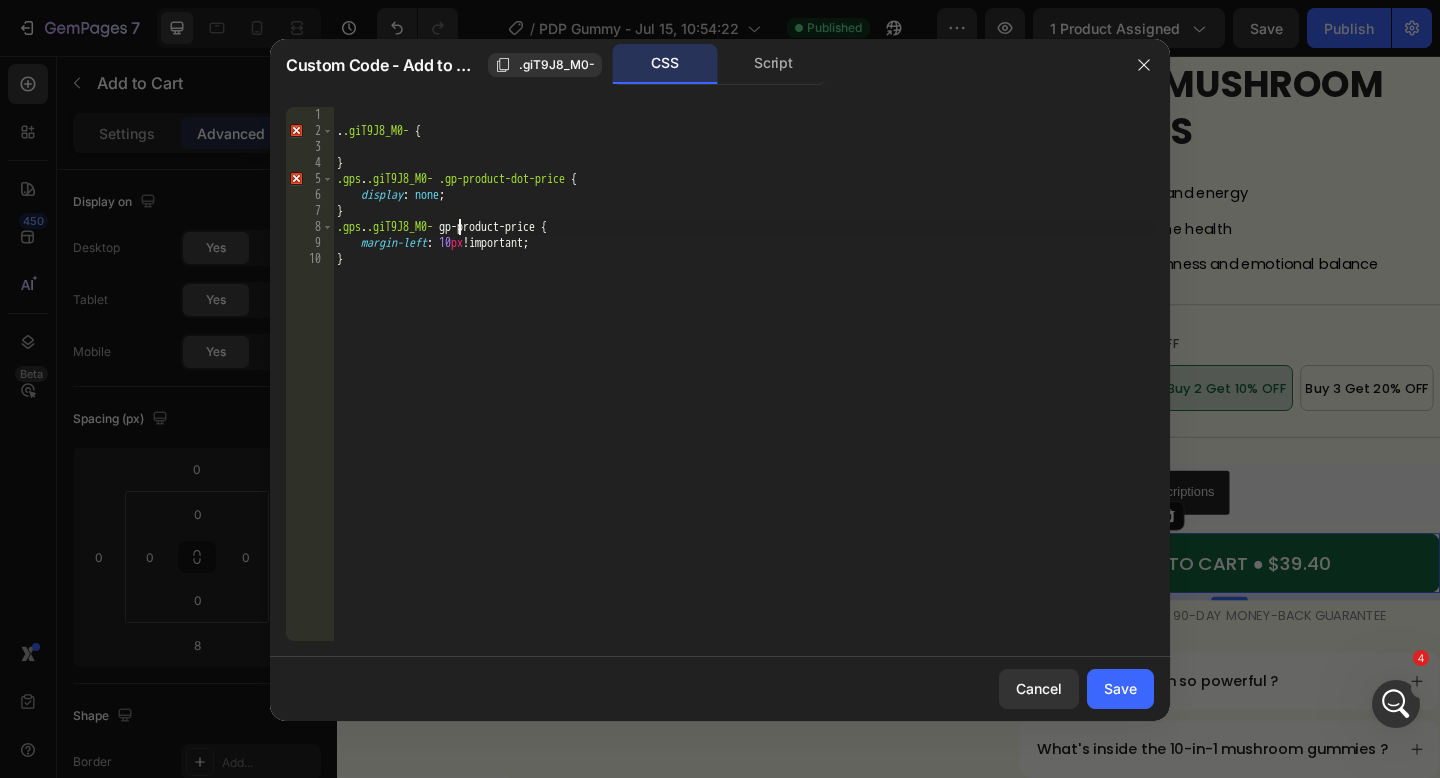 drag, startPoint x: 390, startPoint y: 185, endPoint x: 427, endPoint y: 178, distance: 37.65634 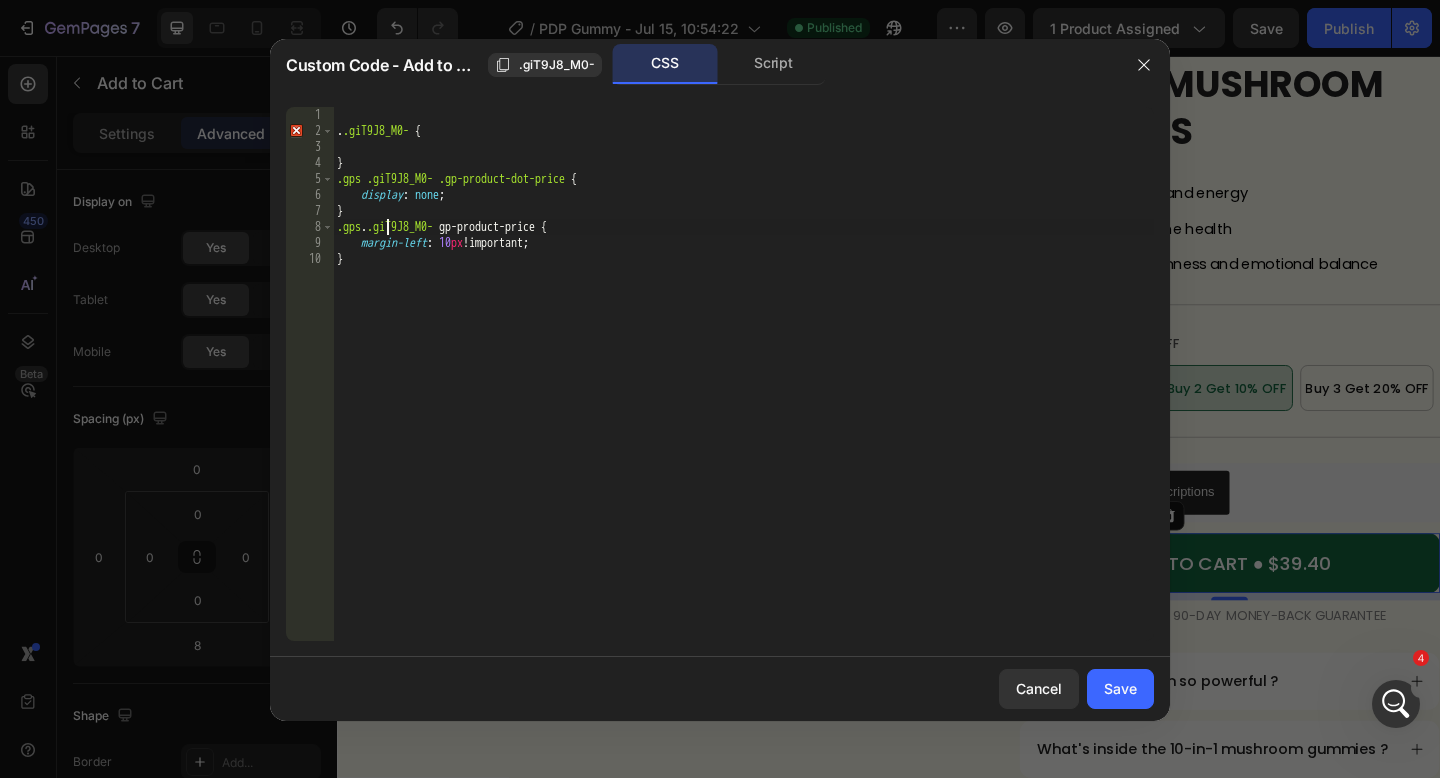 click on ". .giT9J8_M0-   { } .gps   .giT9J8_M0-   .gp-product-dot-price   {      display :   none ; }   .gps  . .giT9J8_M0-   gp-product-price   {      margin-left :   10 px  !important ; }" at bounding box center (743, 390) 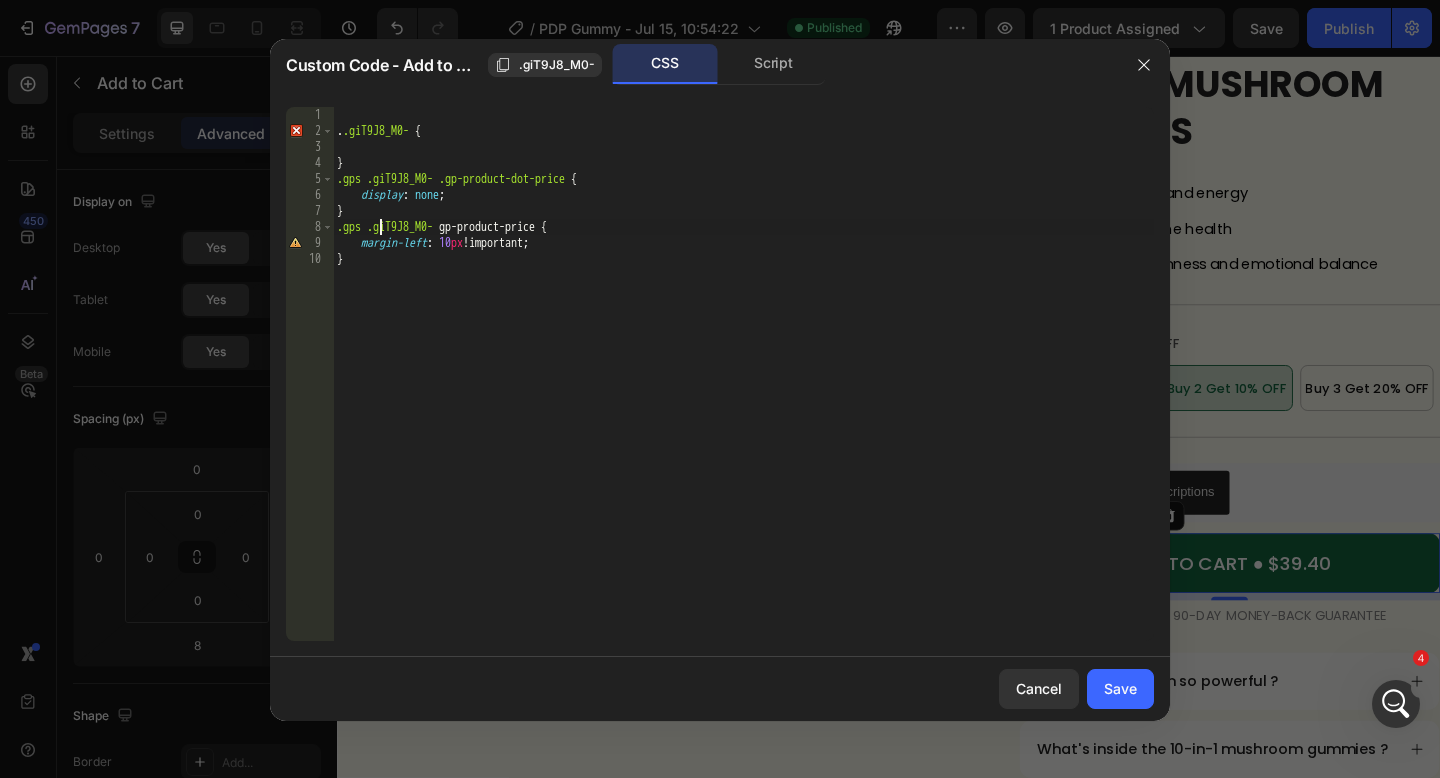 drag, startPoint x: 349, startPoint y: 132, endPoint x: 418, endPoint y: 142, distance: 69.72087 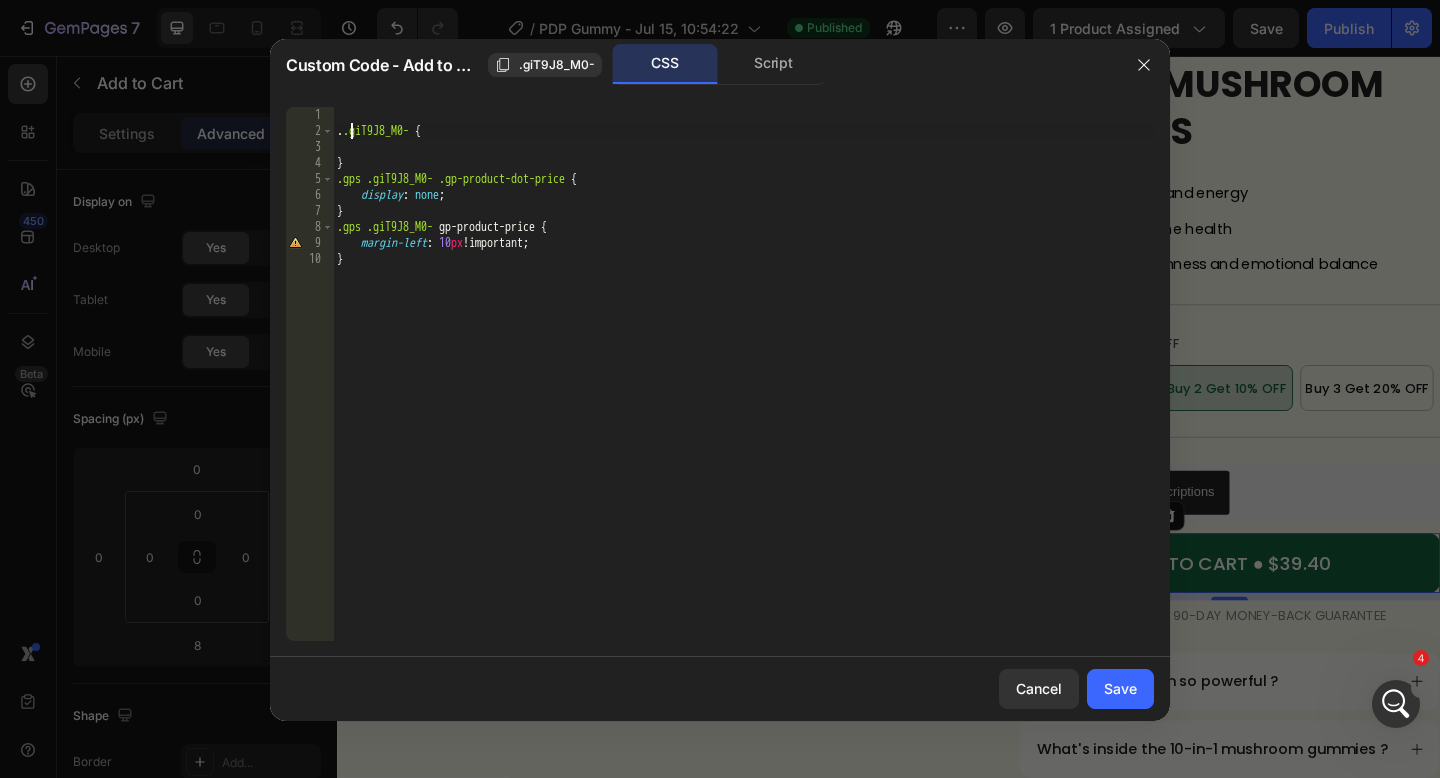 type on ".giT9J8_M0- {" 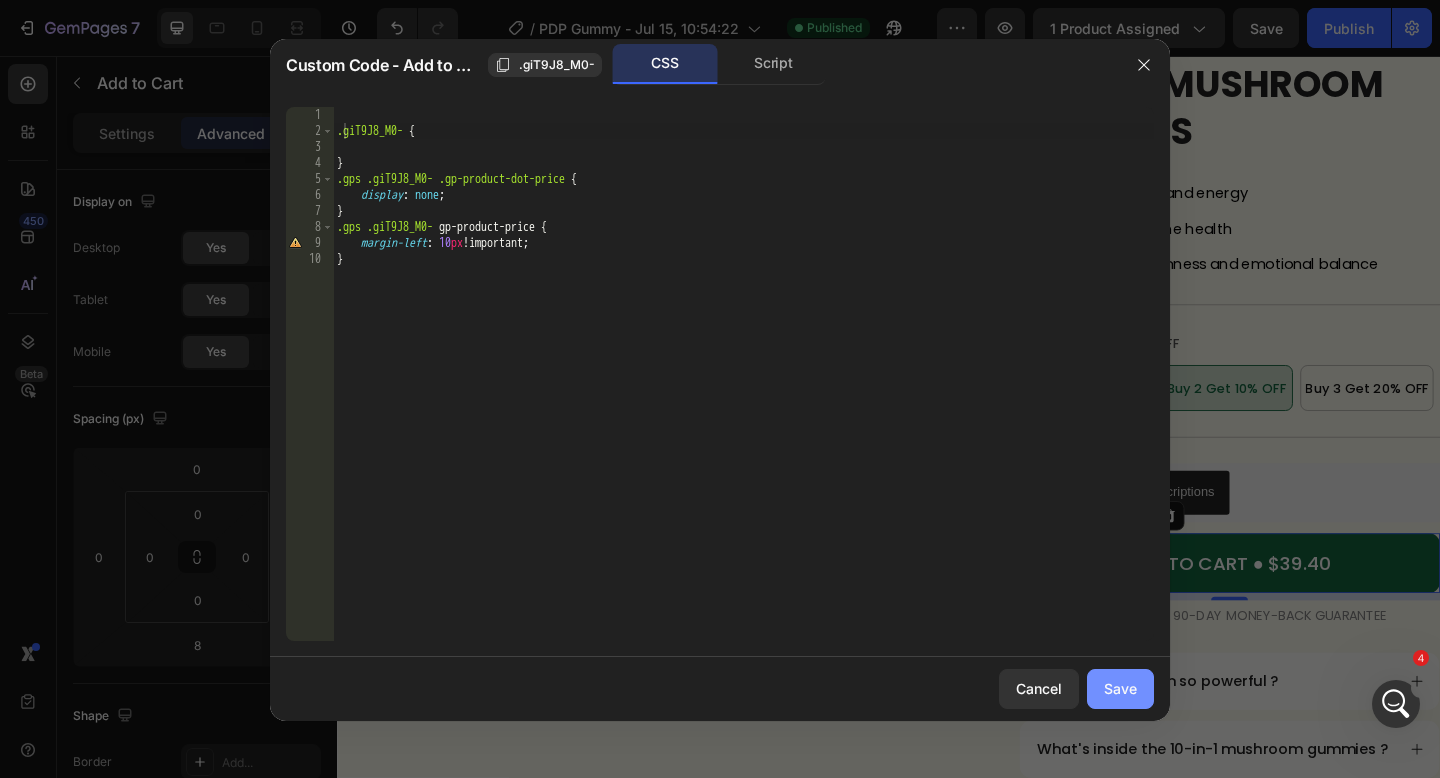 click on "Save" at bounding box center [1120, 688] 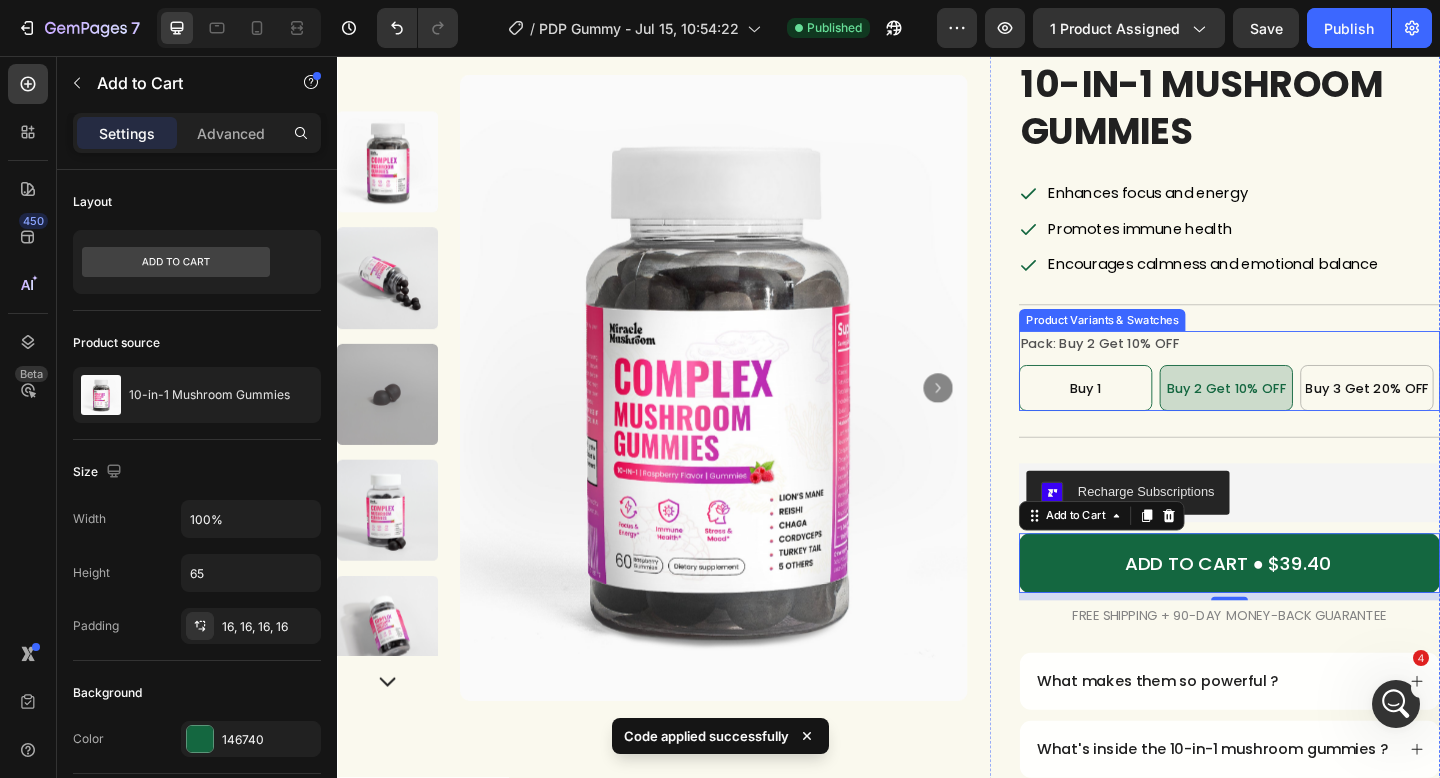 click on "Buy 1" at bounding box center [1151, 417] 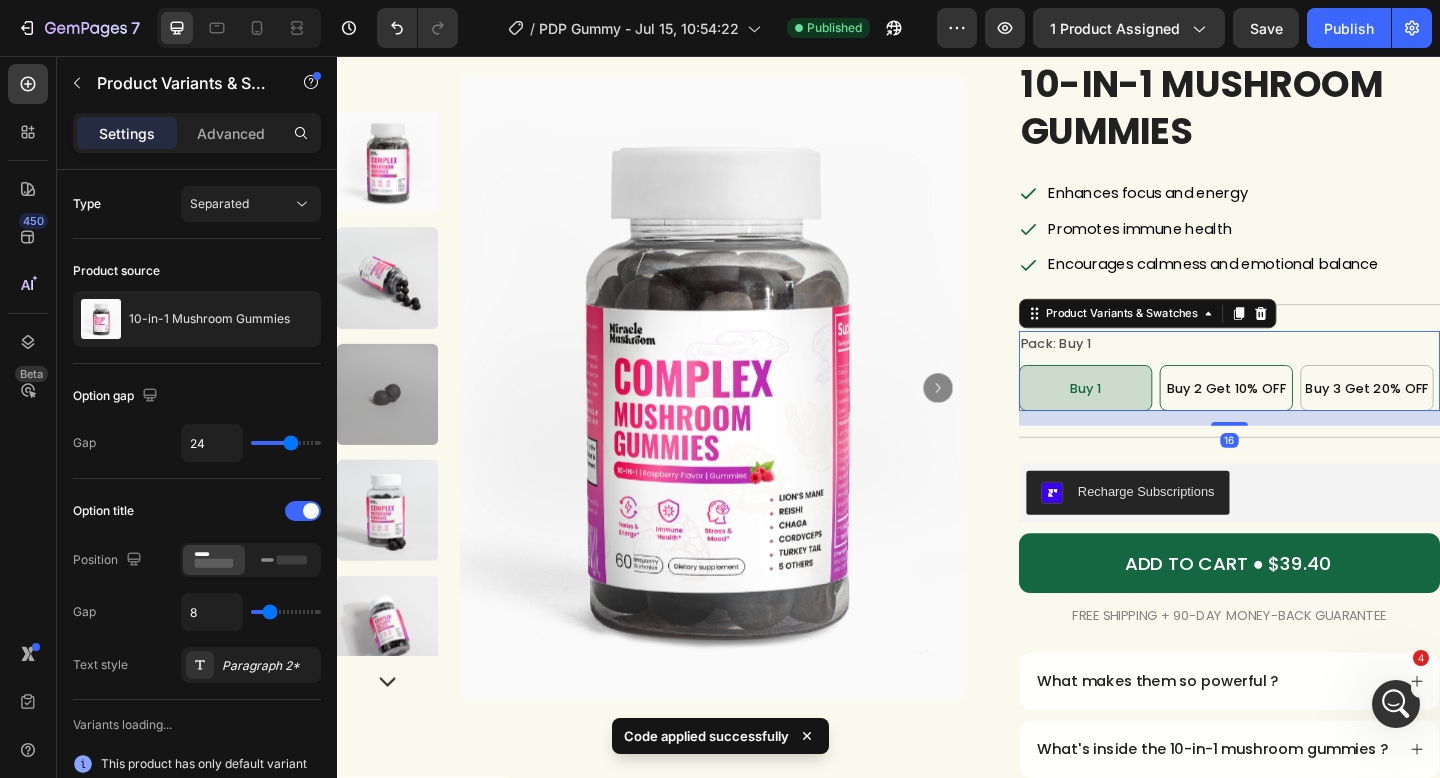 click on "Buy 2 Get 10% OFF" at bounding box center [1305, 417] 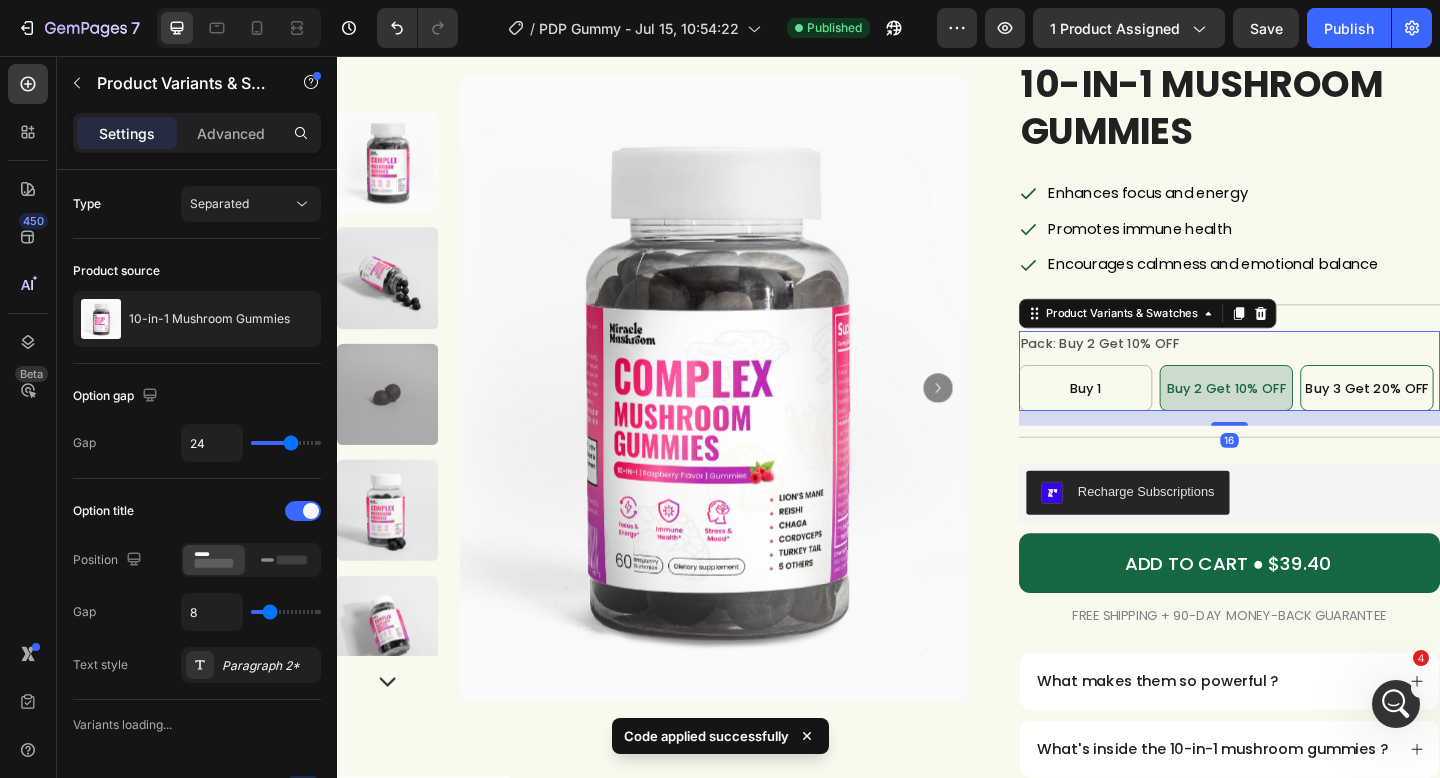 click on "Buy 3 Get 20% OFF" at bounding box center [1458, 417] 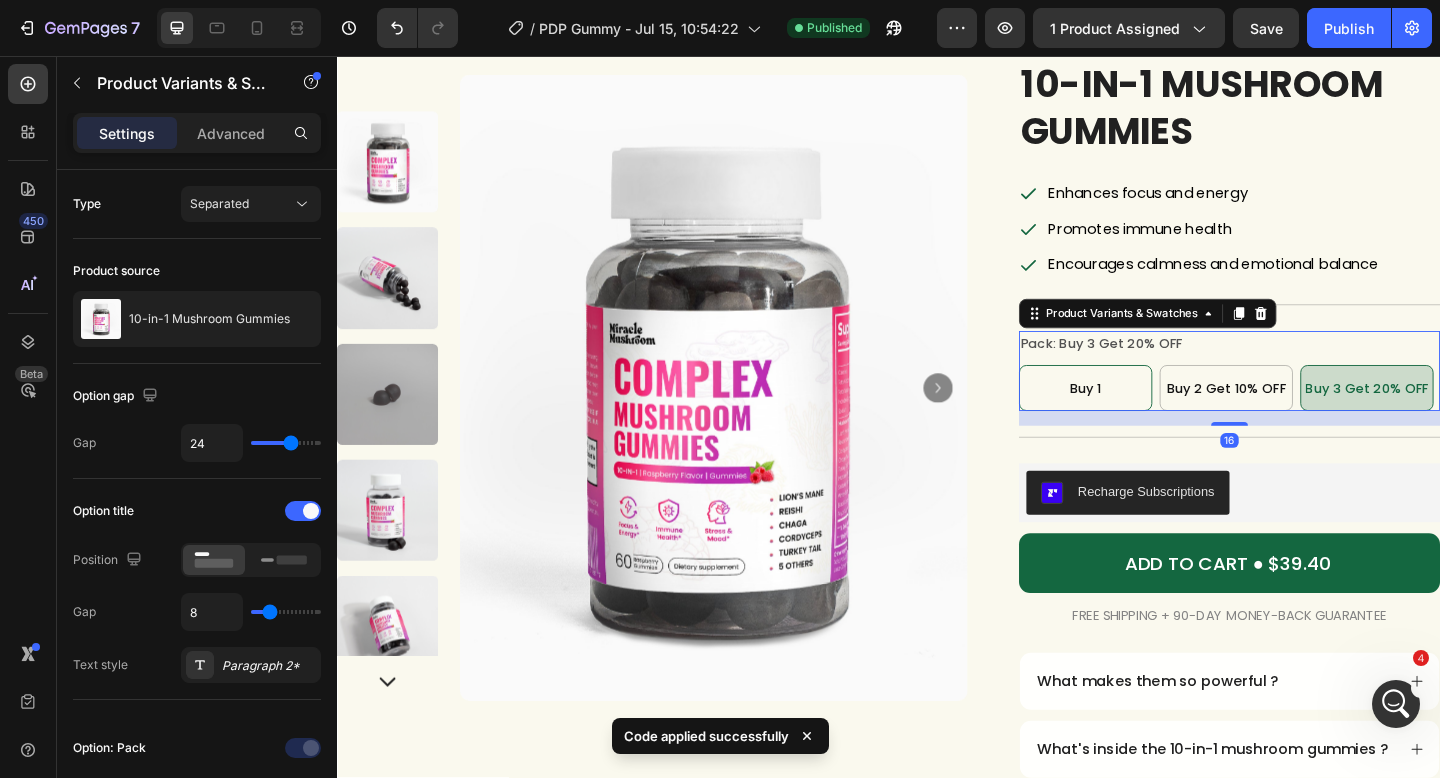 click on "Buy 1" at bounding box center [1151, 417] 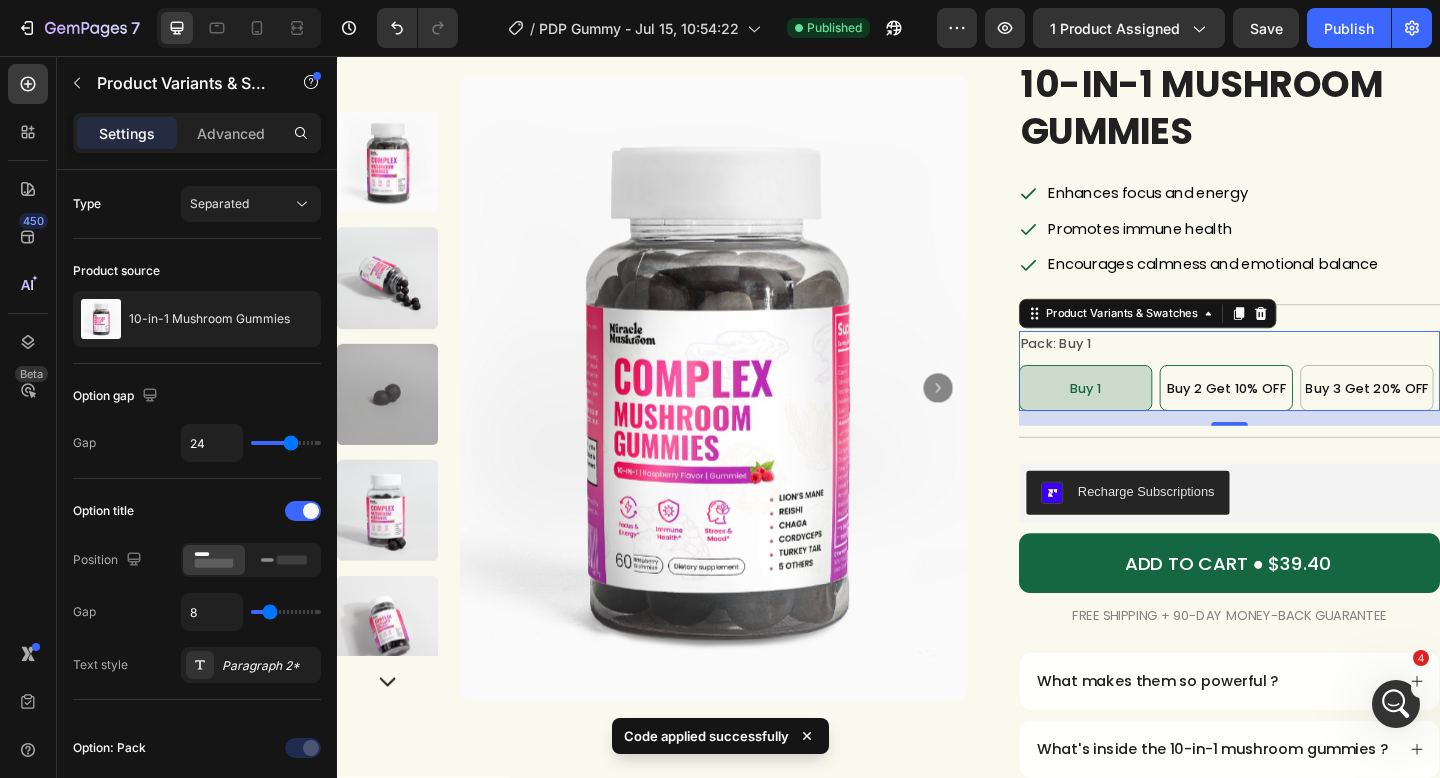 click on "Buy 2 Get 10% OFF" at bounding box center [1305, 417] 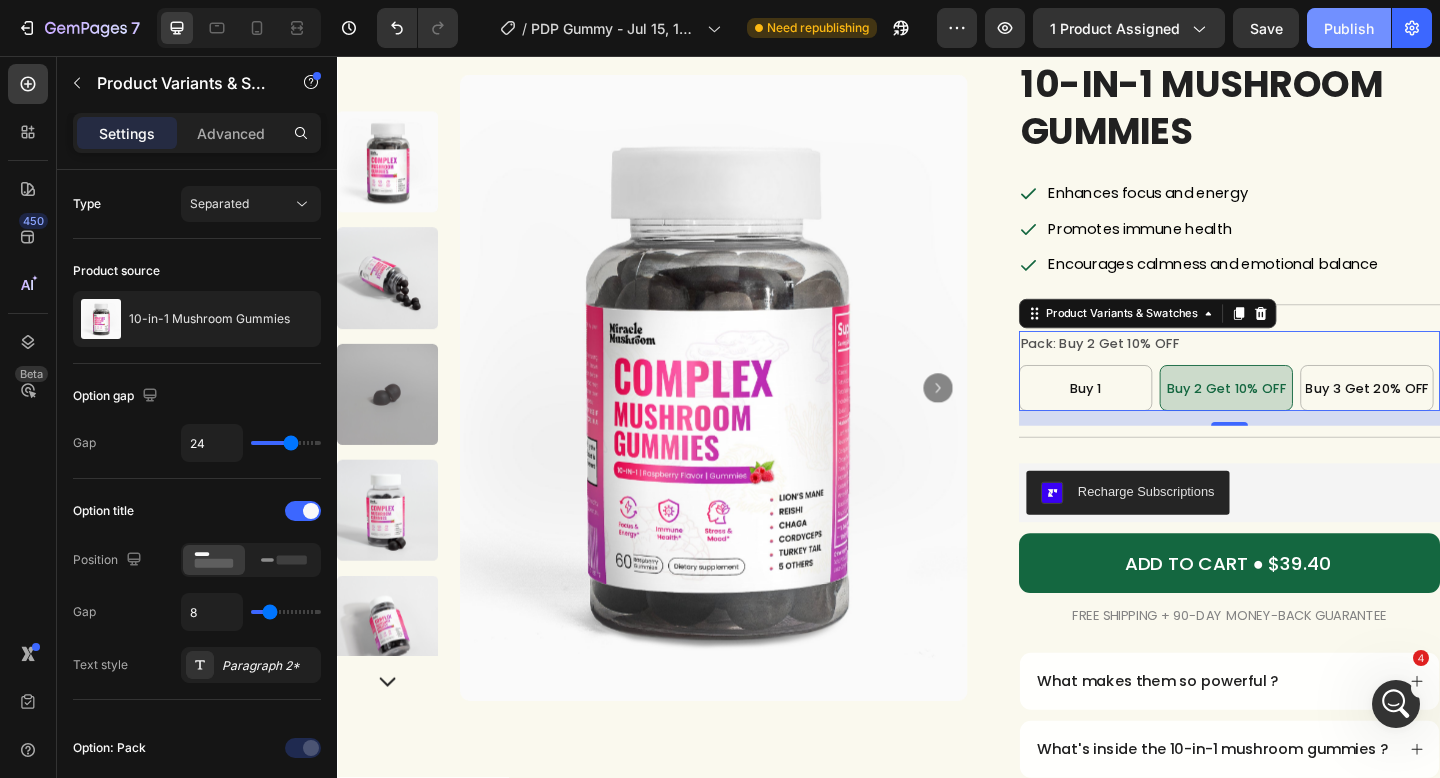 click on "Publish" at bounding box center (1349, 28) 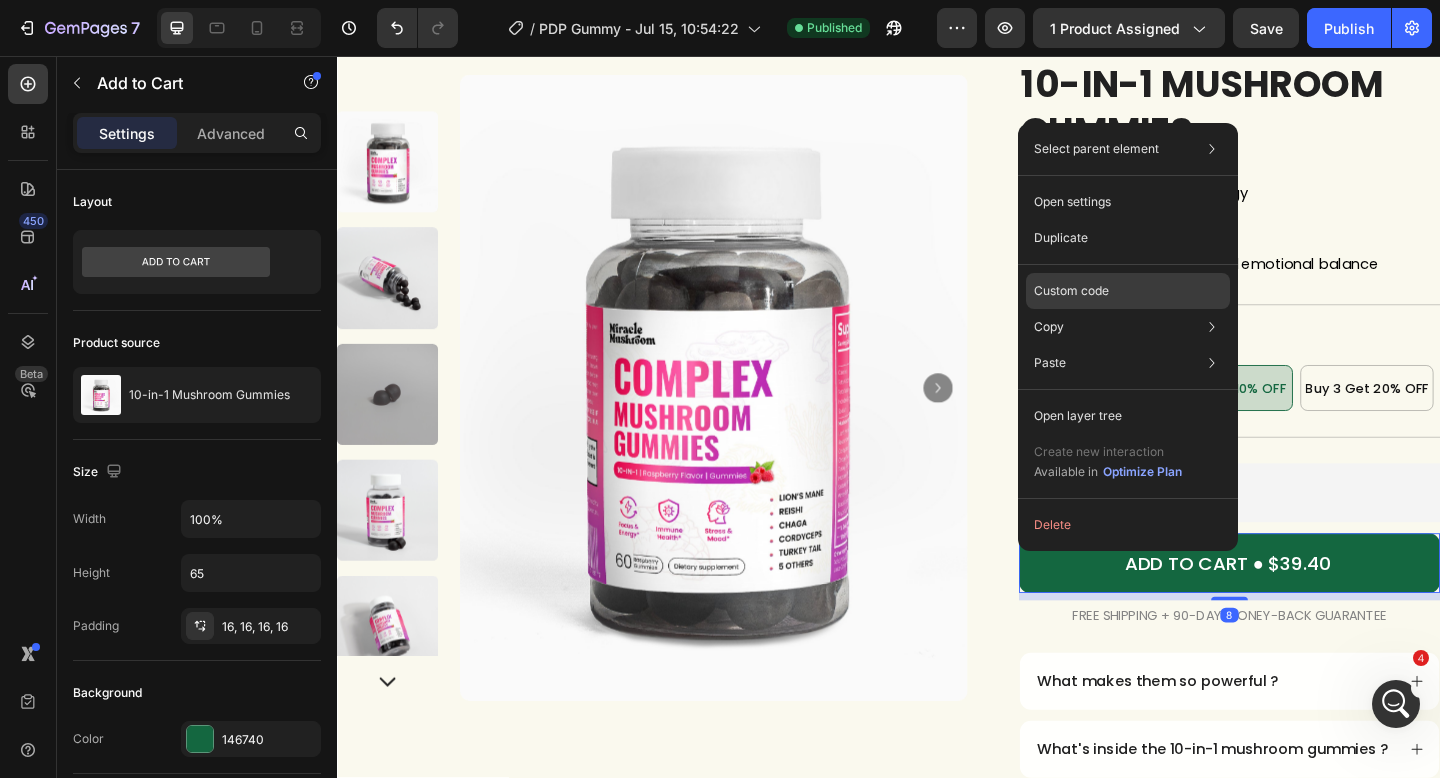 click on "Custom code" at bounding box center [1071, 291] 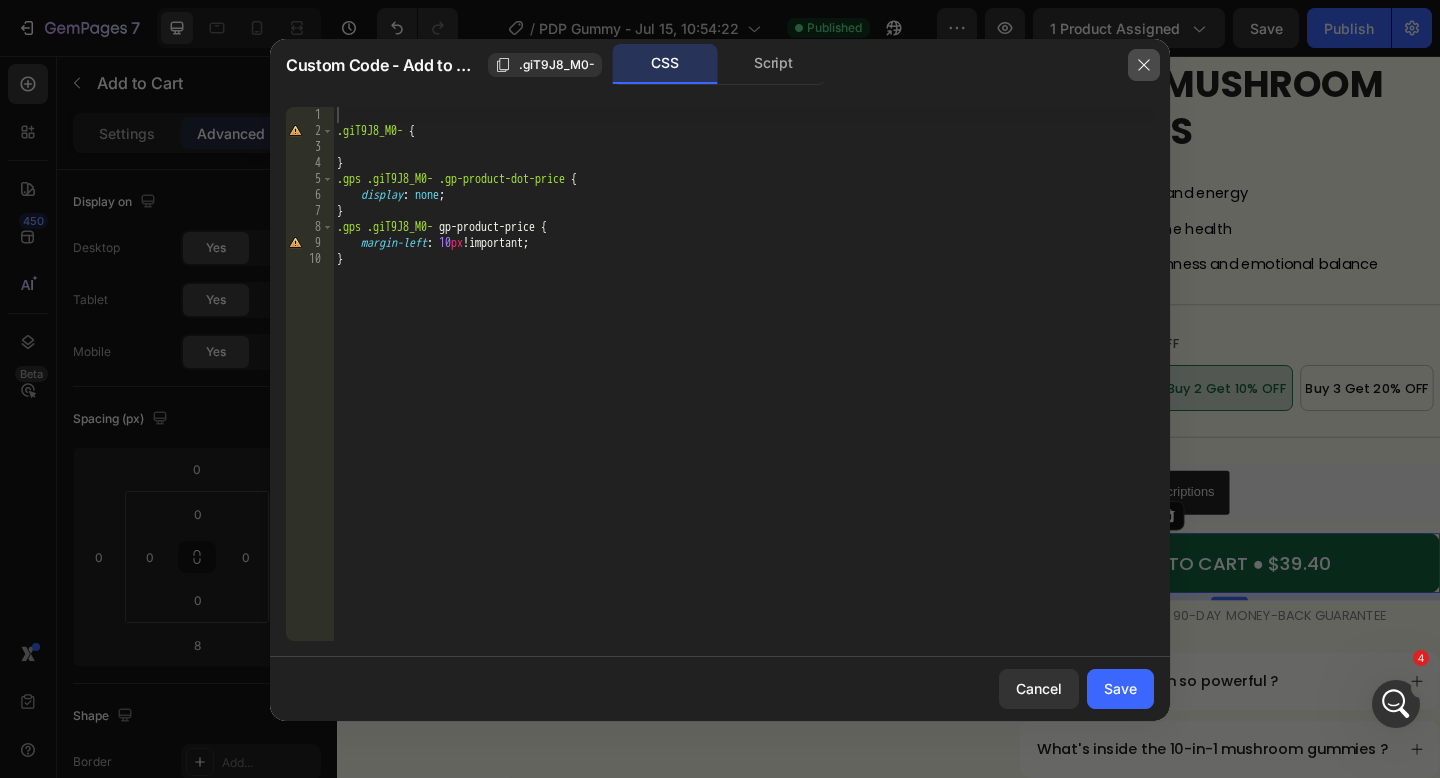 drag, startPoint x: 1146, startPoint y: 64, endPoint x: 733, endPoint y: 9, distance: 416.64612 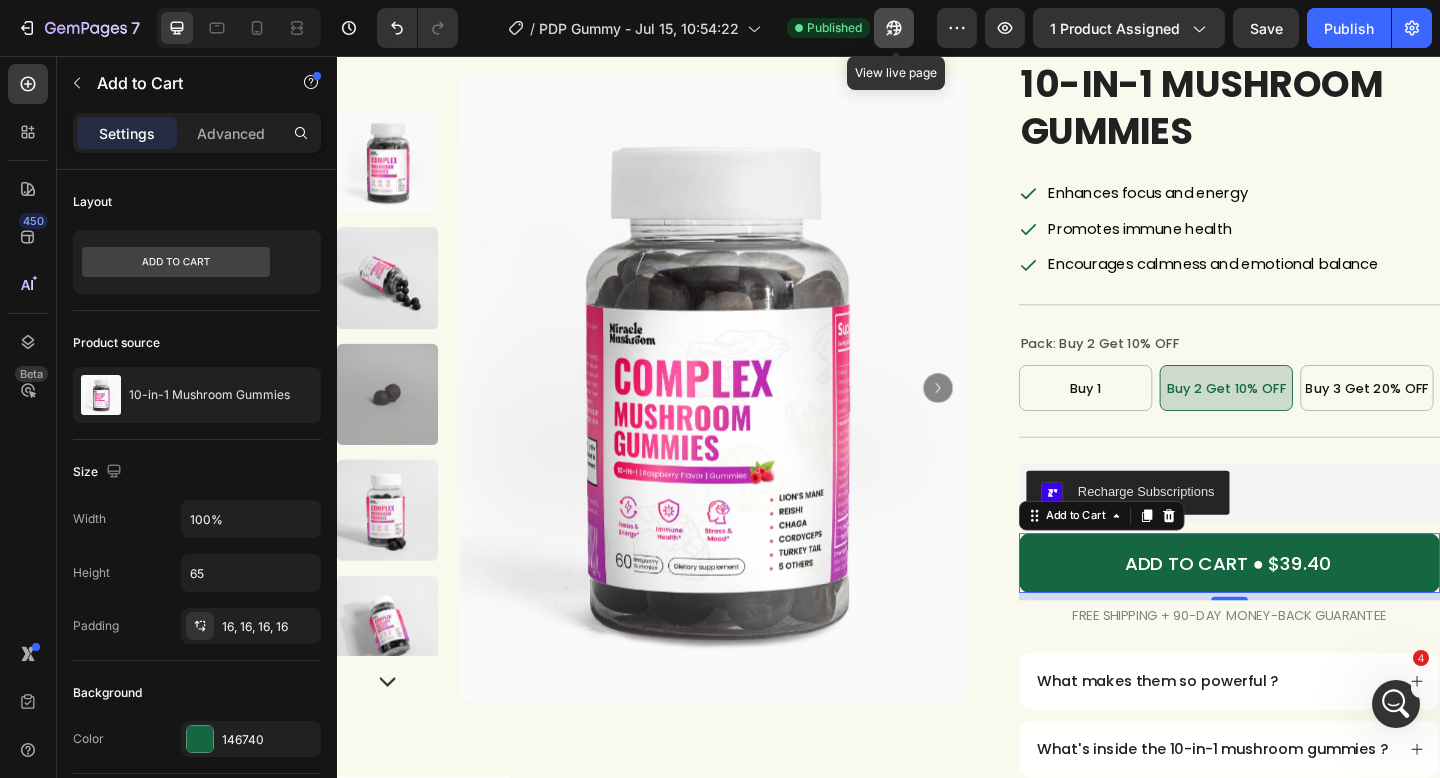 click 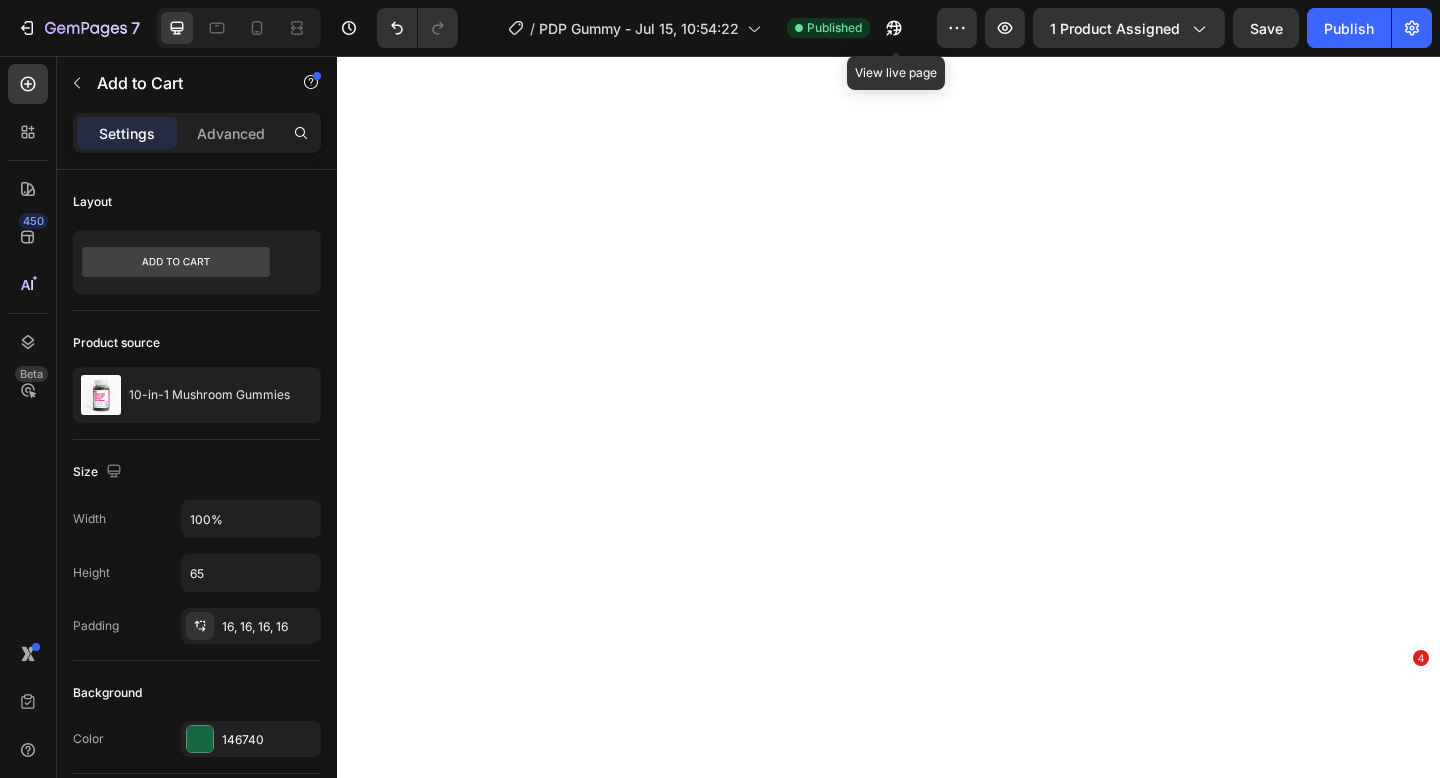 scroll, scrollTop: 0, scrollLeft: 0, axis: both 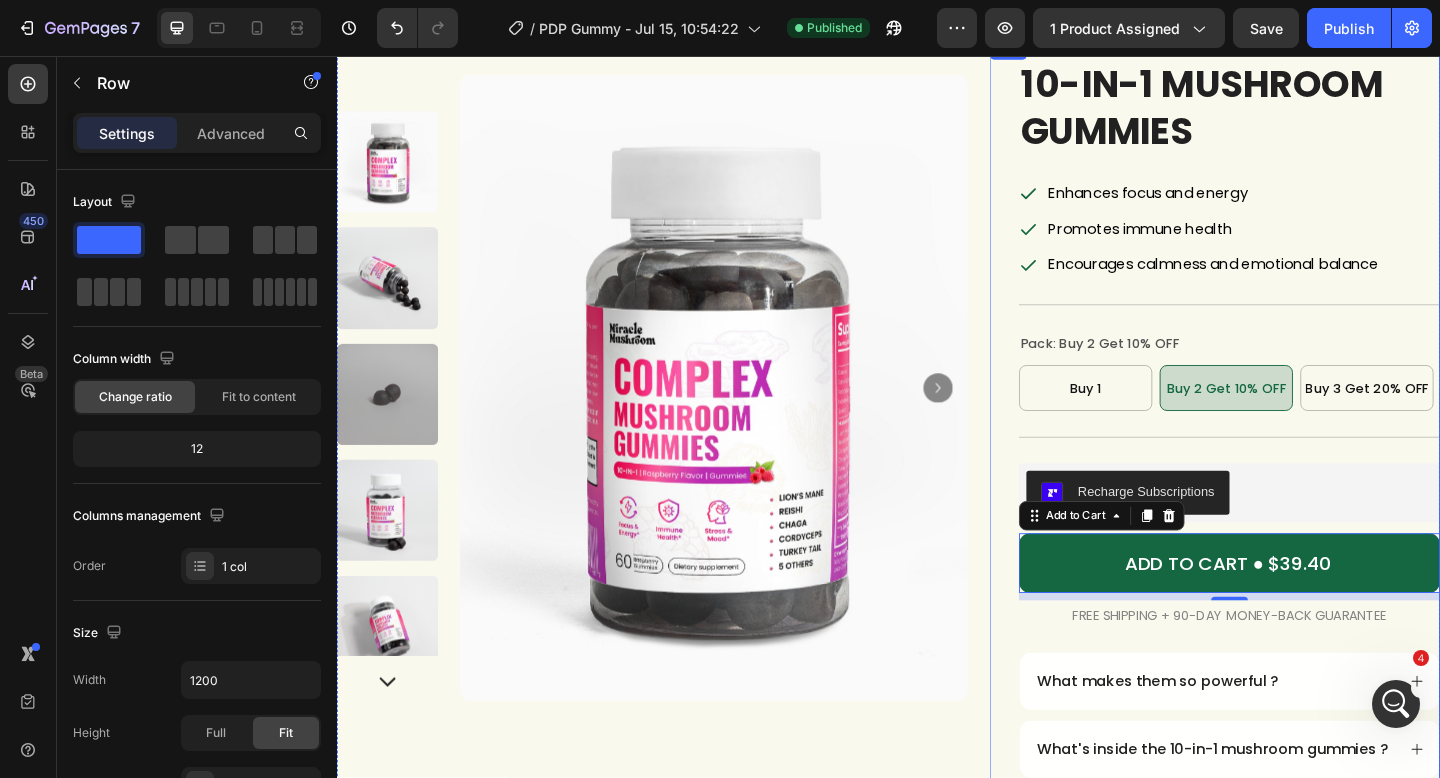 click on "Icon Icon Icon Icon Icon Icon List (1349 reviews) Text Block Row 10-in-1 Mushroom Gummies Product Title
Enhances focus and energy
Promotes immune health
Encourages calmness and emotional balance Item List                Title Line Pack: Buy 2 Get 10% OFF Buy 1 Buy 1 Buy 1 Buy 2 Get 10% OFF Buy 2 Get 10% OFF Buy 2 Get 10% OFF Buy 3 Get 20% OFF Buy 3 Get 20% OFF Buy 3 Get 20% OFF Product Variants & Swatches                Title Line Recharge Subscriptions Recharge Subscriptions ADD TO CART ● $[PRICE] Add to Cart   8 FREE SHIPPING + 90-DAY MONEY-BACK GUARANTEE Text Block Row
What makes them so powerful ?
What's inside the 10-in-1 mushroom gummies ?
How to enjoy them ?
Shipping policy
Return policy Accordion Row" at bounding box center (1292, 557) 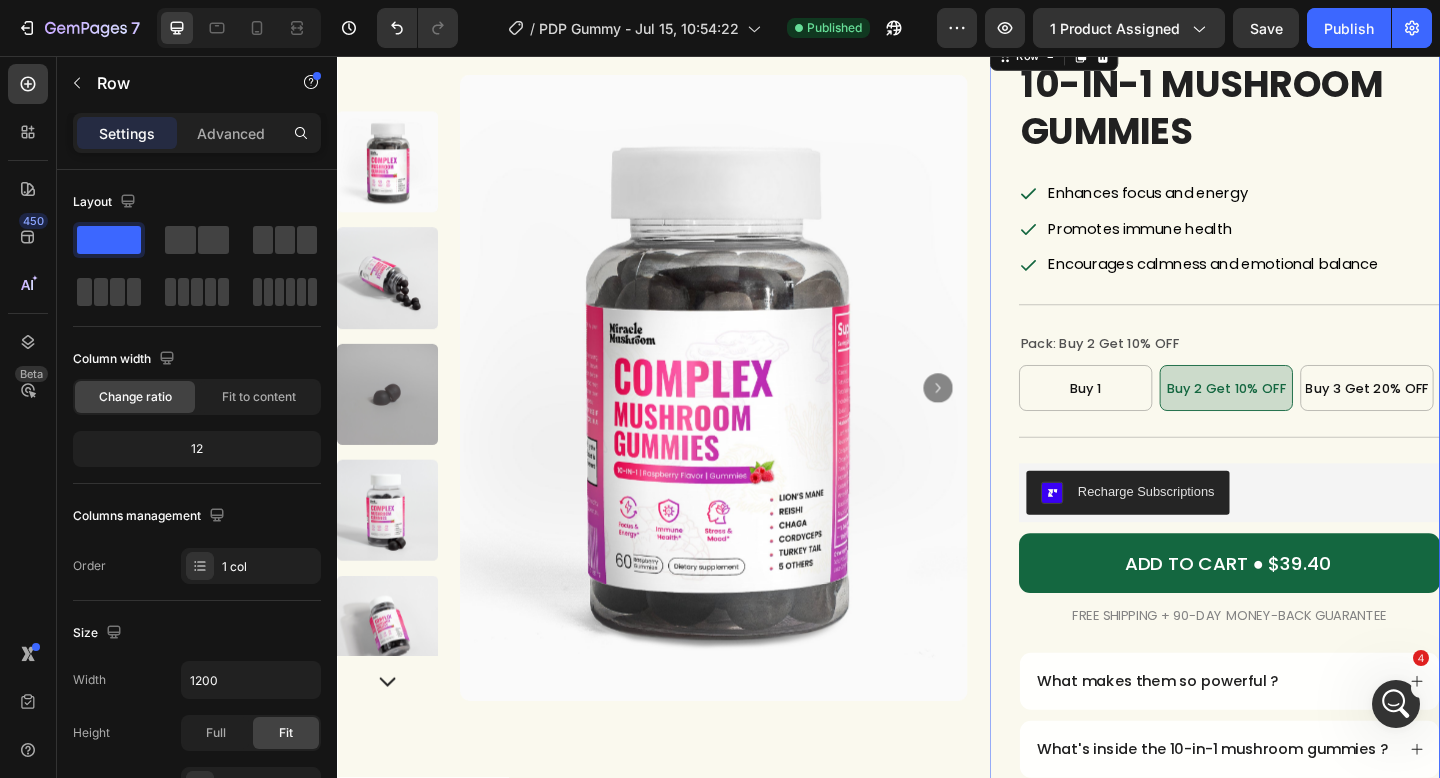 click on "Product Images Row Icon Icon Icon Icon Icon Icon List (1349 reviews) Text Block Row 10-in-1 Mushroom Gummies Product Title
Enhances focus and energy
Promotes immune health
Encourages calmness and emotional balance Item List                Title Line Pack: Buy 2 Get 10% OFF Buy 1 Buy 1 Buy 1 Buy 2 Get 10% OFF Buy 2 Get 10% OFF Buy 2 Get 10% OFF Buy 3 Get 20% OFF Buy 3 Get 20% OFF Buy 3 Get 20% OFF Product Variants & Swatches                Title Line Recharge Subscriptions Recharge Subscriptions ADD TO CART ● $[PRICE] Add to Cart FREE SHIPPING + 90-DAY MONEY-BACK GUARANTEE Text Block Row
What makes them so powerful ?
What's inside the 10-in-1 mushroom gummies ?
How to enjoy them ?
Shipping policy
Row   0" at bounding box center (937, 533) 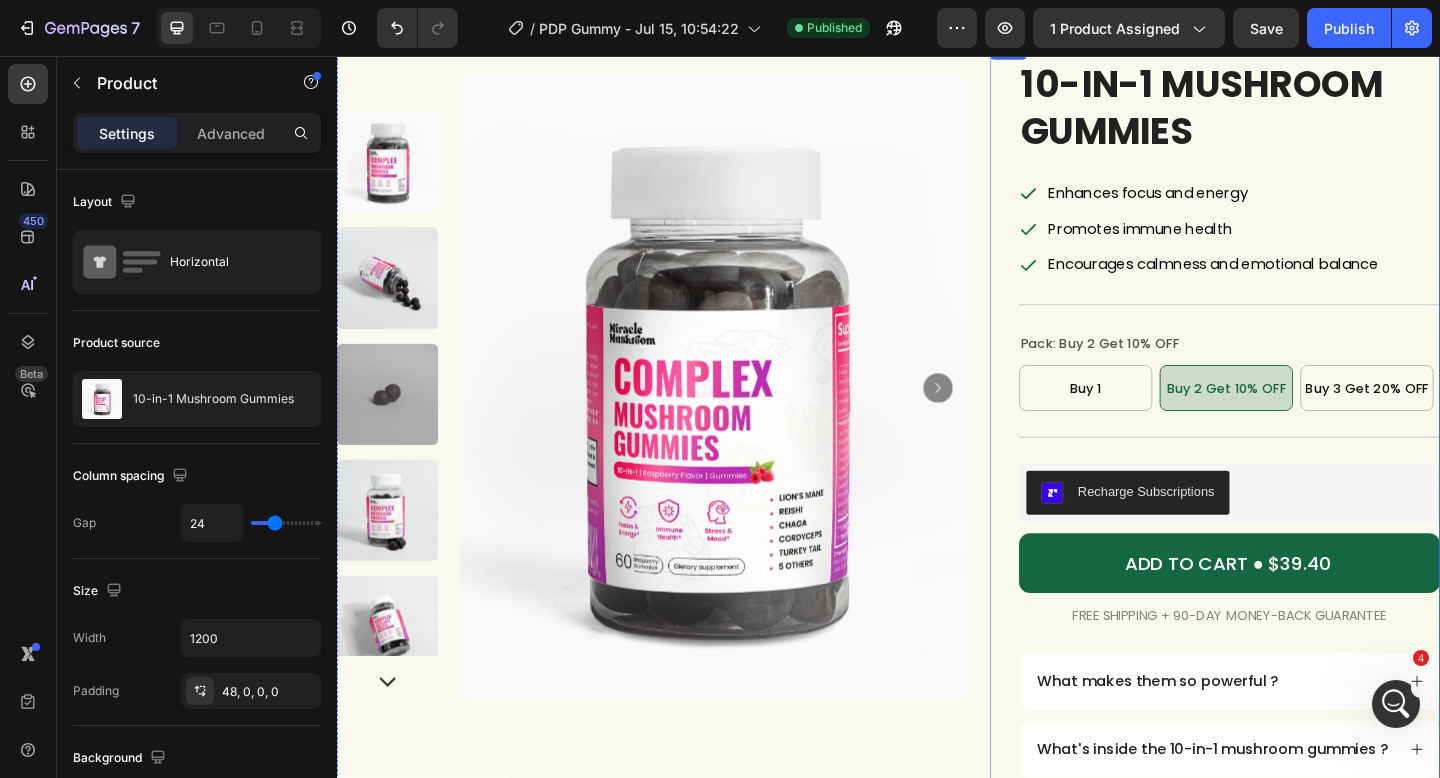 click on "Icon Icon Icon Icon Icon Icon List (1349 reviews) Text Block Row 10-in-1 Mushroom Gummies Product Title
Enhances focus and energy
Promotes immune health
Encourages calmness and emotional balance Item List                Title Line Pack: Buy 2 Get 10% OFF Buy 1 Buy 1 Buy 1 Buy 2 Get 10% OFF Buy 2 Get 10% OFF Buy 2 Get 10% OFF Buy 3 Get 20% OFF Buy 3 Get 20% OFF Buy 3 Get 20% OFF Product Variants & Swatches                Title Line Recharge Subscriptions Recharge Subscriptions ADD TO CART ● $39.40 Add to Cart FREE SHIPPING + 90-DAY MONEY-BACK GUARANTEE Text Block Row
What makes them so powerful ?
What's inside the 10-in-1 mushroom gummies ?
How to enjoy them ?
Shipping policy
Return policy Accordion Row" at bounding box center [1292, 557] 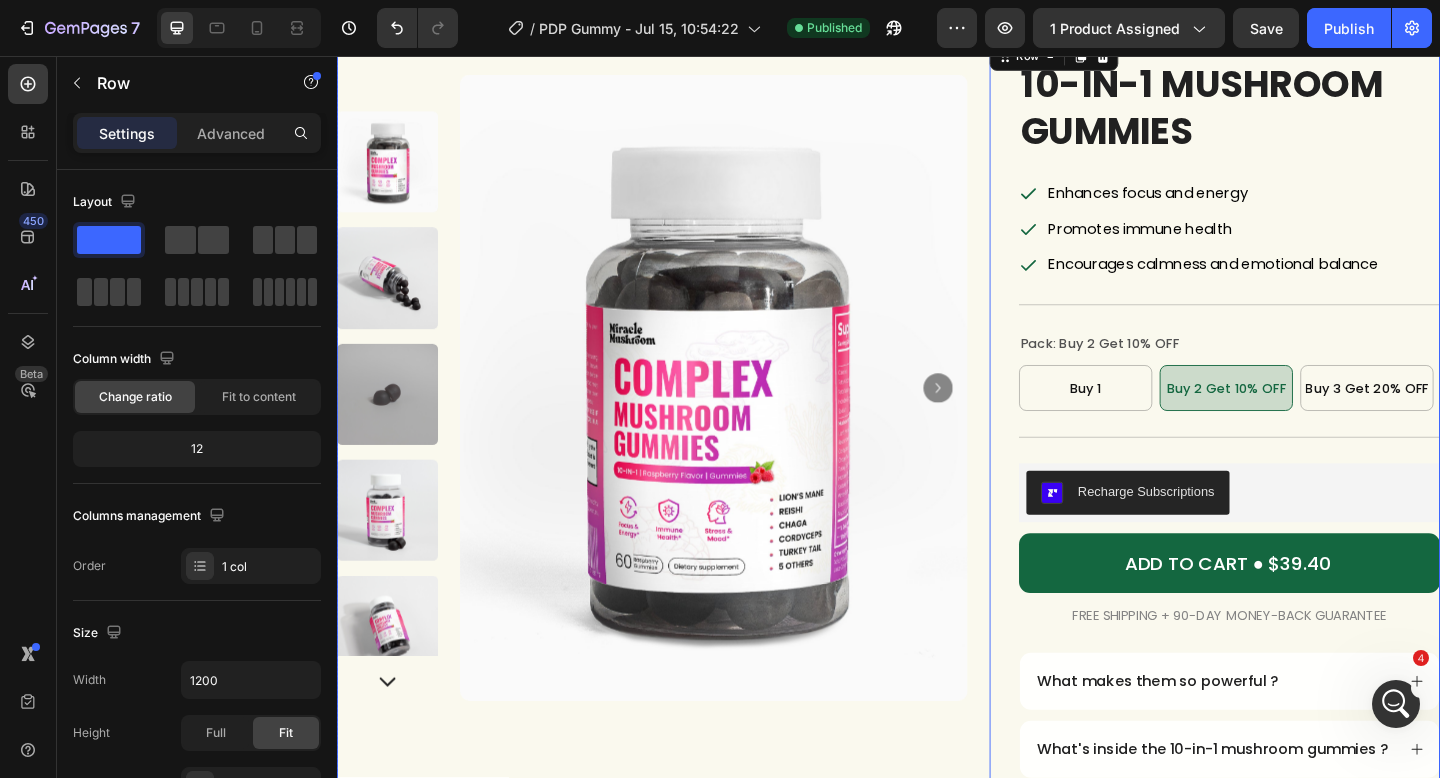 click on "Product Images Row Icon Icon Icon Icon Icon Icon List (1349 reviews) Text Block Row 10-in-1 Mushroom Gummies Product Title
Enhances focus and energy
Promotes immune health
Encourages calmness and emotional balance Item List                Title Line Pack: Buy 2 Get 10% OFF Buy 1 Buy 1 Buy 1 Buy 2 Get 10% OFF Buy 2 Get 10% OFF Buy 2 Get 10% OFF Buy 3 Get 20% OFF Buy 3 Get 20% OFF Buy 3 Get 20% OFF Product Variants & Swatches                Title Line Recharge Subscriptions Recharge Subscriptions ADD TO CART ● $[PRICE] Add to Cart FREE SHIPPING + 90-DAY MONEY-BACK GUARANTEE Text Block Row
What makes them so powerful ?
What's inside the 10-in-1 mushroom gummies ?
How to enjoy them ?
Shipping policy
Row   0" at bounding box center (937, 533) 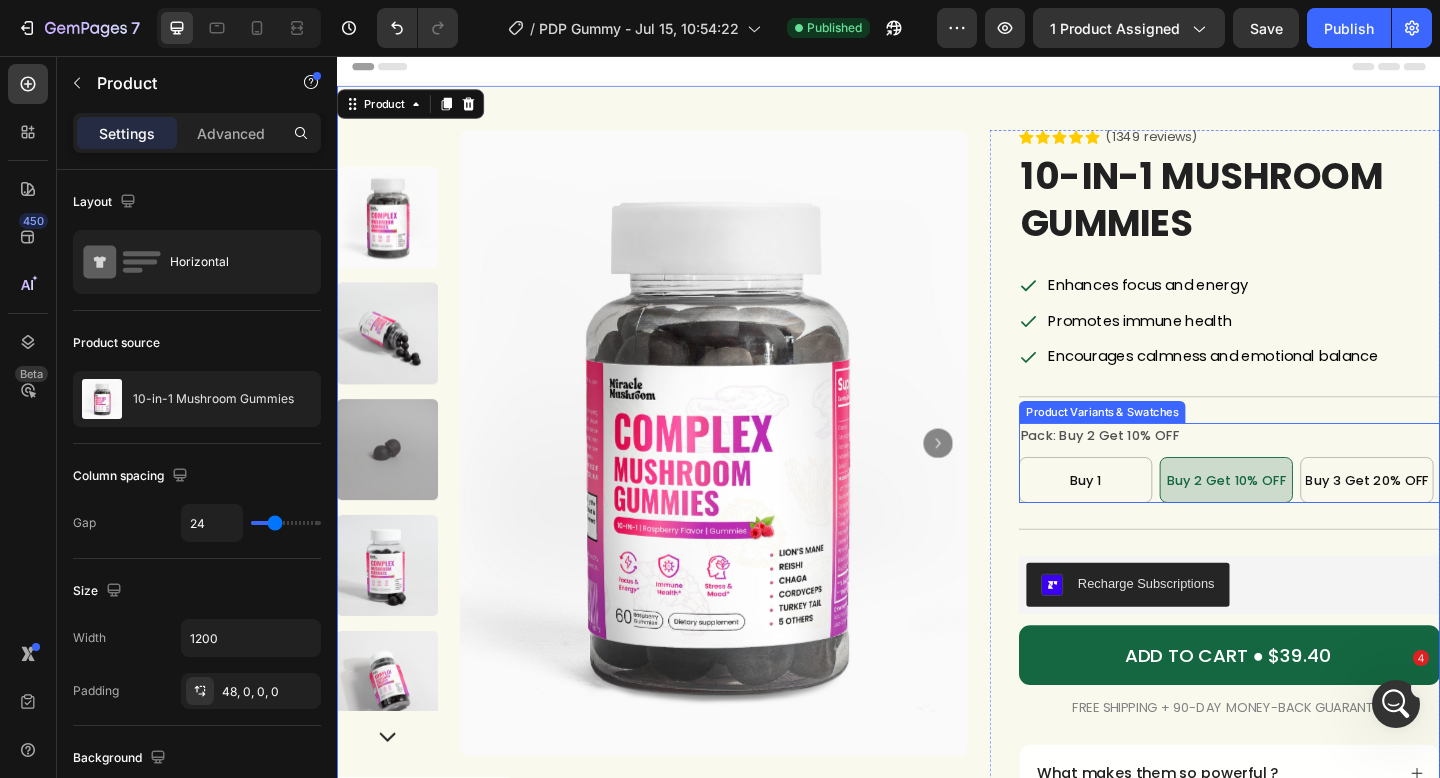 scroll, scrollTop: 24, scrollLeft: 0, axis: vertical 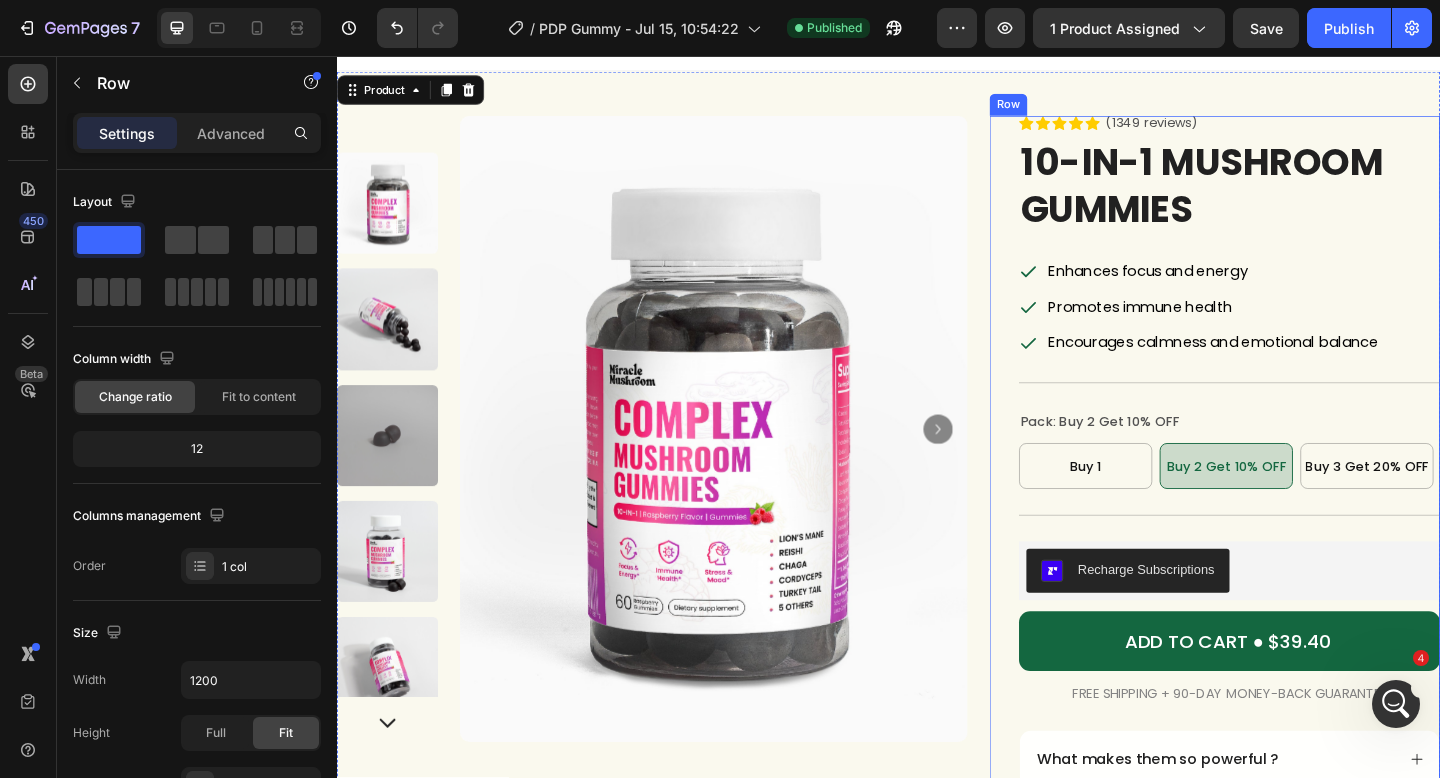 click on "Icon Icon Icon Icon Icon Icon List (1349 reviews) Text Block Row 10-in-1 Mushroom Gummies Product Title
Enhances focus and energy
Promotes immune health
Encourages calmness and emotional balance Item List                Title Line Sale -23% off Product Badge Increase AOV with bundle quantity.       Setup bundle discount   or   read guideline
Product Bundle Discount   16 Pack: Buy 2 Get 10% OFF Buy 1 Buy 1 Buy 1 Buy 2 Get 10% OFF Buy 2 Get 10% OFF Buy 2 Get 10% OFF Buy 3 Get 20% OFF Buy 3 Get 20% OFF Buy 3 Get 20% OFF Product Variants & Swatches                Title Line Recharge Subscriptions Recharge Subscriptions ADD TO CART ● $39.40 Add to Cart FREE SHIPPING + 90-DAY MONEY-BACK GUARANTEE Text Block Row
What makes them so powerful ?
What's inside the 10-in-1 mushroom gummies ?
How to enjoy them ?
Shipping policy
Return policy Accordion" at bounding box center [1308, 642] 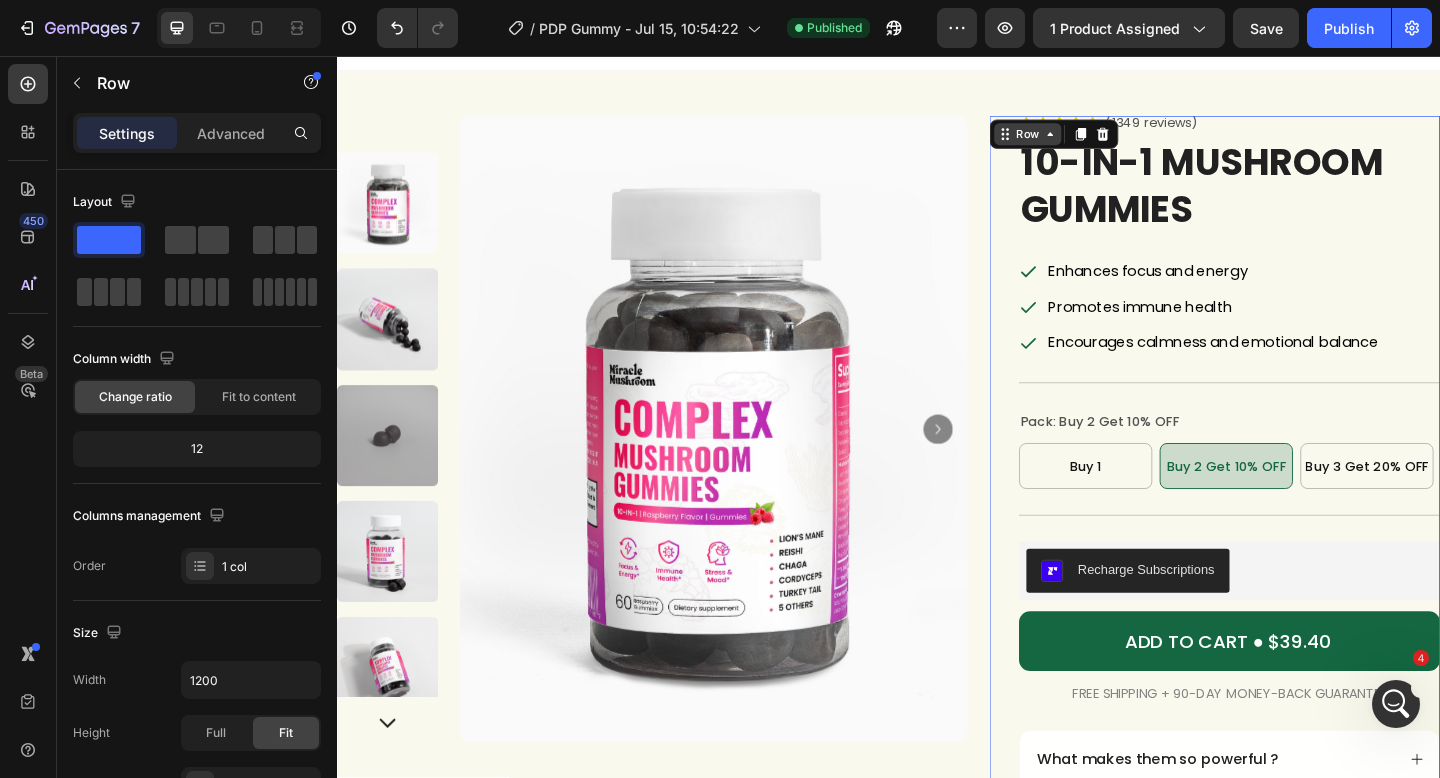 click on "Row" at bounding box center (1088, 141) 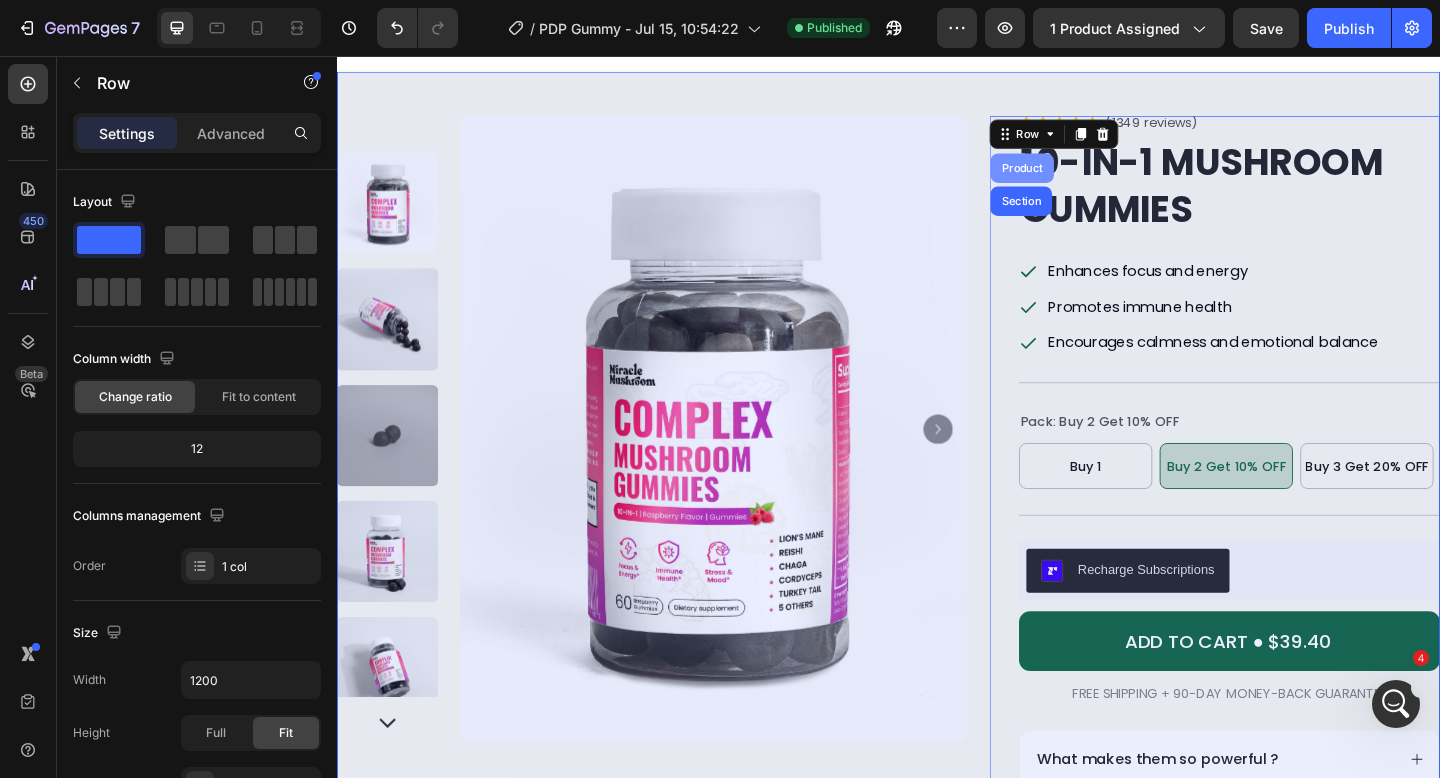 click on "Product" at bounding box center (1082, 178) 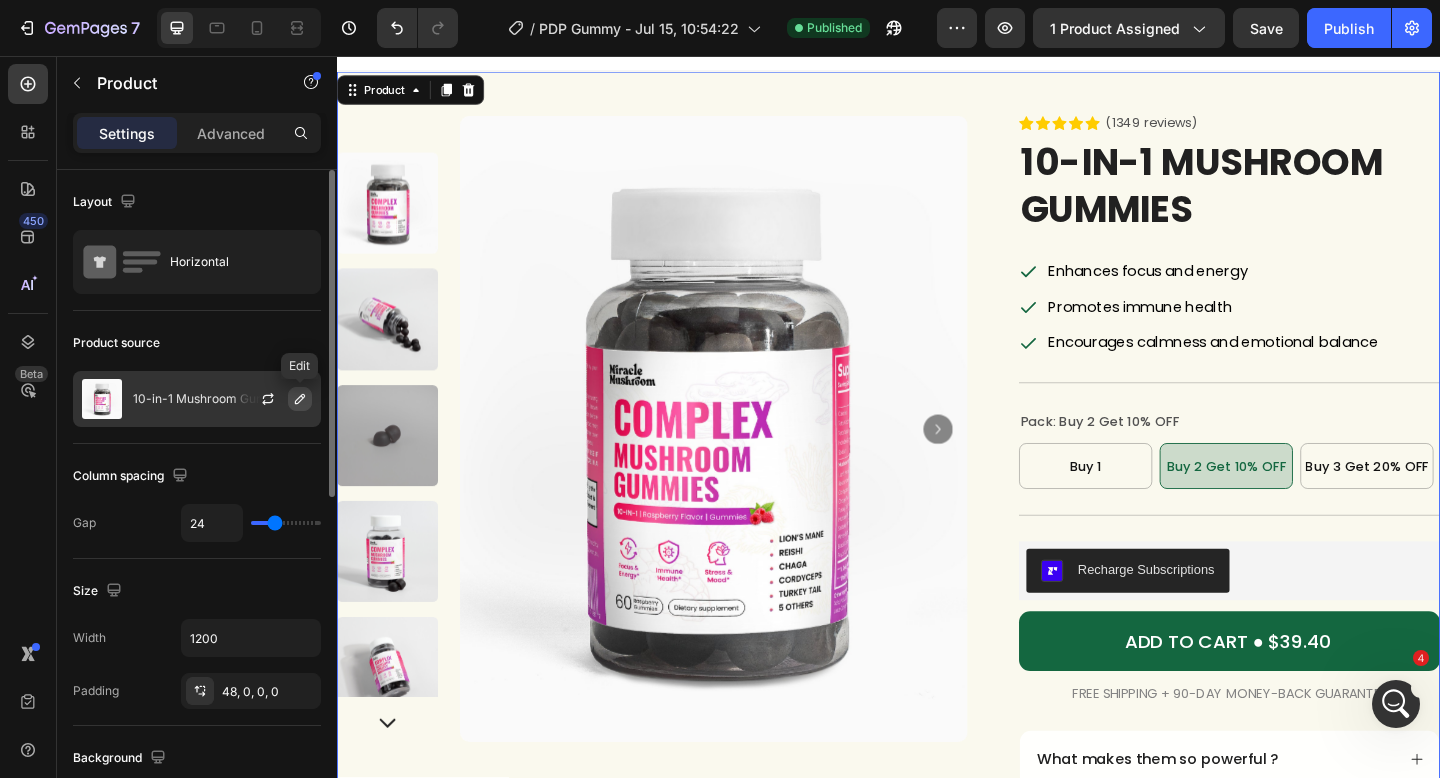 click 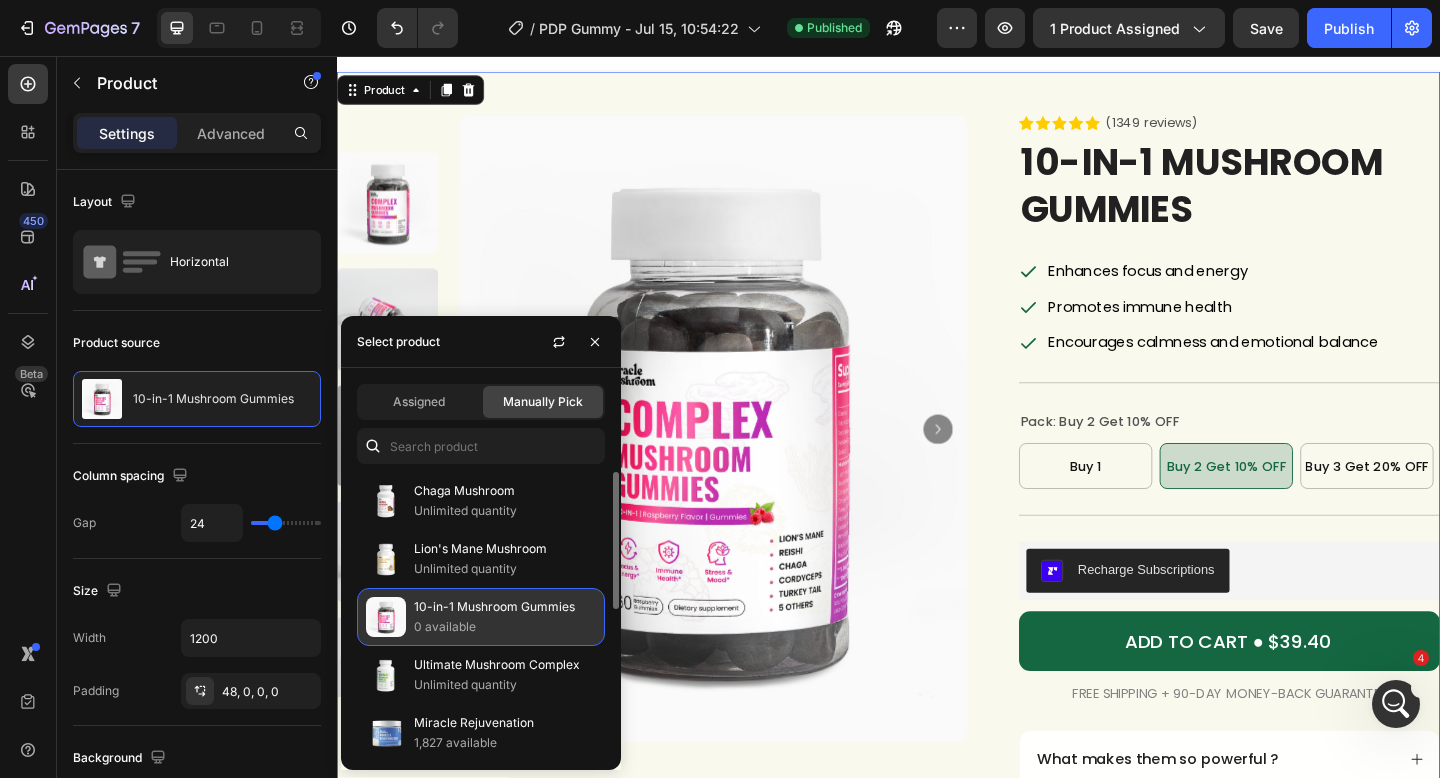 click on "10-in-1 Mushroom Gummies" at bounding box center (505, 607) 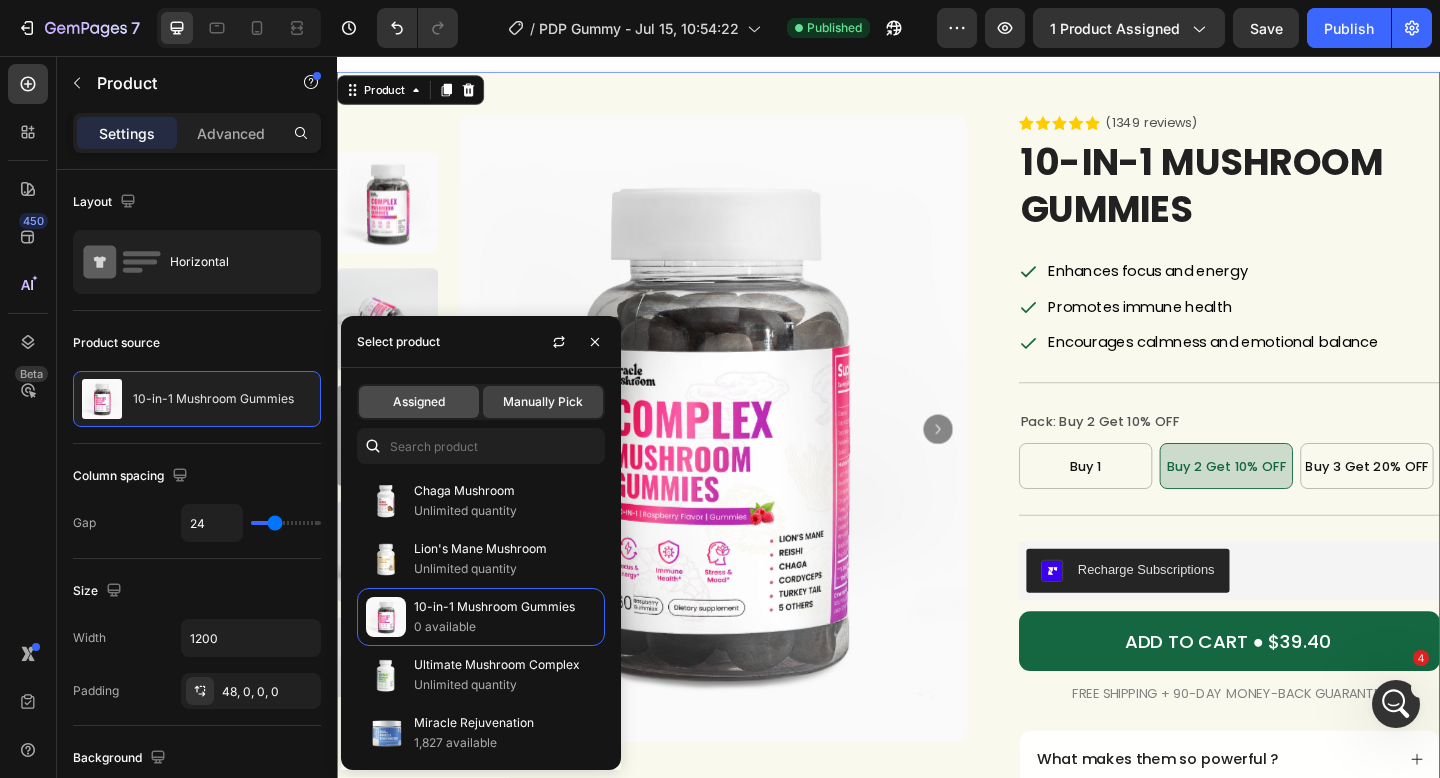 click on "Assigned" 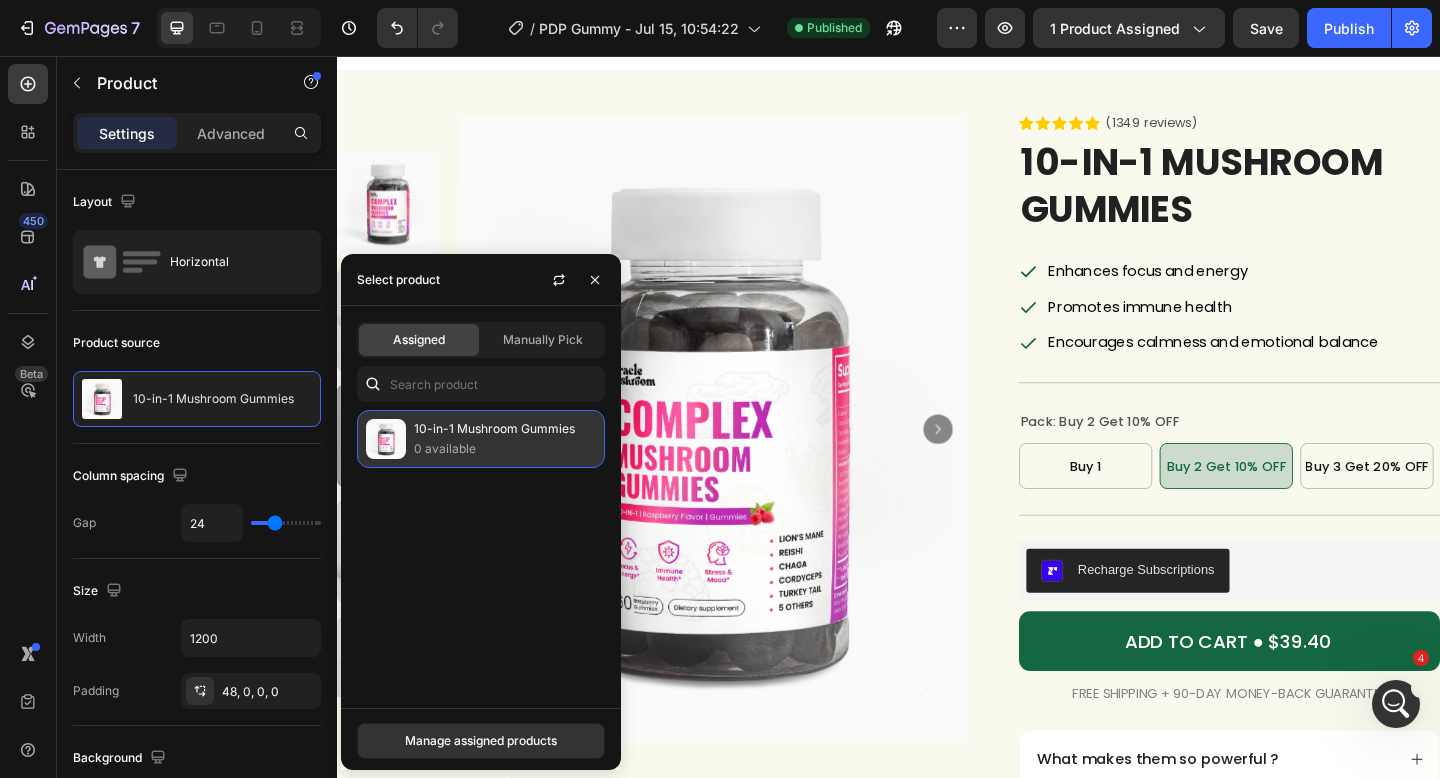click on "10-in-1 Mushroom Gummies" at bounding box center (505, 429) 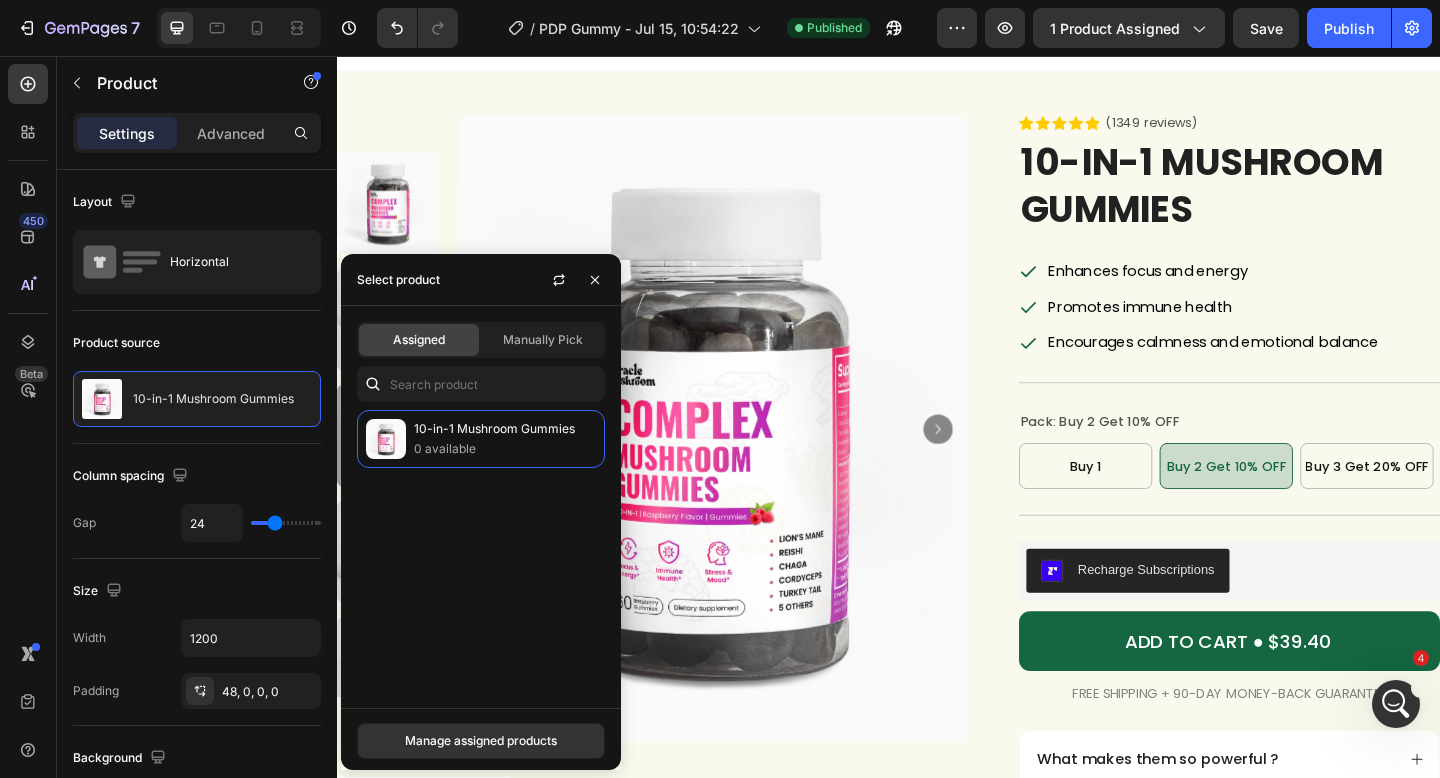 click on "Assigned Manually Pick" at bounding box center (481, 340) 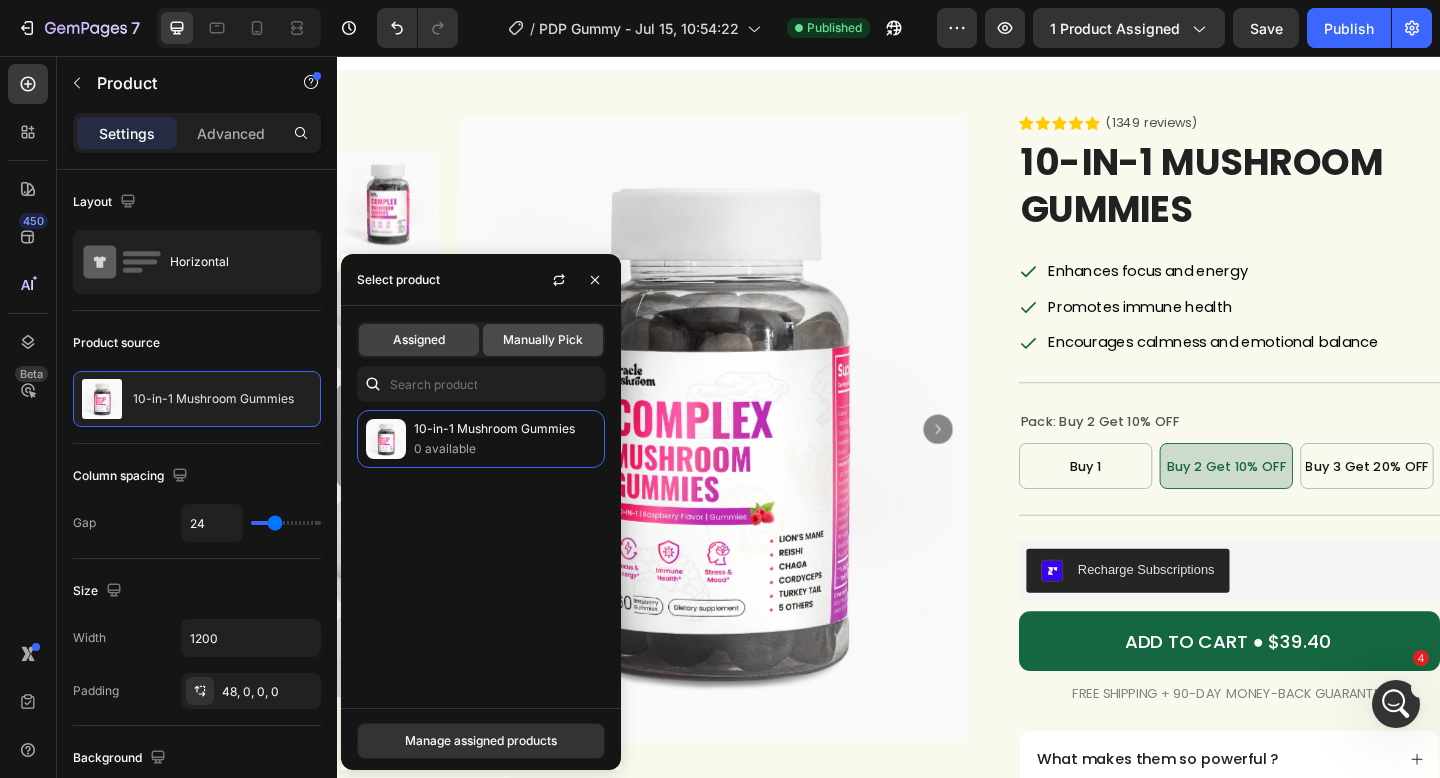 click on "Manually Pick" 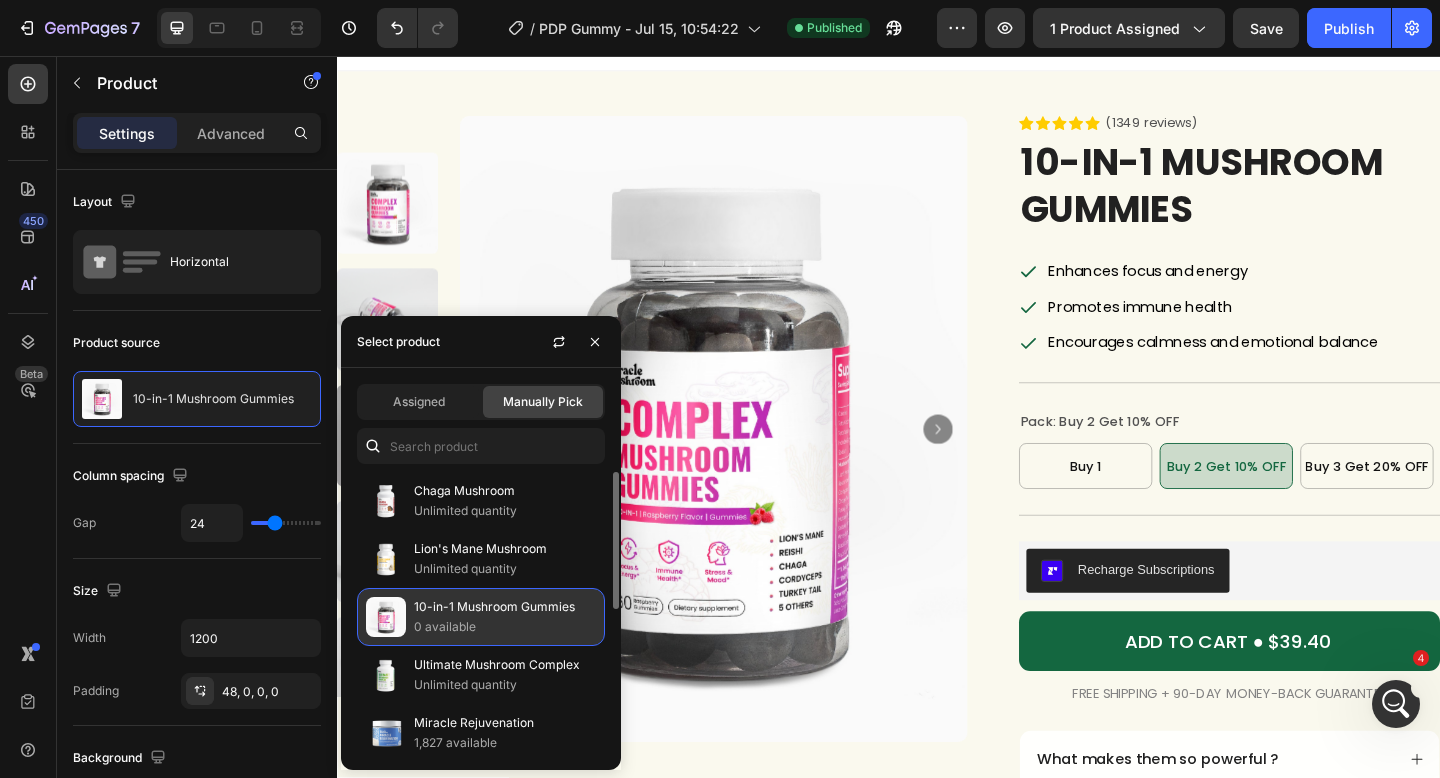 click on "10-in-1 Mushroom Gummies" at bounding box center (505, 607) 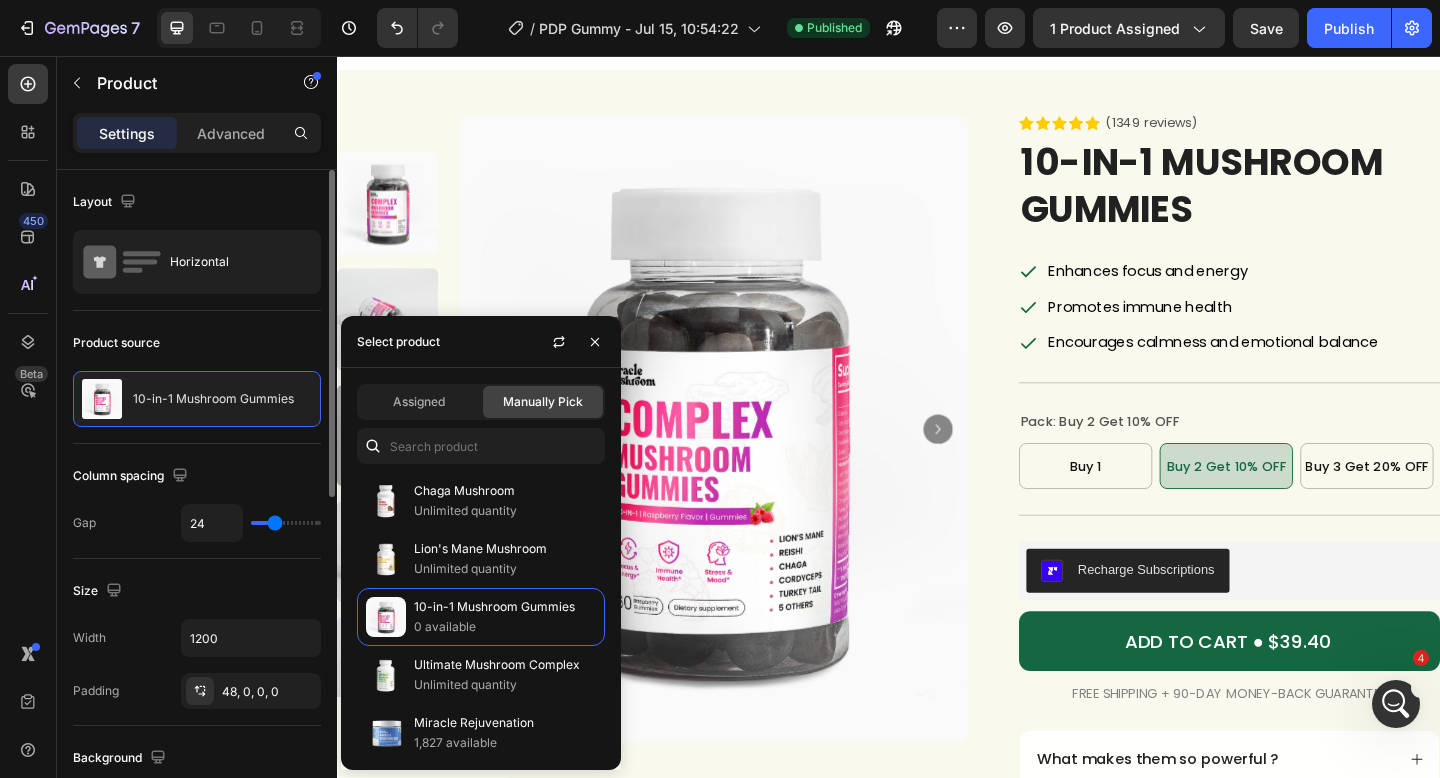 click on "Product source" at bounding box center [197, 343] 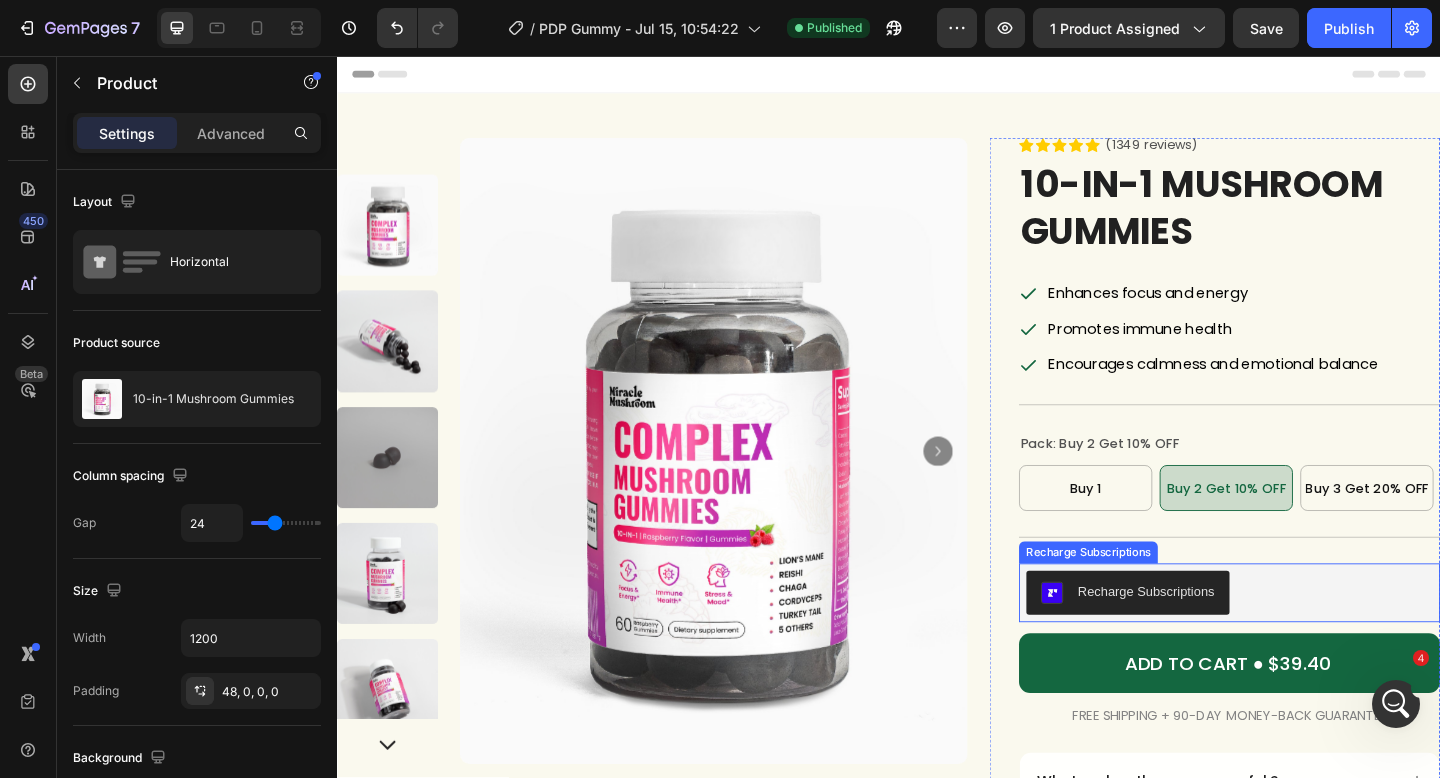scroll, scrollTop: 193, scrollLeft: 0, axis: vertical 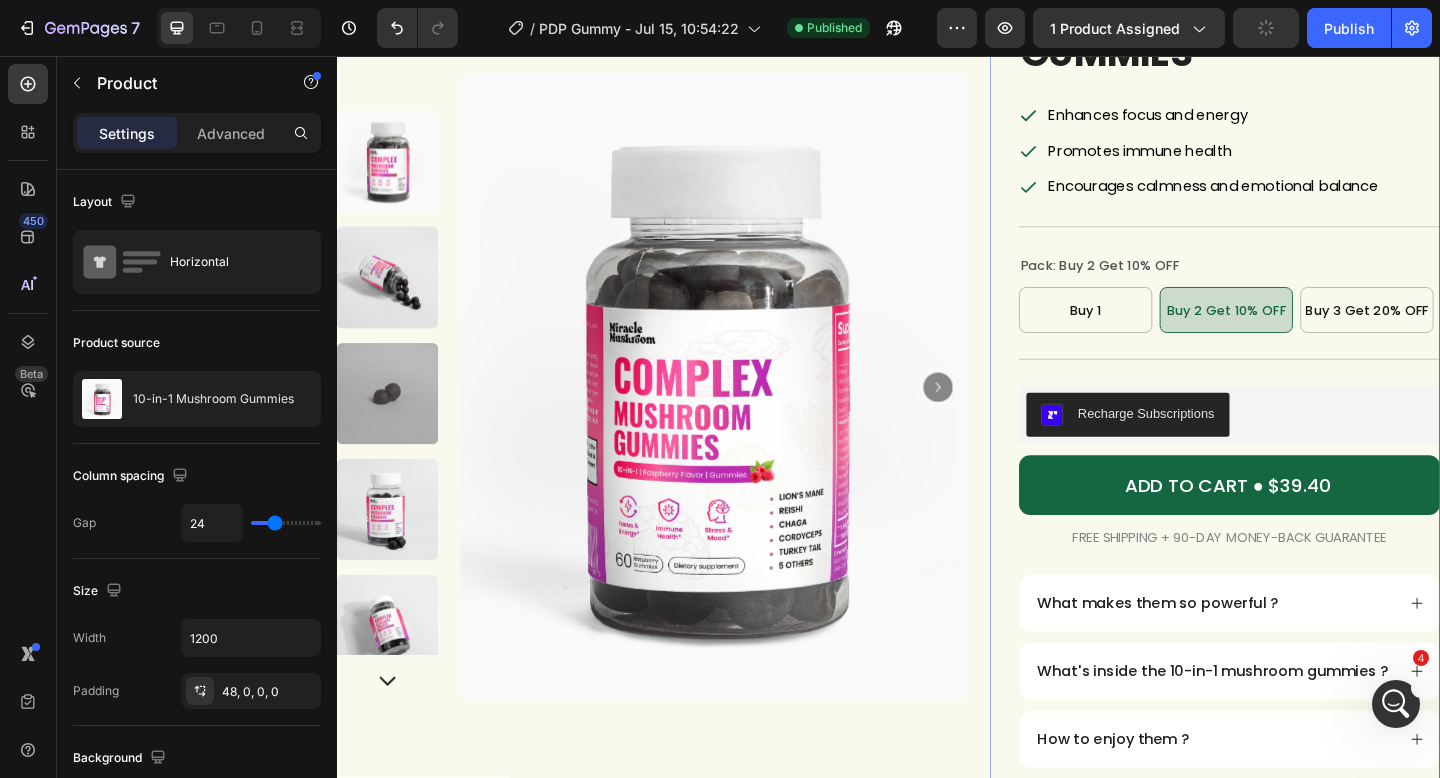 click on "Icon Icon Icon Icon Icon Icon List (1349 reviews) Text Block Row 10-in-1 Mushroom Gummies Product Title
Enhances focus and energy
Promotes immune health
Encourages calmness and emotional balance Item List                Title Line Pack: Buy 2 Get 10% OFF Buy 1 Buy 1 Buy 1 Buy 2 Get 10% OFF Buy 2 Get 10% OFF Buy 2 Get 10% OFF Buy 3 Get 20% OFF Buy 3 Get 20% OFF Buy 3 Get 20% OFF Product Variants & Swatches                Title Line Recharge Subscriptions Recharge Subscriptions ADD TO CART ● $39.40 Add to Cart FREE SHIPPING + 90-DAY MONEY-BACK GUARANTEE Text Block Row
What makes them so powerful ?
What's inside the 10-in-1 mushroom gummies ?
How to enjoy them ?
Shipping policy
Return policy Accordion Row   0" at bounding box center (1292, 473) 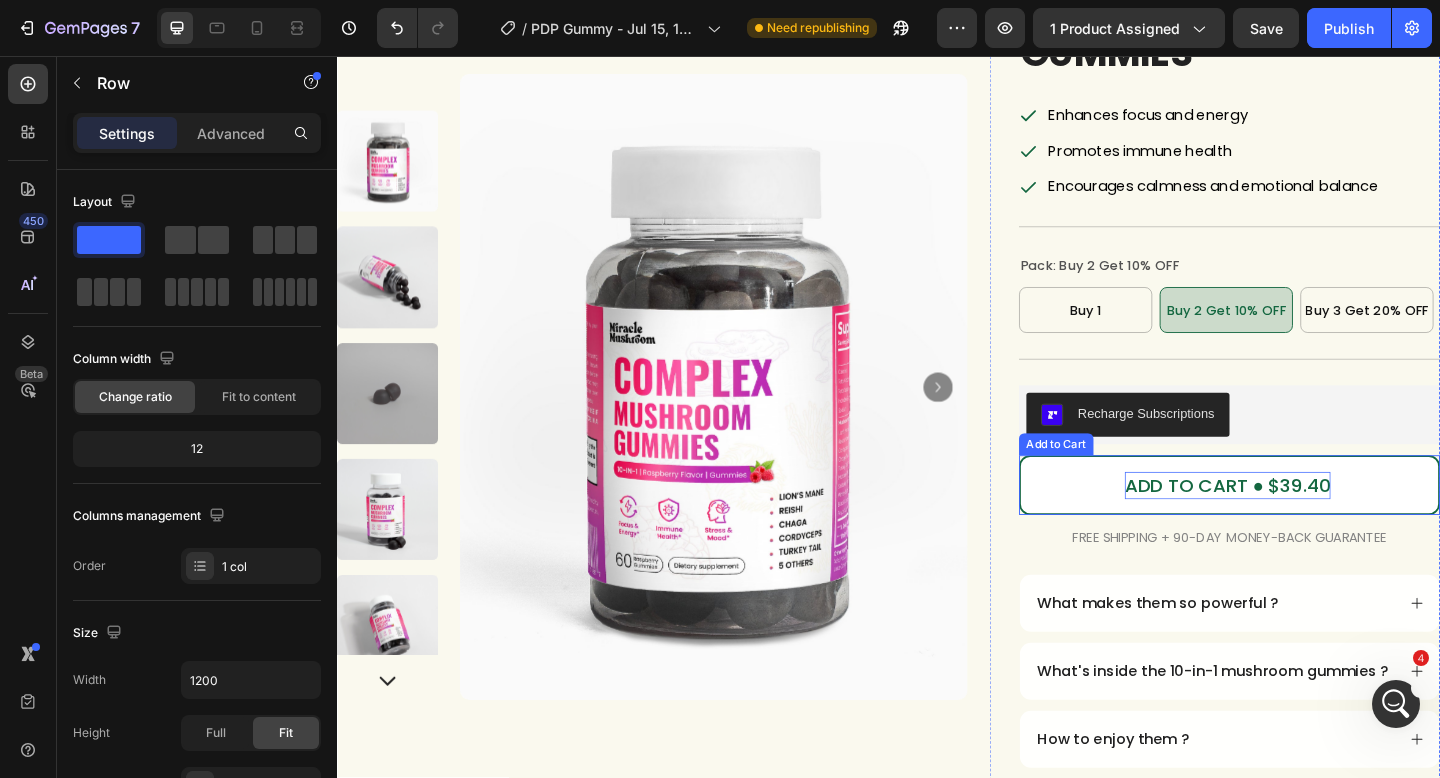 click on "ADD TO CART ● $39.40" at bounding box center [1306, 524] 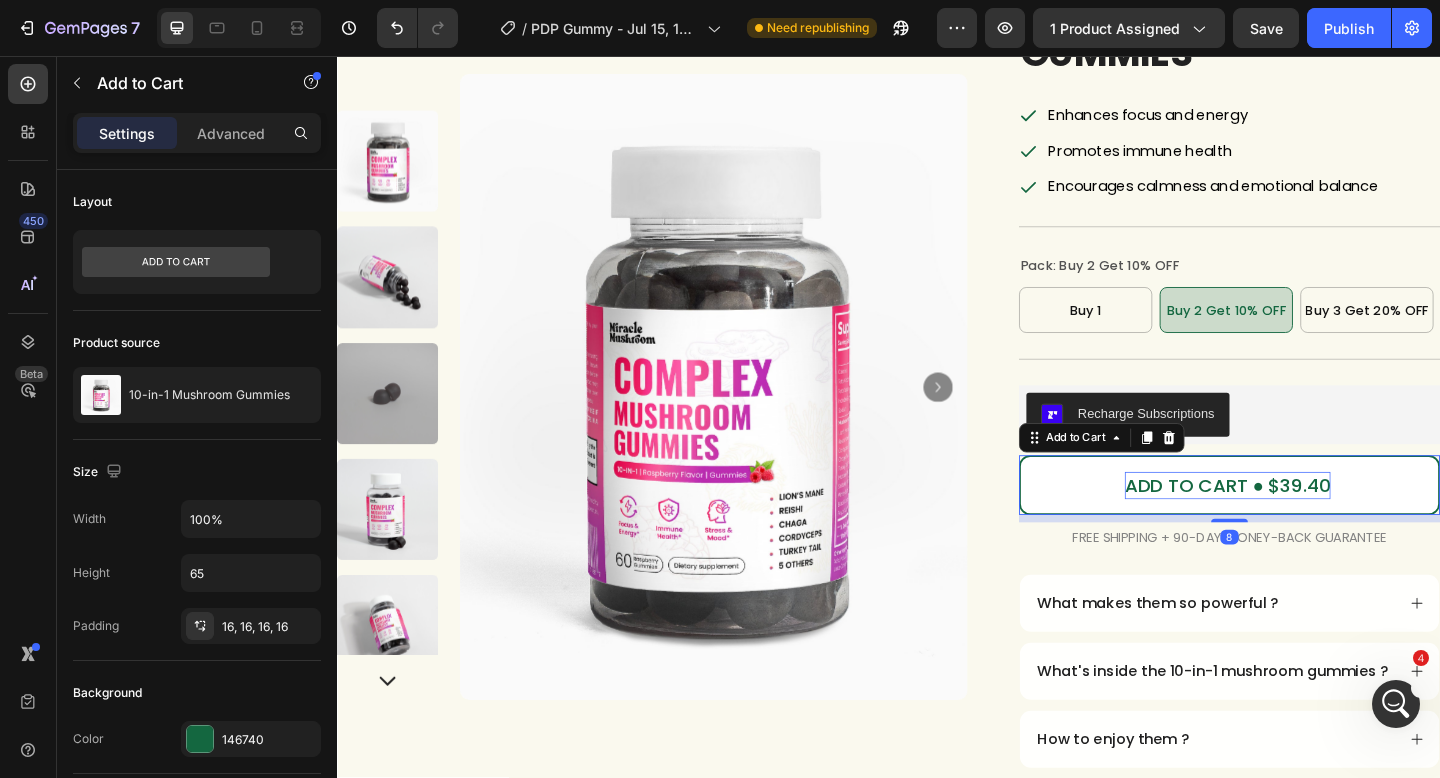 click on "ADD TO CART ● $39.40" at bounding box center [1306, 524] 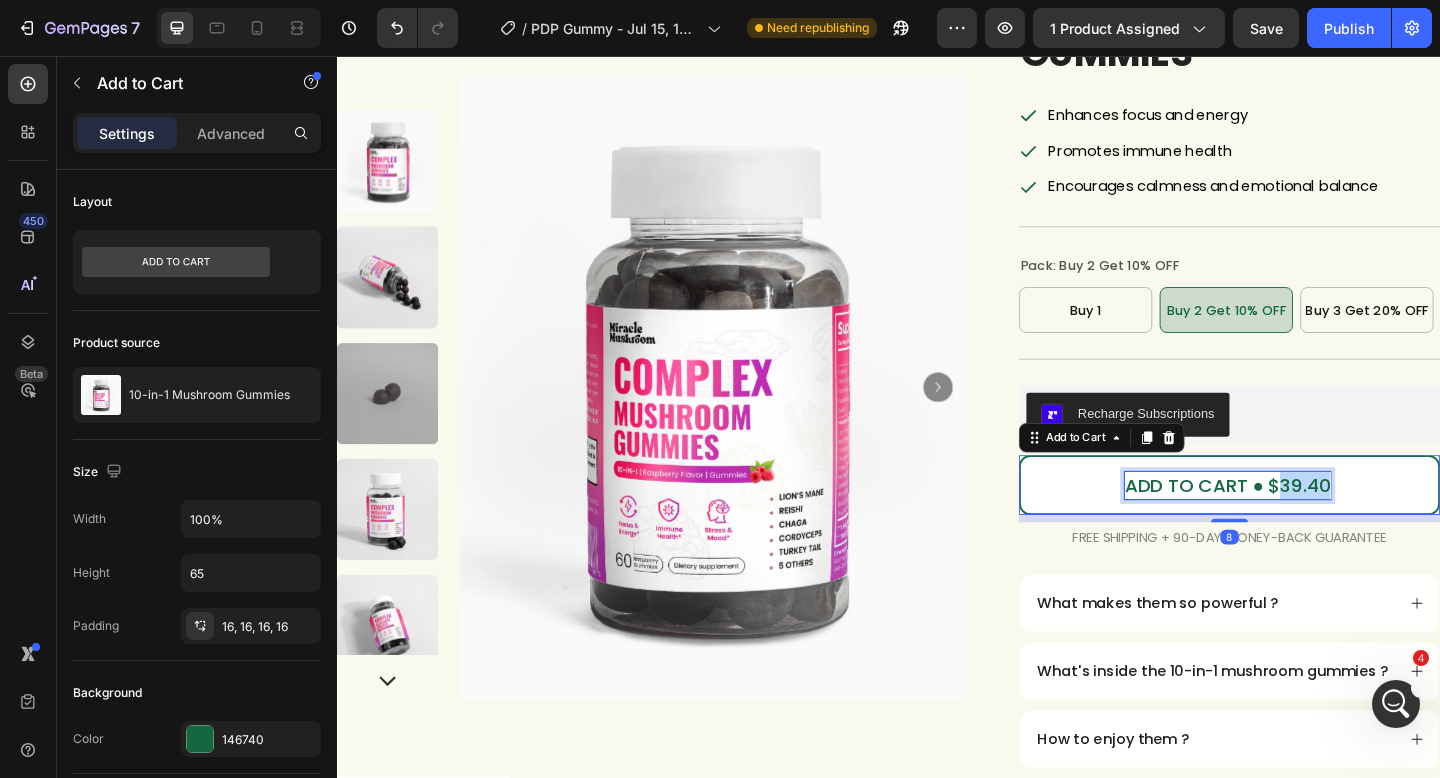click on "ADD TO CART ● $39.40" at bounding box center [1306, 524] 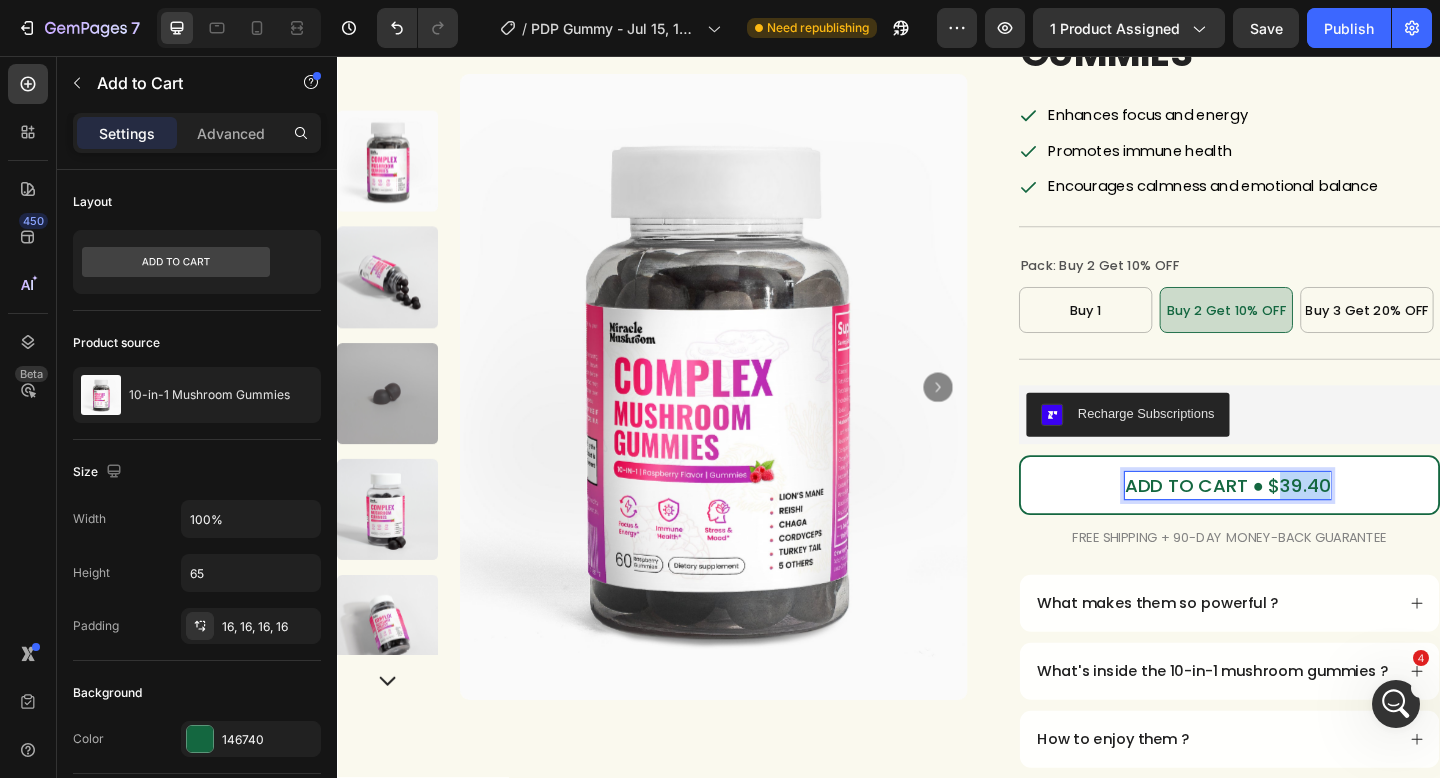 click on "ADD TO CART ● $39.40" at bounding box center (1306, 524) 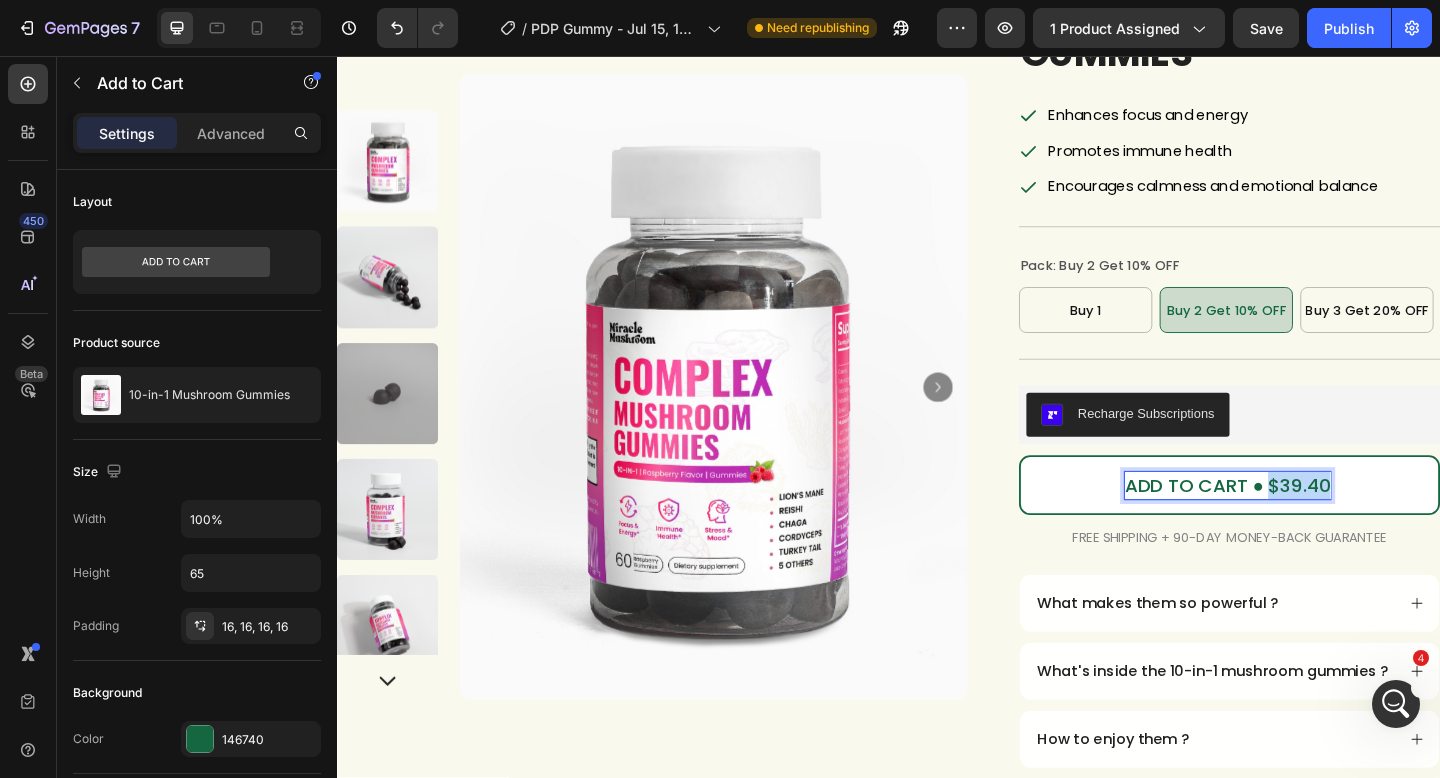 drag, startPoint x: 1343, startPoint y: 524, endPoint x: 1402, endPoint y: 535, distance: 60.016663 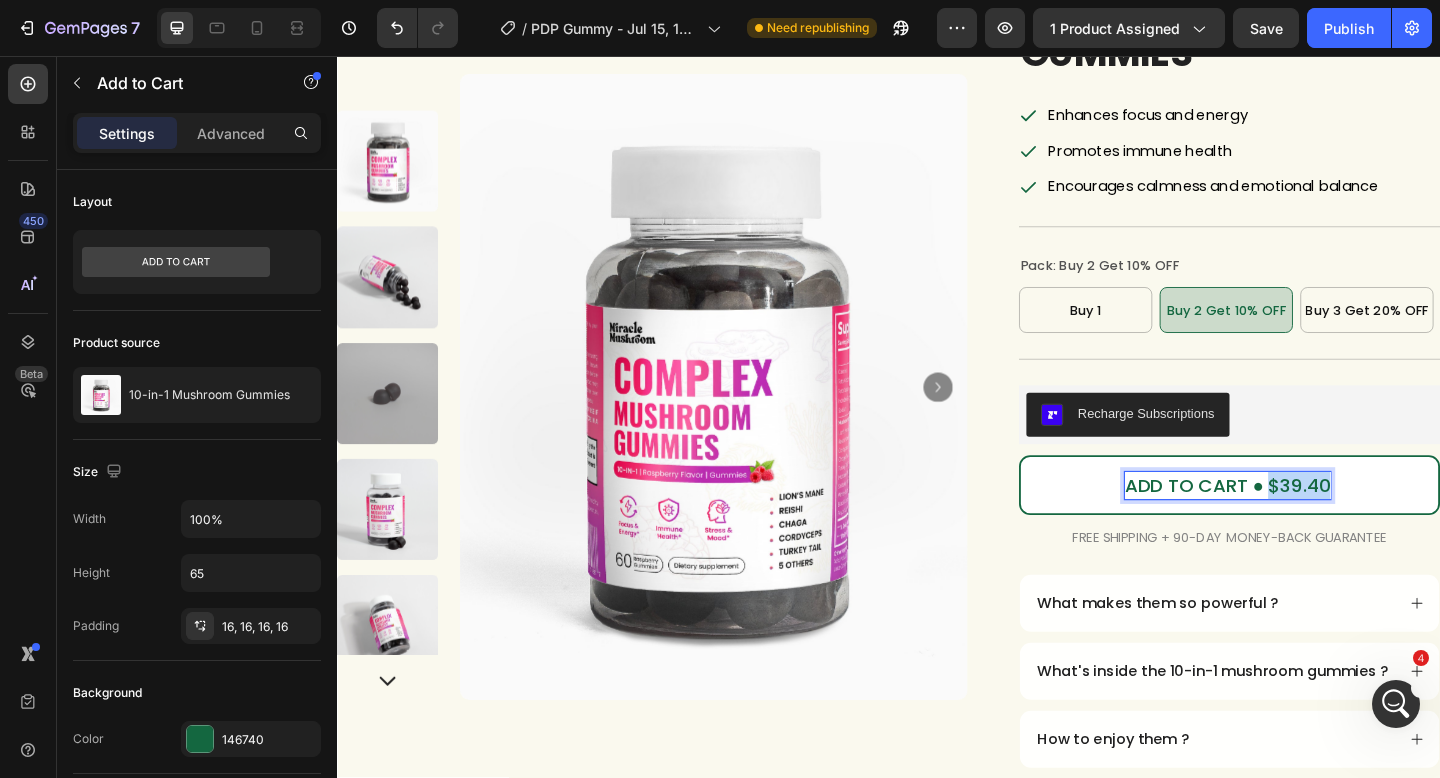 click on "ADD TO CART ● $39.40" at bounding box center (1306, 524) 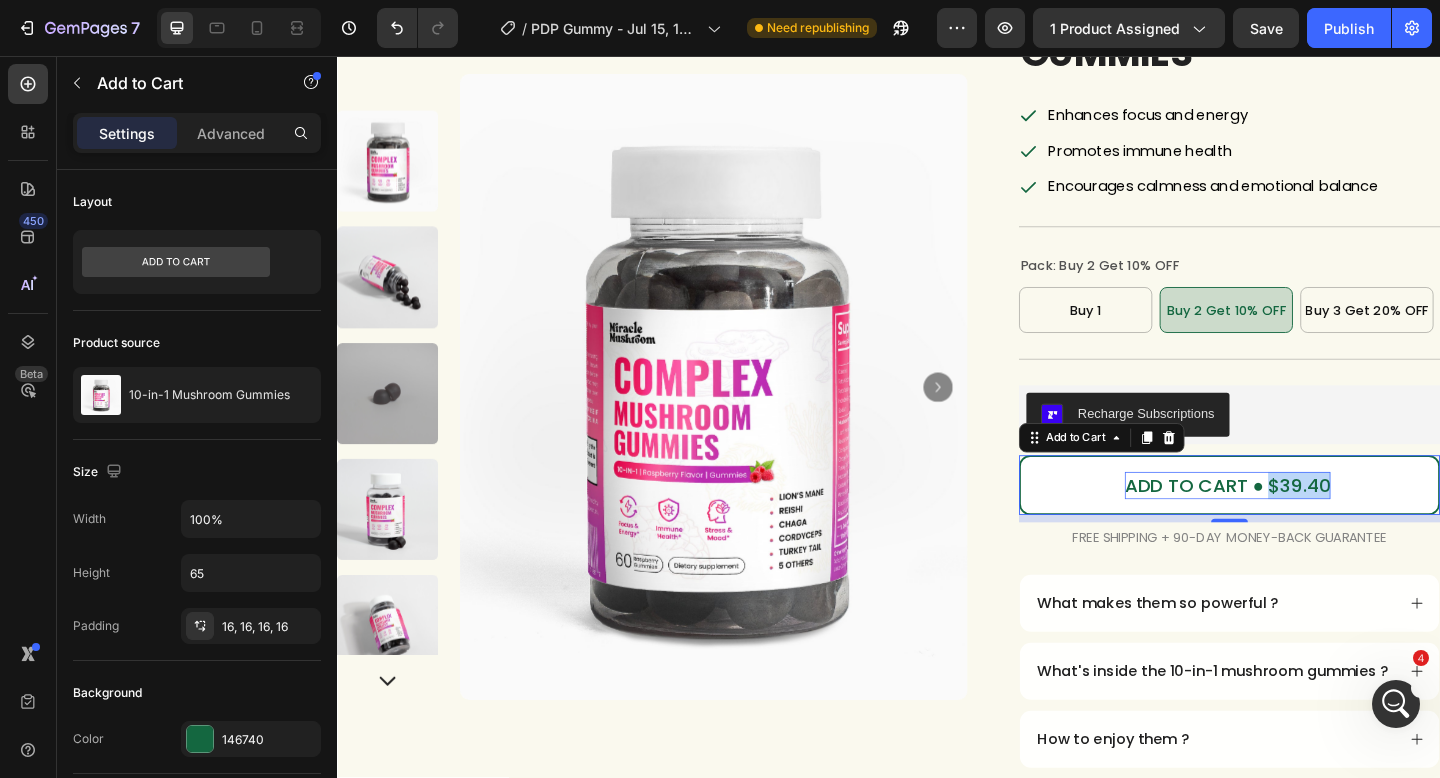 click on "ADD TO CART ● $39.40" at bounding box center (1306, 524) 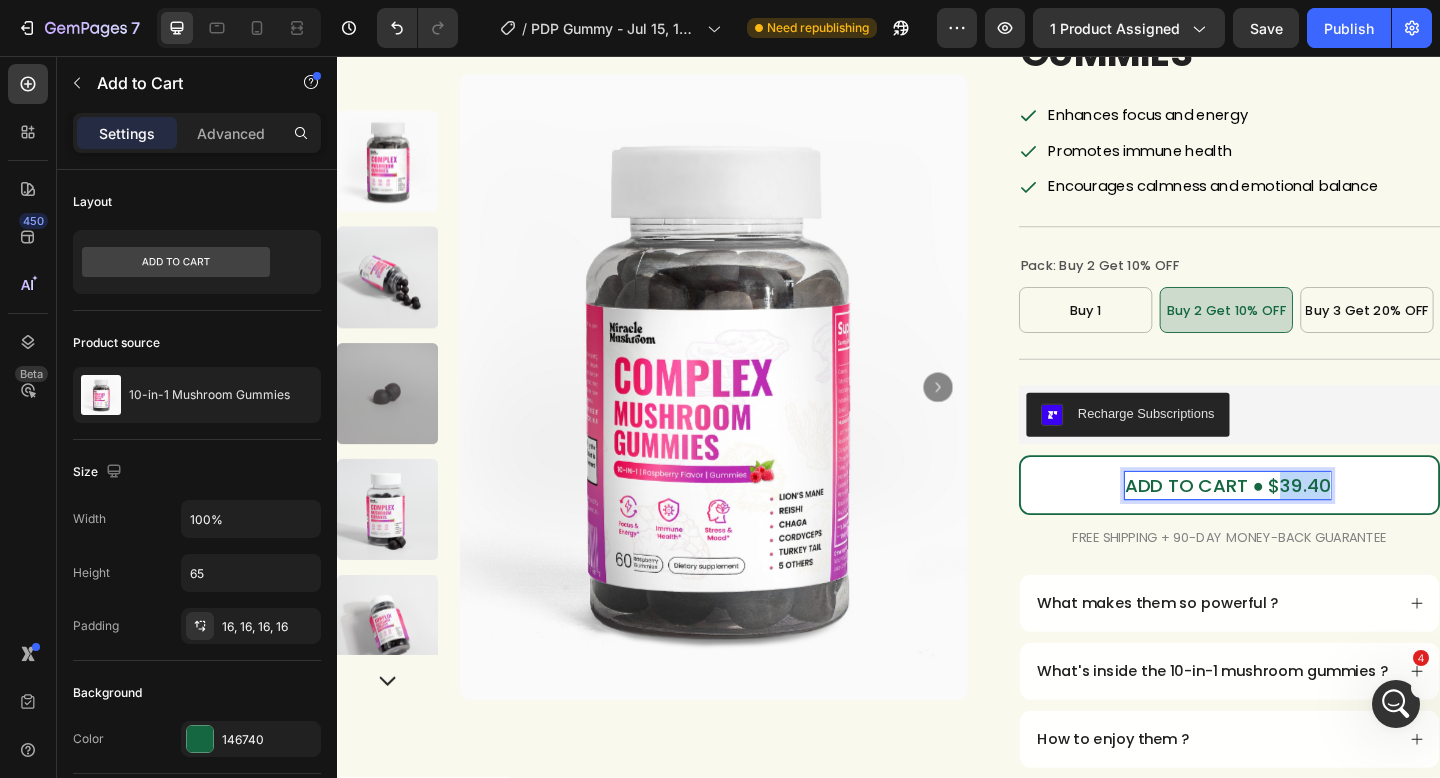 click on "ADD TO CART ● $39.40" at bounding box center [1306, 524] 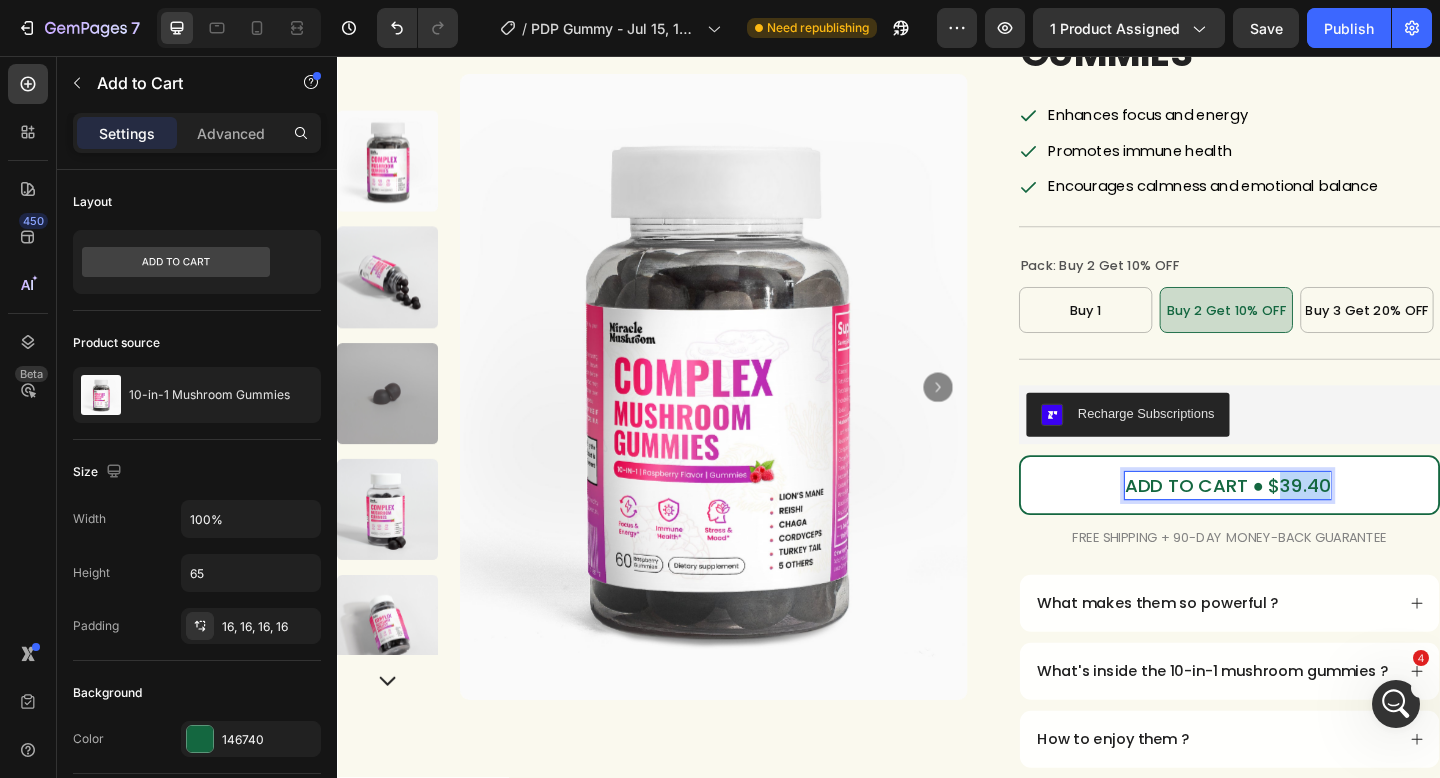 click on "ADD TO CART ● $39.40" at bounding box center (1306, 524) 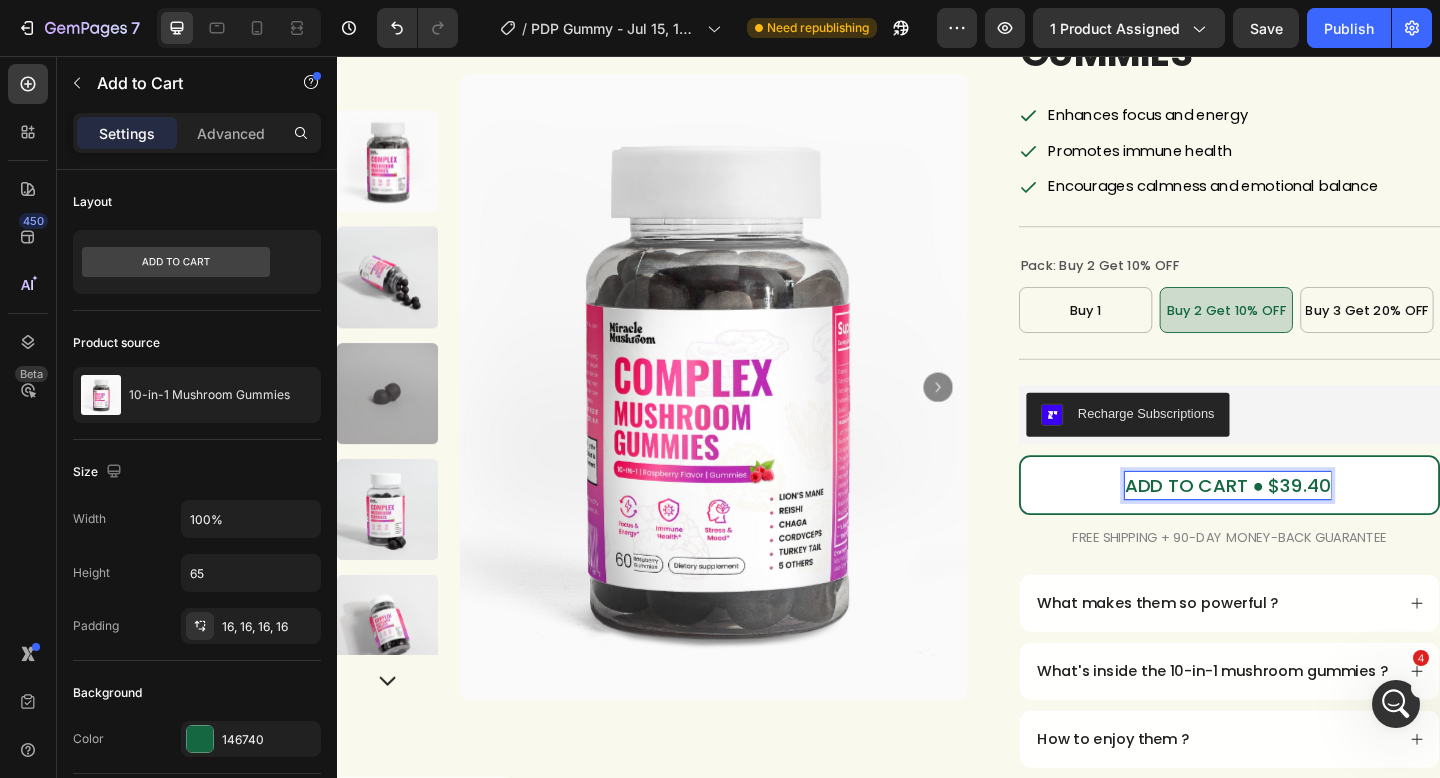 click on "ADD TO CART ● $39.40" at bounding box center (1306, 524) 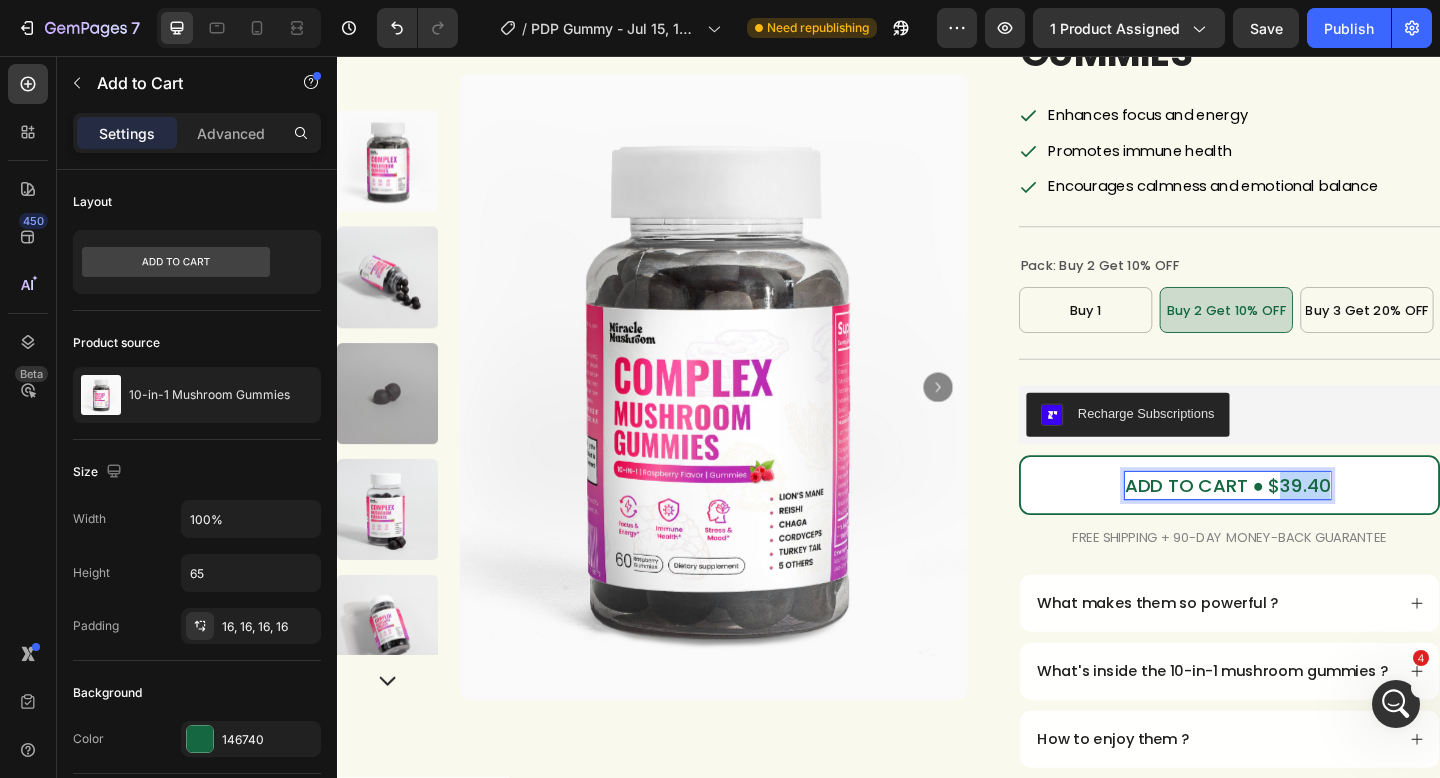 click on "ADD TO CART ● $39.40" at bounding box center [1306, 524] 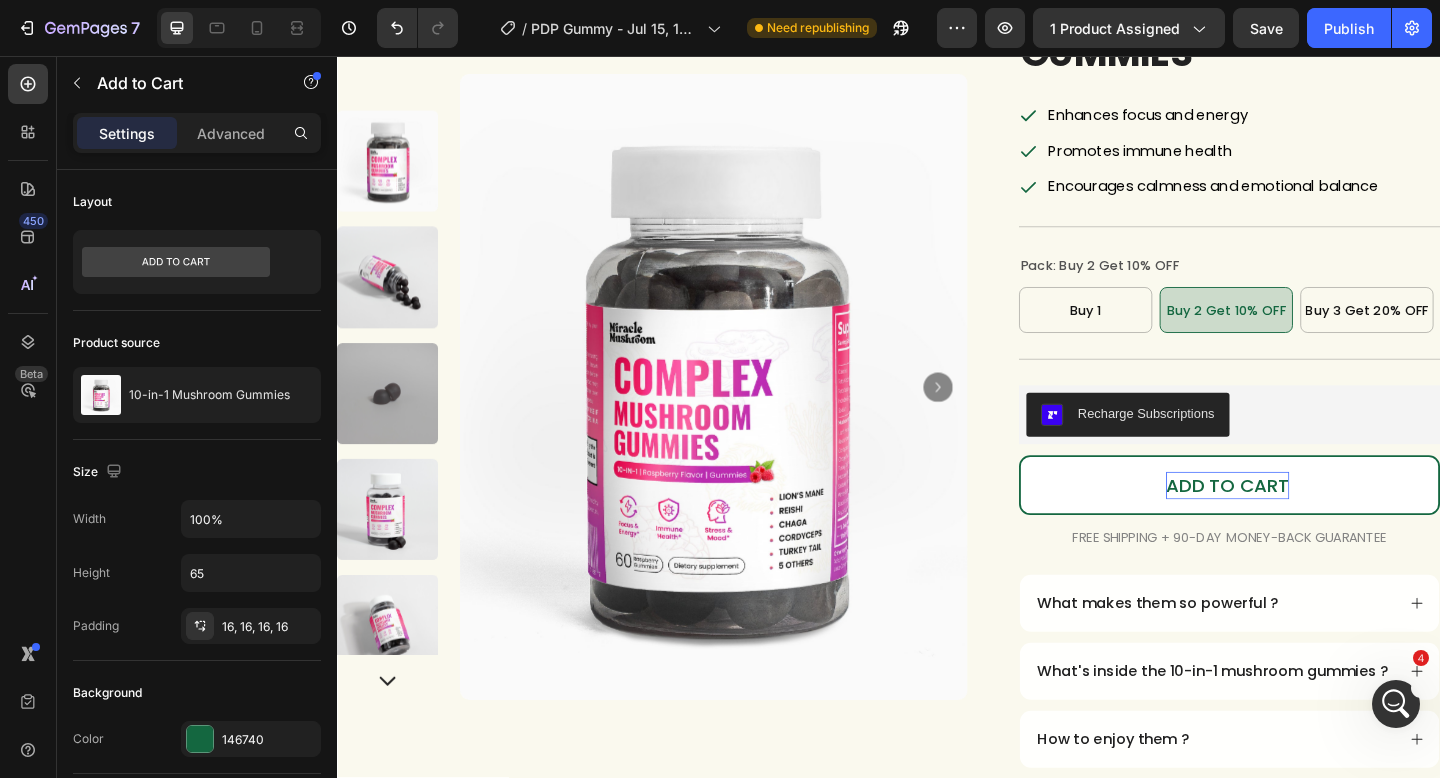 click on "ADD TO CART" at bounding box center (1308, 523) 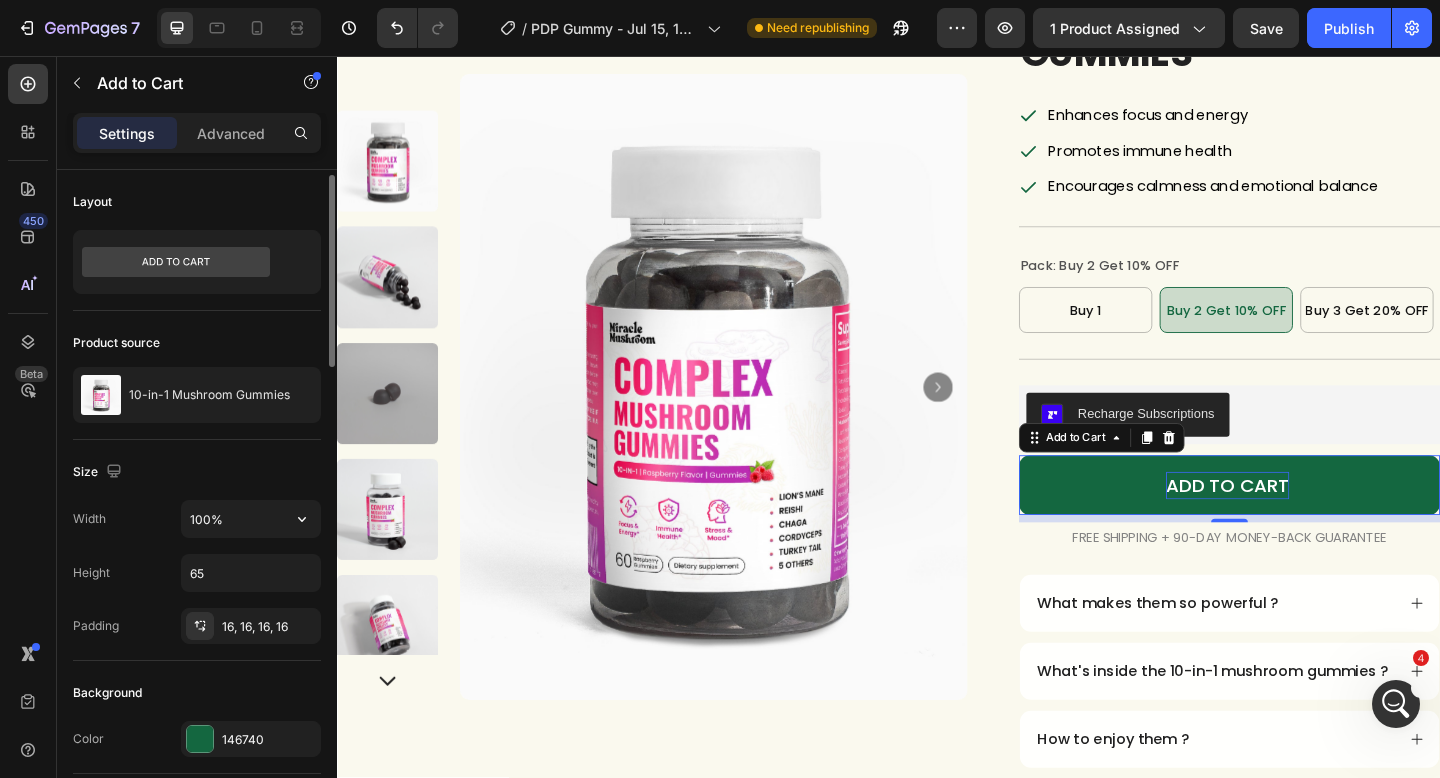 scroll, scrollTop: 21, scrollLeft: 0, axis: vertical 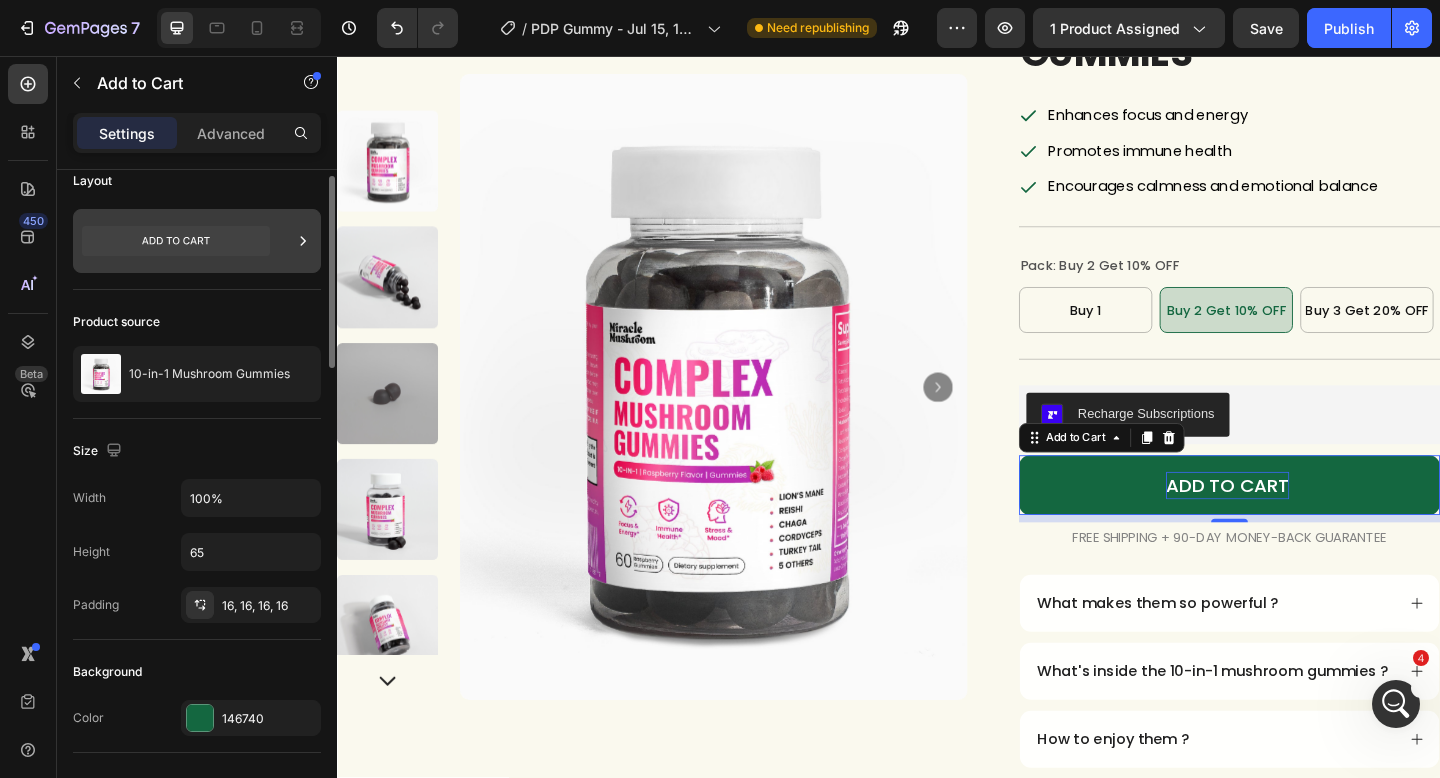 click 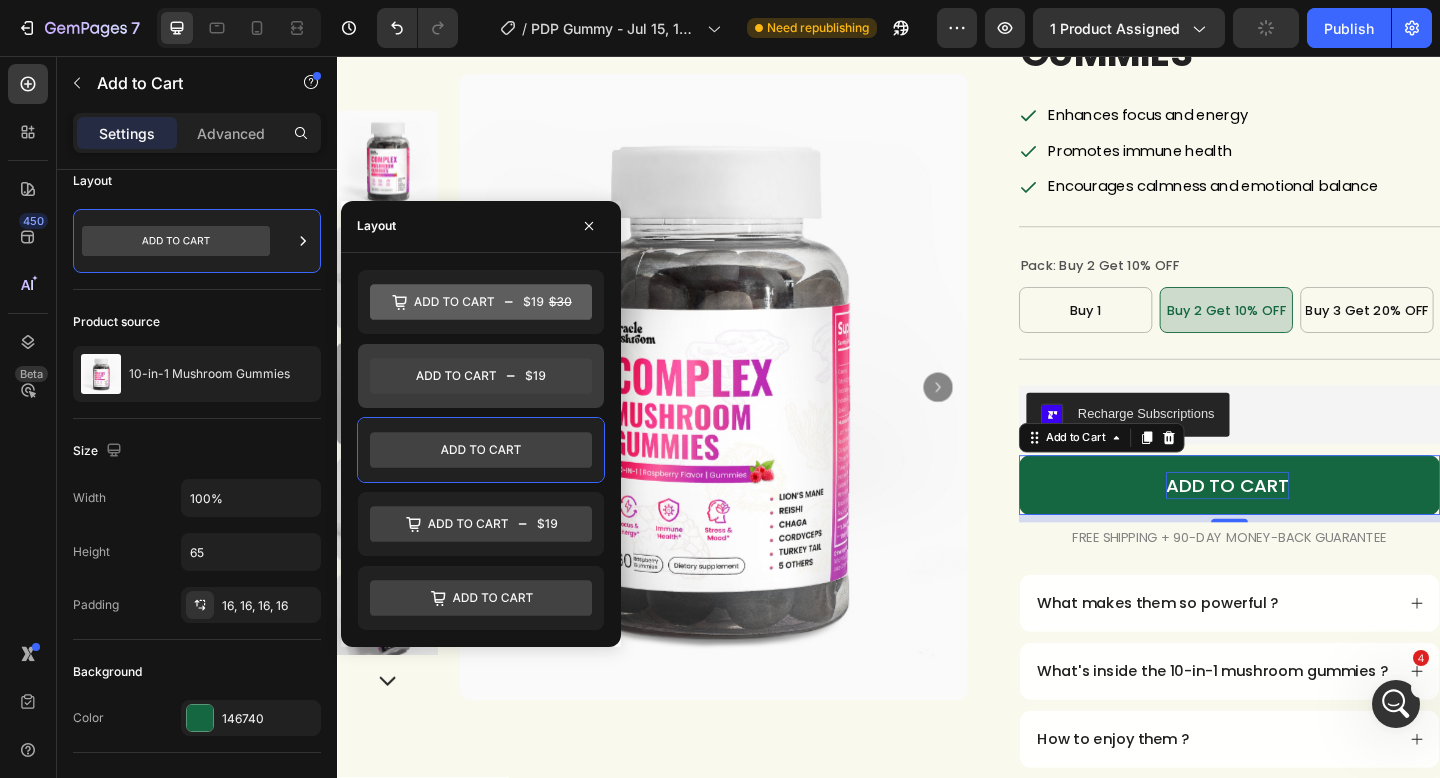 click 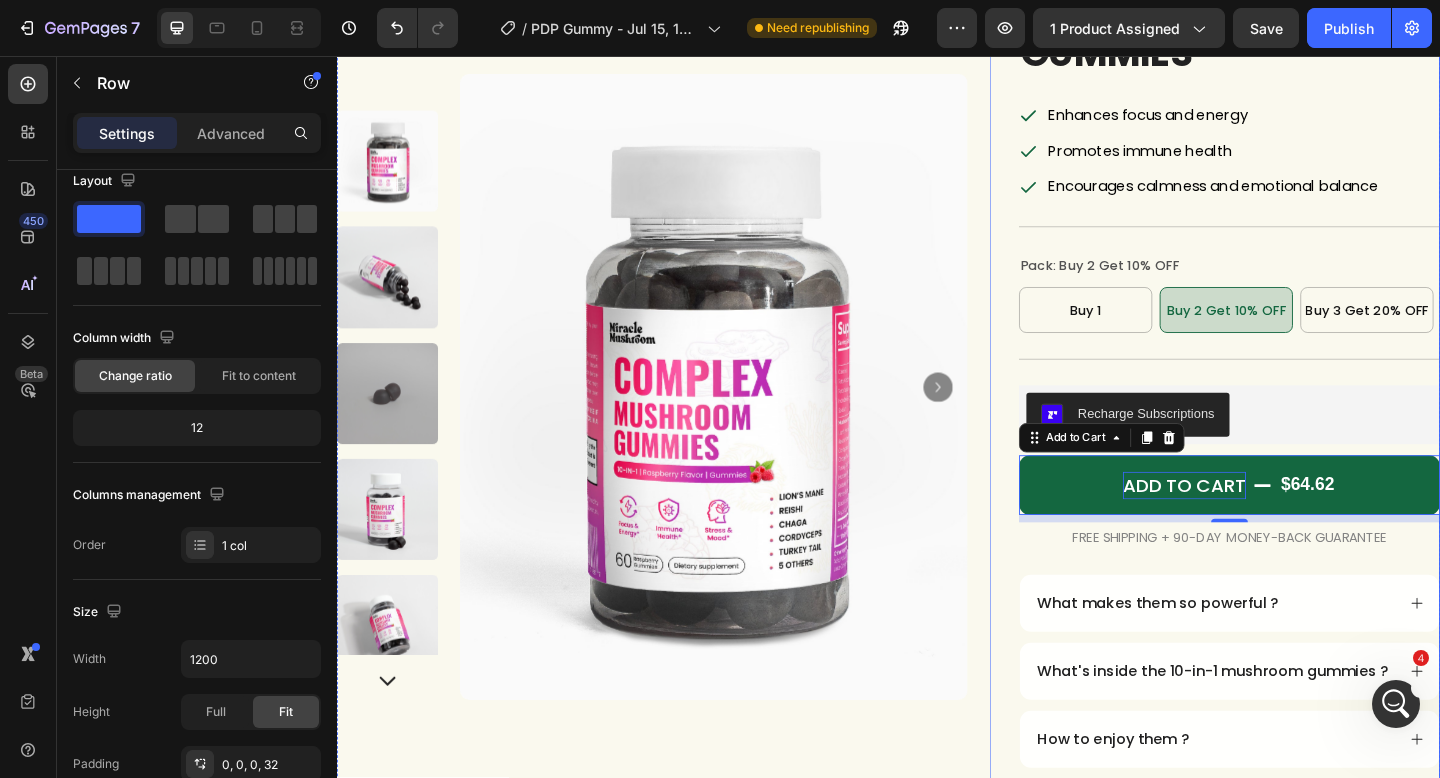 click on "Icon Icon Icon Icon Icon Icon List (1349 reviews) Text Block Row 10-in-1 Mushroom Gummies Product Title
Enhances focus and energy
Promotes immune health
Encourages calmness and emotional balance Item List                Title Line Pack: Buy 2 Get 10% OFF Buy 1 Buy 1 Buy 1 Buy 2 Get 10% OFF Buy 2 Get 10% OFF Buy 2 Get 10% OFF Buy 3 Get 20% OFF Buy 3 Get 20% OFF Buy 3 Get 20% OFF Product Variants & Swatches                Title Line Recharge Subscriptions Recharge Subscriptions ADD TO CART
$64.62 Add to Cart   8 FREE SHIPPING + 90-DAY MONEY-BACK GUARANTEE Text Block Row
What makes them so powerful ?
What's inside the 10-in-1 mushroom gummies ?
How to enjoy them ?
Shipping policy
Return policy Accordion Row" at bounding box center (1292, 473) 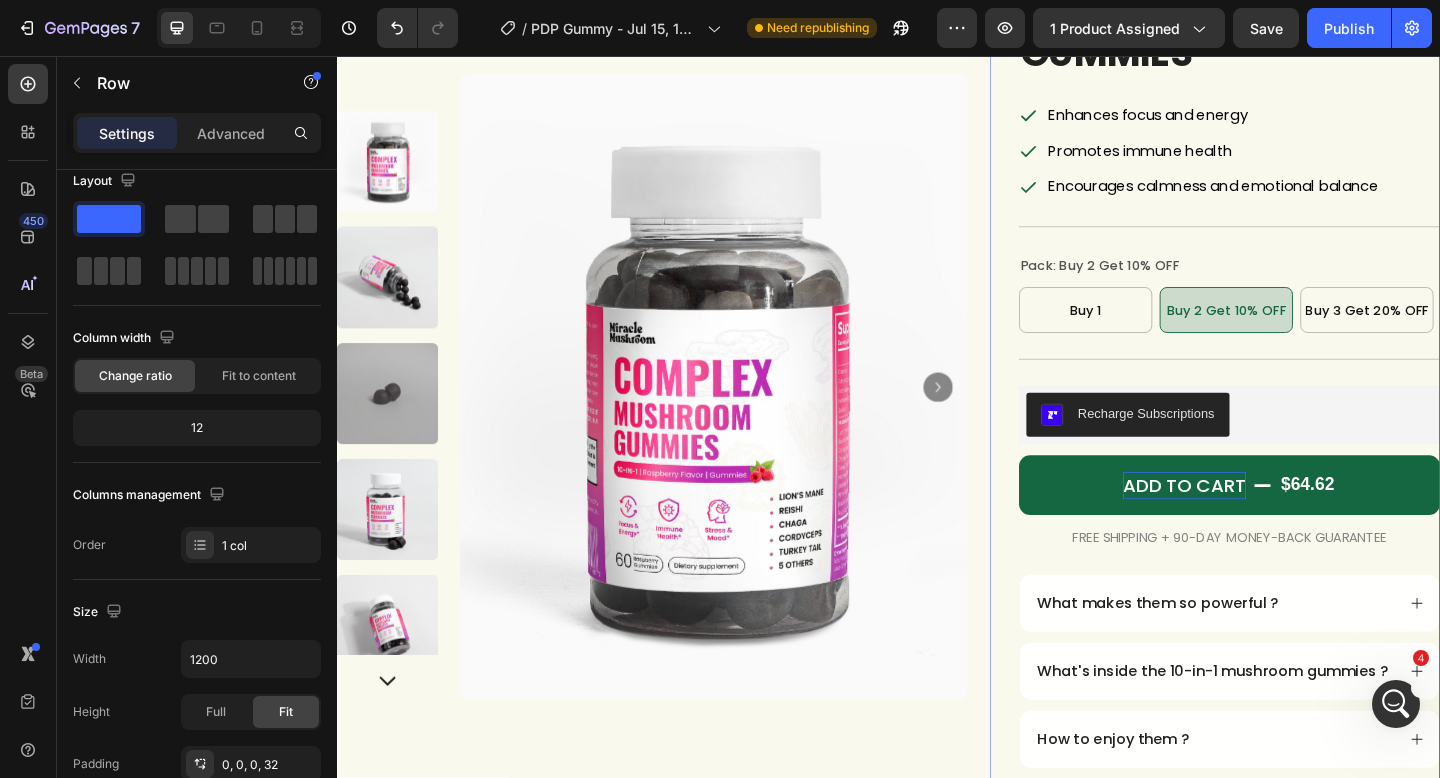scroll, scrollTop: 0, scrollLeft: 0, axis: both 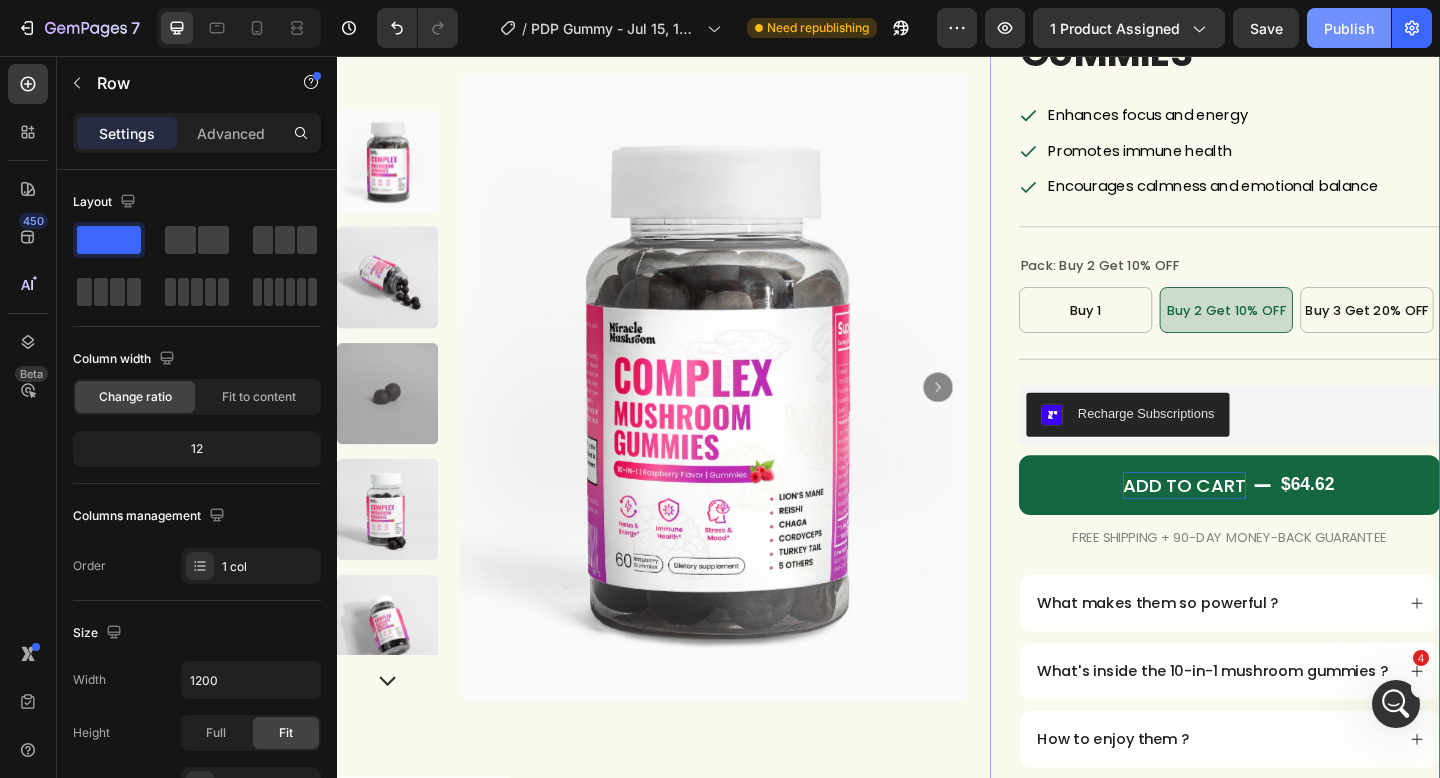 click on "Publish" 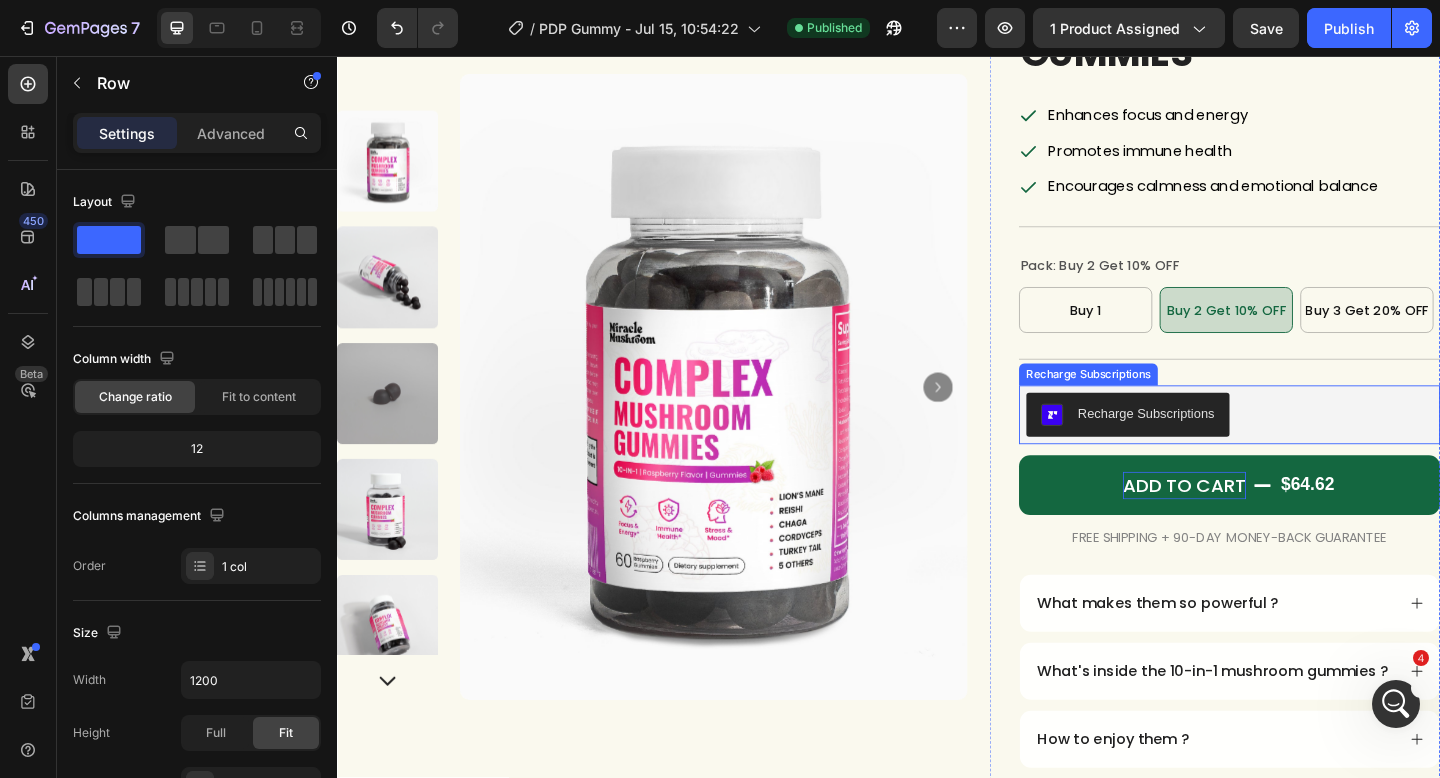 click on "Recharge Subscriptions" at bounding box center [1308, 447] 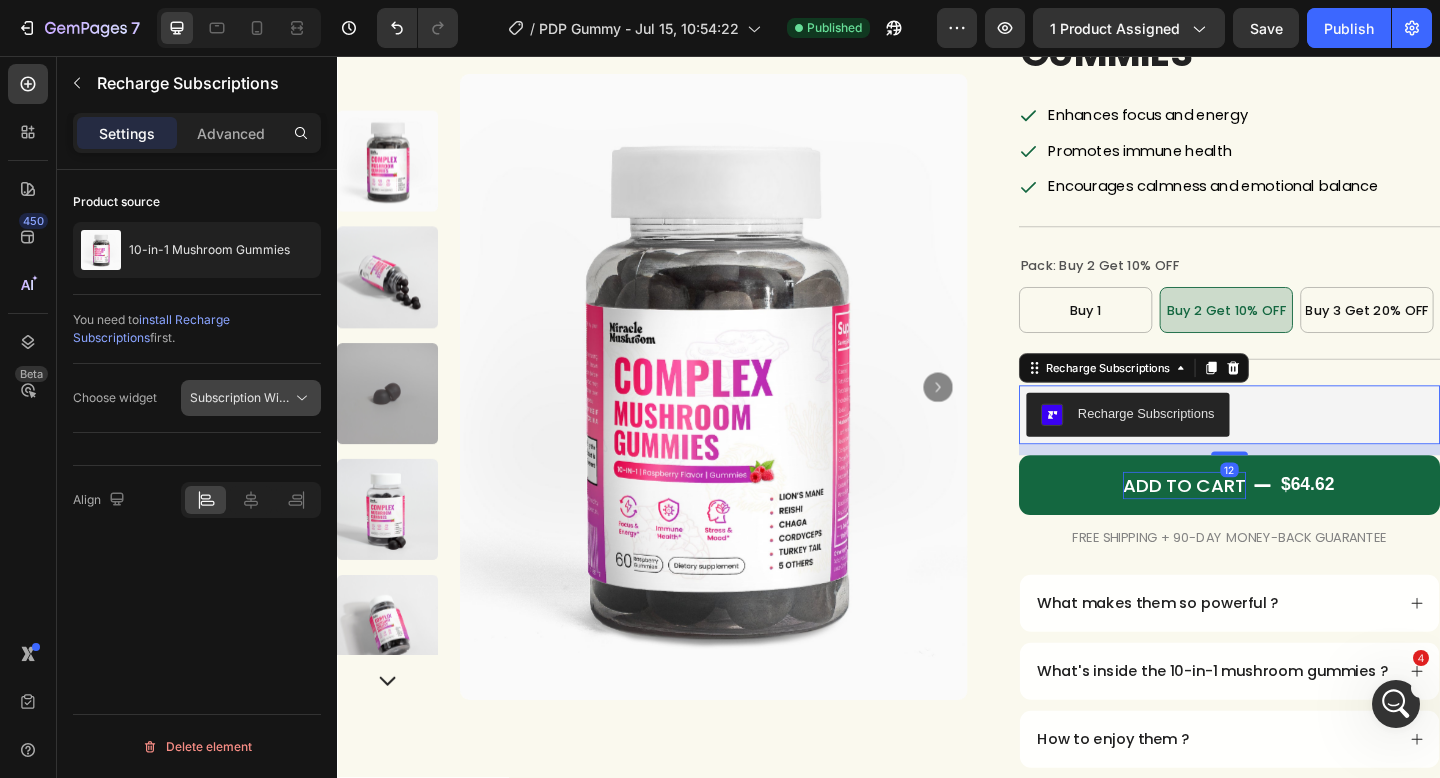 click on "Subscription Widget 2.0" at bounding box center (257, 397) 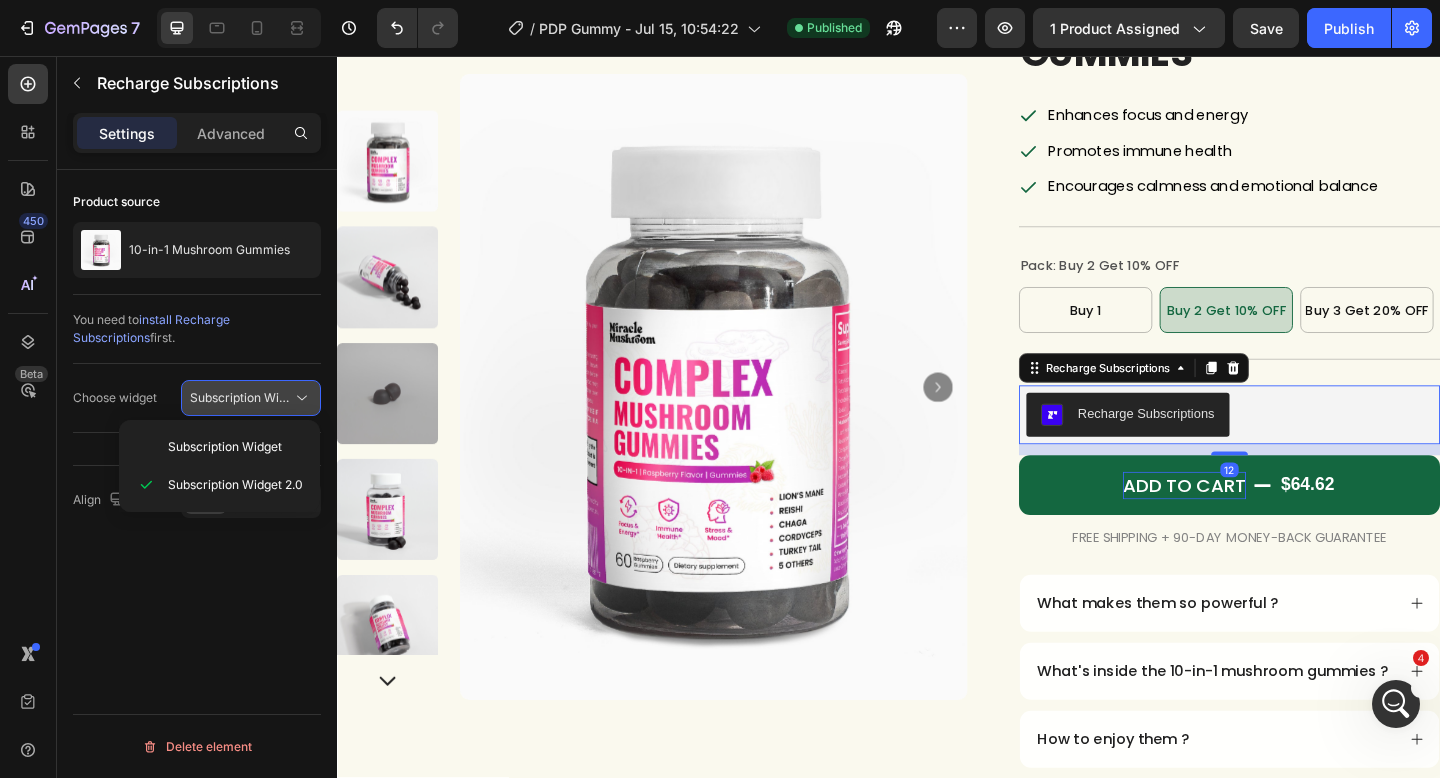 click on "Subscription Widget 2.0" at bounding box center [257, 397] 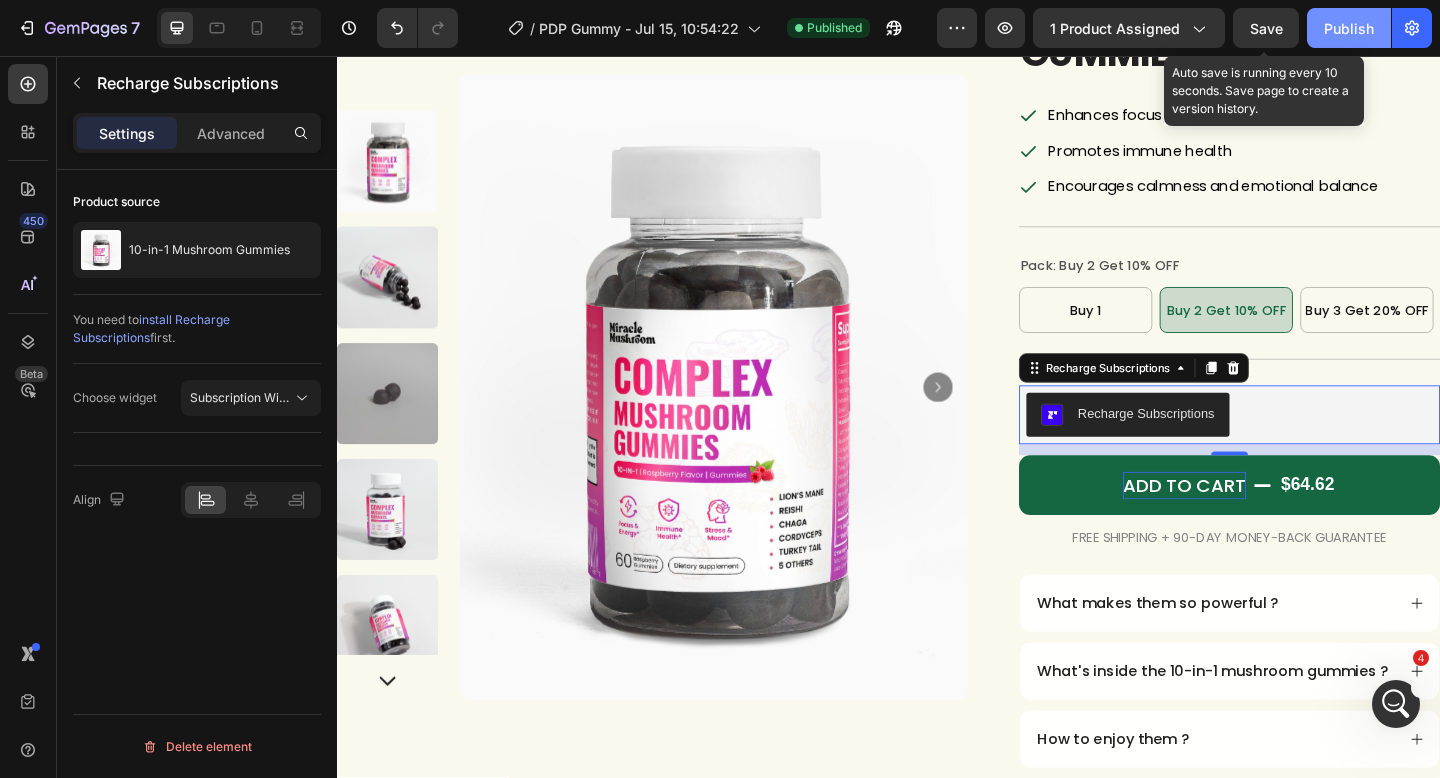 click on "Publish" at bounding box center [1349, 28] 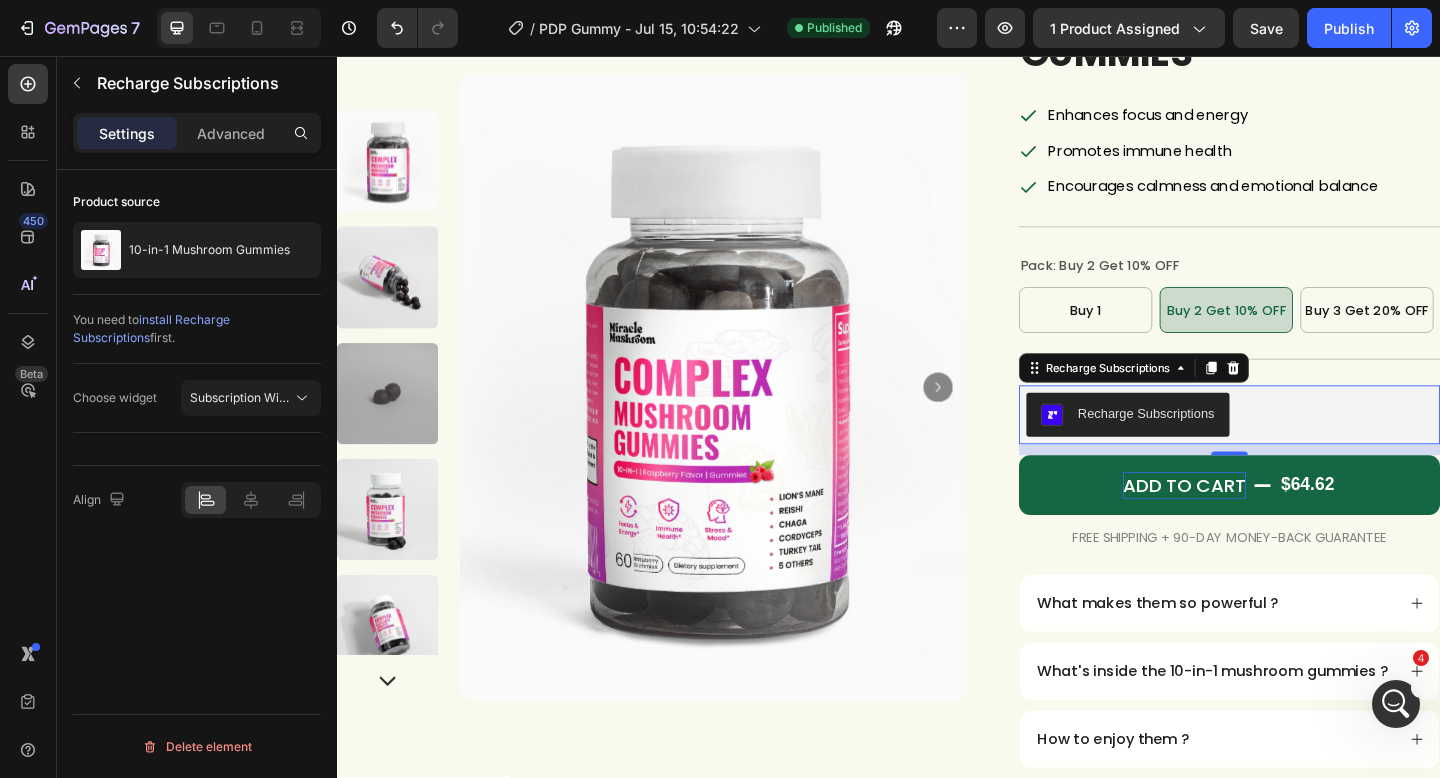 click 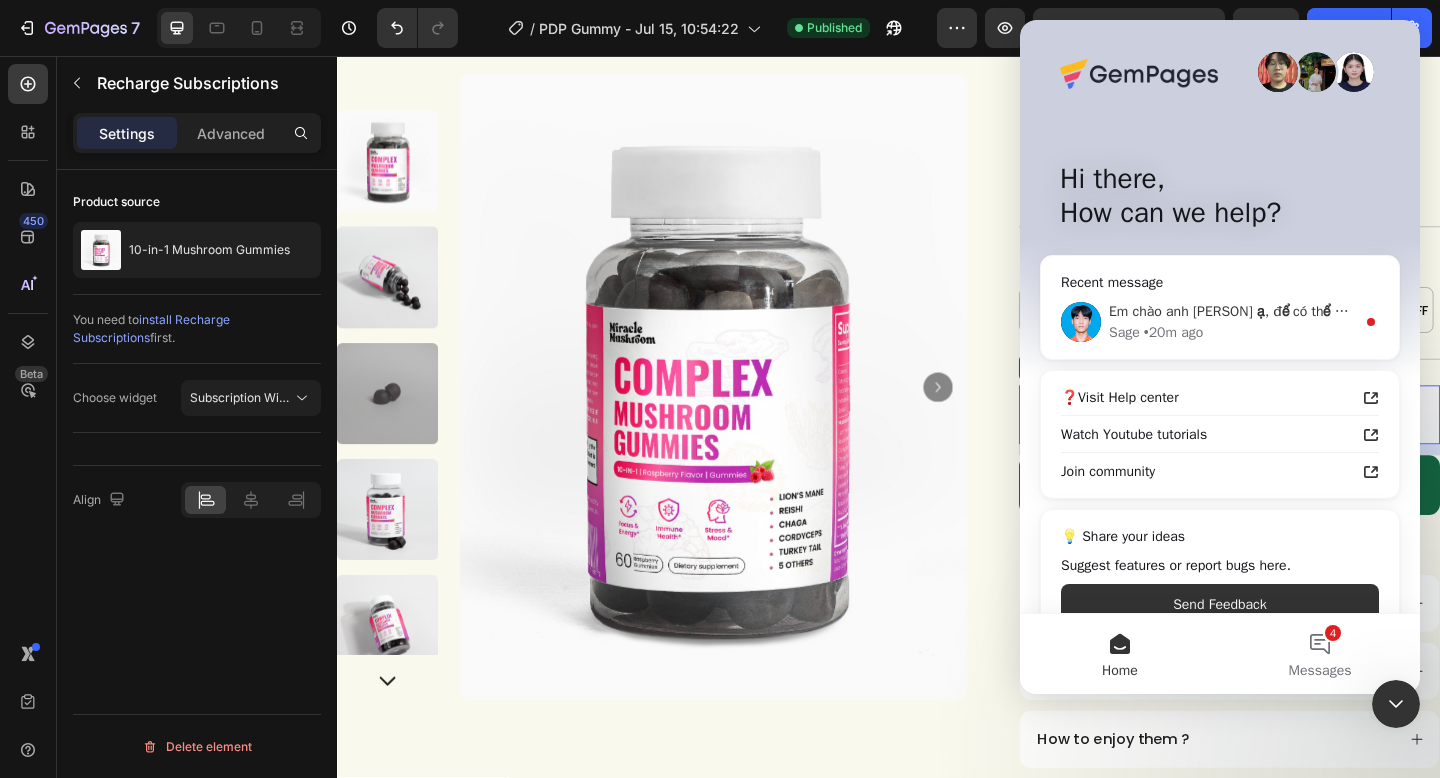 click on "Em chào anh [PERSON] ạ, để có thể hỗ trợ anh design bundle theo như anh muốn, không biết anh có thể cho phép tech bên em truy cập vào store của mình được không ạ. Khi truy cập vào store mình, bên em sẽ coppy page hiện tại anh muốn design element đó và thực hiện trên template đó và sao khi thực hiện xong sẽ thông báo những thay đổi và cung cấp đoạn code mà bên em đã thêm vào template của anh ạ." at bounding box center (2387, 311) 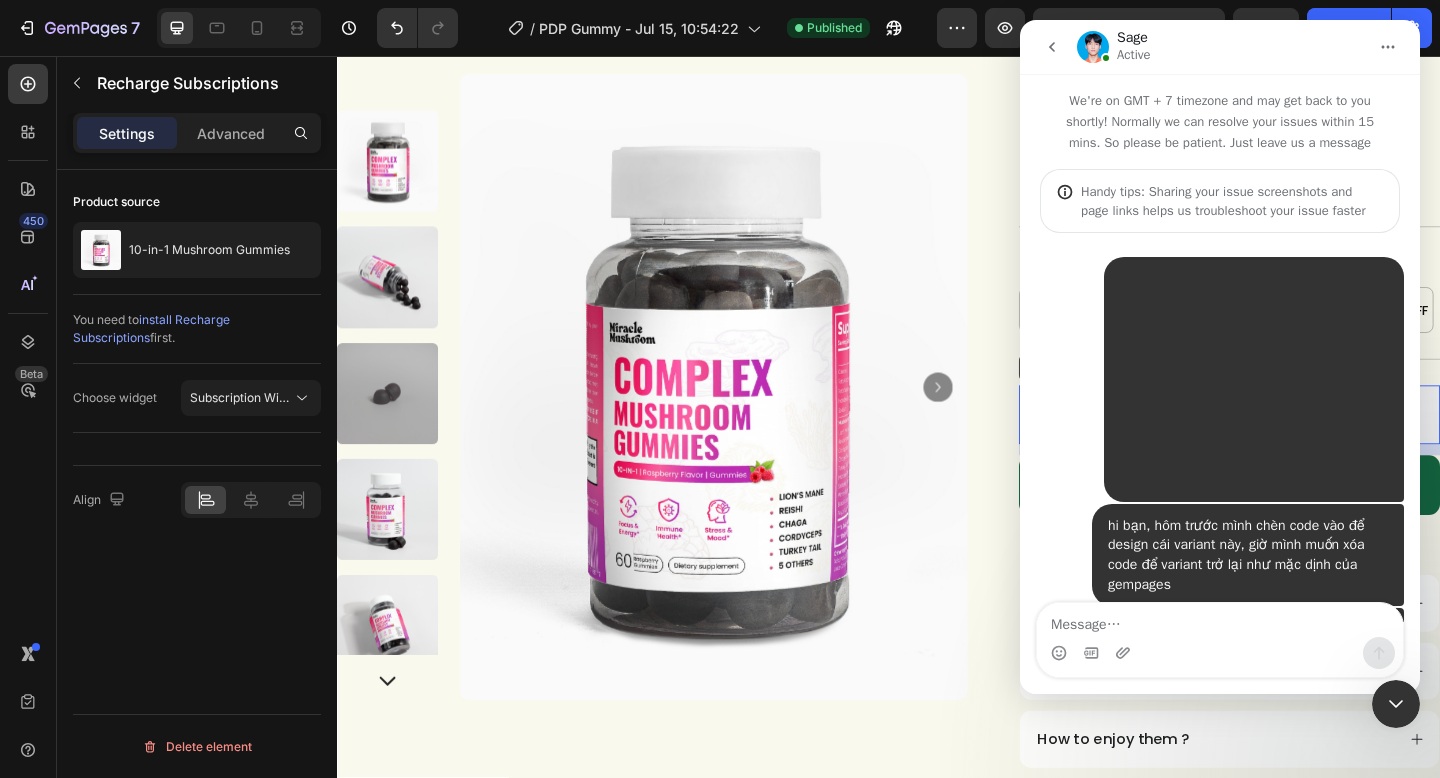 scroll, scrollTop: 3, scrollLeft: 0, axis: vertical 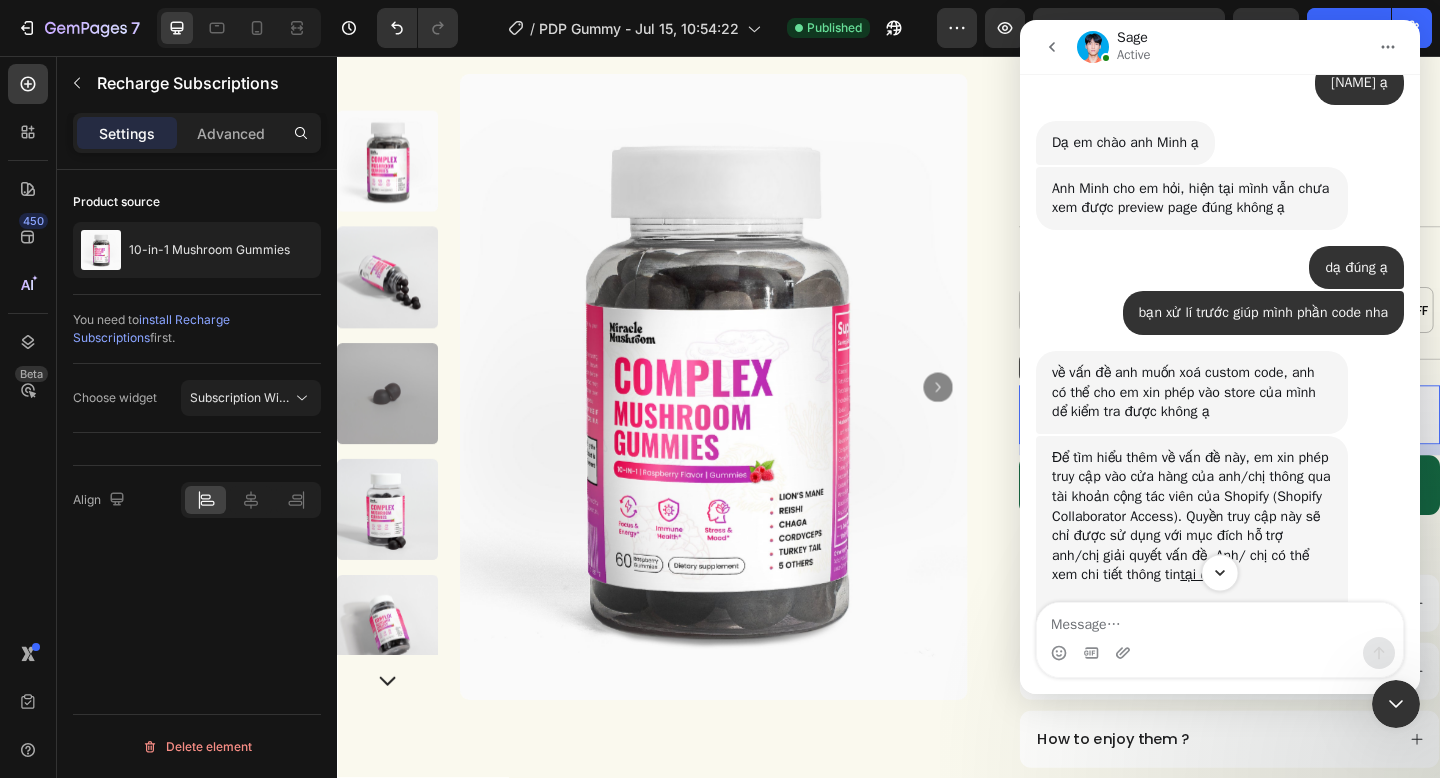 click 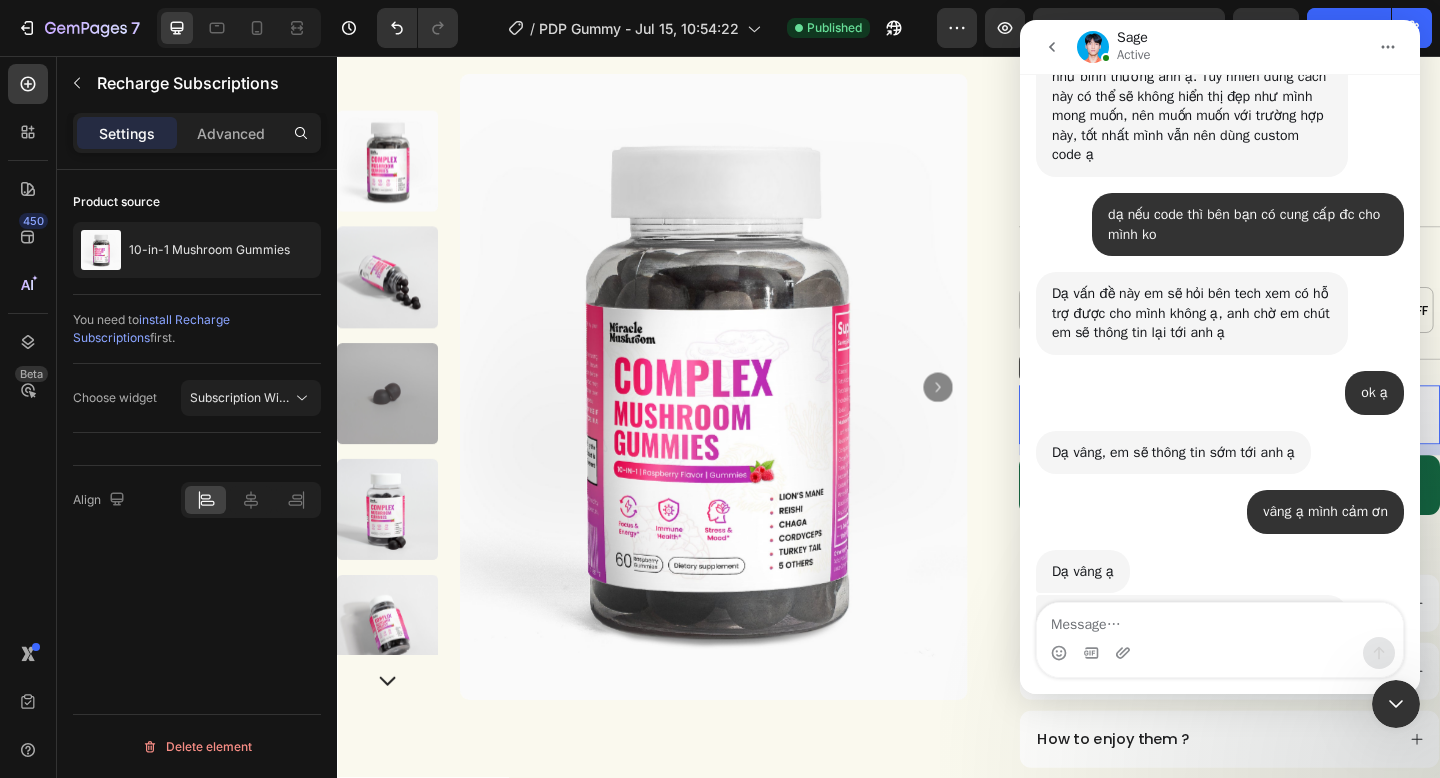 scroll, scrollTop: 7277, scrollLeft: 0, axis: vertical 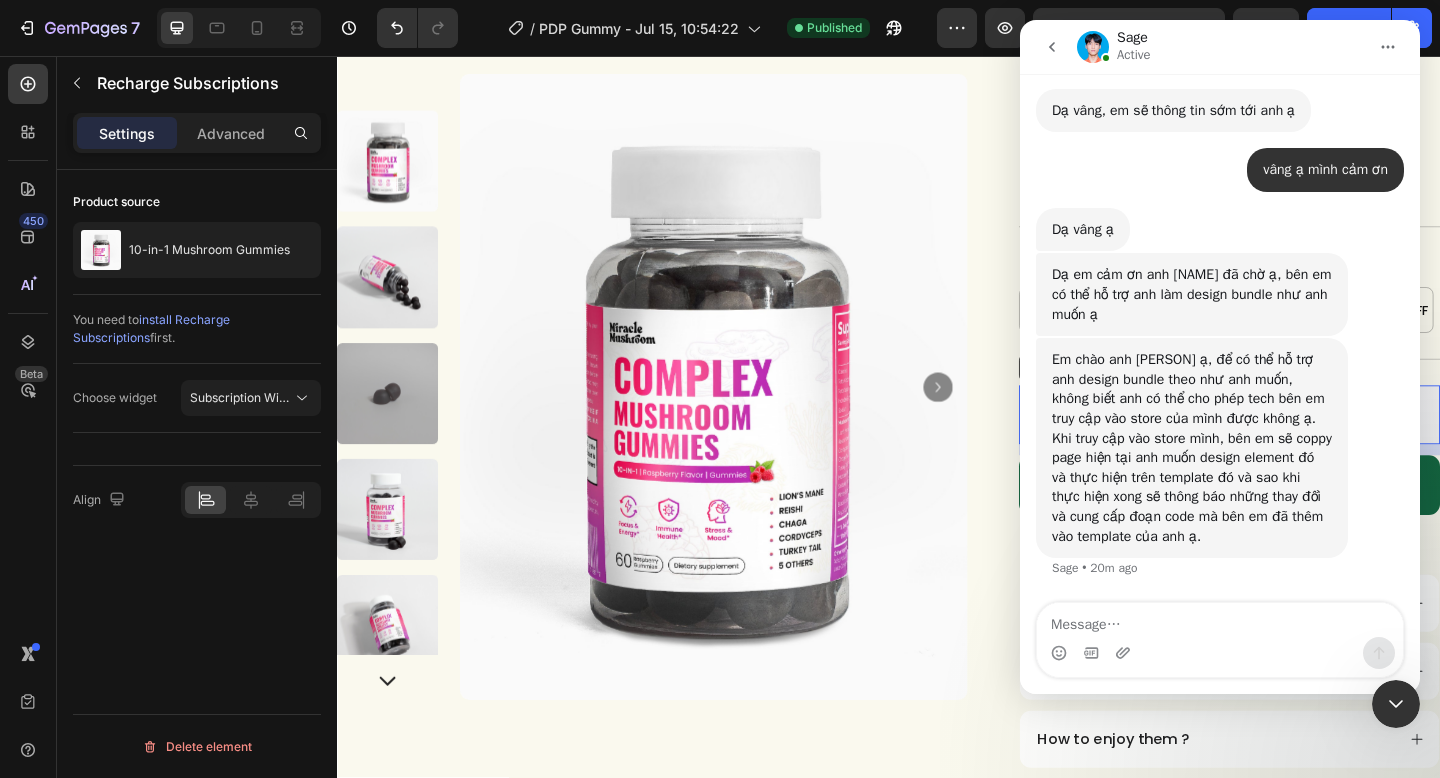 click on "Em chào anh [PERSON] ạ, để có thể hỗ trợ anh design bundle theo như anh muốn, không biết anh có thể cho phép tech bên em truy cập vào store của mình được không ạ. Khi truy cập vào store mình, bên em sẽ coppy page hiện tại anh muốn design element đó và thực hiện trên template đó và sao khi thực hiện xong sẽ thông báo những thay đổi và cung cấp đoạn code mà bên em đã thêm vào template của anh ạ." at bounding box center (1192, 448) 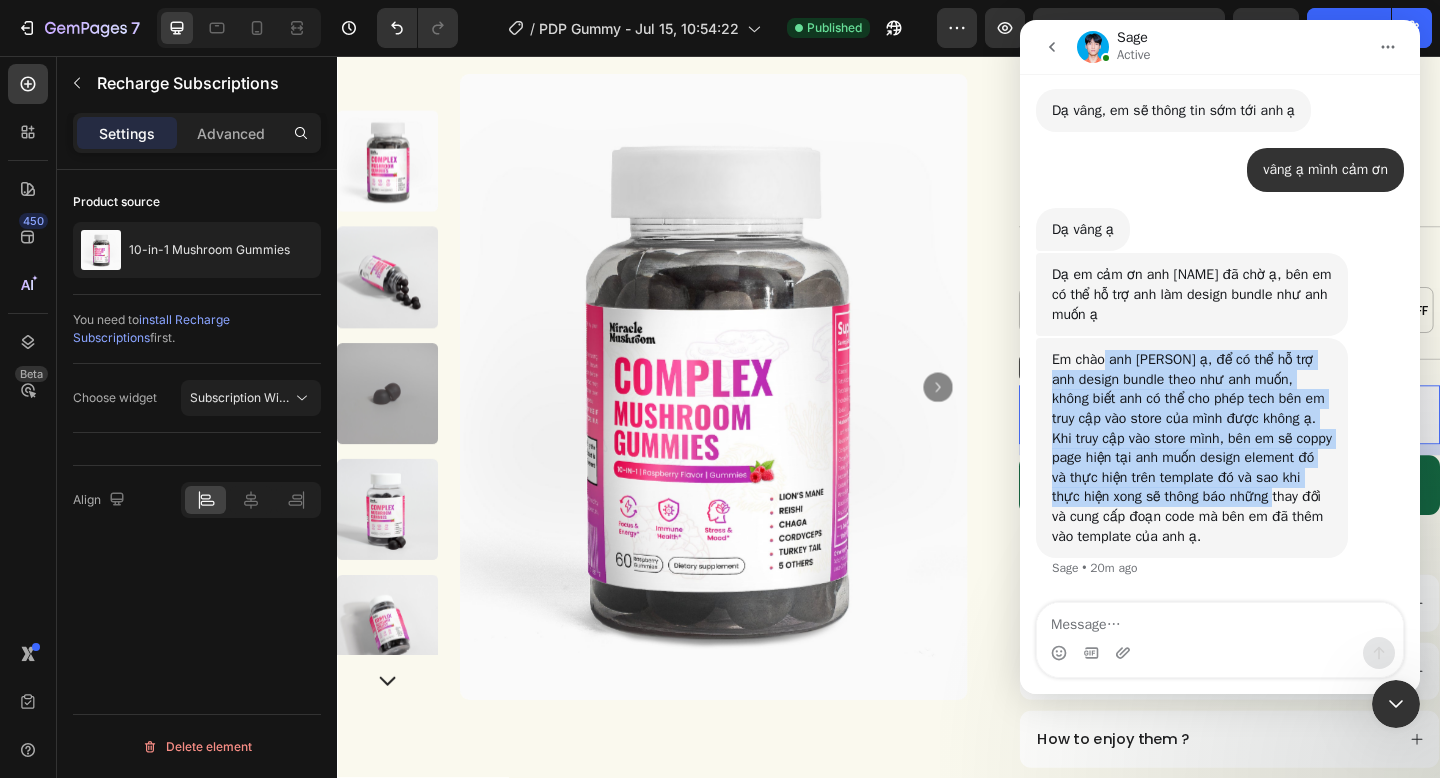 drag, startPoint x: 1109, startPoint y: 356, endPoint x: 1325, endPoint y: 488, distance: 253.14027 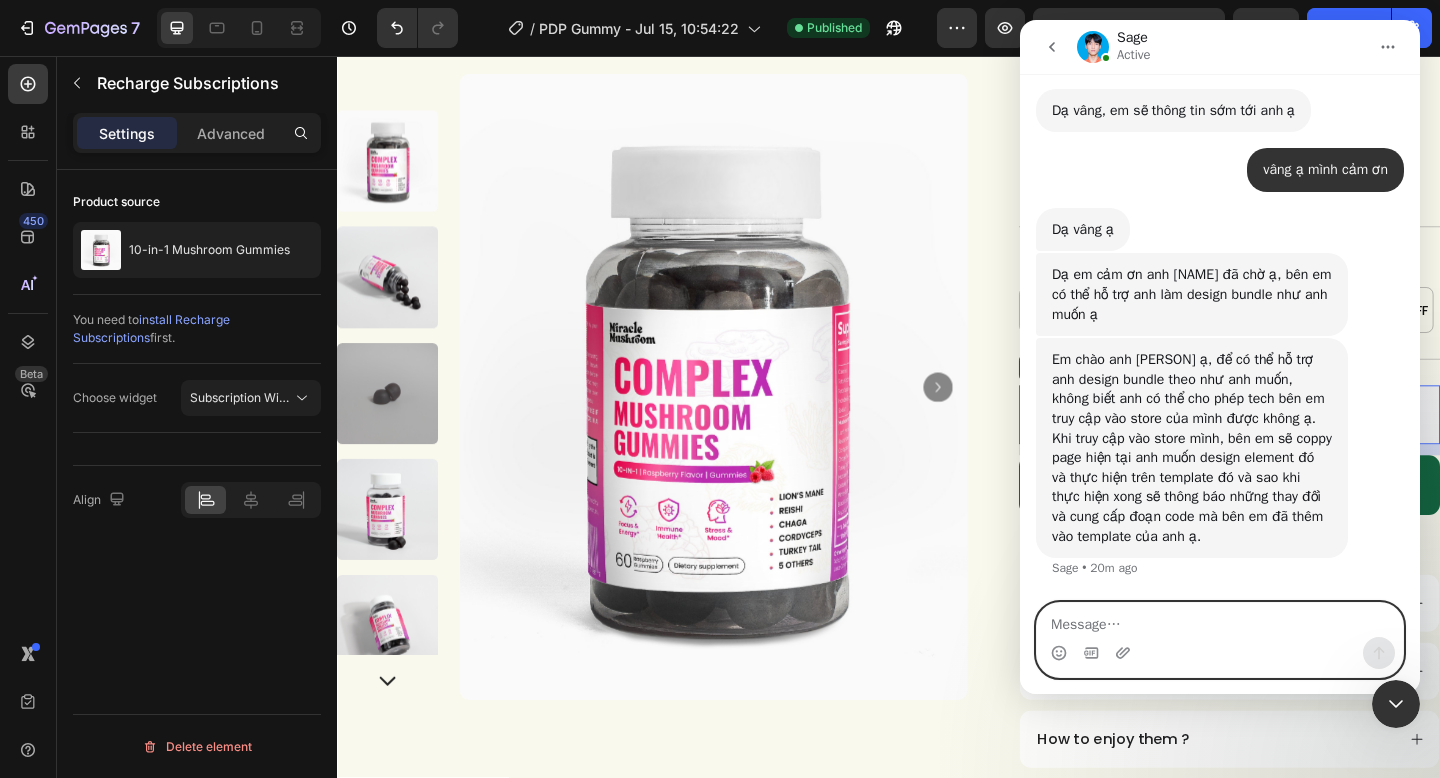 click at bounding box center [1220, 620] 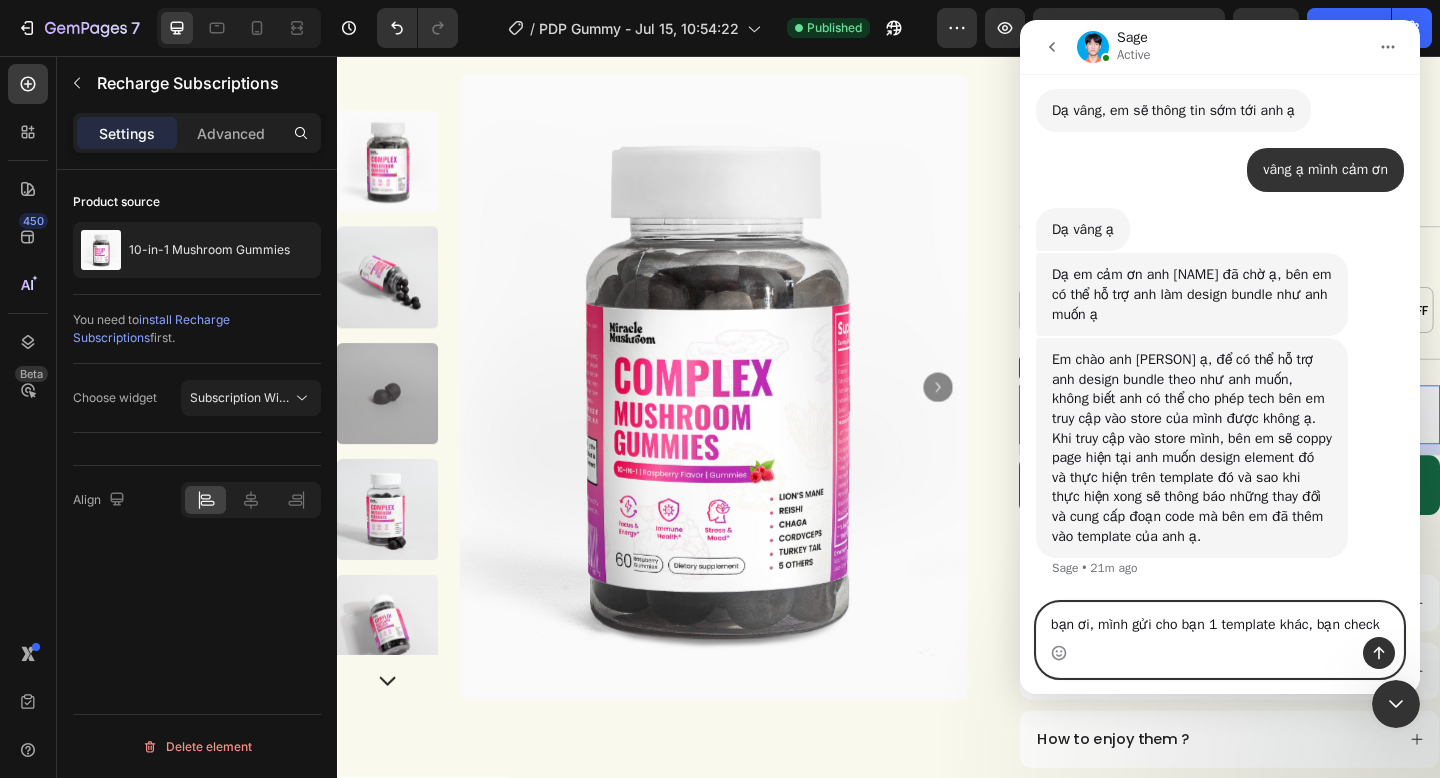 scroll, scrollTop: 7297, scrollLeft: 0, axis: vertical 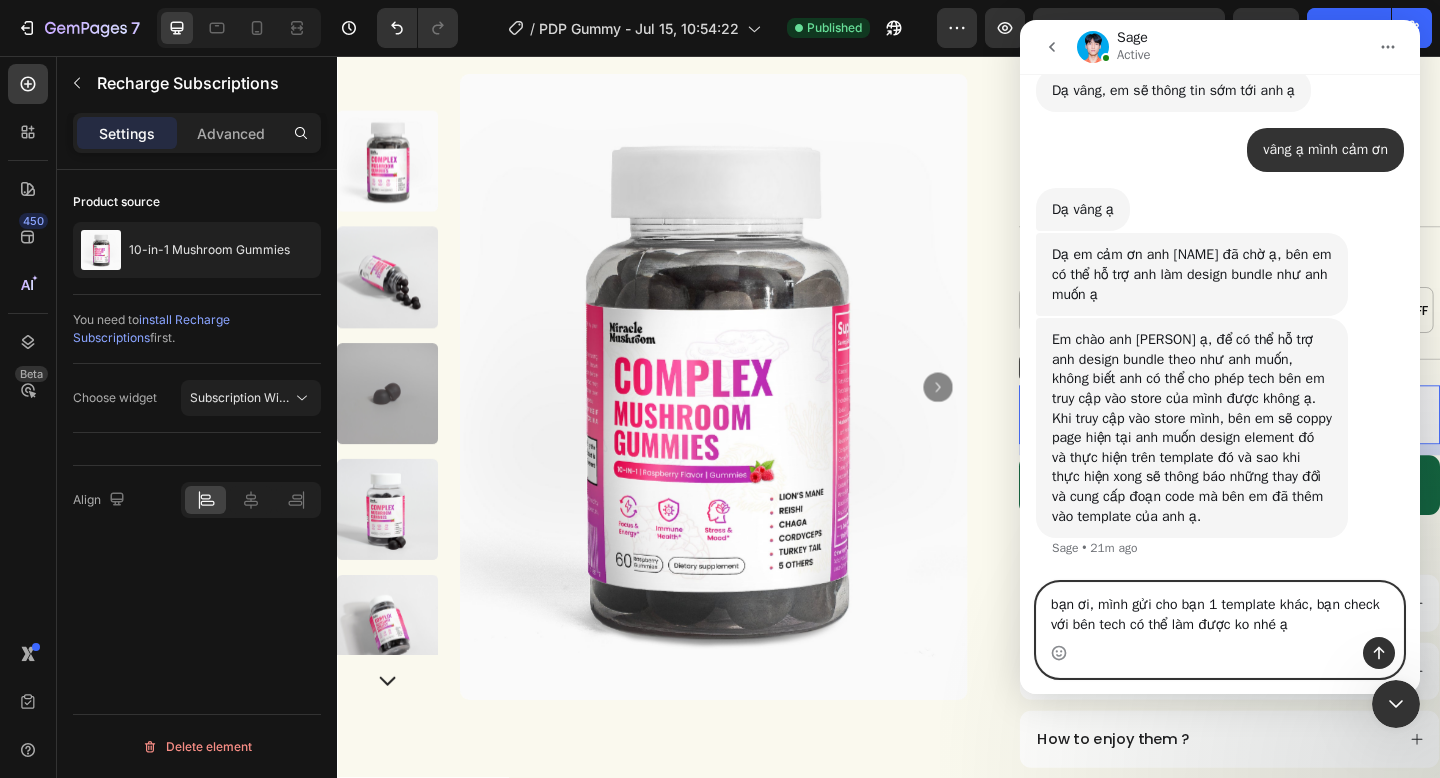 type on "bạn ơi, mình gửi cho bạn 1 template khác, bạn check với bên tech có thể làm được ko nhé ạ" 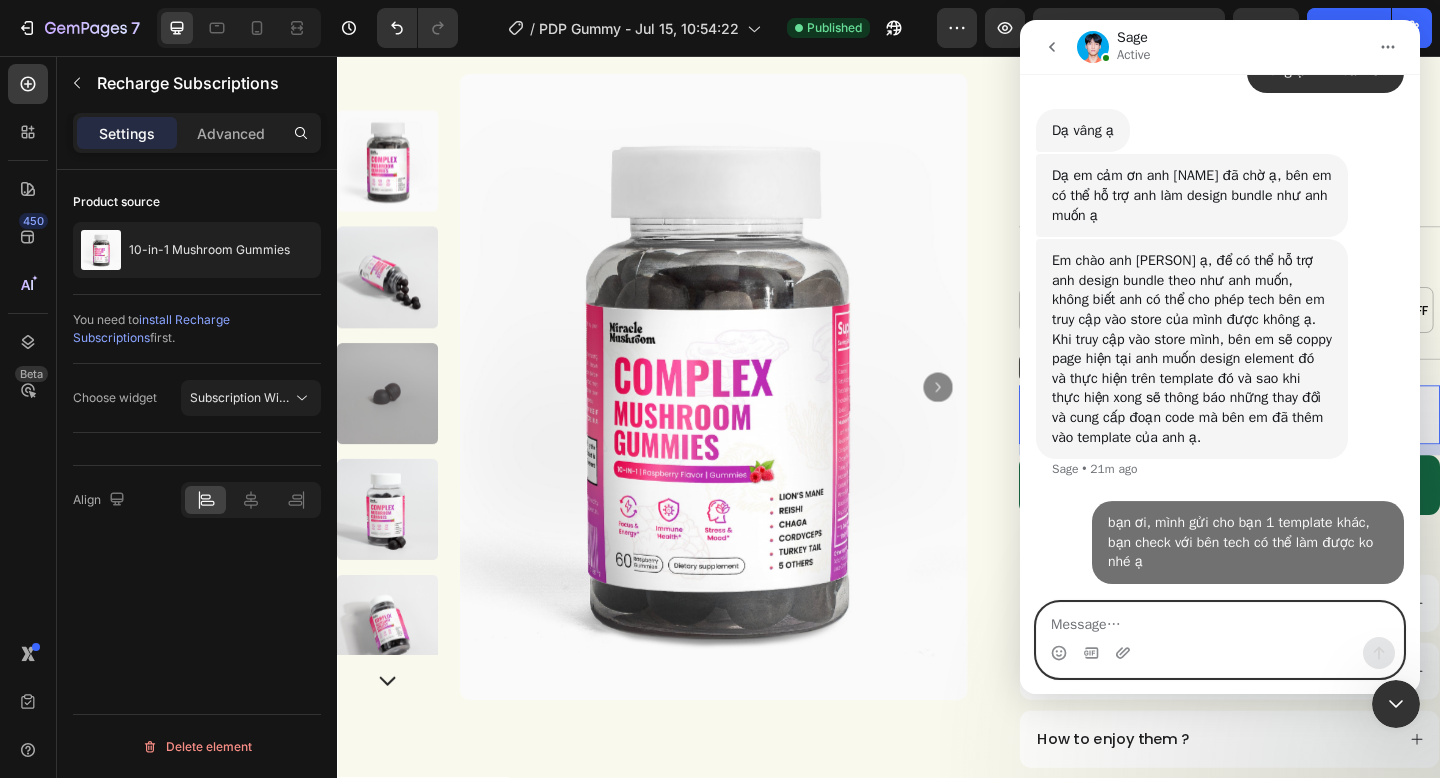 scroll, scrollTop: 7376, scrollLeft: 0, axis: vertical 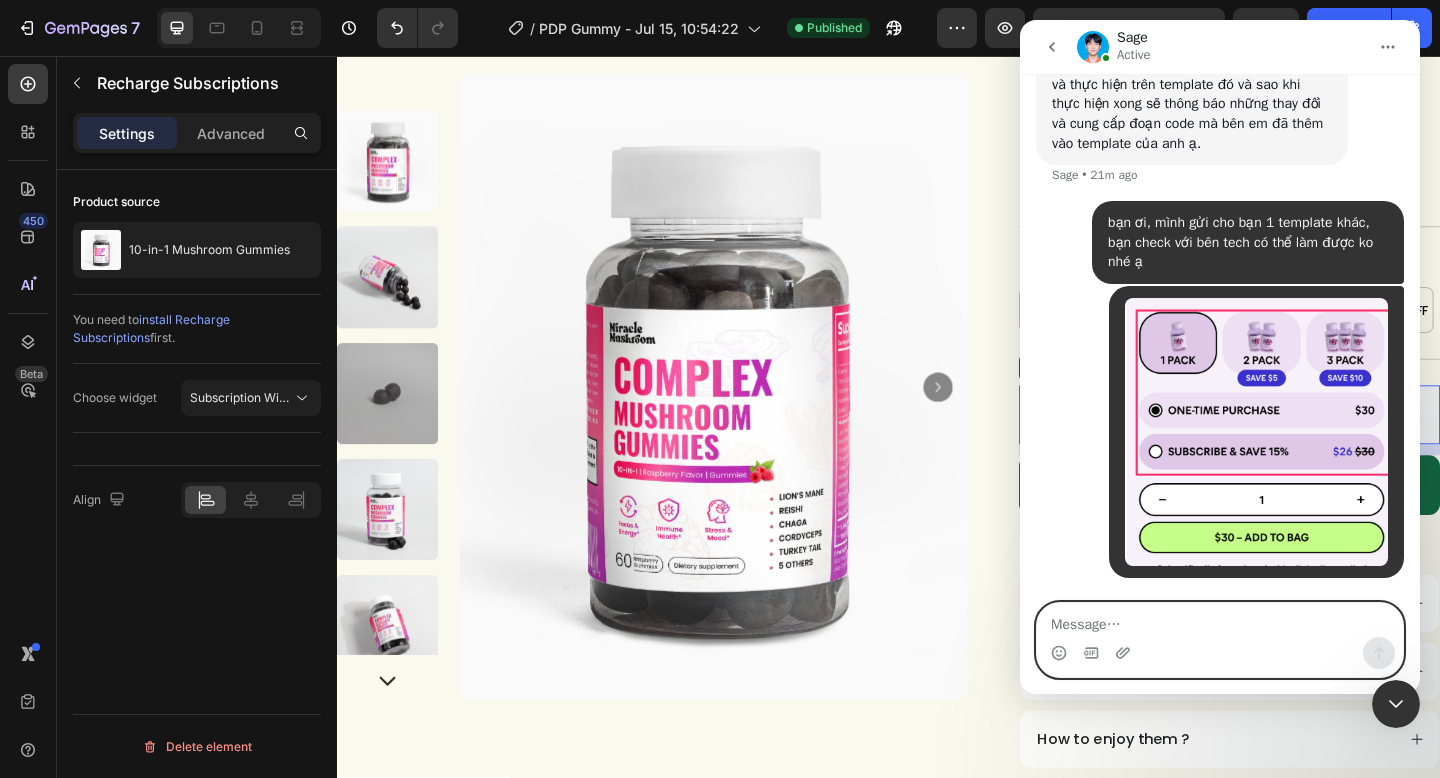 click at bounding box center (1220, 620) 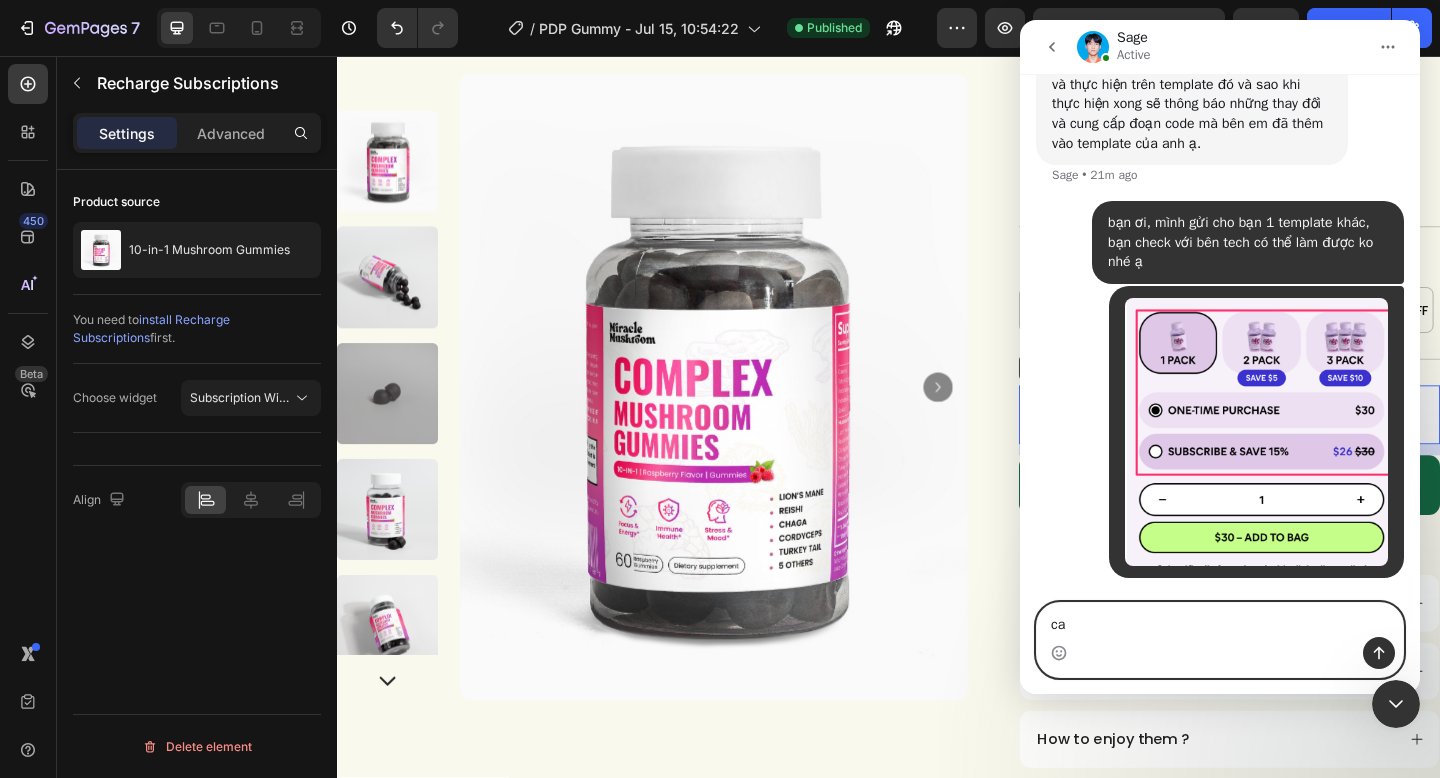 type on "c" 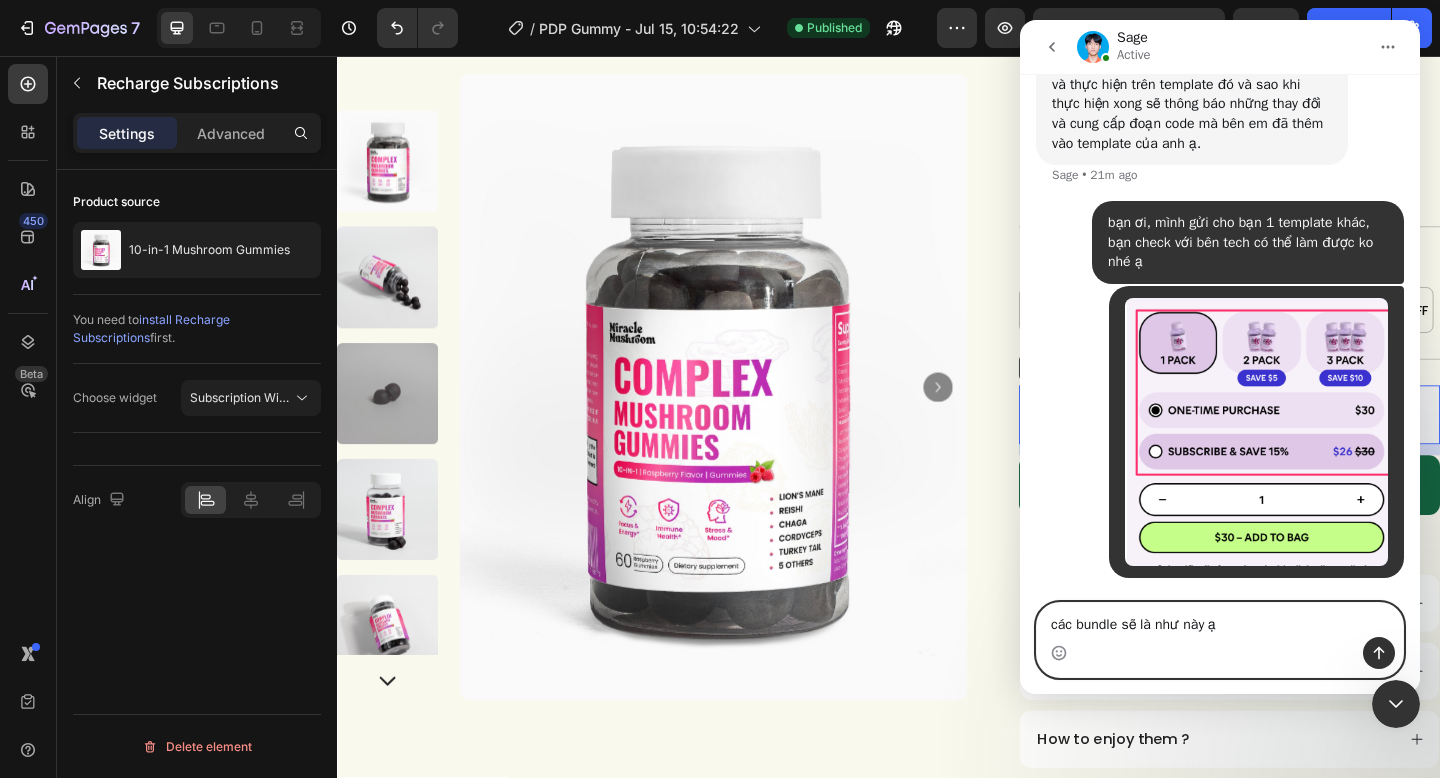 type on "các bundle sẽ là như này ạ" 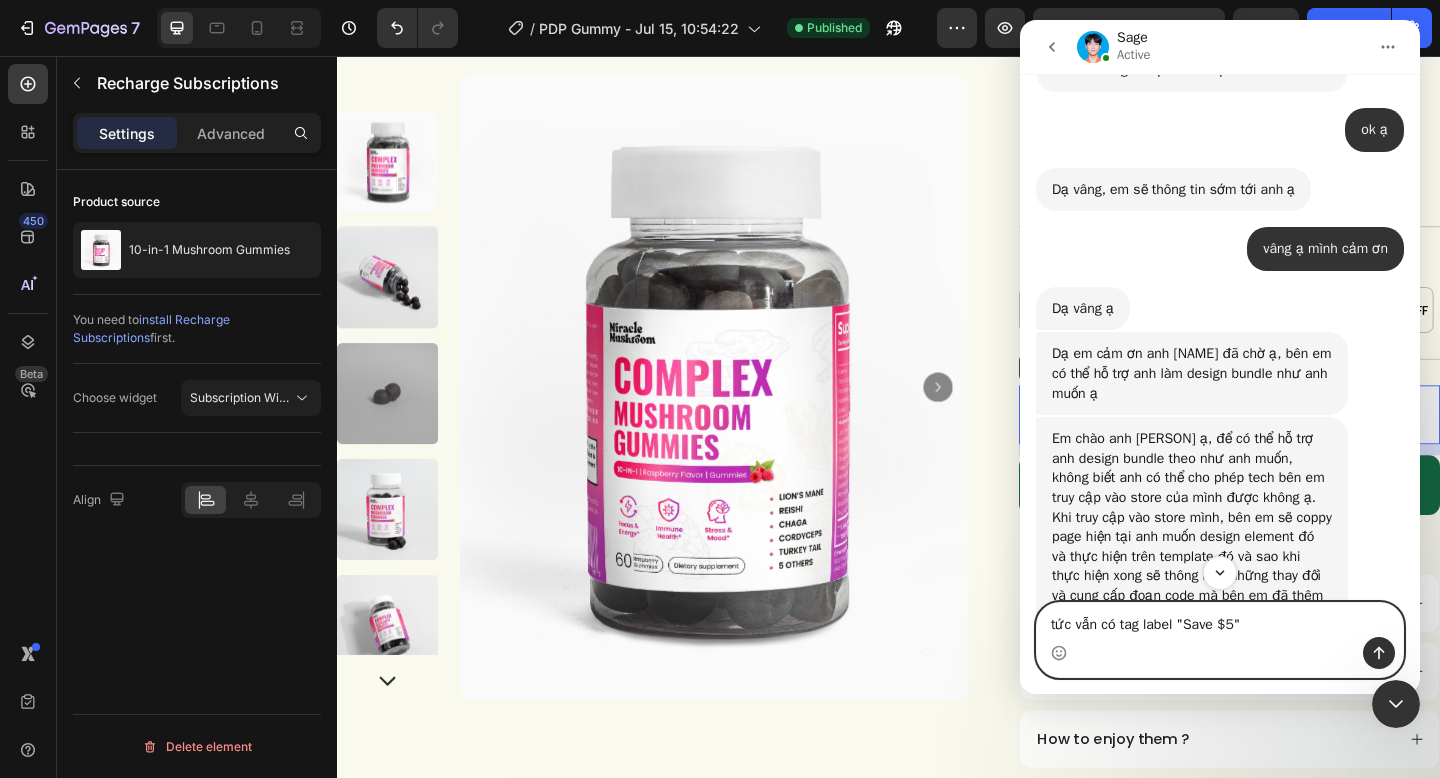 scroll, scrollTop: 7716, scrollLeft: 0, axis: vertical 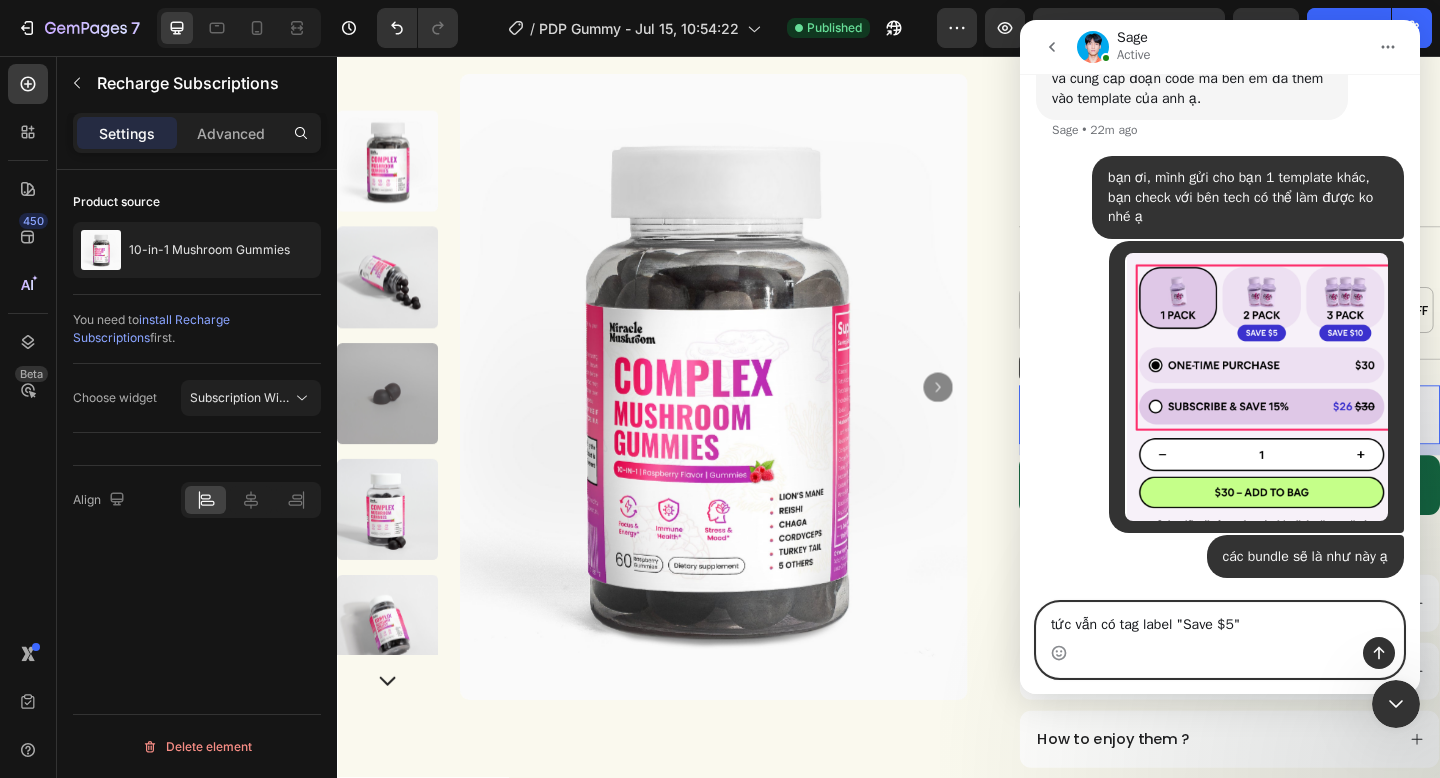 click on "tức vẫn có tag label "Save $5"" at bounding box center [1220, 620] 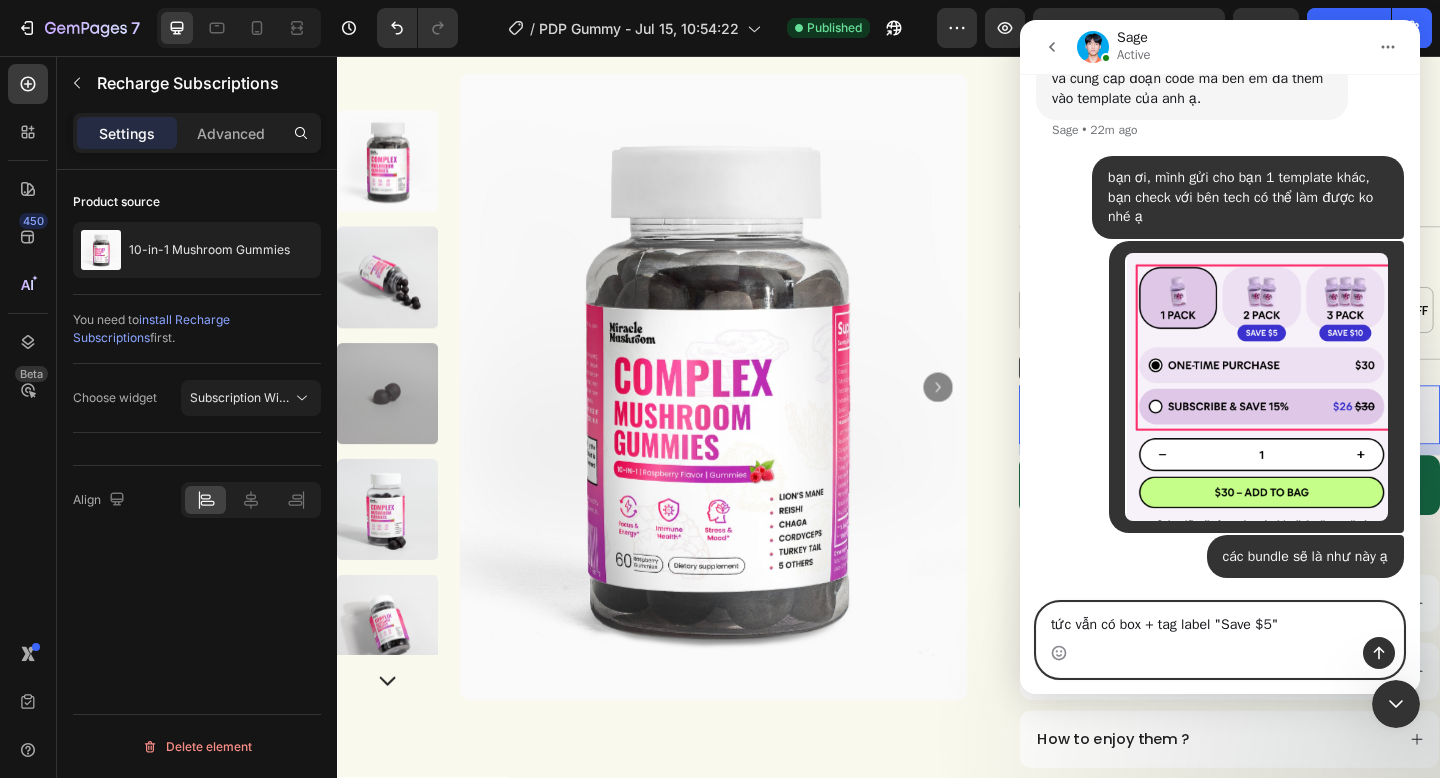 drag, startPoint x: 1294, startPoint y: 625, endPoint x: 1218, endPoint y: 632, distance: 76.321686 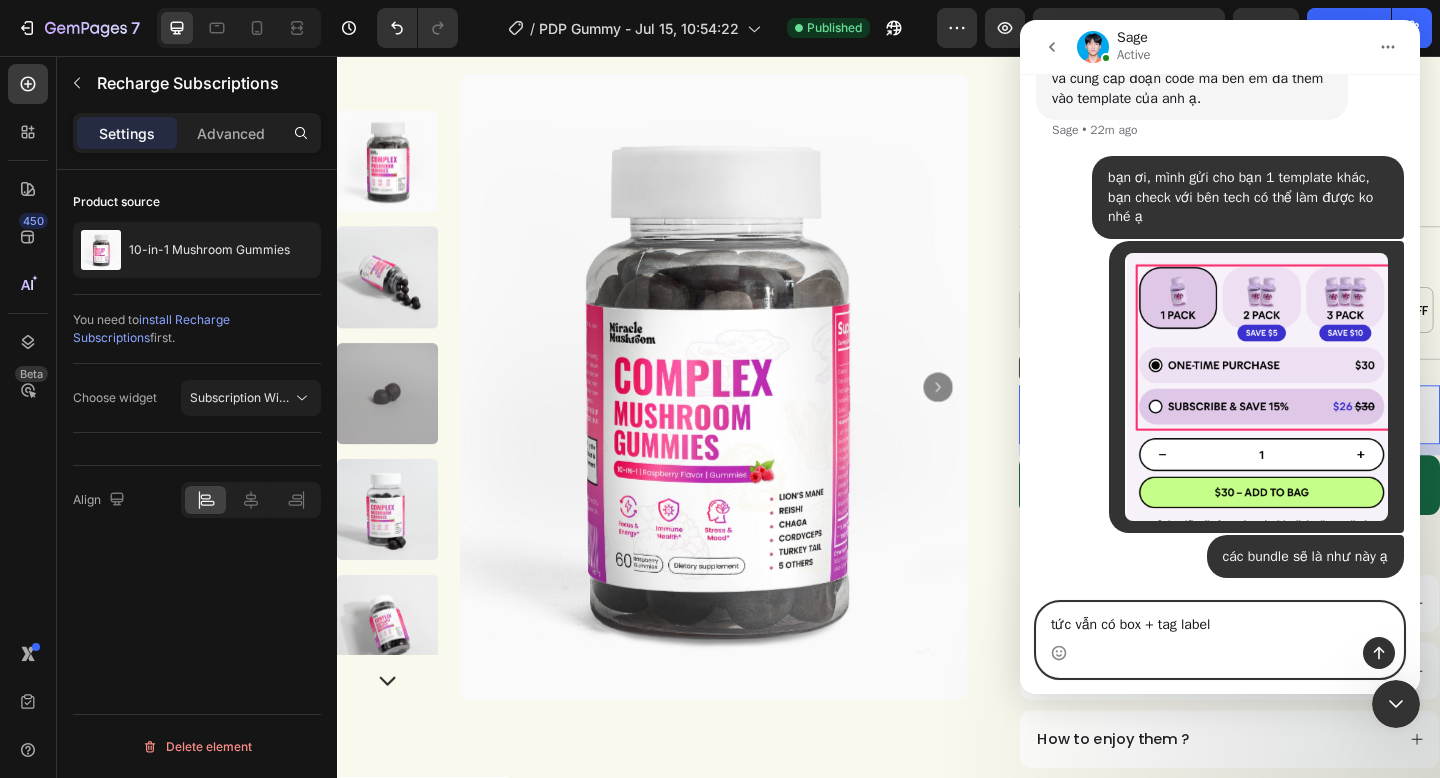 type on "tức vẫn có box + tag label" 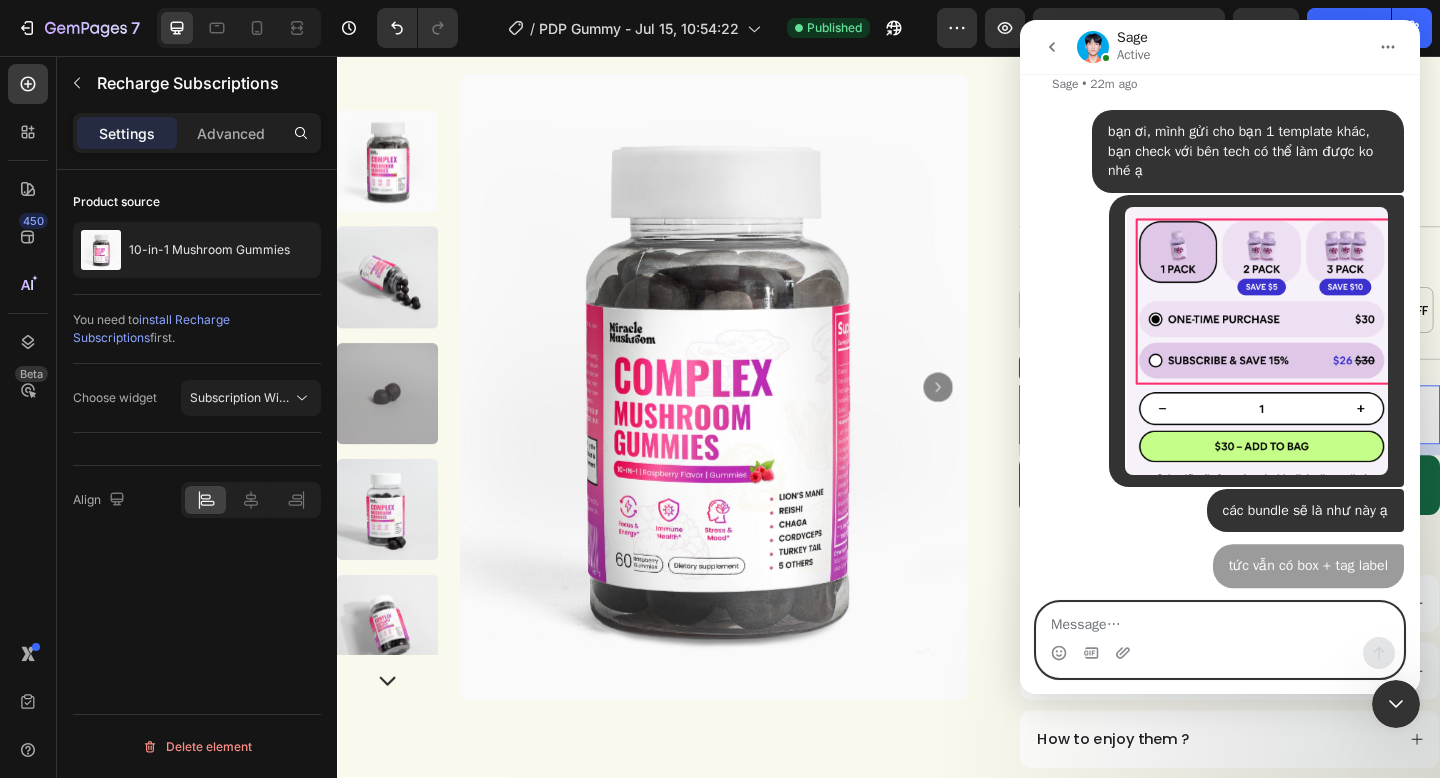 scroll, scrollTop: 7761, scrollLeft: 0, axis: vertical 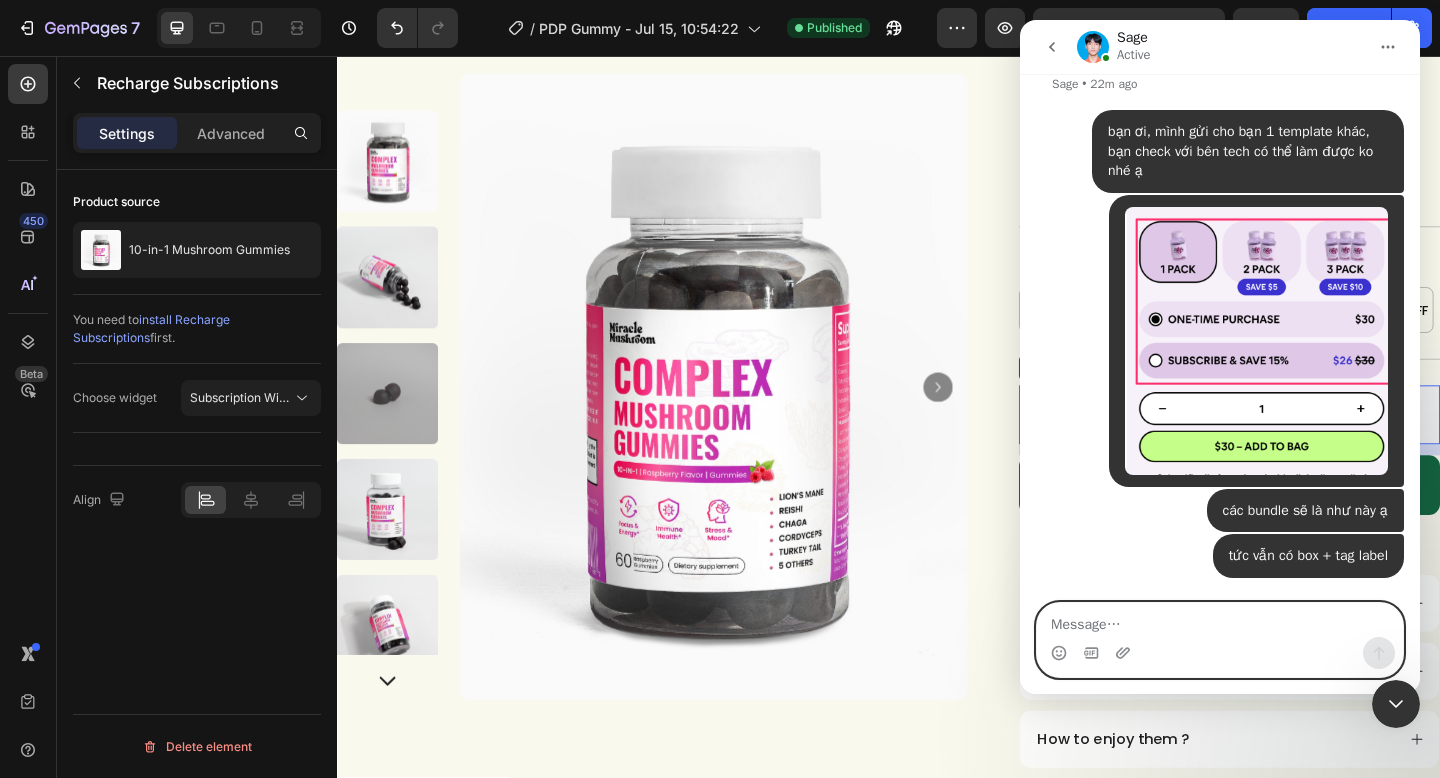 click at bounding box center (1220, 620) 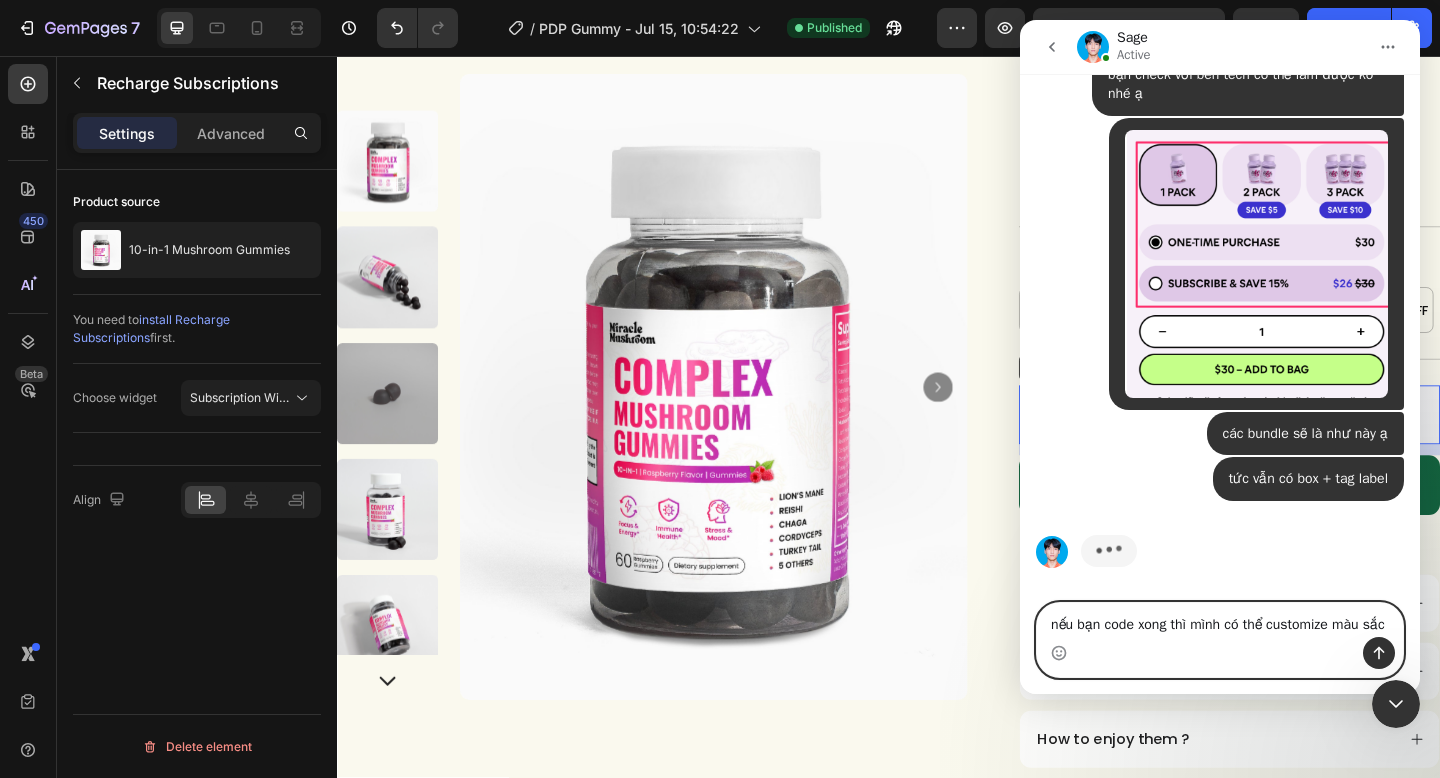 scroll, scrollTop: 7858, scrollLeft: 0, axis: vertical 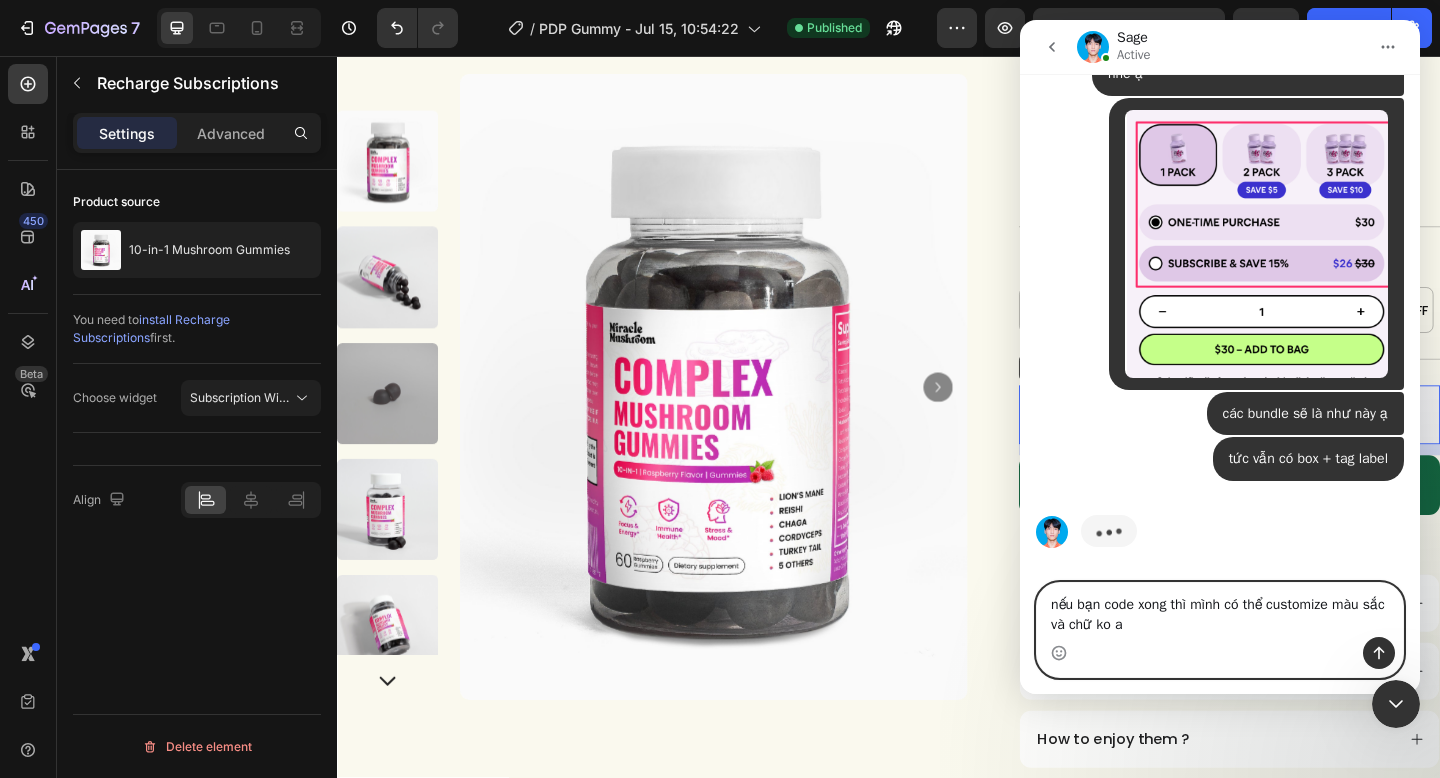 type on "nếu bạn code xong thì mình có thể customize màu sắc và chữ ko ạ" 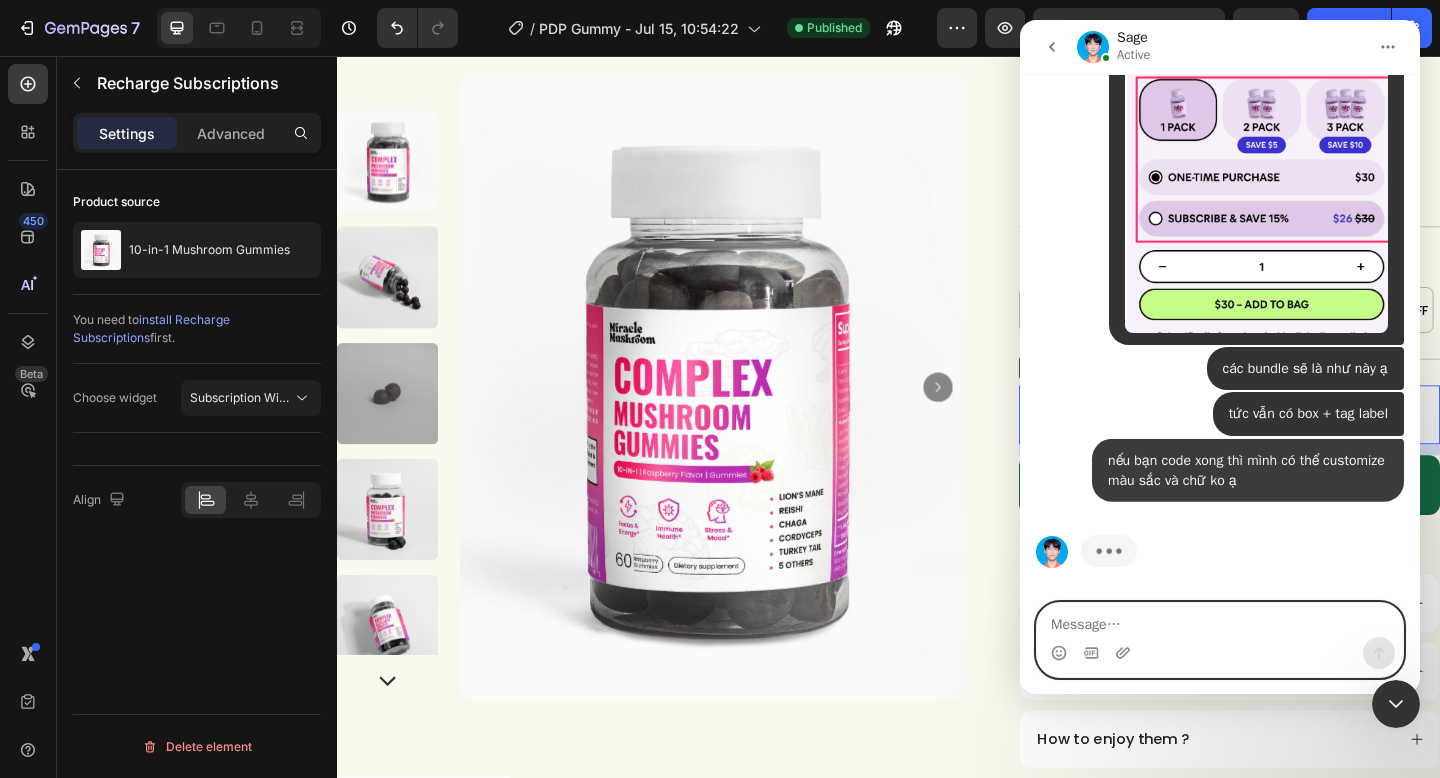 scroll, scrollTop: 7903, scrollLeft: 0, axis: vertical 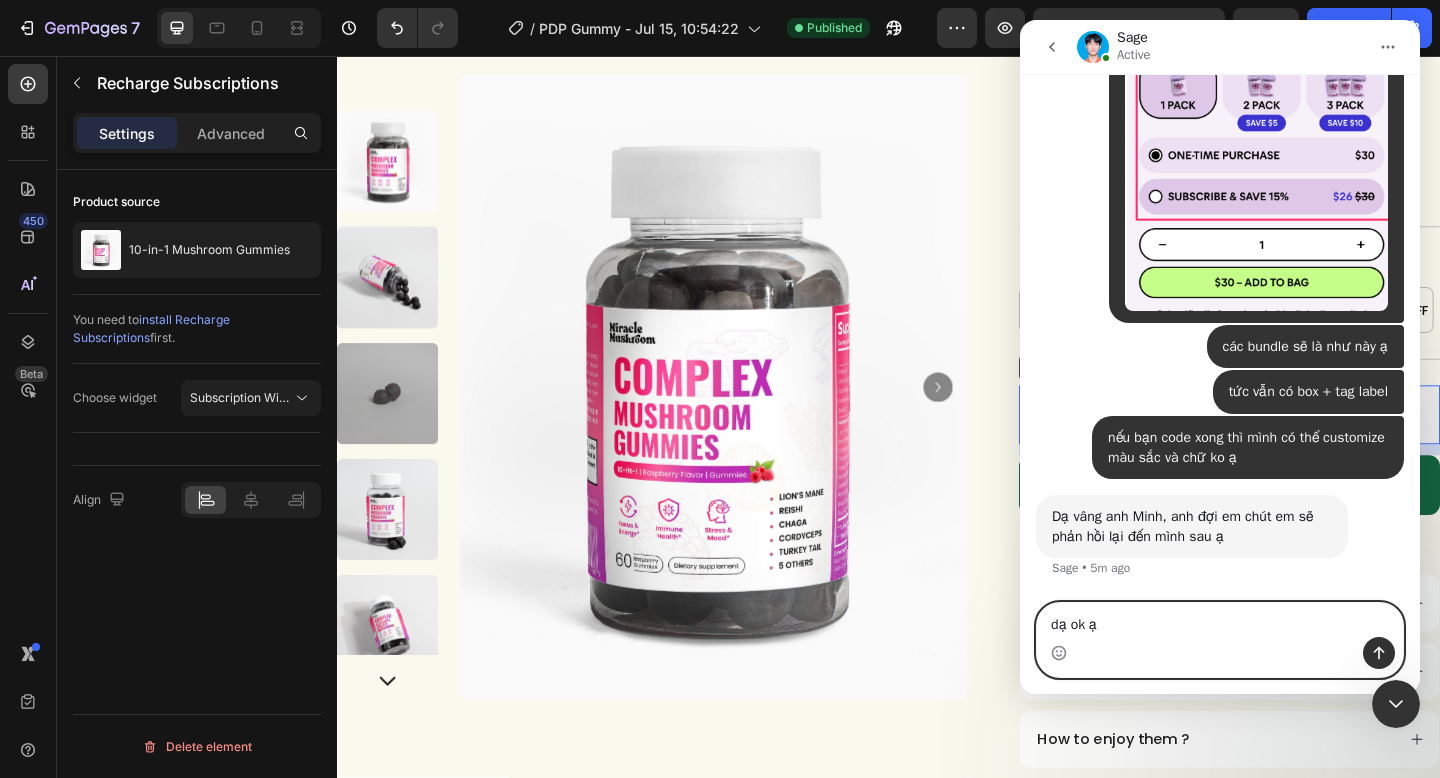 type on "dạ ok ạ" 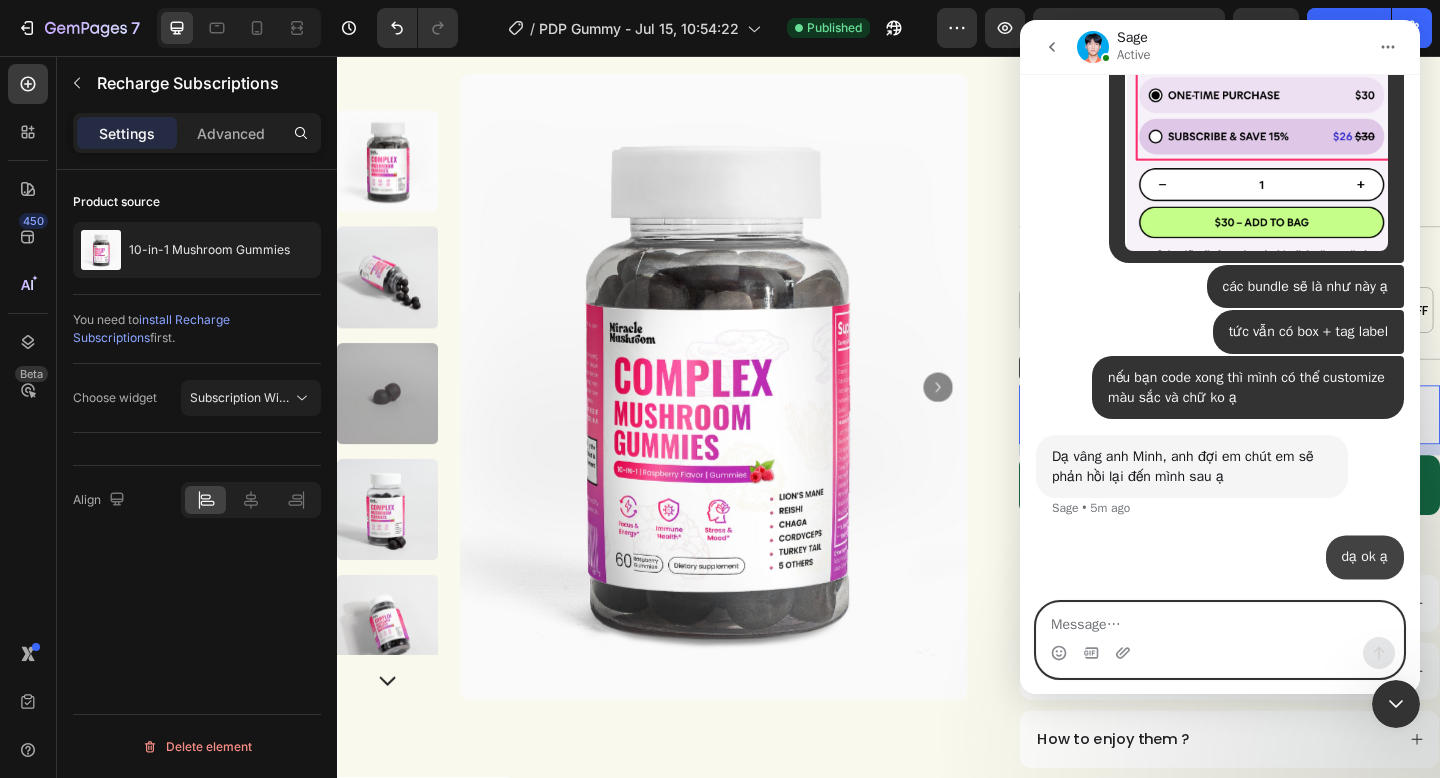 scroll, scrollTop: 7985, scrollLeft: 0, axis: vertical 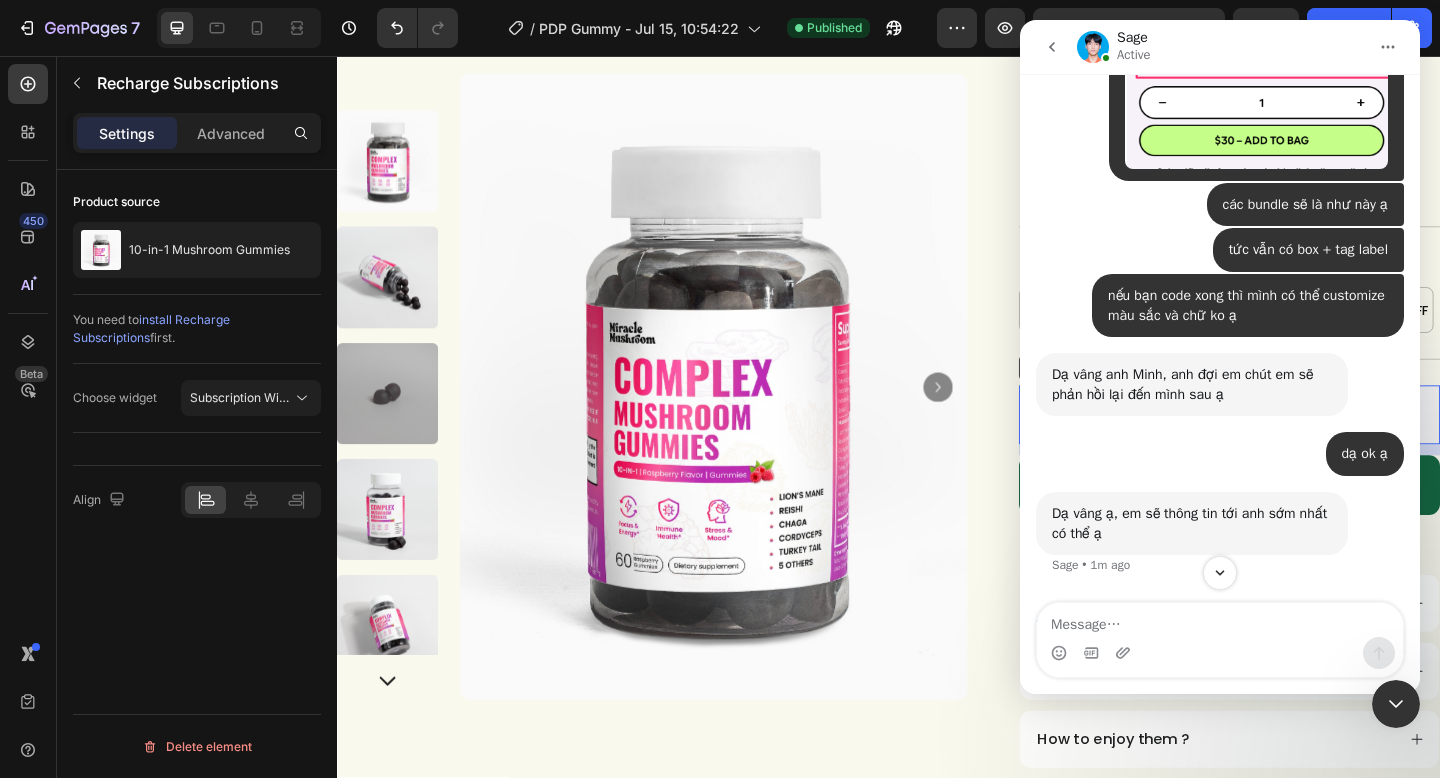 click at bounding box center [1396, 704] 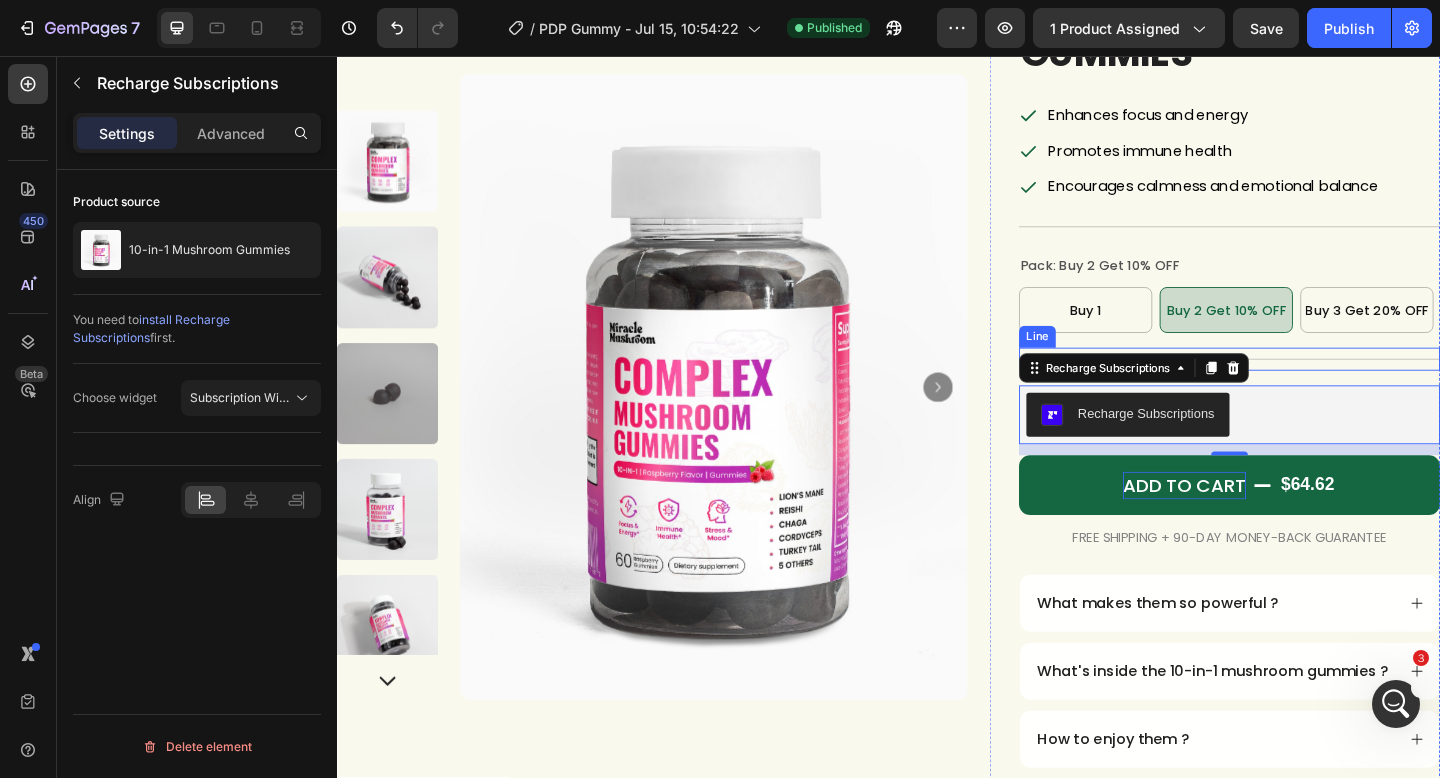 click on "Title Line" at bounding box center [1308, 386] 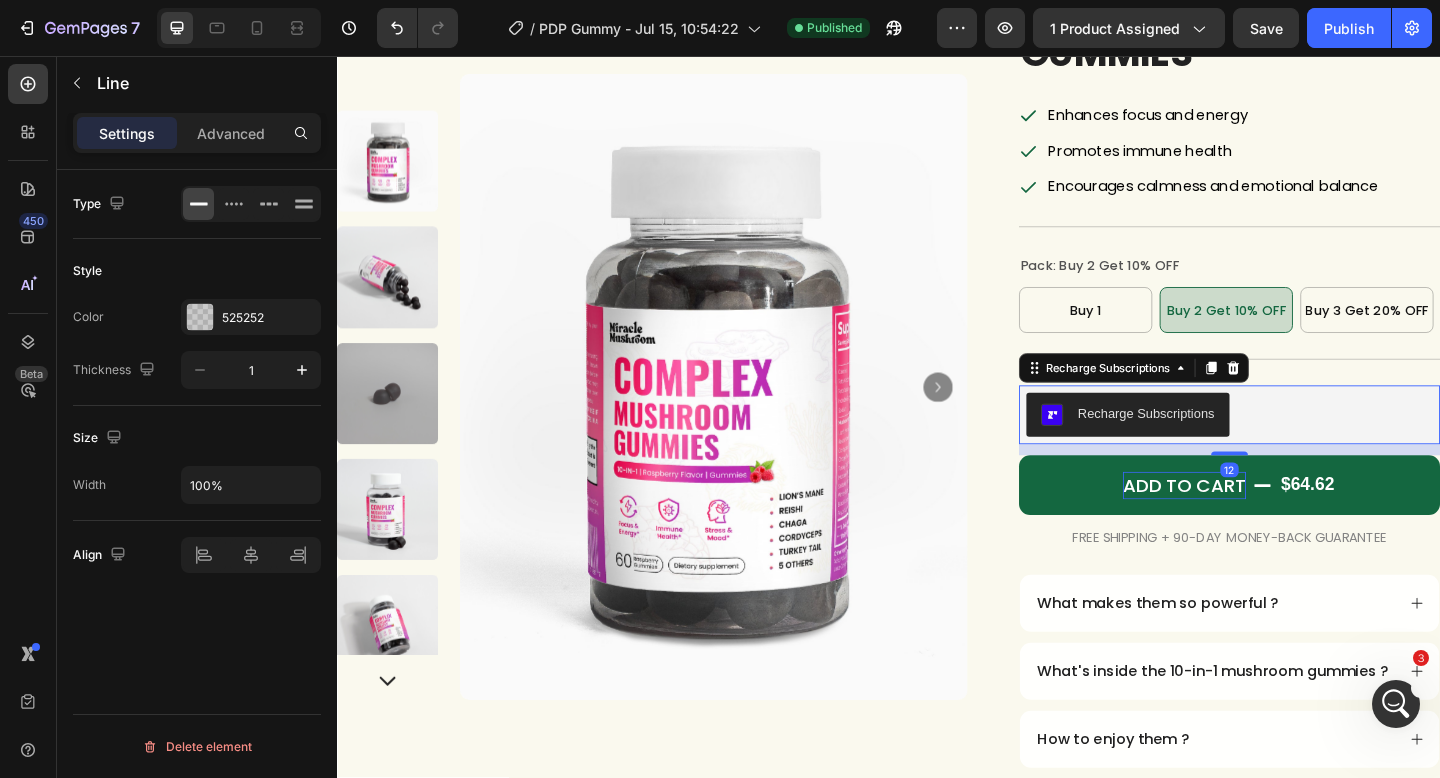 click on "Recharge Subscriptions" at bounding box center [1308, 447] 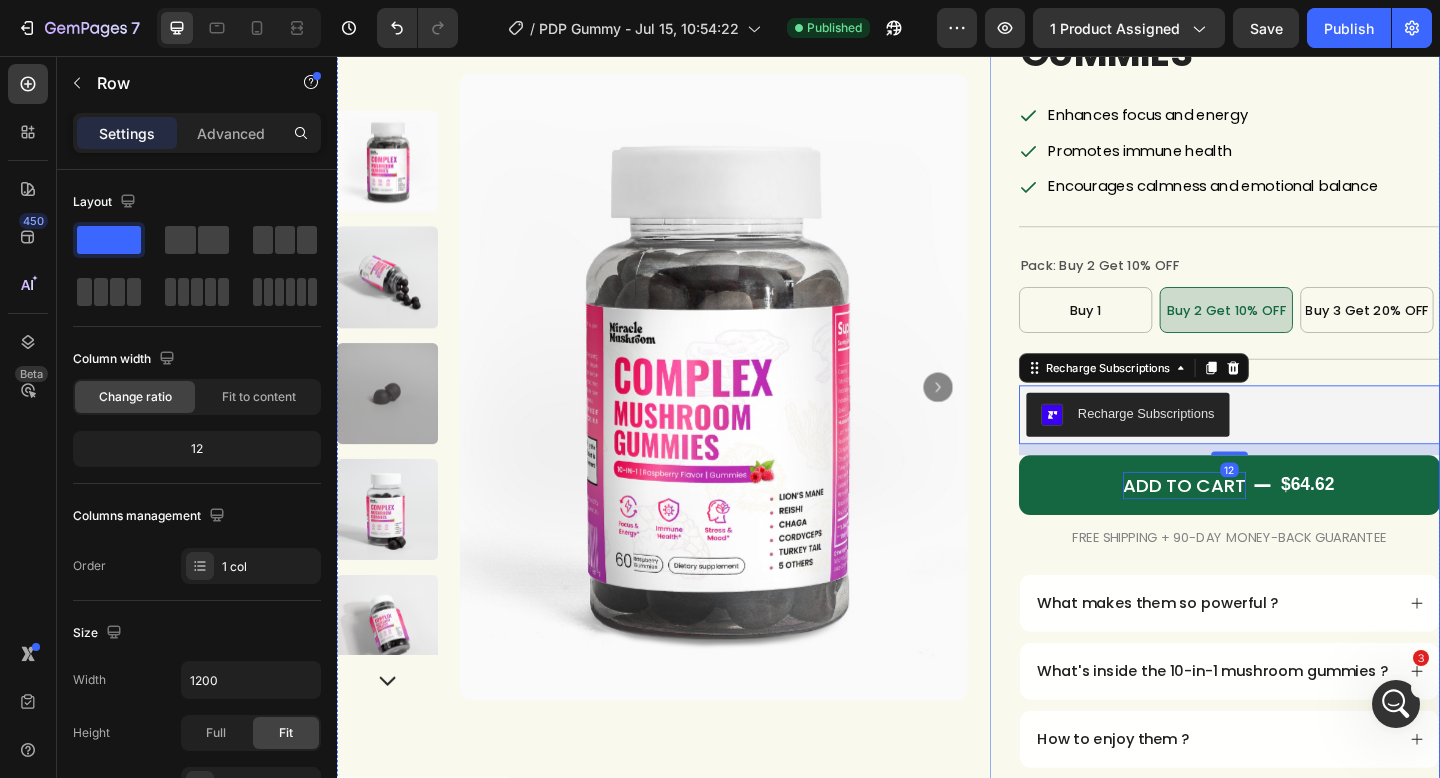 click on "Icon Icon Icon Icon Icon Icon List (1349 reviews) Text Block Row 10-in-1 Mushroom Gummies Product Title
Enhances focus and energy
Promotes immune health
Encourages calmness and emotional balance Item List                Title Line Pack: Buy 2 Get 10% OFF Buy 1 Buy 1 Buy 1 Buy 2 Get 10% OFF Buy 2 Get 10% OFF Buy 2 Get 10% OFF Buy 3 Get 20% OFF Buy 3 Get 20% OFF Buy 3 Get 20% OFF Product Variants & Swatches                Title Line Recharge Subscriptions Recharge Subscriptions   12 ADD TO CART
$64.62 Add to Cart FREE SHIPPING + 90-DAY MONEY-BACK GUARANTEE Text Block Row
What makes them so powerful ?
What's inside the 10-in-1 mushroom gummies ?
How to enjoy them ?
Shipping policy
Return policy Accordion" at bounding box center (1308, 473) 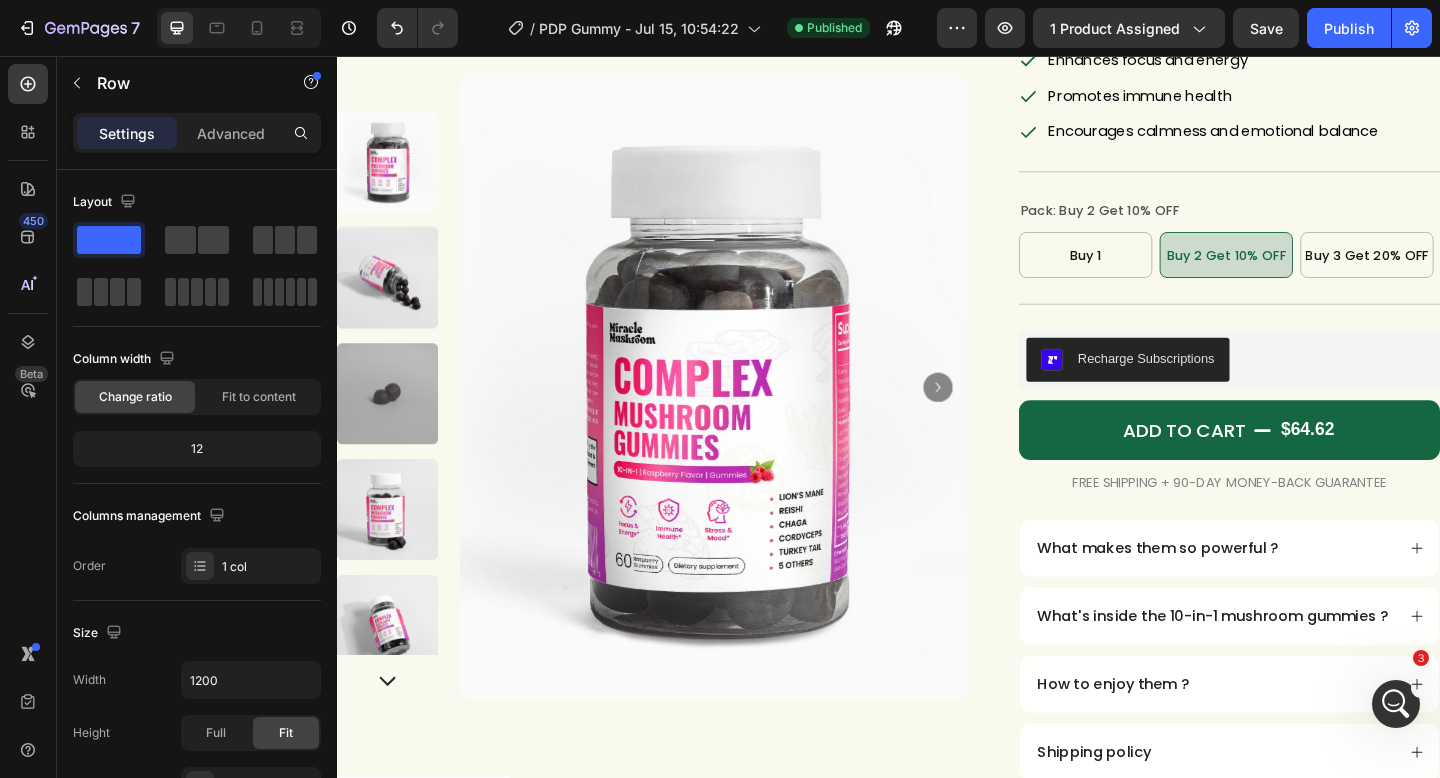 scroll, scrollTop: 0, scrollLeft: 0, axis: both 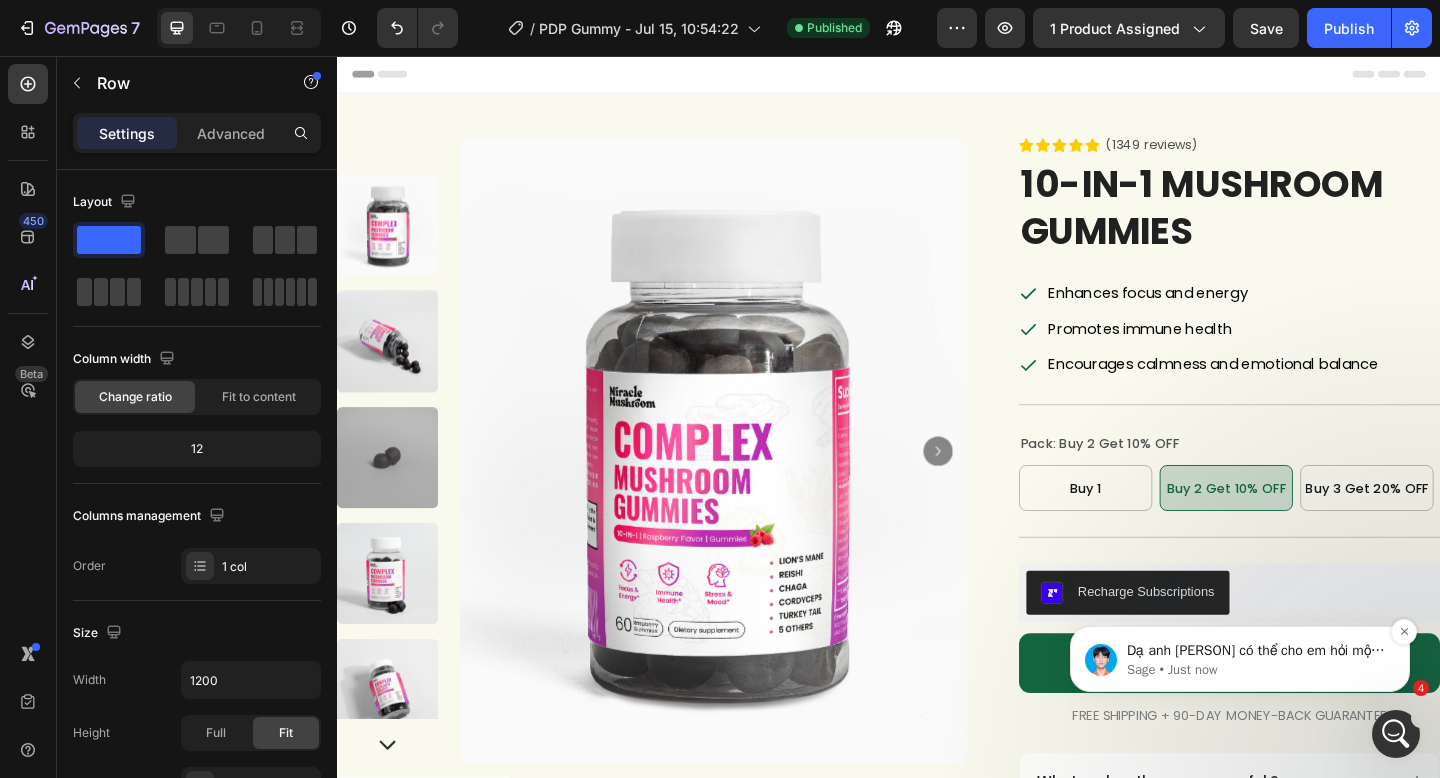 click on "Sage • Just now" at bounding box center [1256, 670] 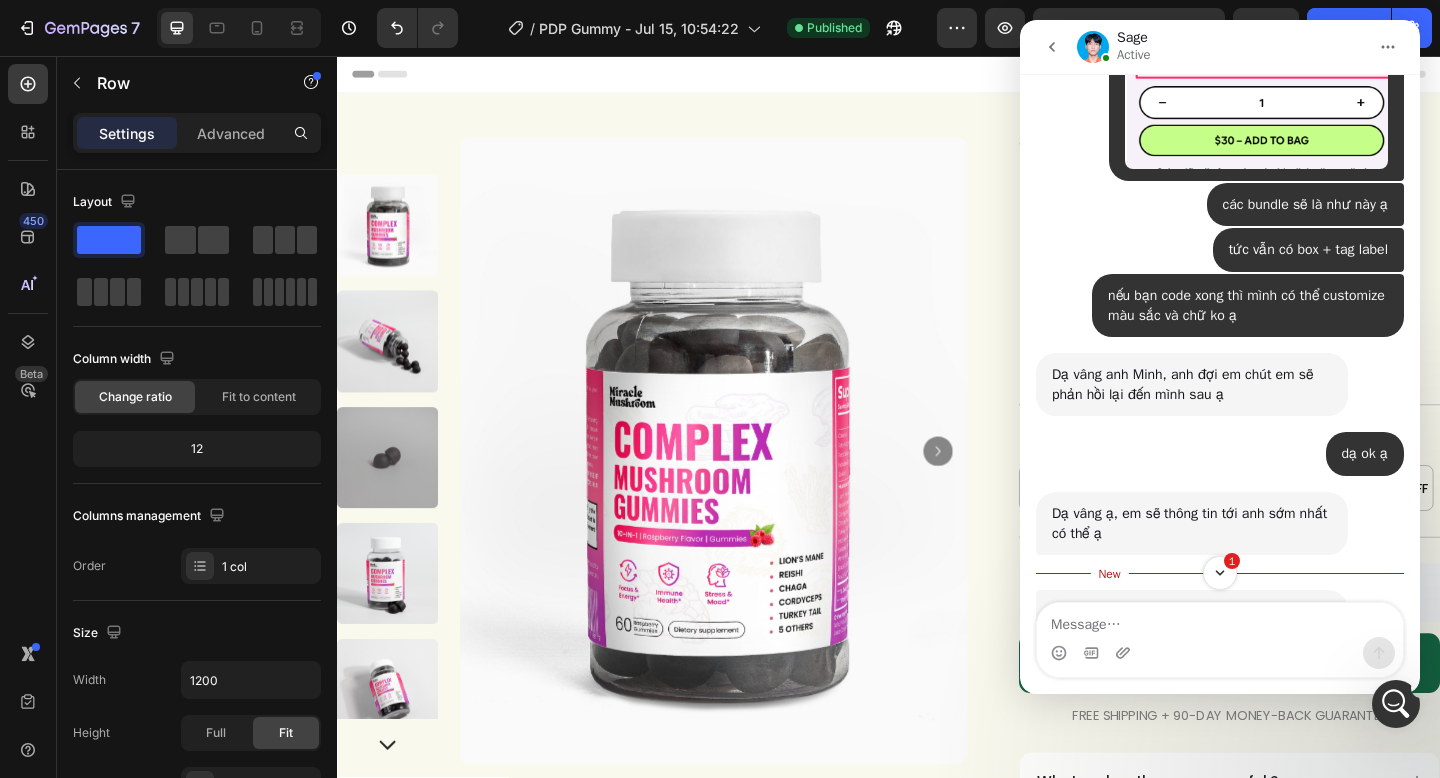 scroll, scrollTop: 0, scrollLeft: 0, axis: both 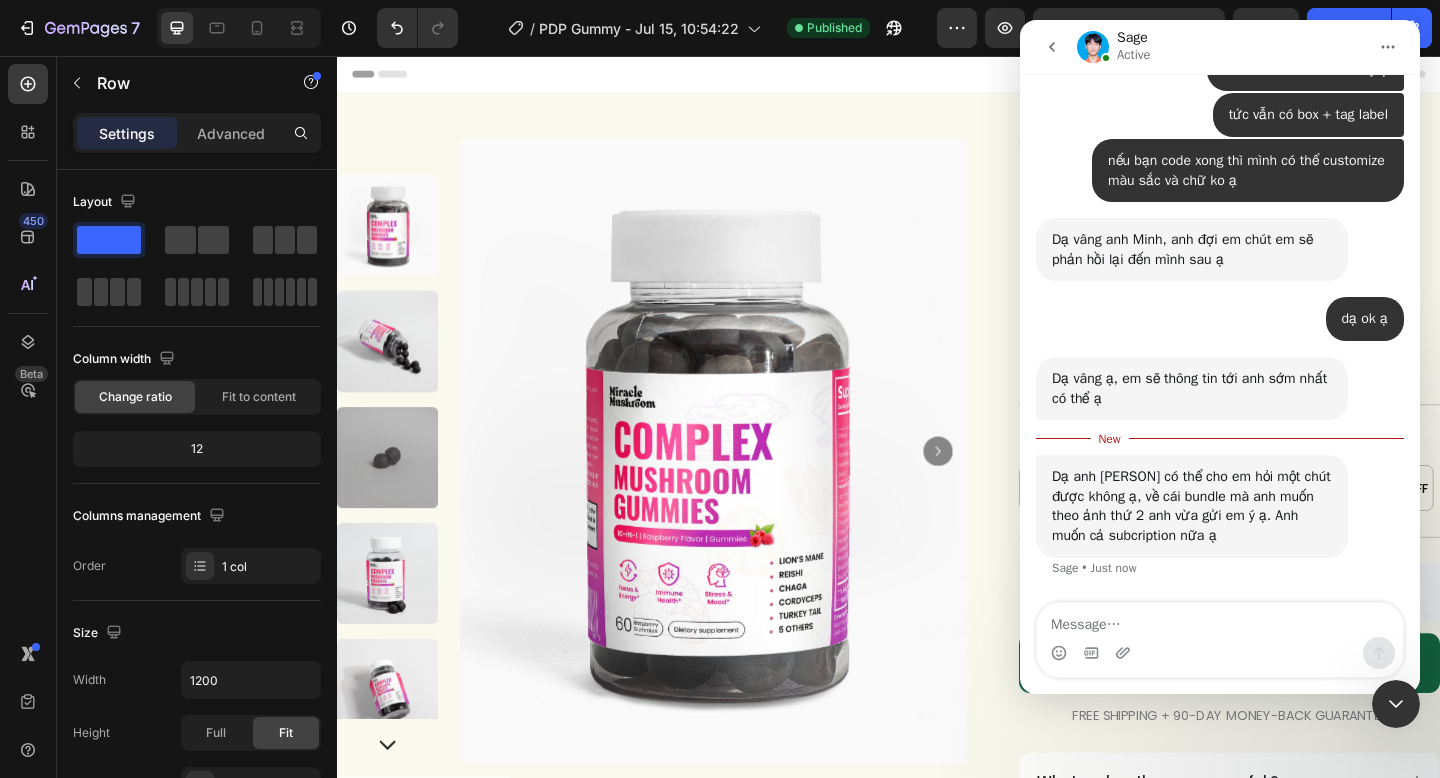 click at bounding box center (1220, 640) 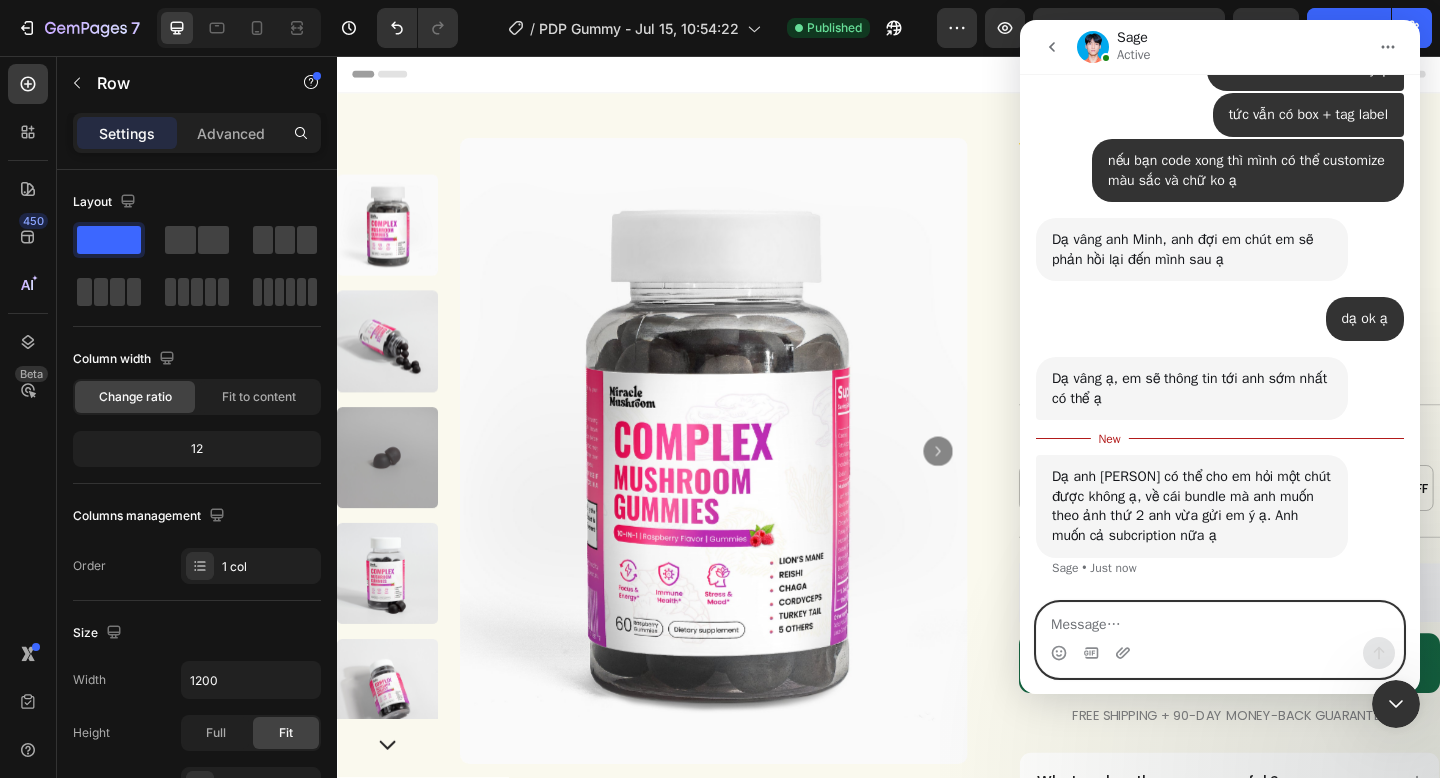 click at bounding box center [1220, 620] 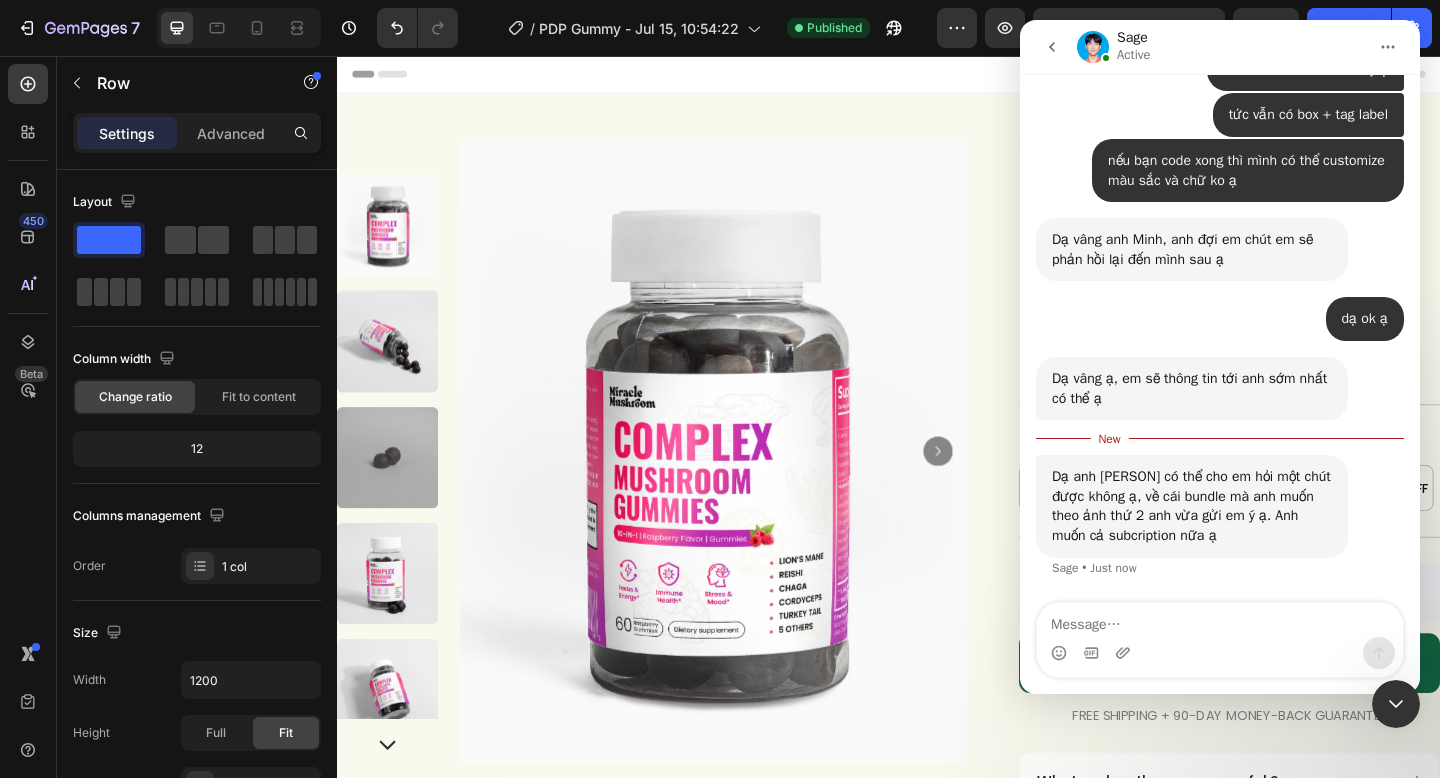 click at bounding box center (1396, 704) 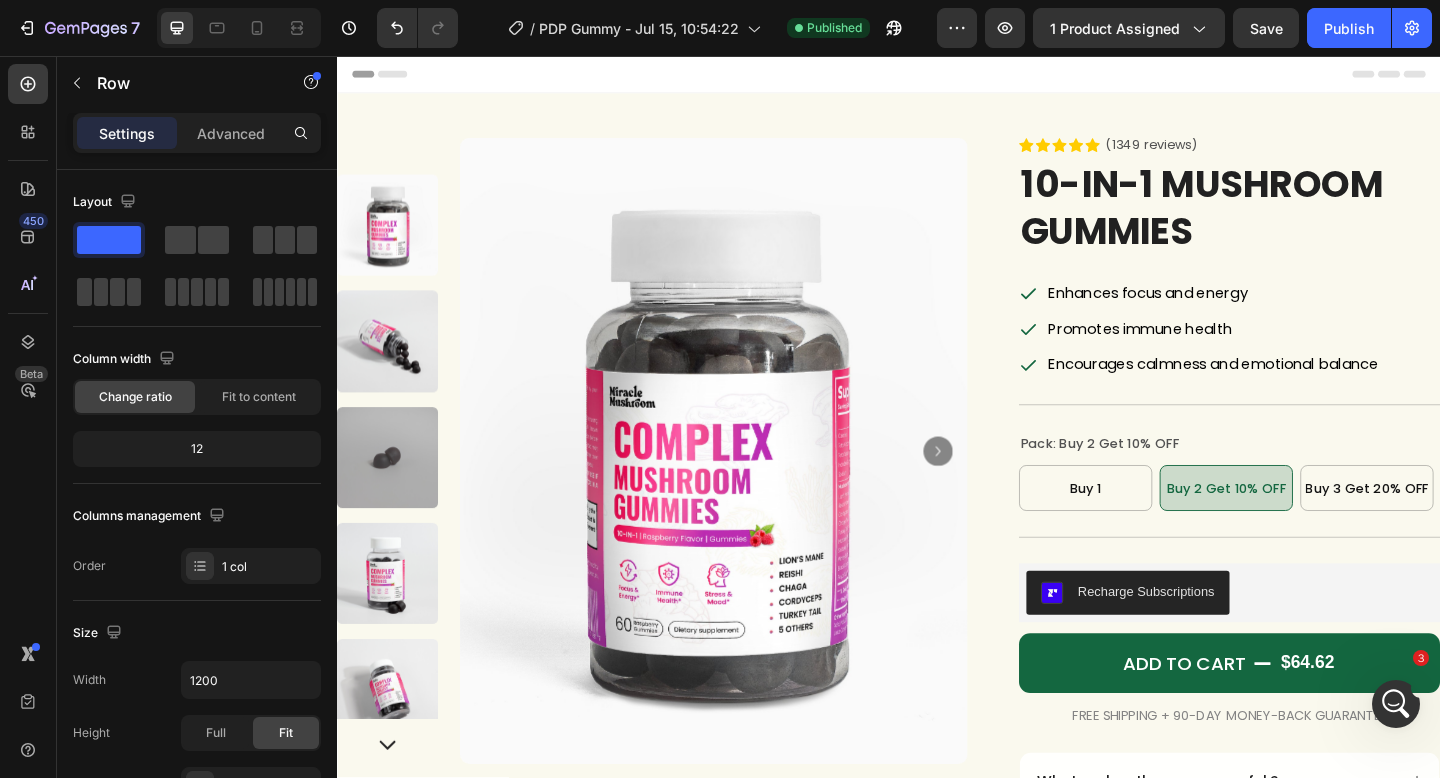 click at bounding box center [1396, 704] 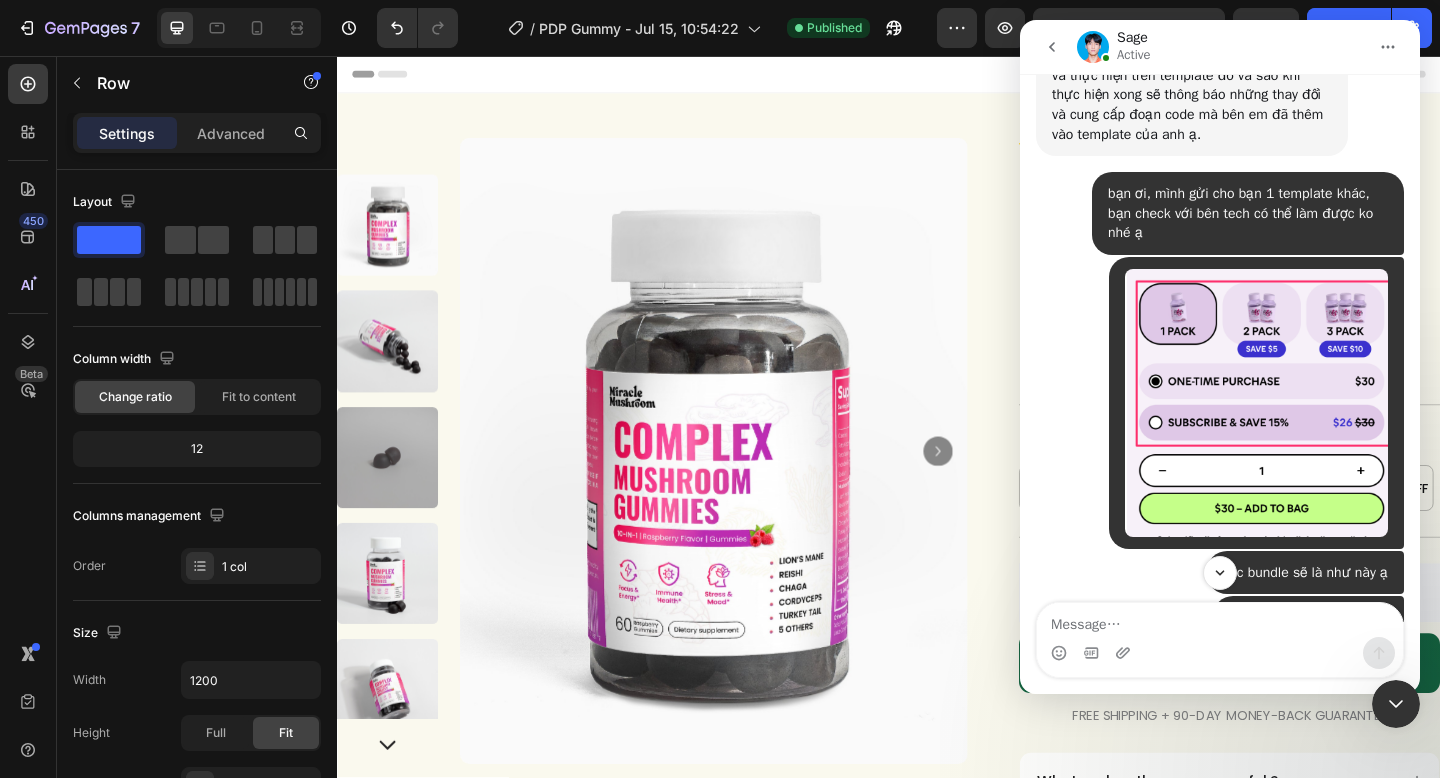 scroll, scrollTop: 7775, scrollLeft: 0, axis: vertical 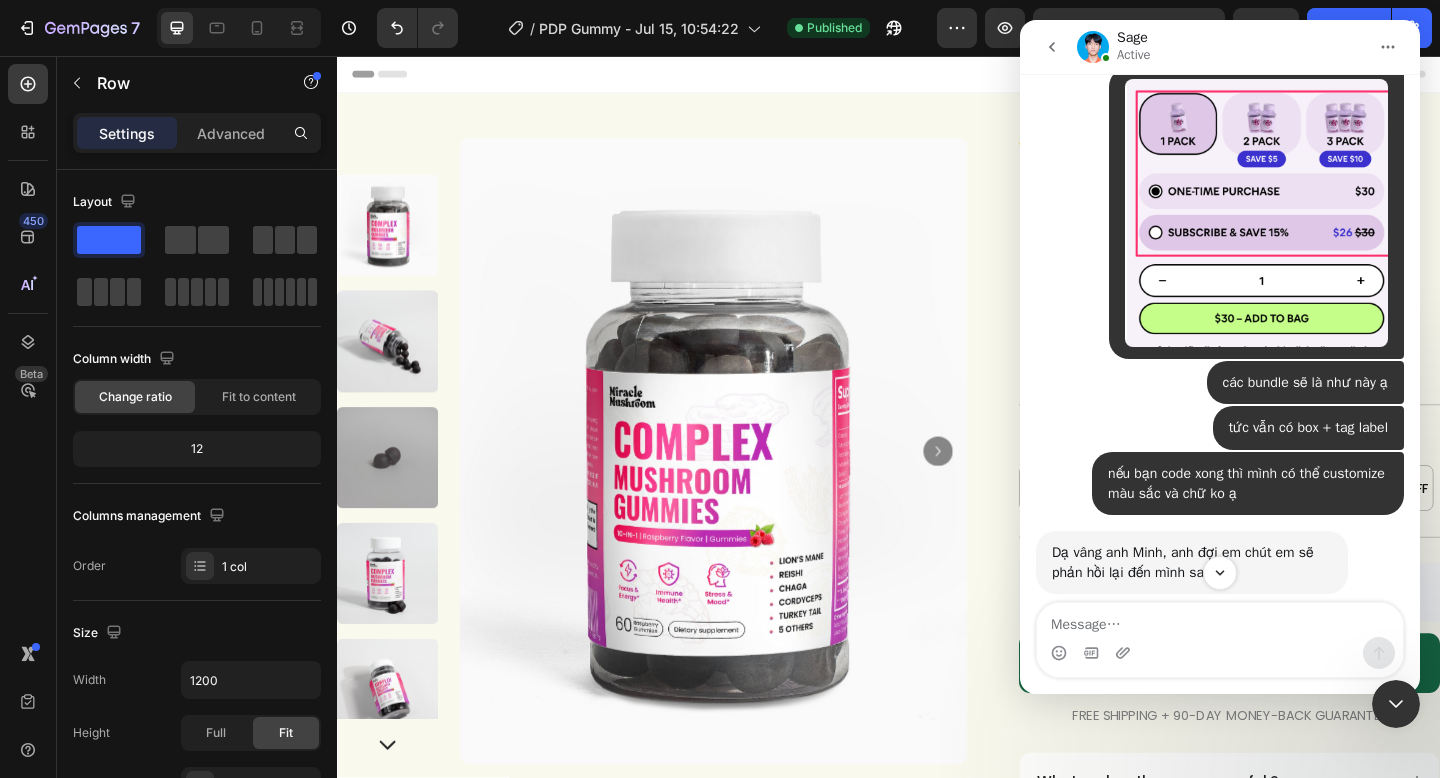 click at bounding box center [1396, 704] 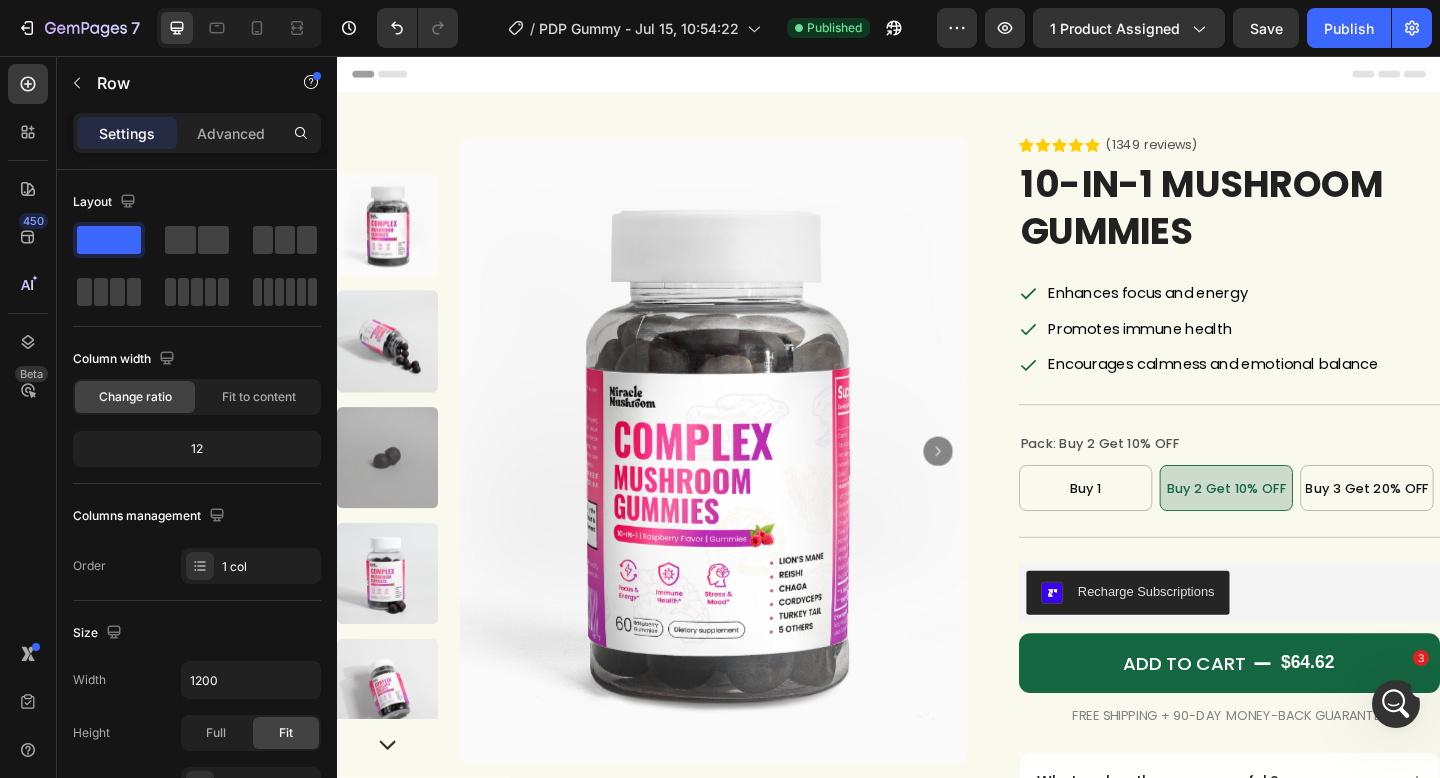 click at bounding box center (1396, 704) 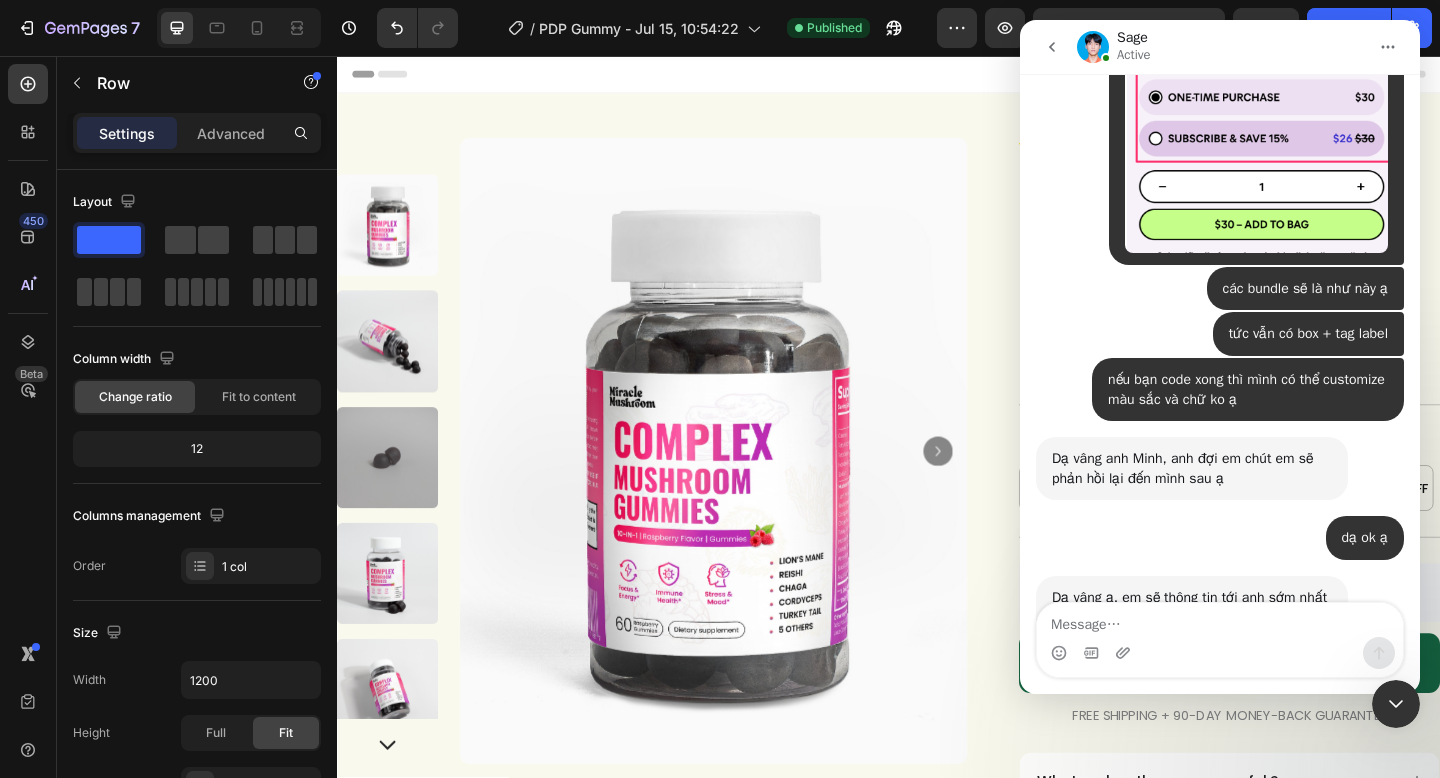 scroll, scrollTop: 7769, scrollLeft: 0, axis: vertical 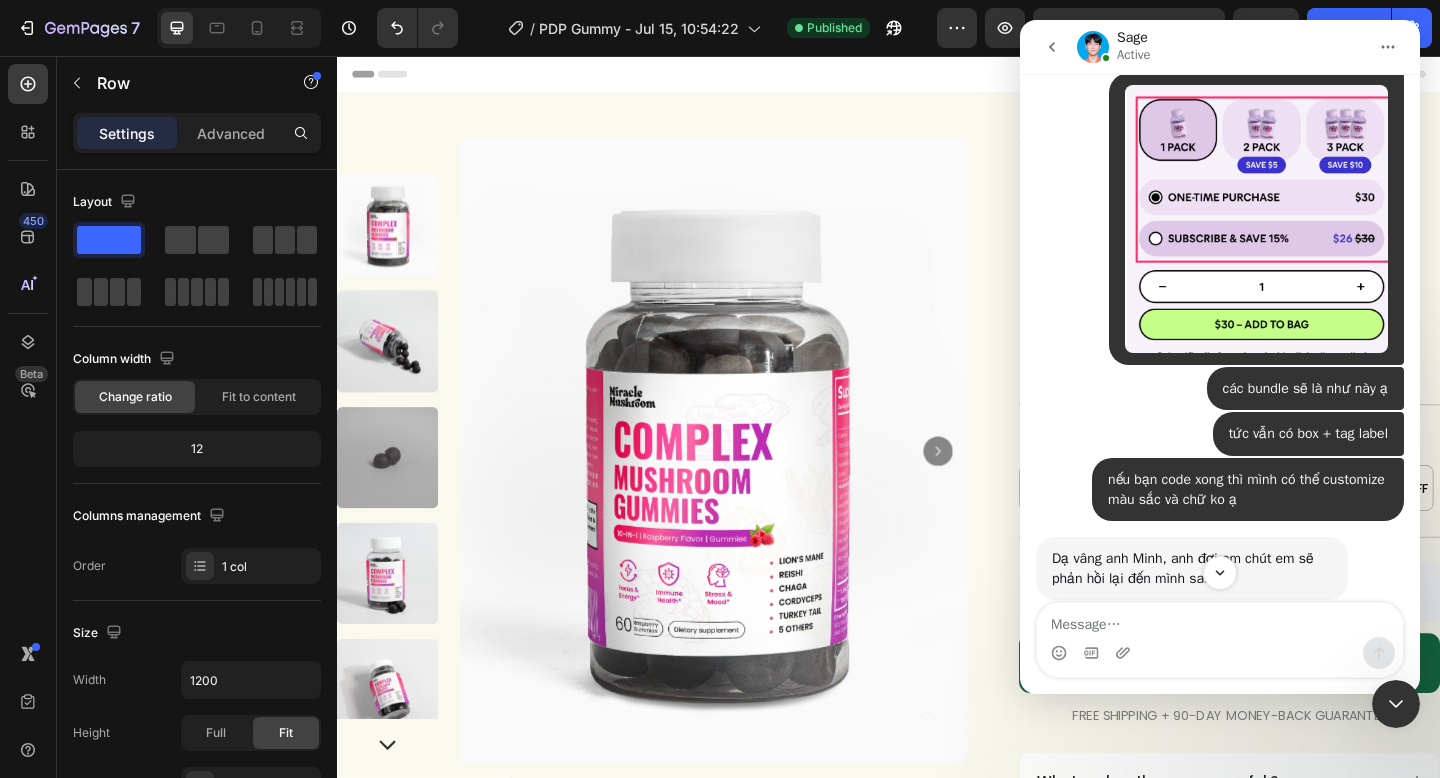 click at bounding box center [1220, 640] 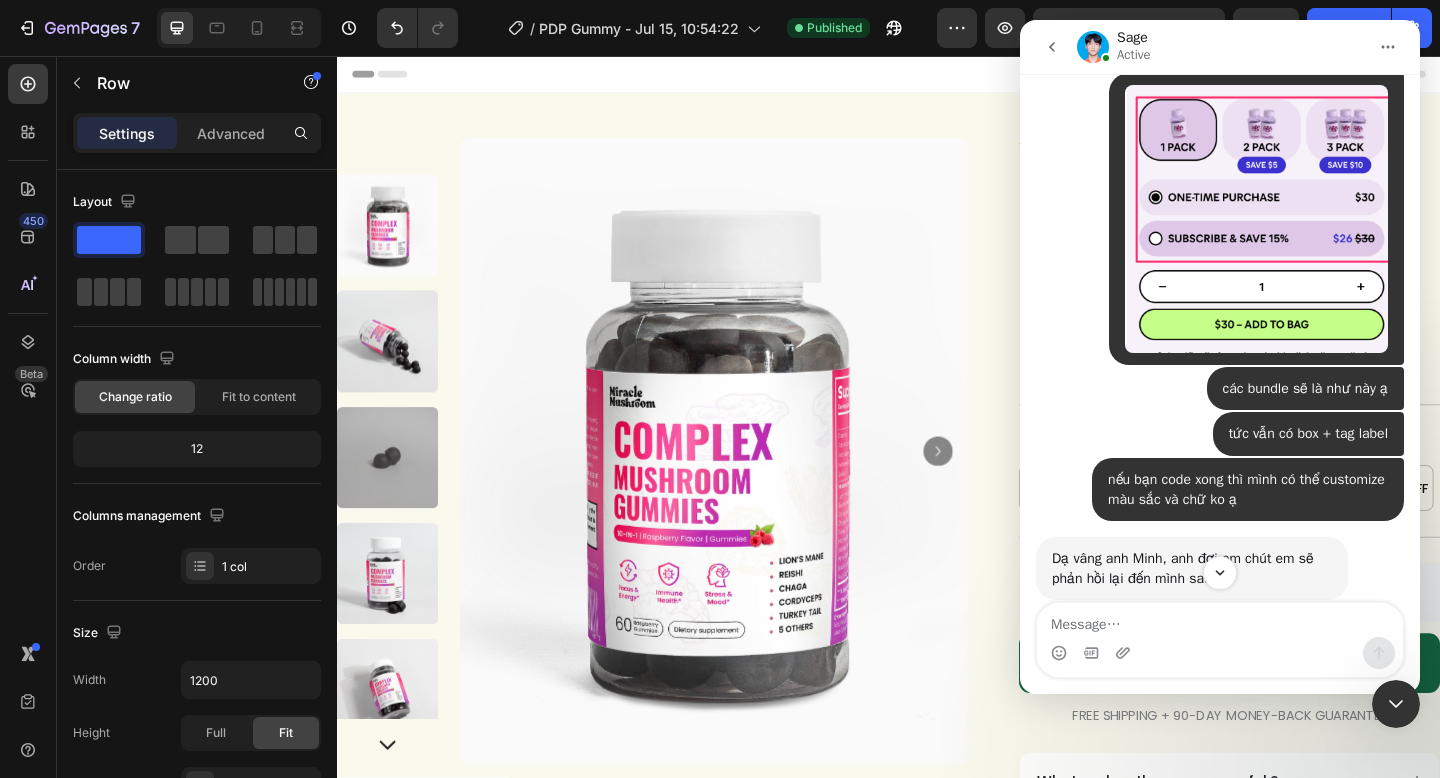 click at bounding box center (1220, 620) 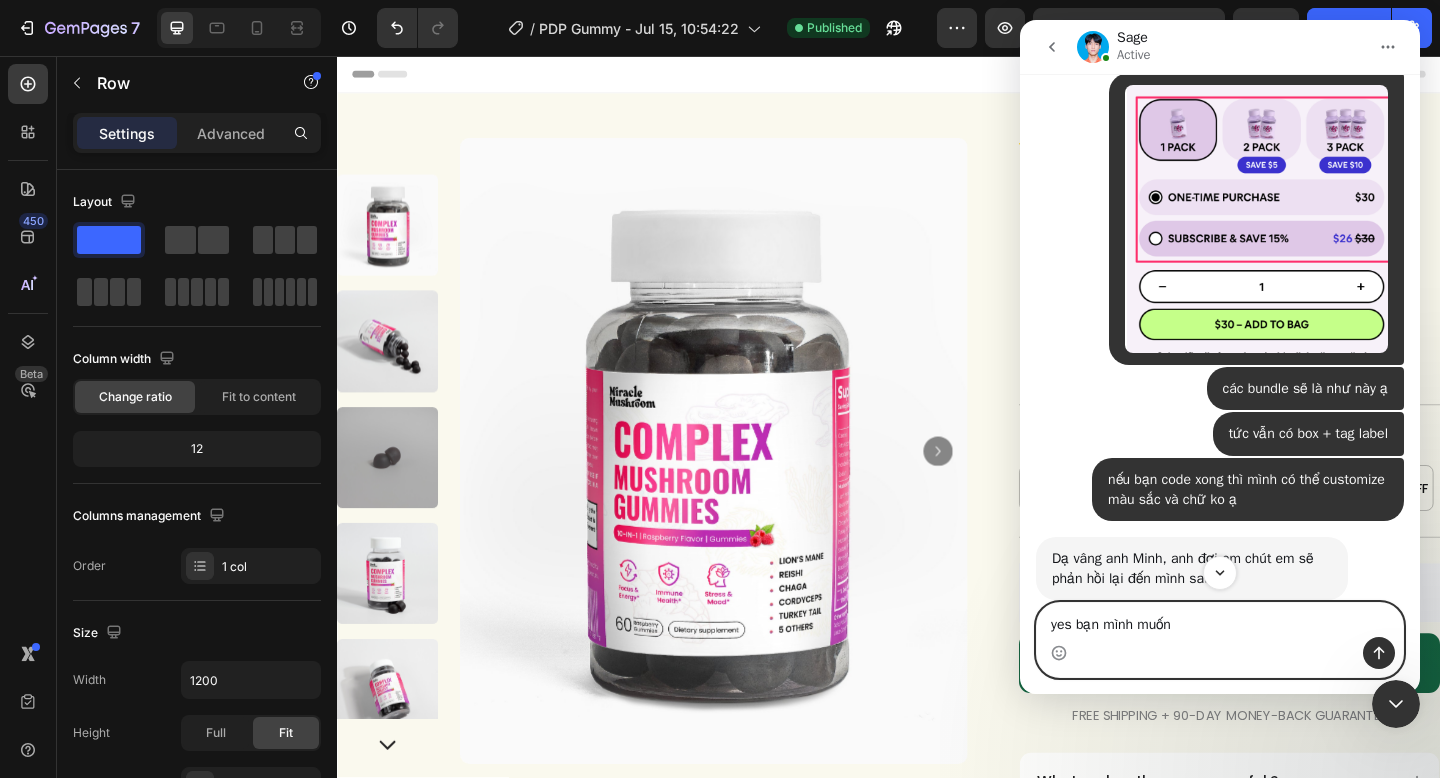 drag, startPoint x: 1196, startPoint y: 620, endPoint x: 1035, endPoint y: 620, distance: 161 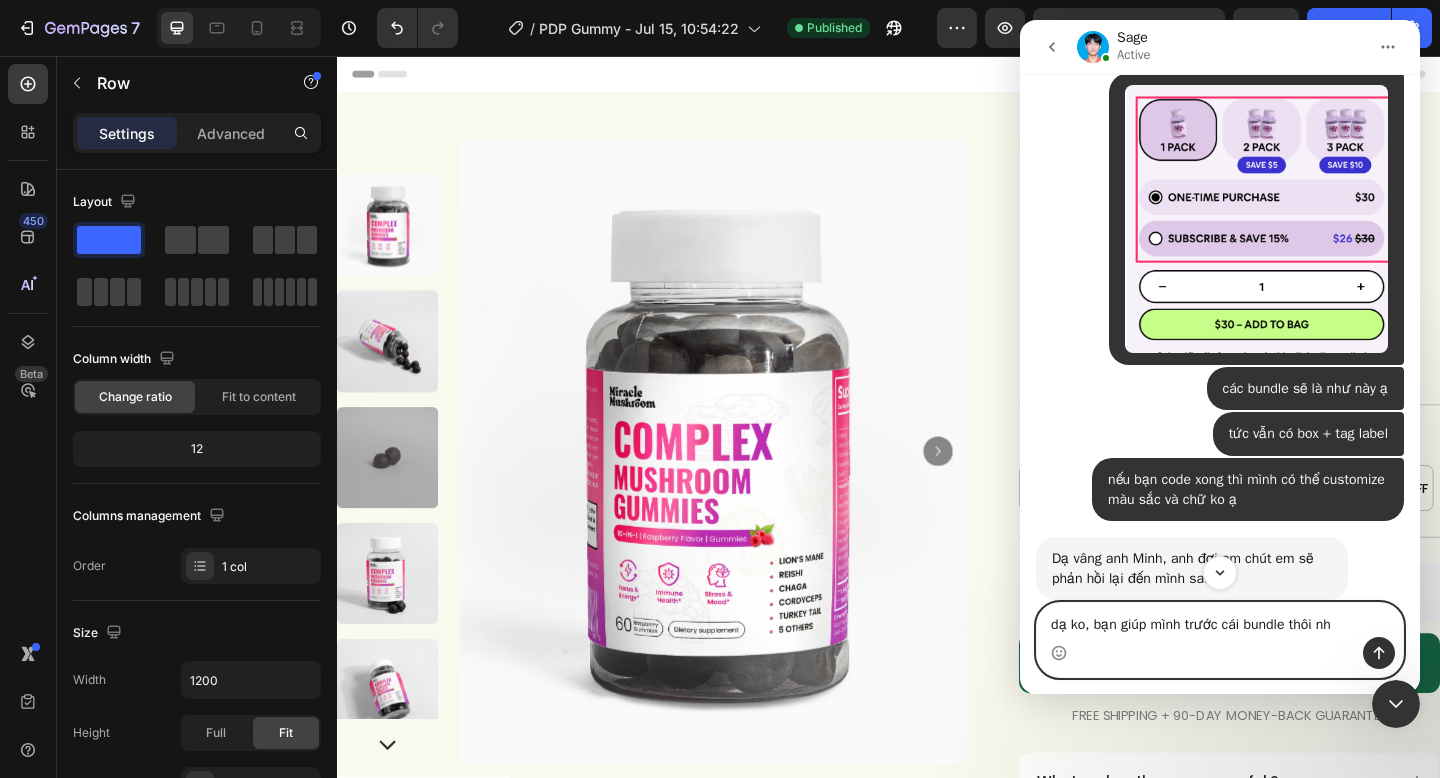 type on "dạ ko, bạn giúp mình trước cái bundle thôi nha" 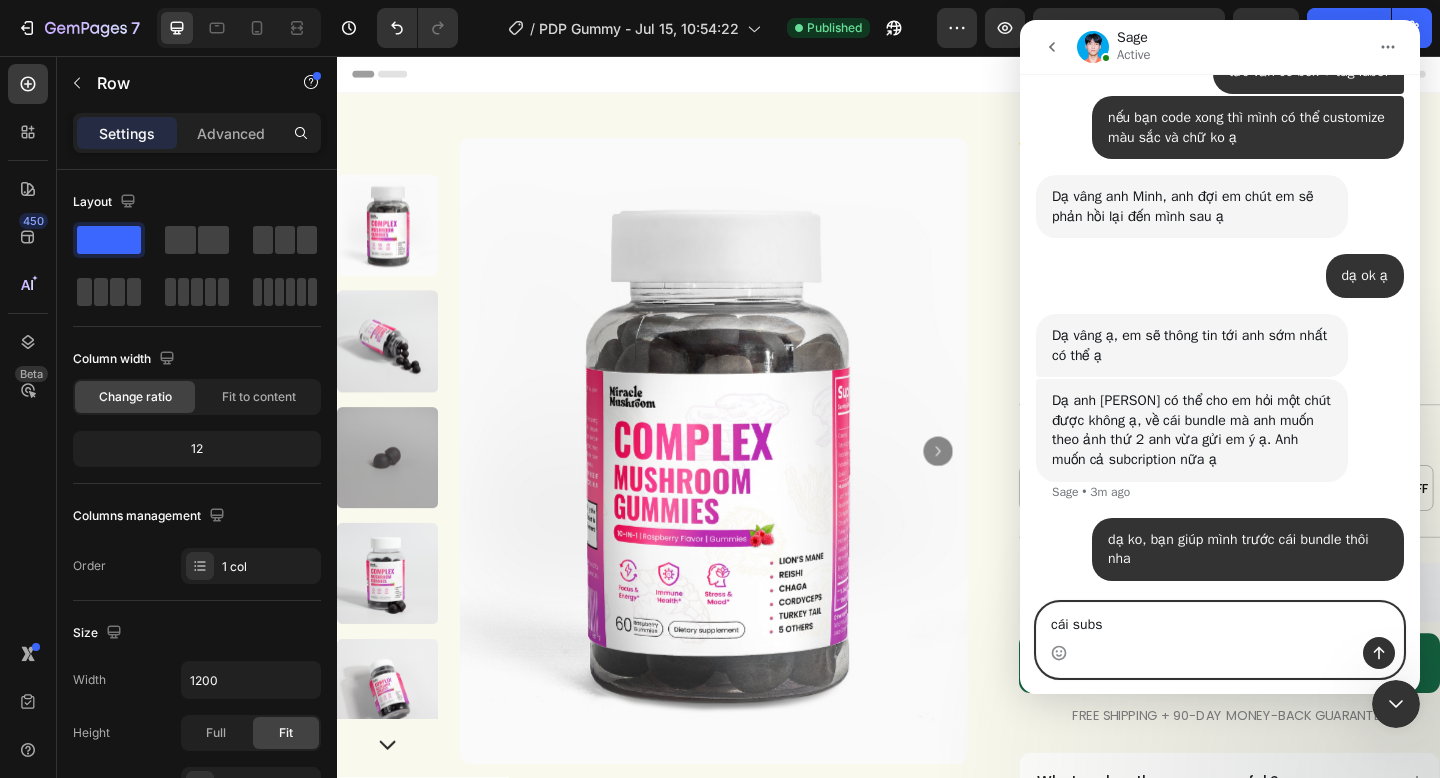 scroll, scrollTop: 8228, scrollLeft: 0, axis: vertical 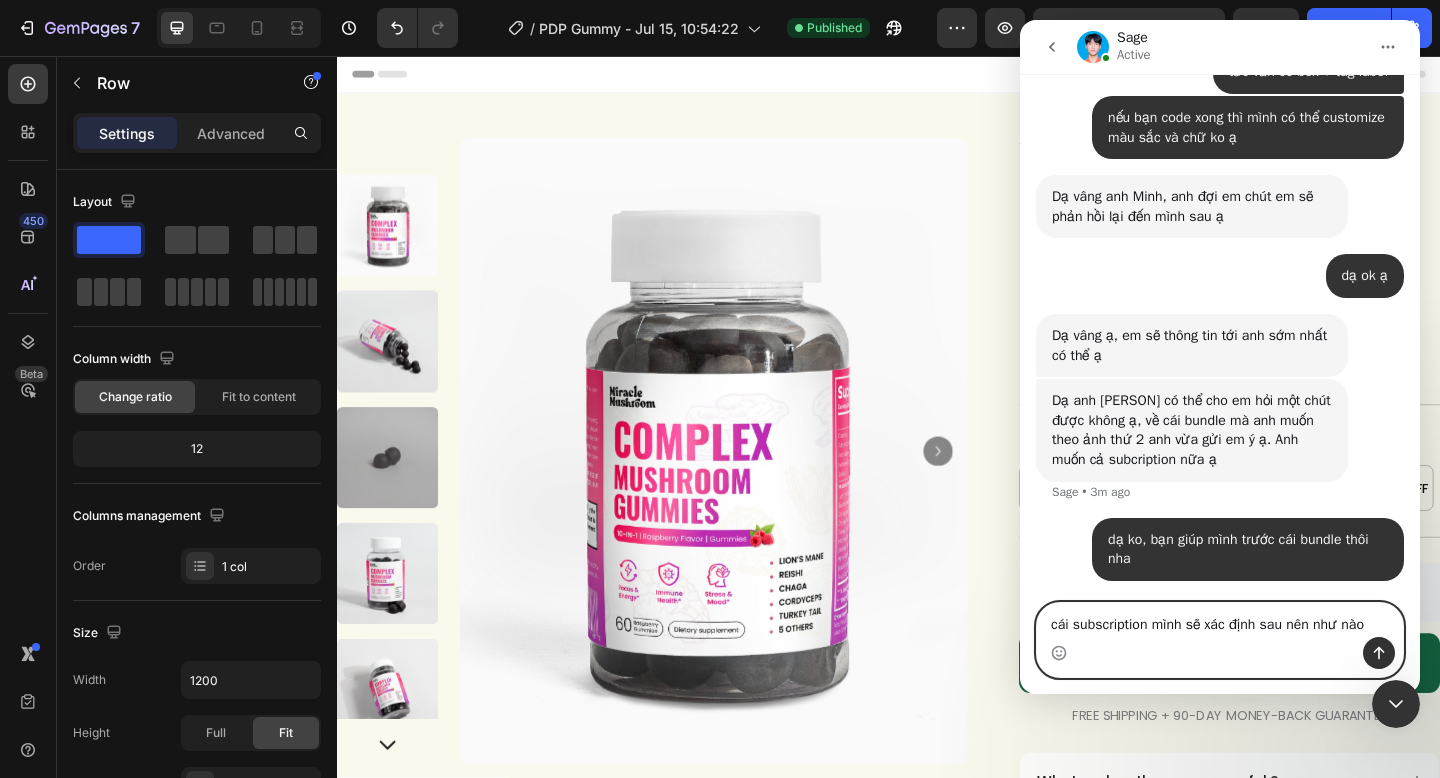 type on "cái subscription mình sẽ xác định sau nên như nào" 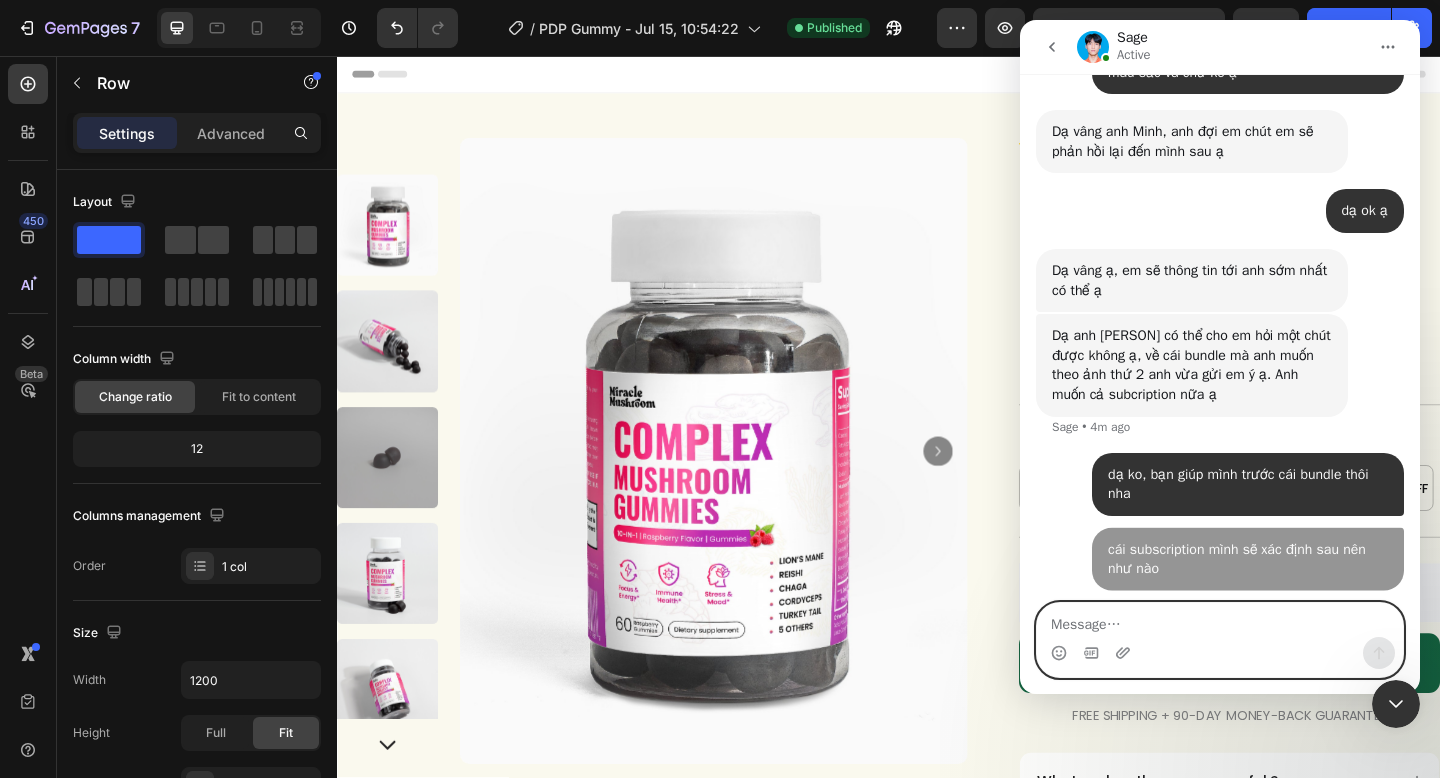 scroll, scrollTop: 8293, scrollLeft: 0, axis: vertical 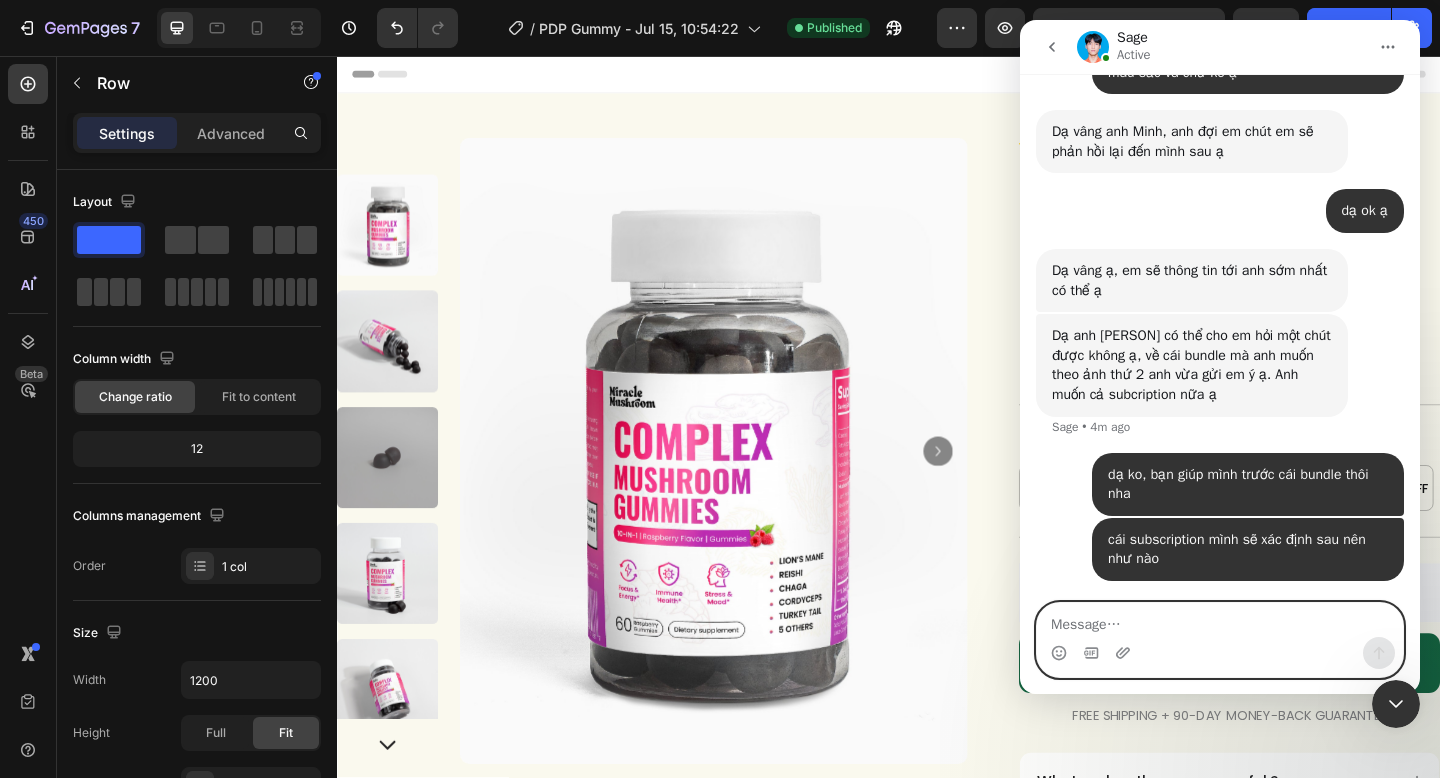 type 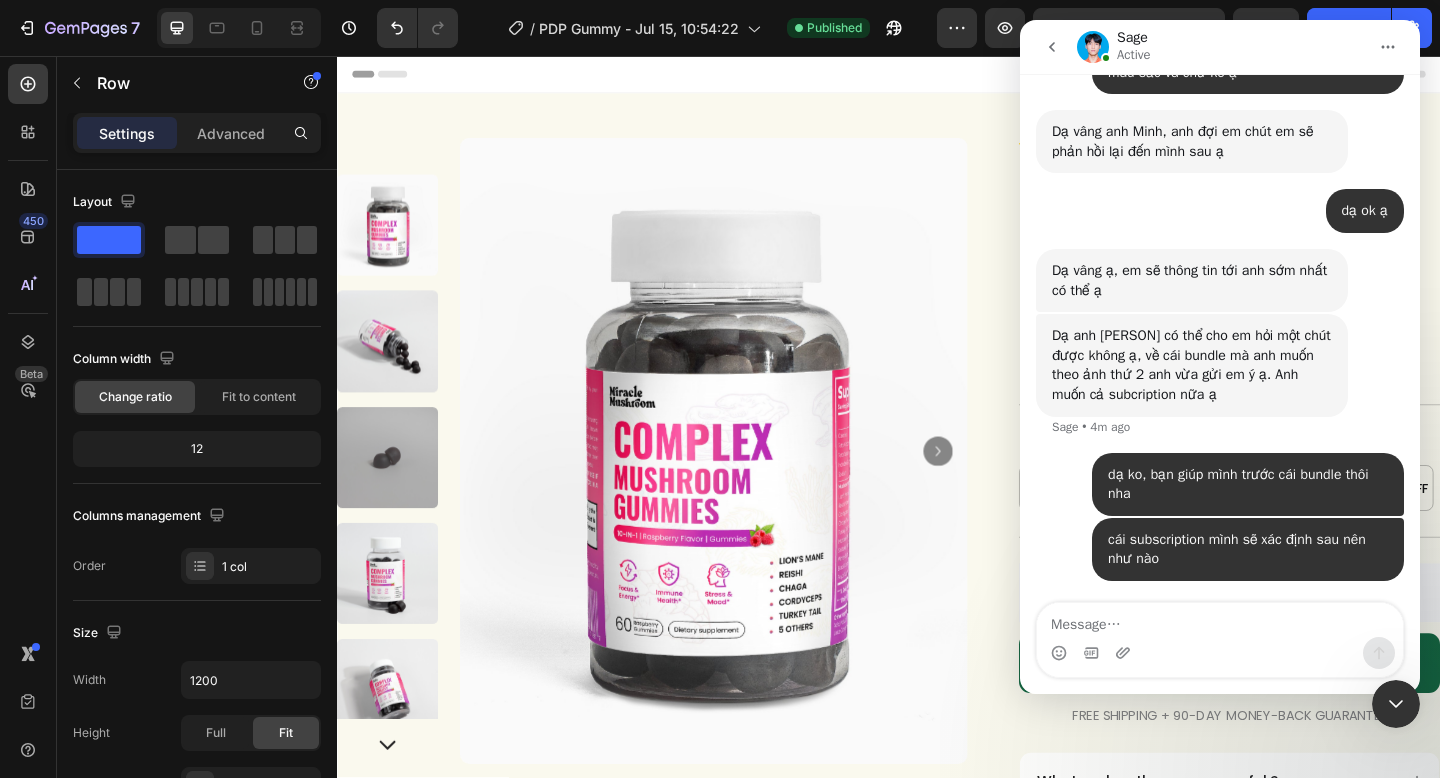 click 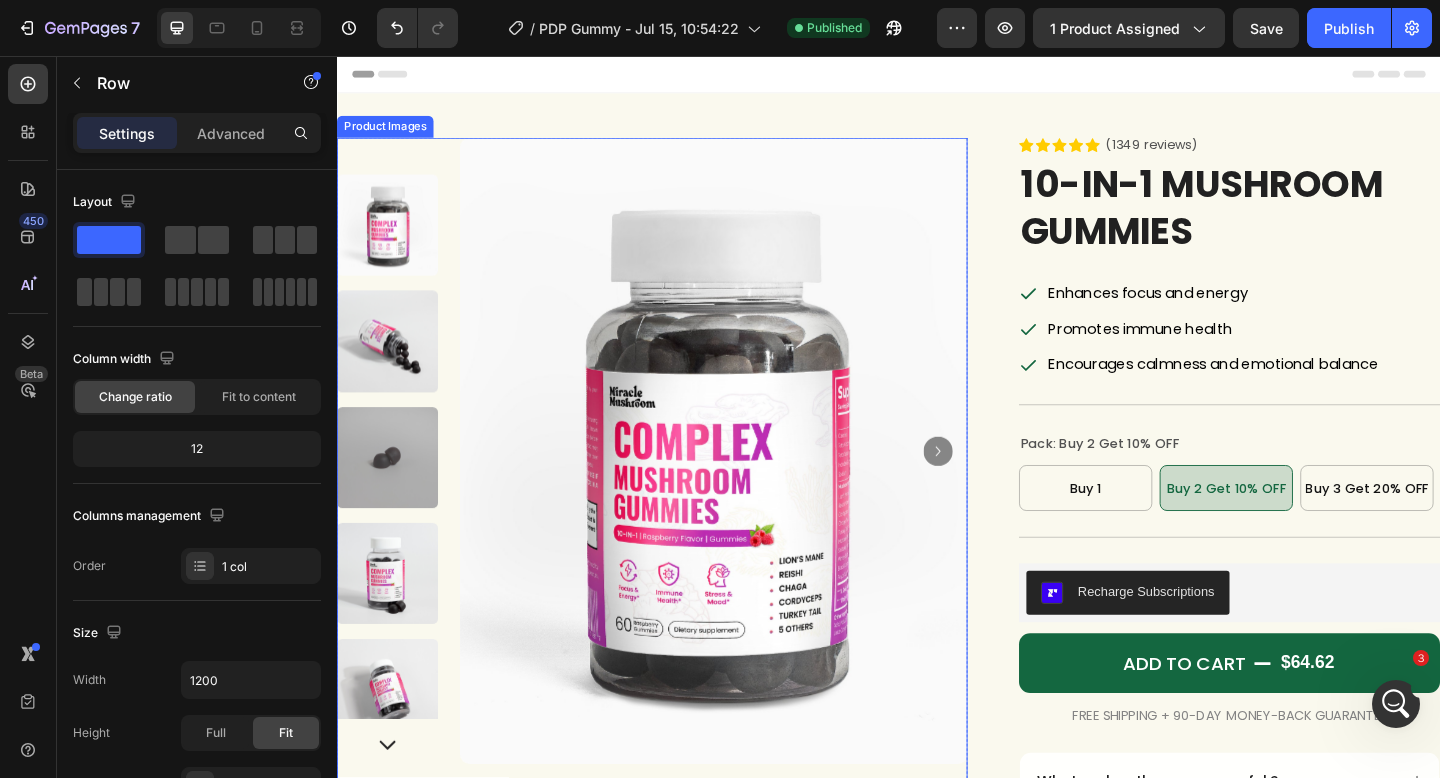 click at bounding box center (747, 485) 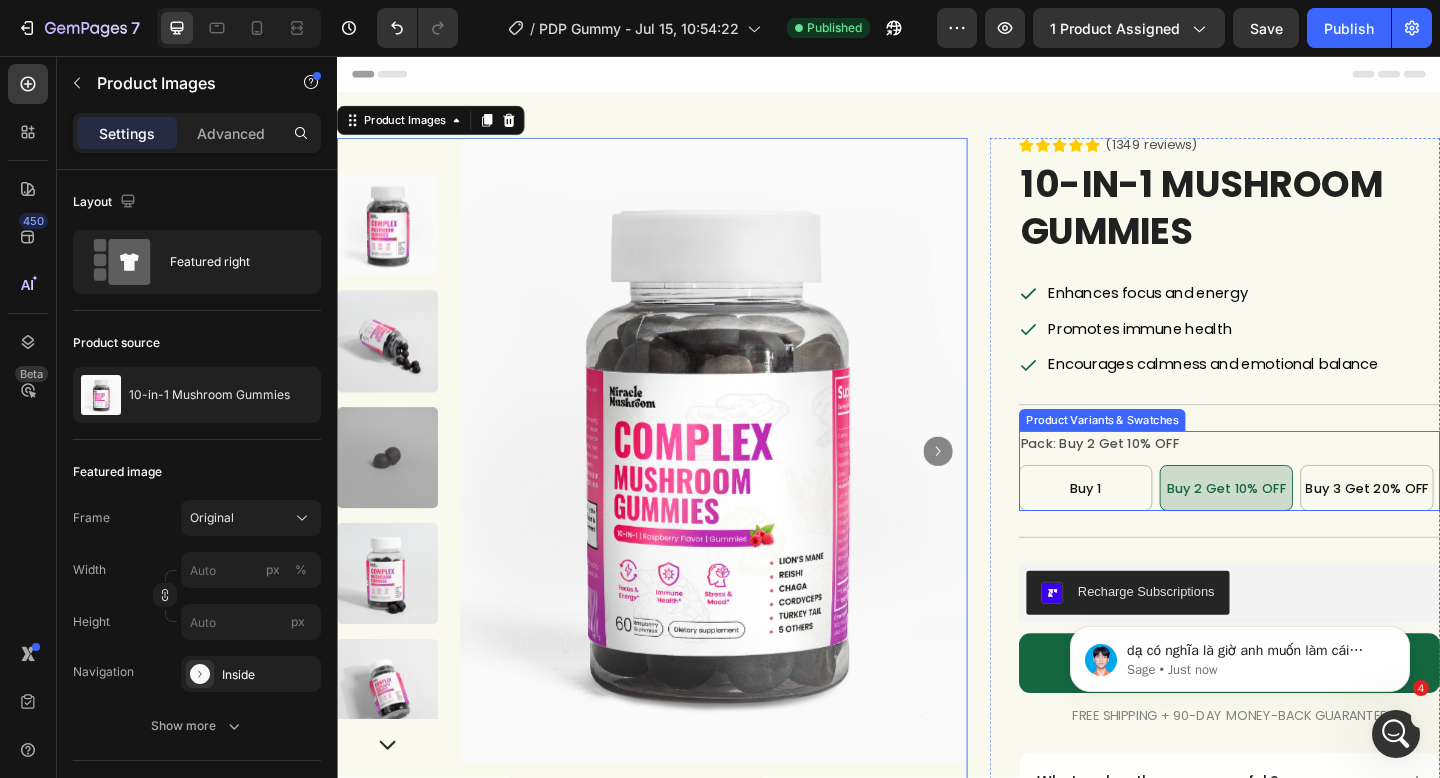 scroll, scrollTop: 0, scrollLeft: 0, axis: both 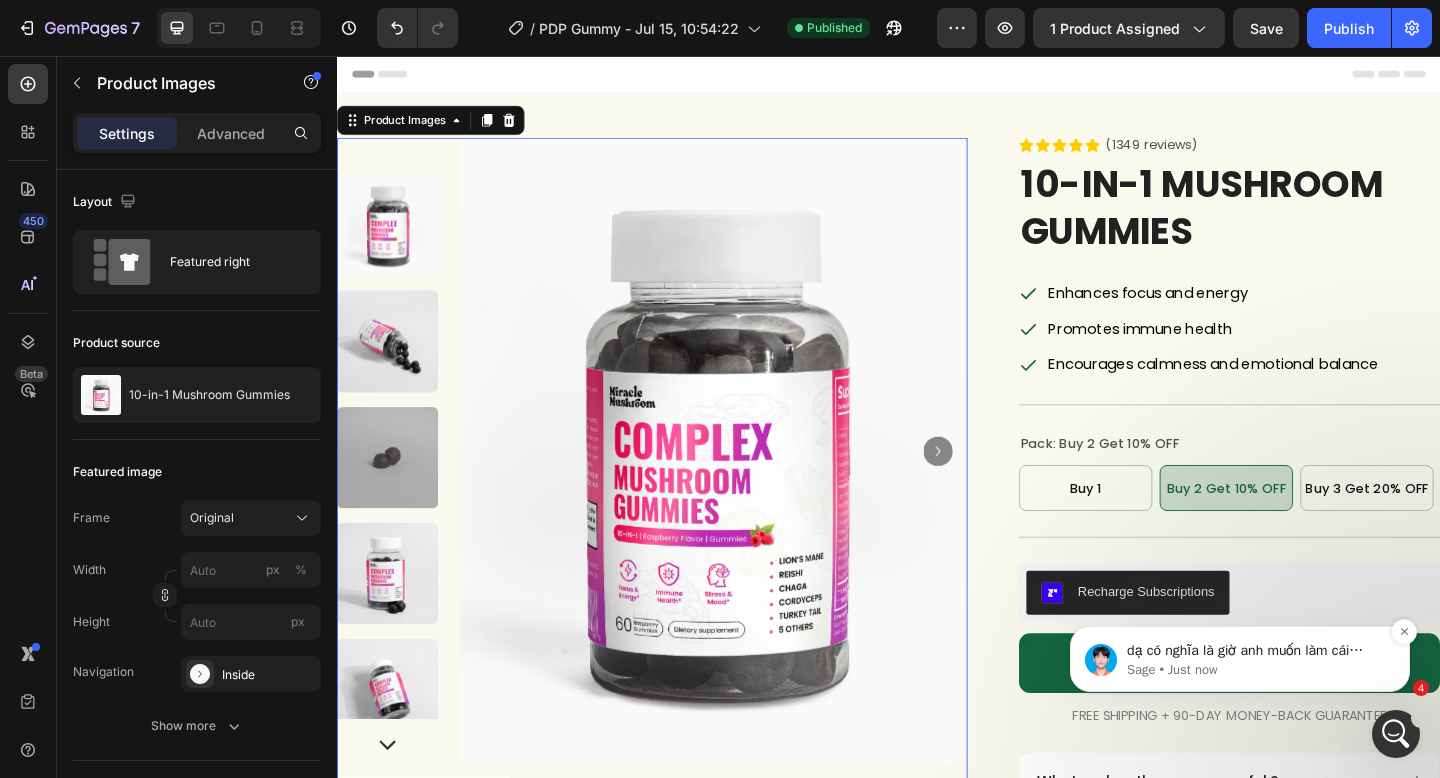 click on "dạ có nghĩa là giờ anh muốn làm cái bundle hiển thị giống như hình thứ 2 anh gửi em đúng không ạ" at bounding box center [1256, 651] 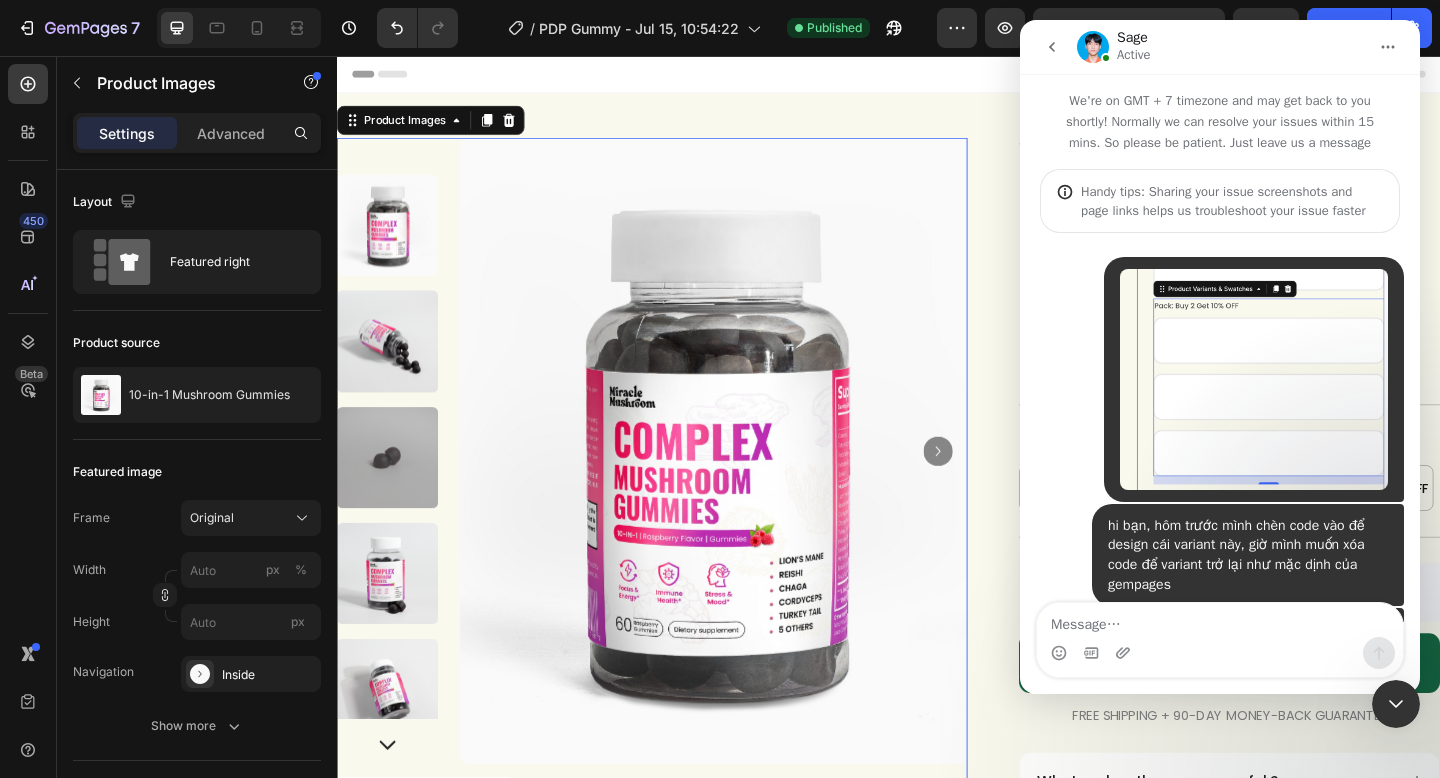 scroll, scrollTop: 210, scrollLeft: 0, axis: vertical 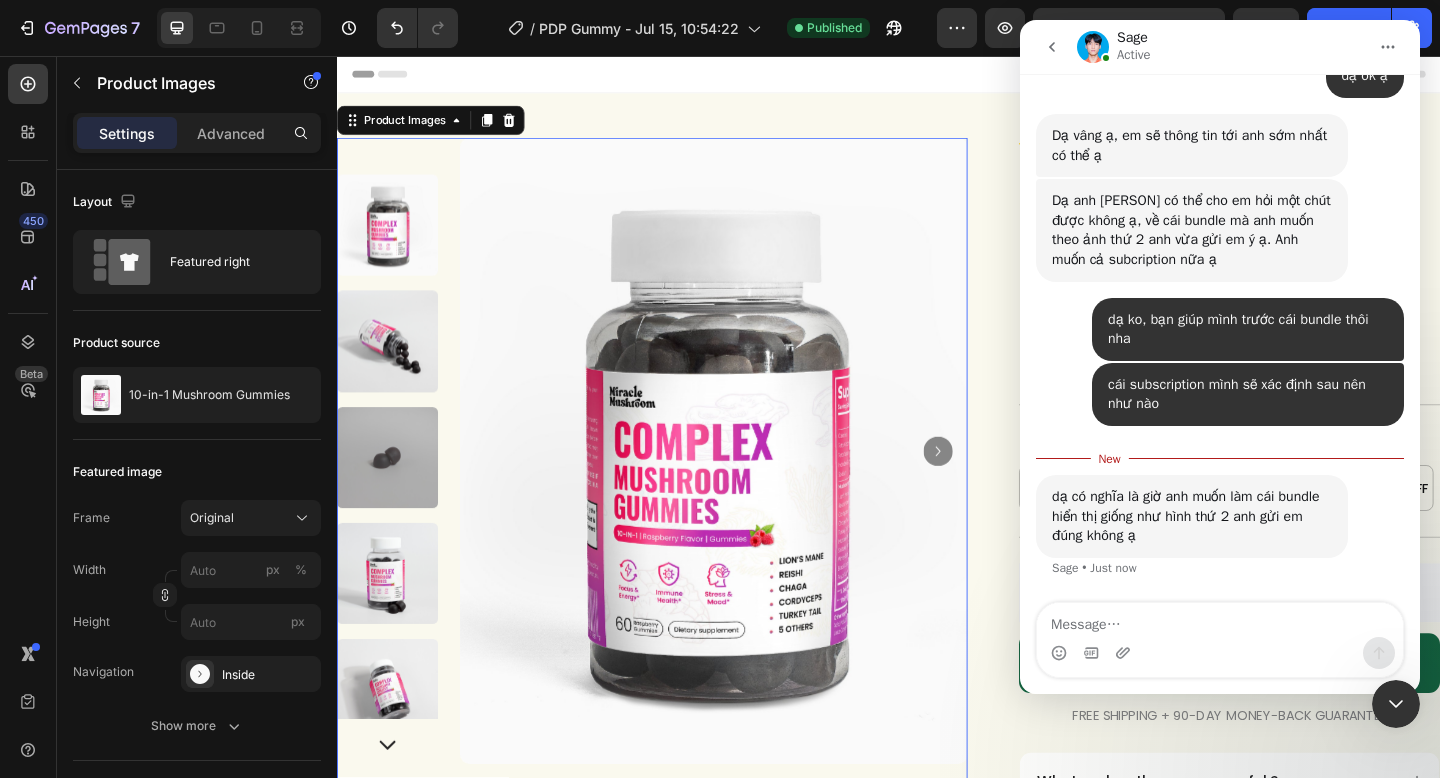 click at bounding box center [1220, 620] 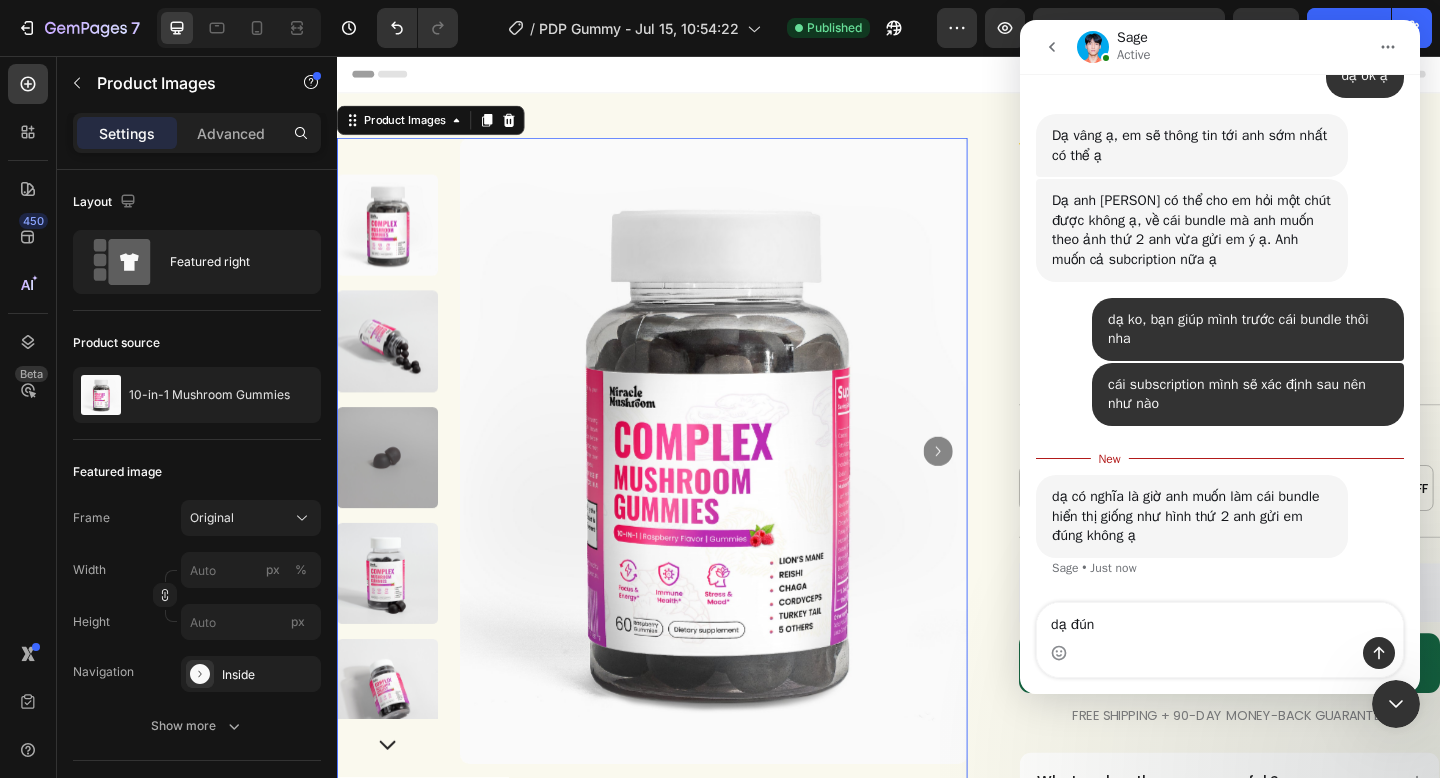 type on "dạ đúng" 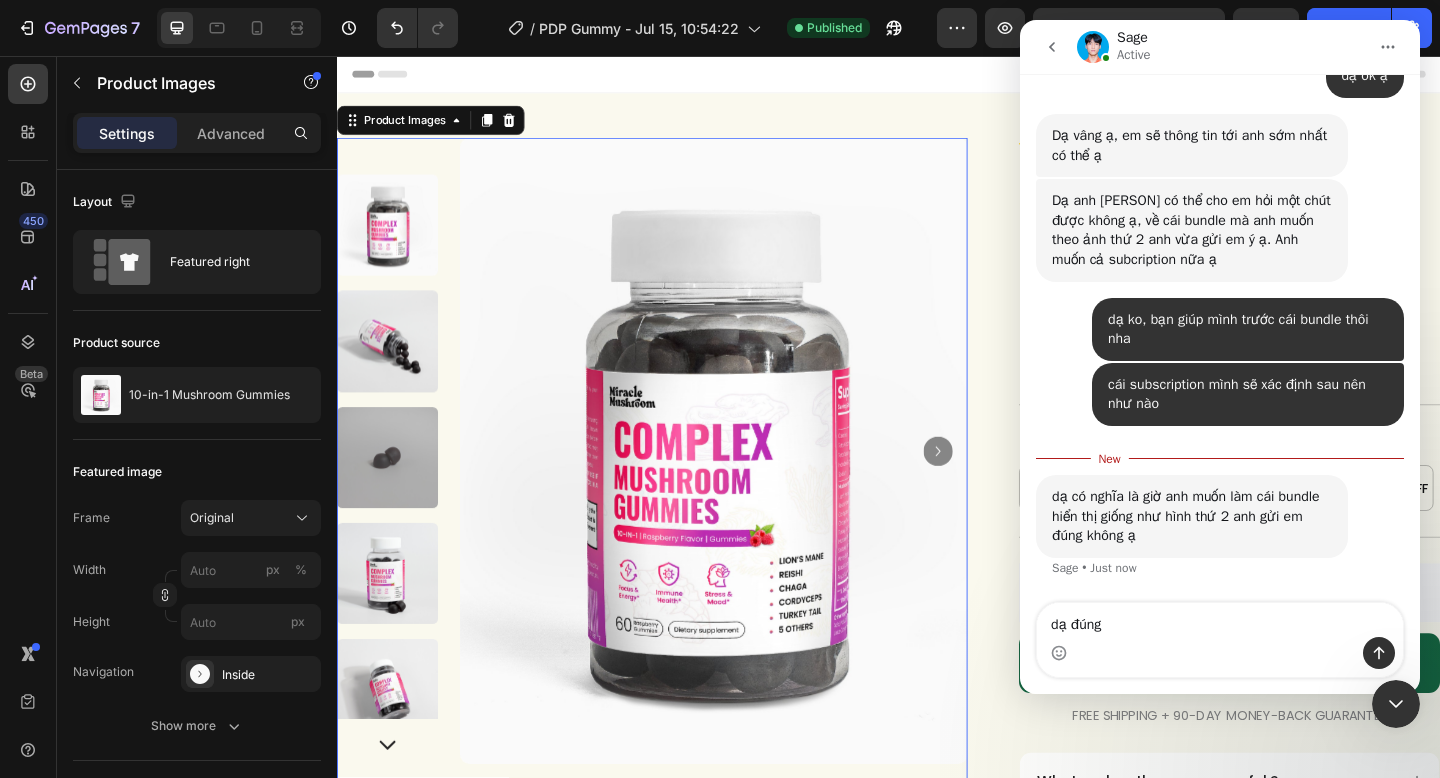 type 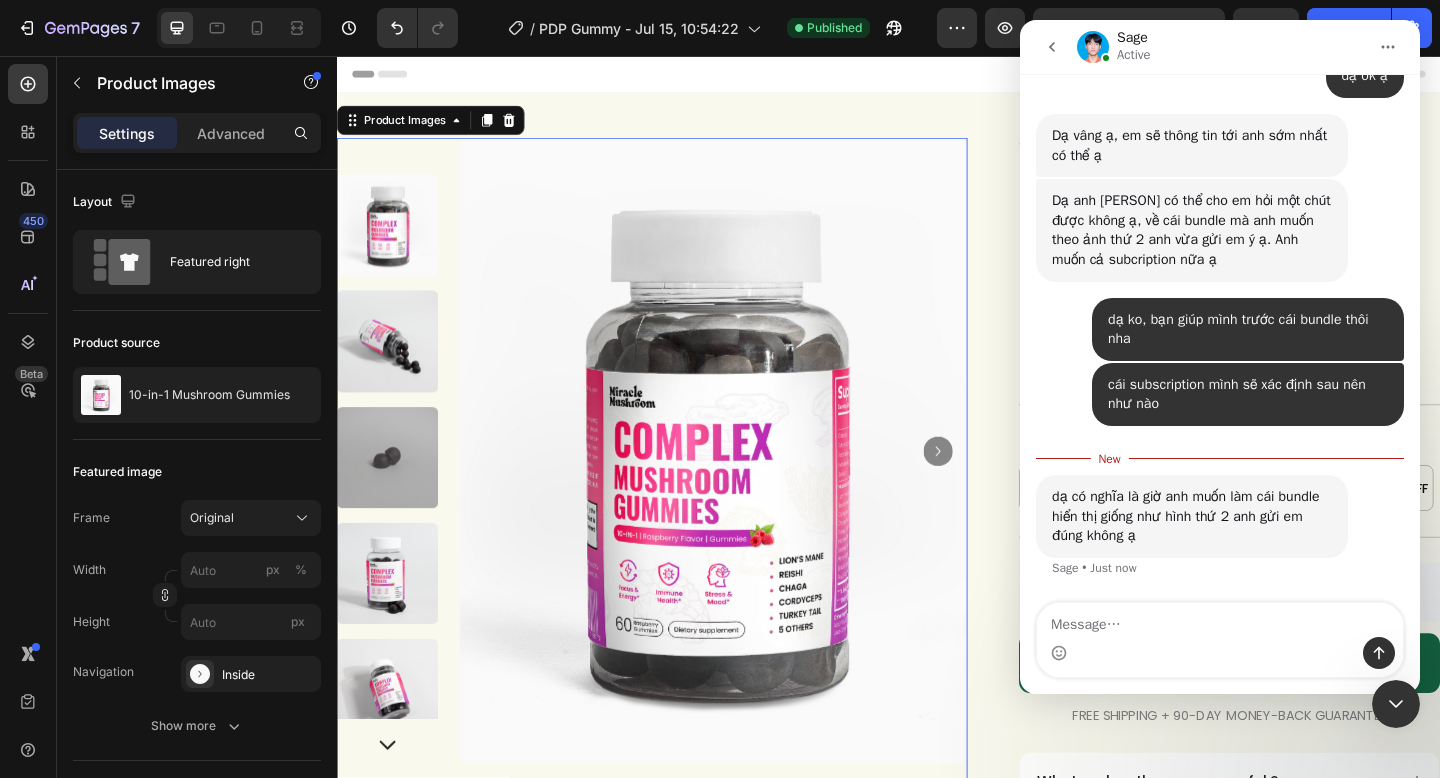 scroll, scrollTop: 8452, scrollLeft: 0, axis: vertical 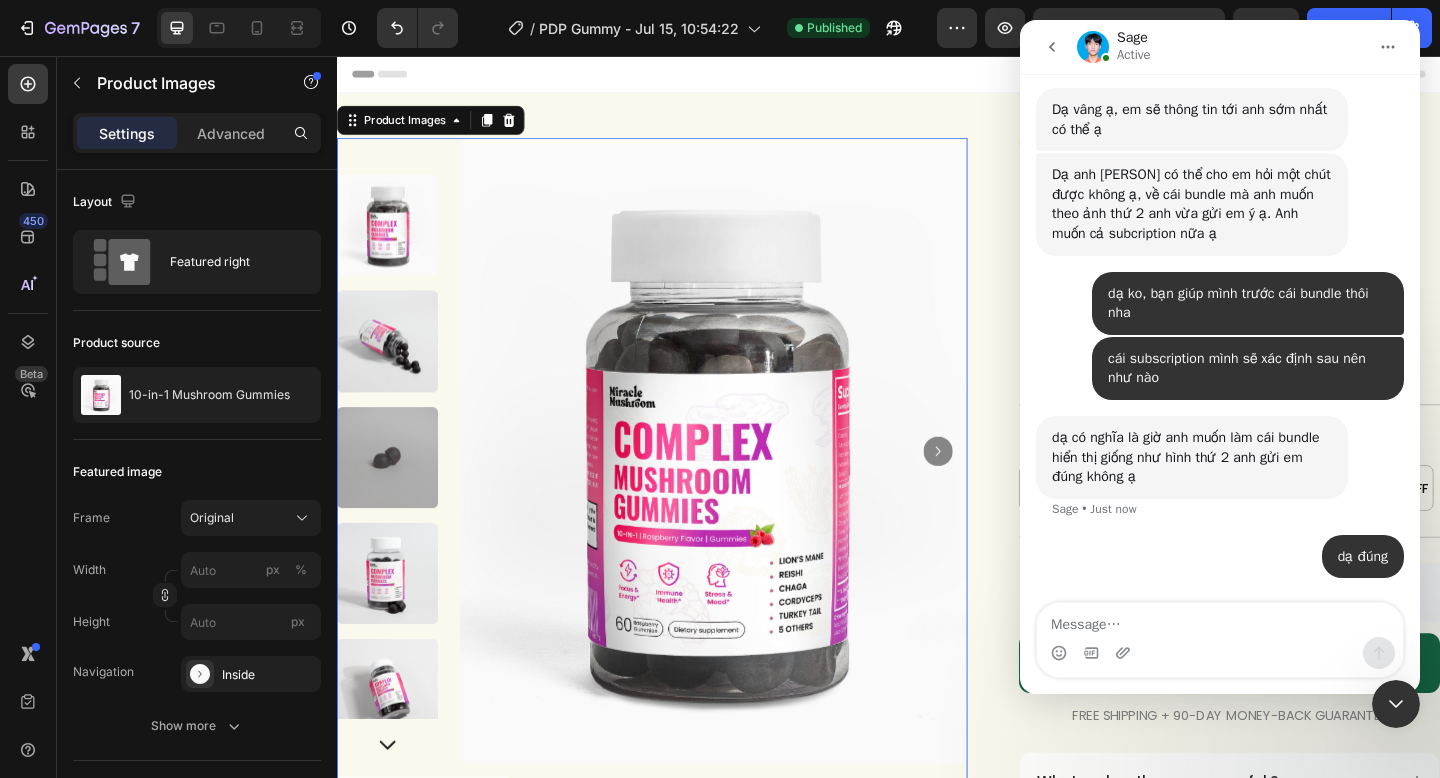drag, startPoint x: 1384, startPoint y: 707, endPoint x: 2466, endPoint y: 1313, distance: 1240.1451 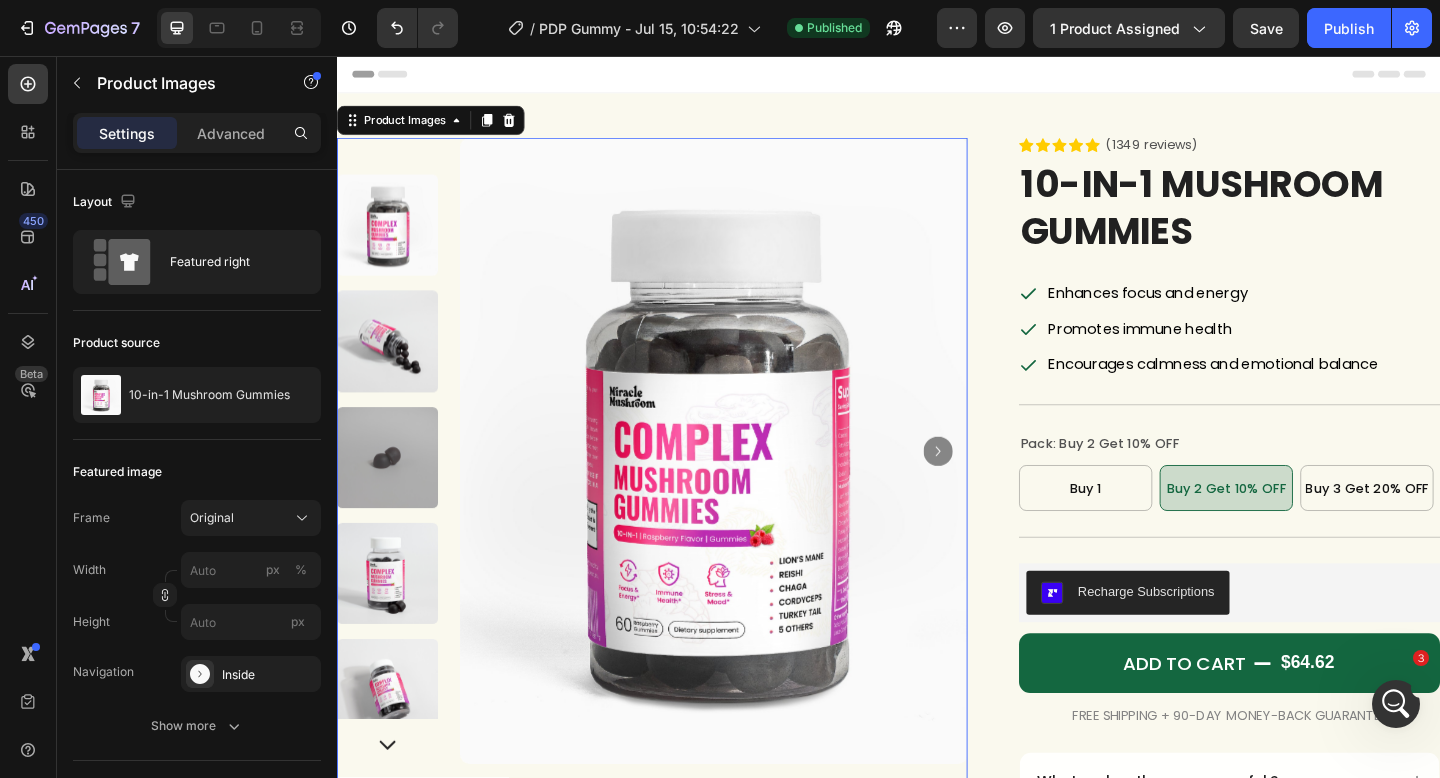 scroll, scrollTop: 8529, scrollLeft: 0, axis: vertical 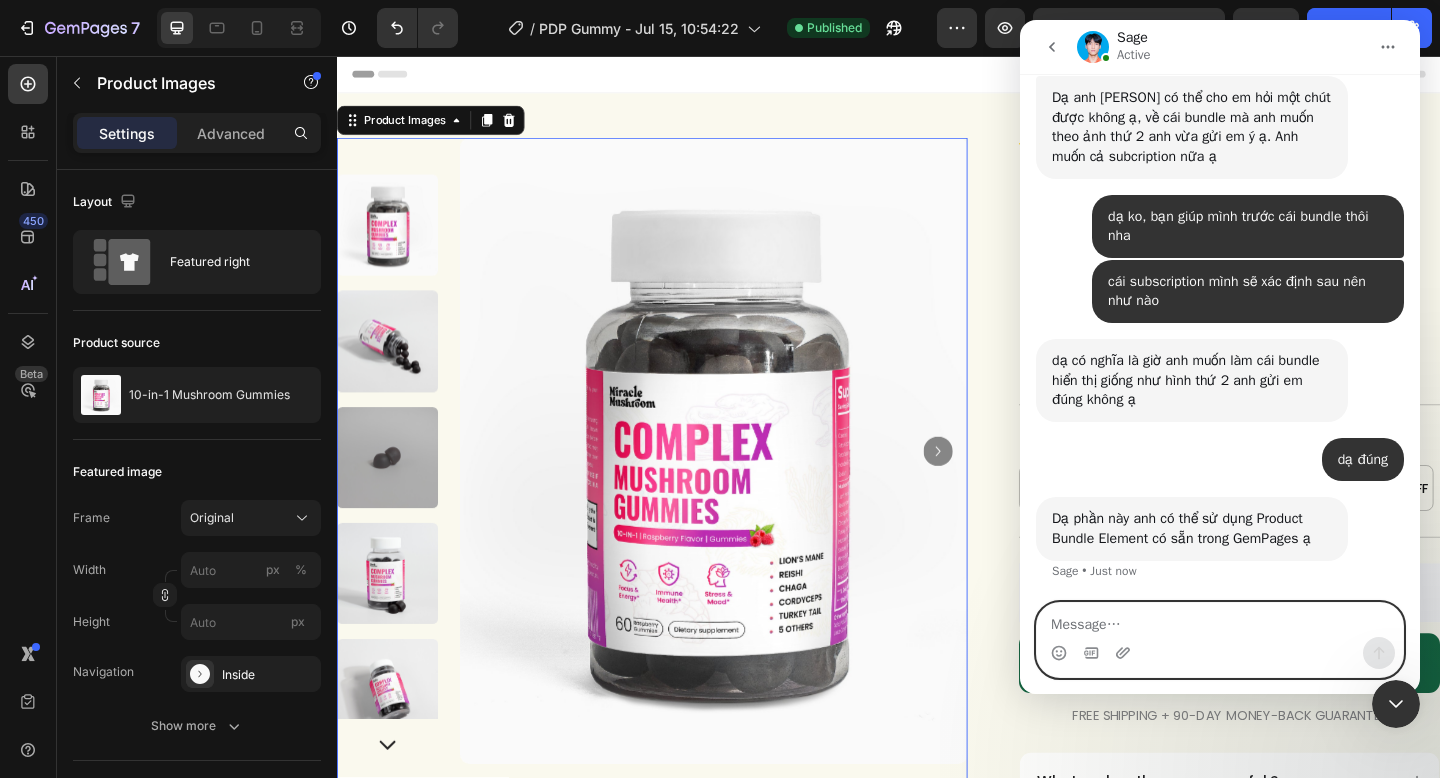 click at bounding box center [1220, 620] 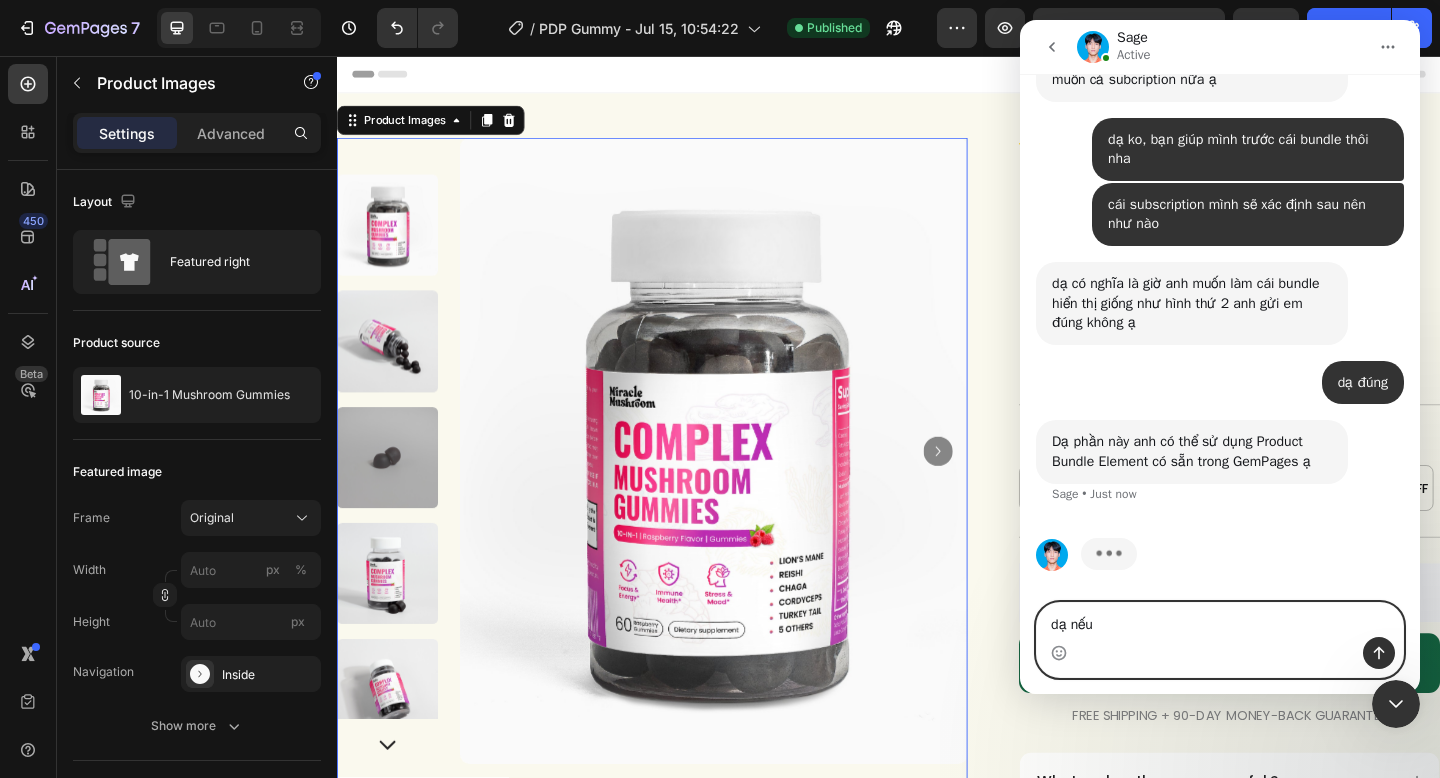 scroll, scrollTop: 8608, scrollLeft: 0, axis: vertical 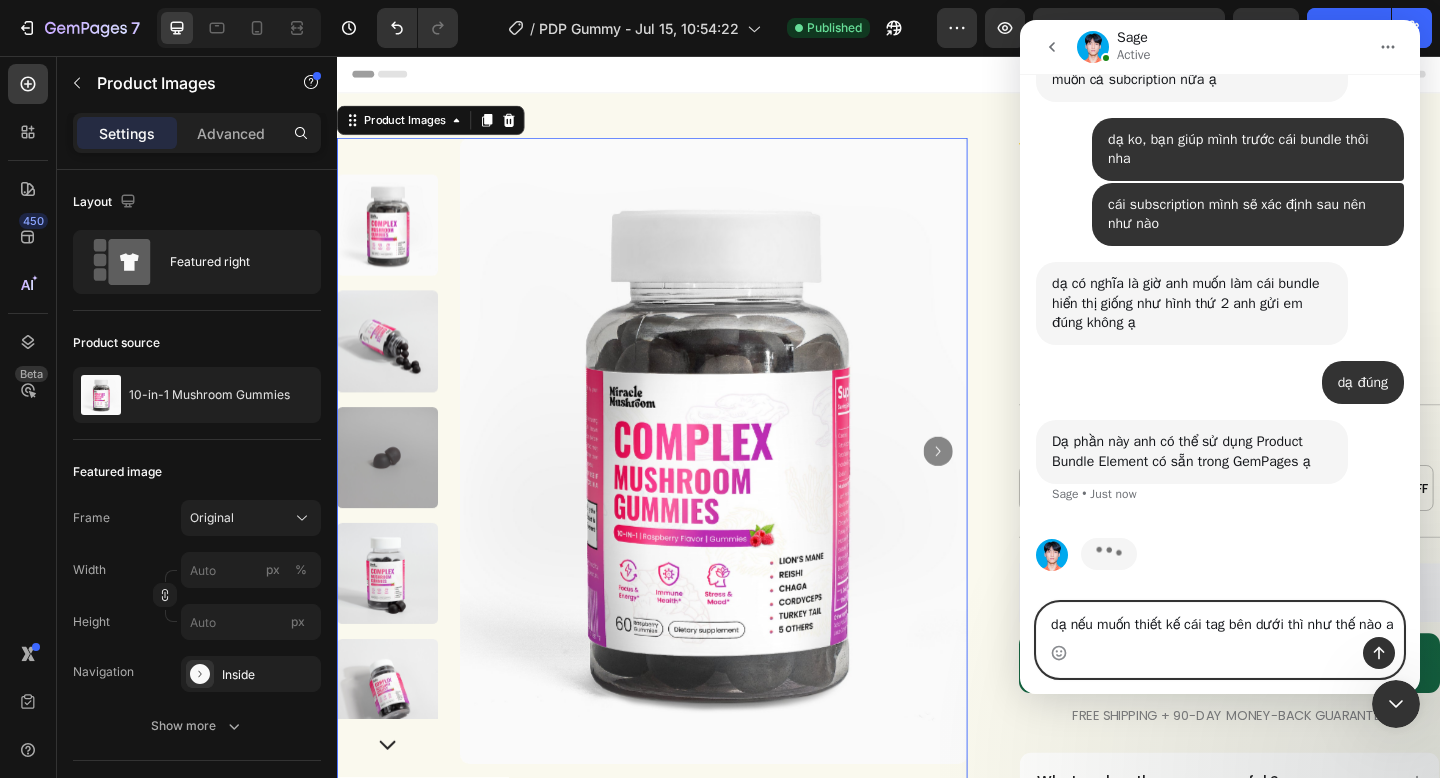 type on "dạ nếu muốn thiết kế cái tag bên dưới thì như thế nào ạ" 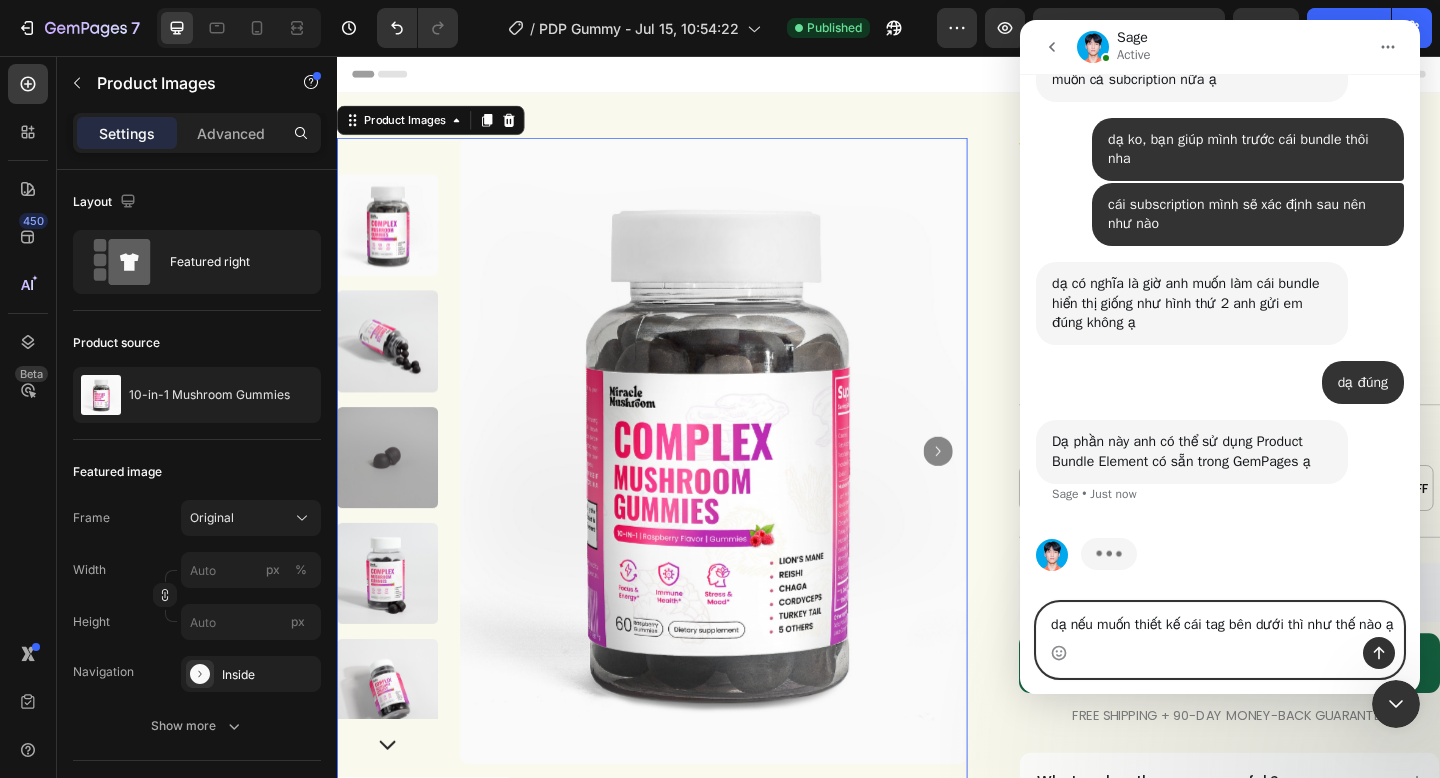 type 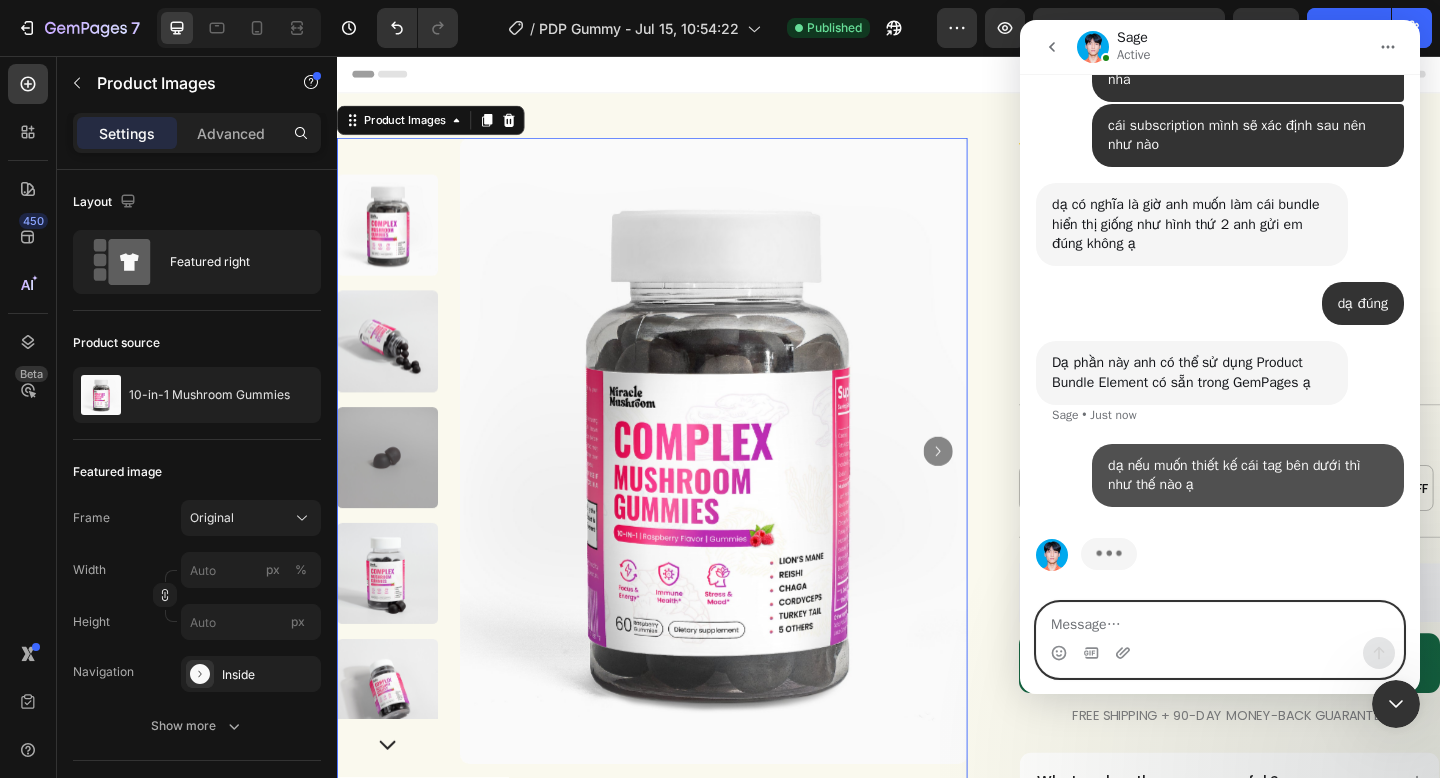 scroll, scrollTop: 8687, scrollLeft: 0, axis: vertical 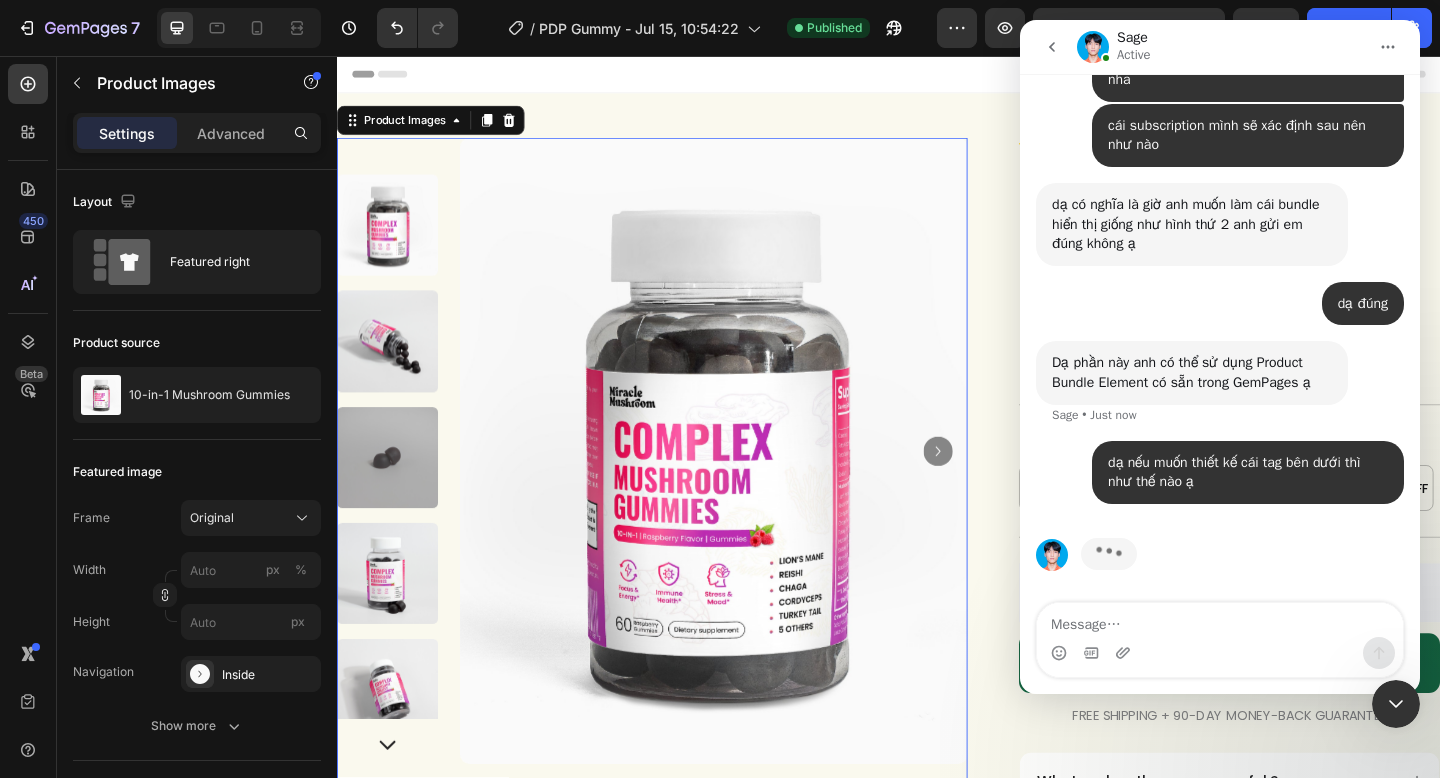 drag, startPoint x: 1397, startPoint y: 719, endPoint x: 1381, endPoint y: 717, distance: 16.124516 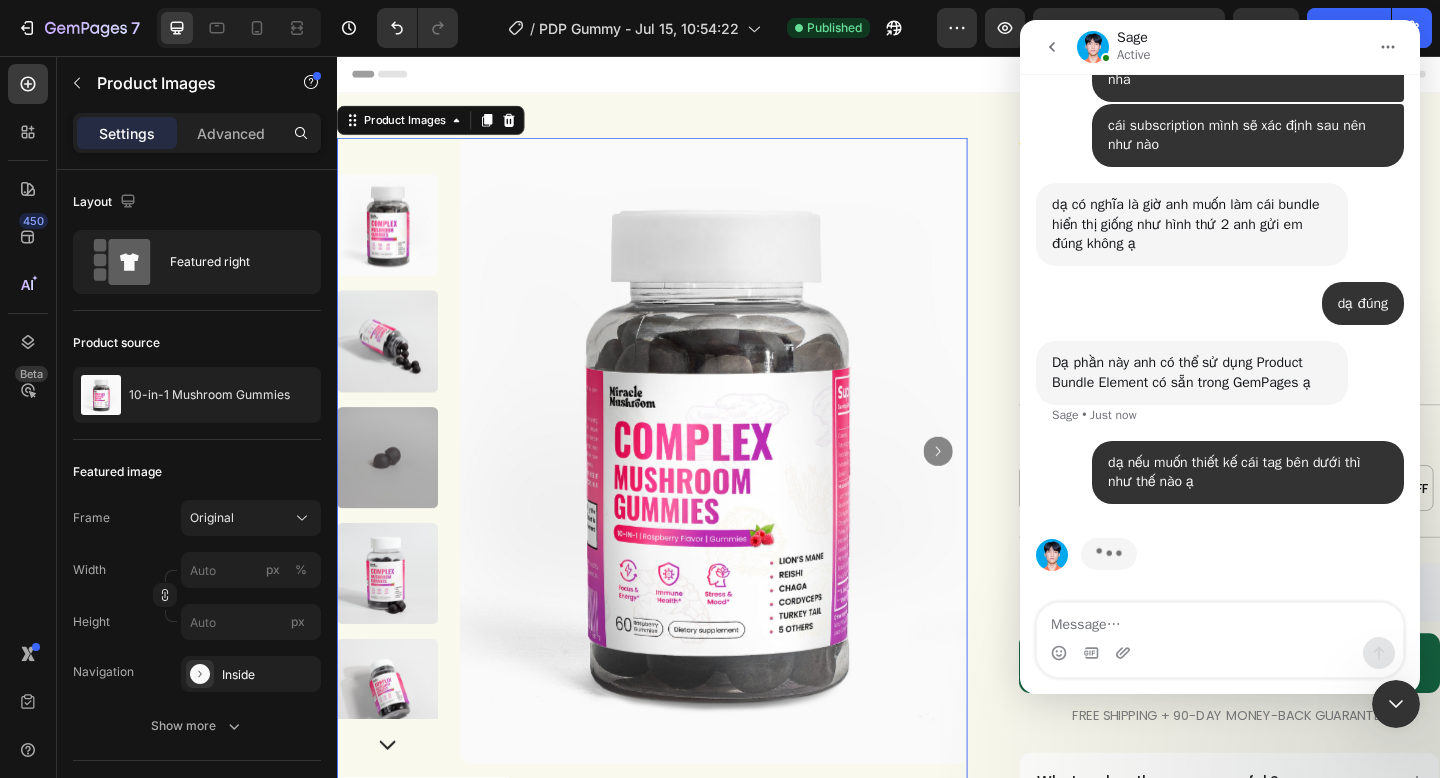 click at bounding box center [1396, 704] 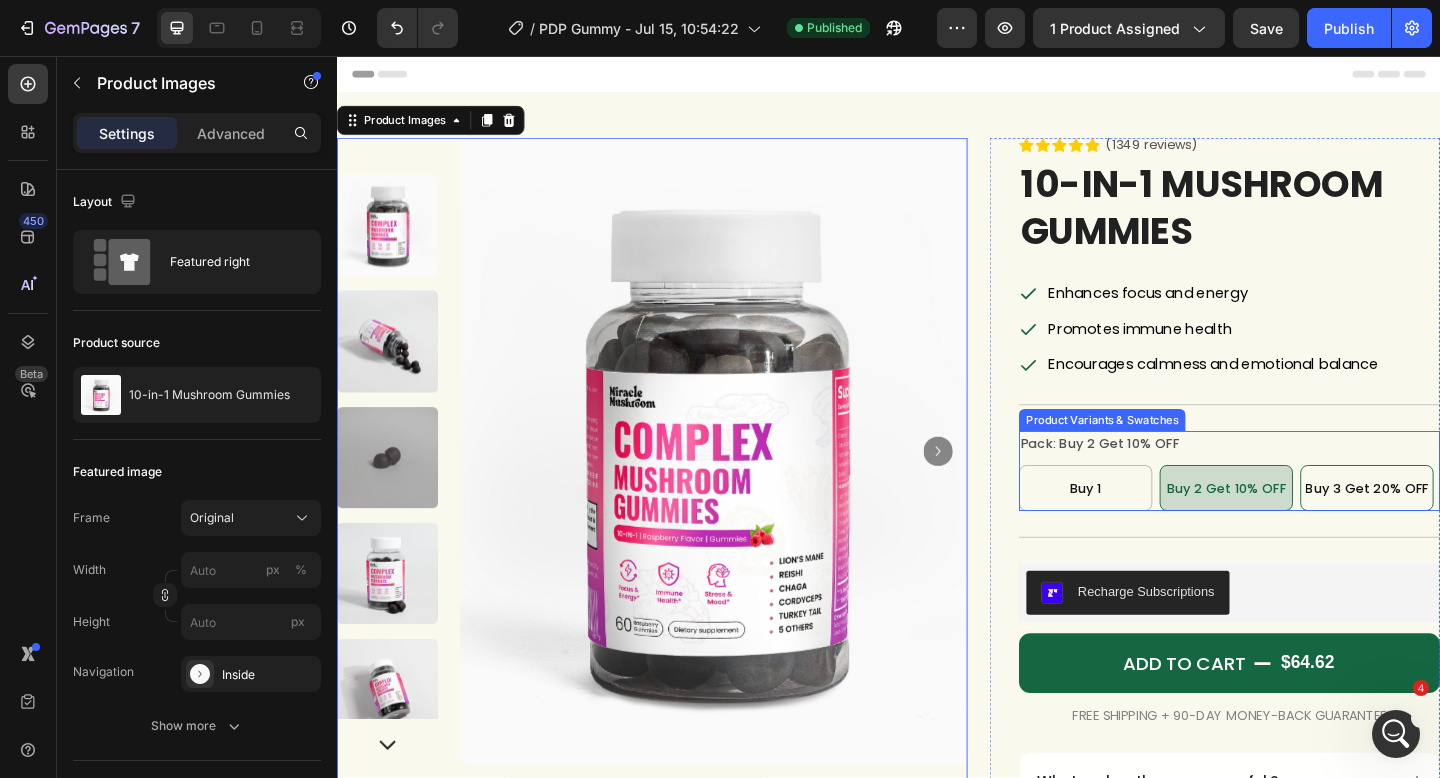 scroll, scrollTop: 8981, scrollLeft: 0, axis: vertical 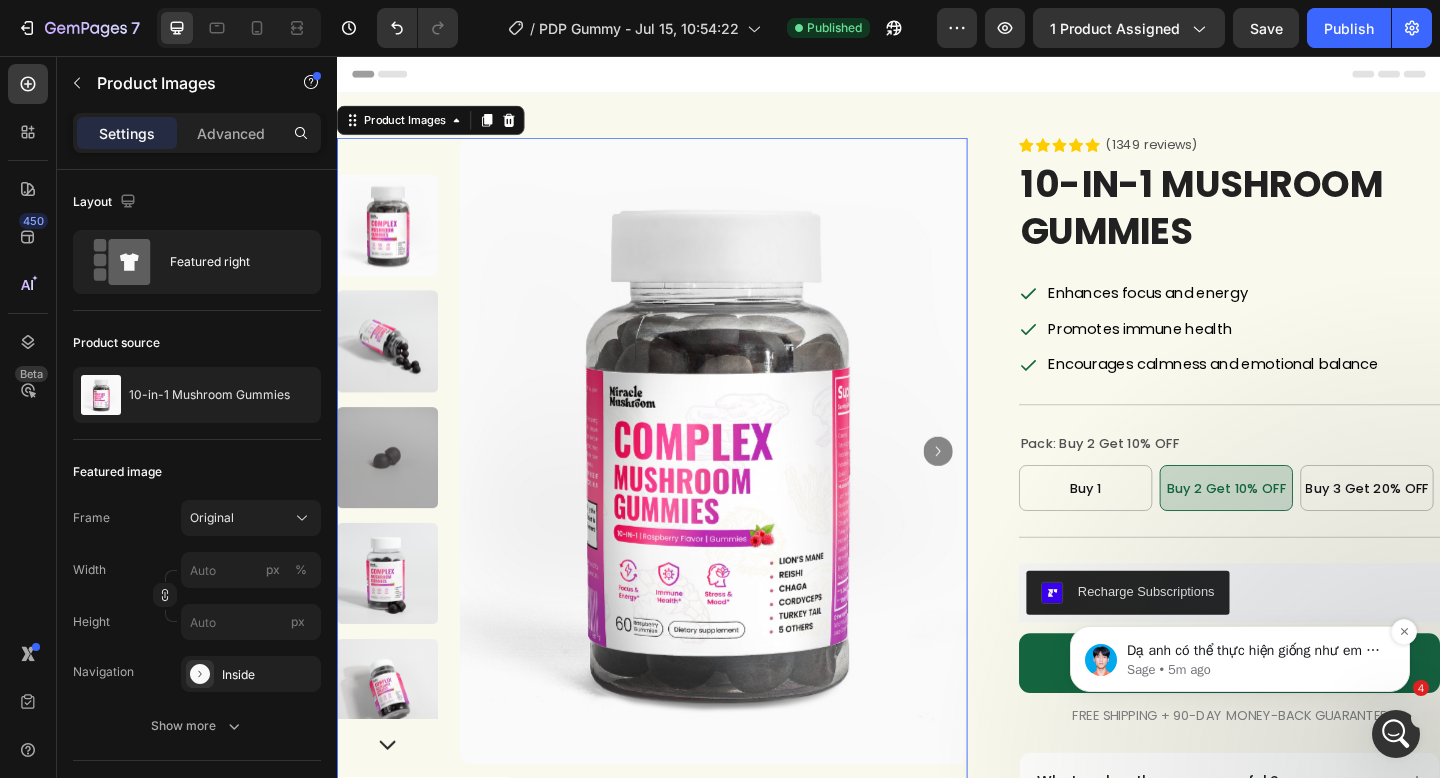 click on "Dạ anh có thể thực hiện giống như em để có thể đưa tag xuống dưới ạ https://www.loom.com/share/f8f5721196914d0cad12e967c0ec2963?sid=81dc514c-c829-4541-ad35-cb4109d0ff24" at bounding box center (1256, 651) 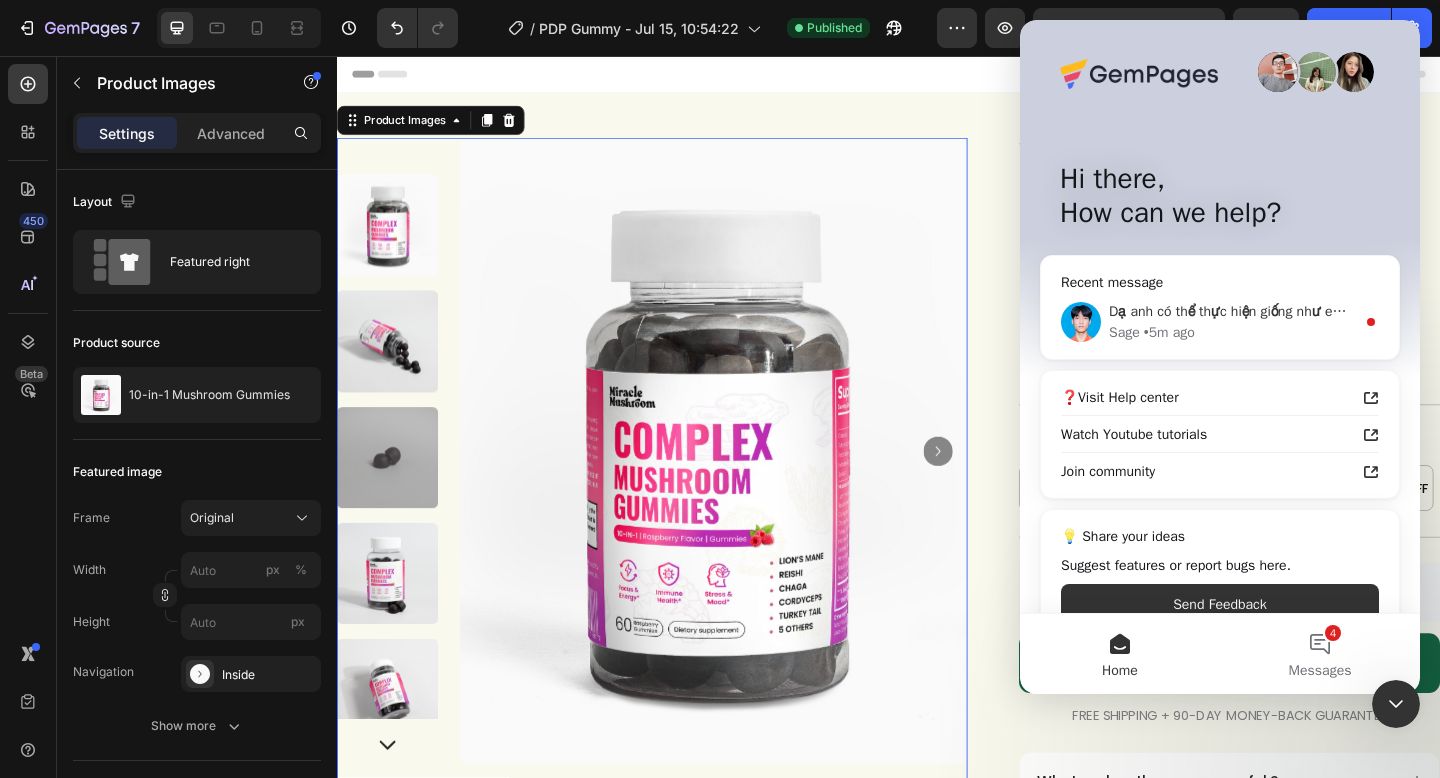 click on "Sage • [TIME]" at bounding box center (1232, 332) 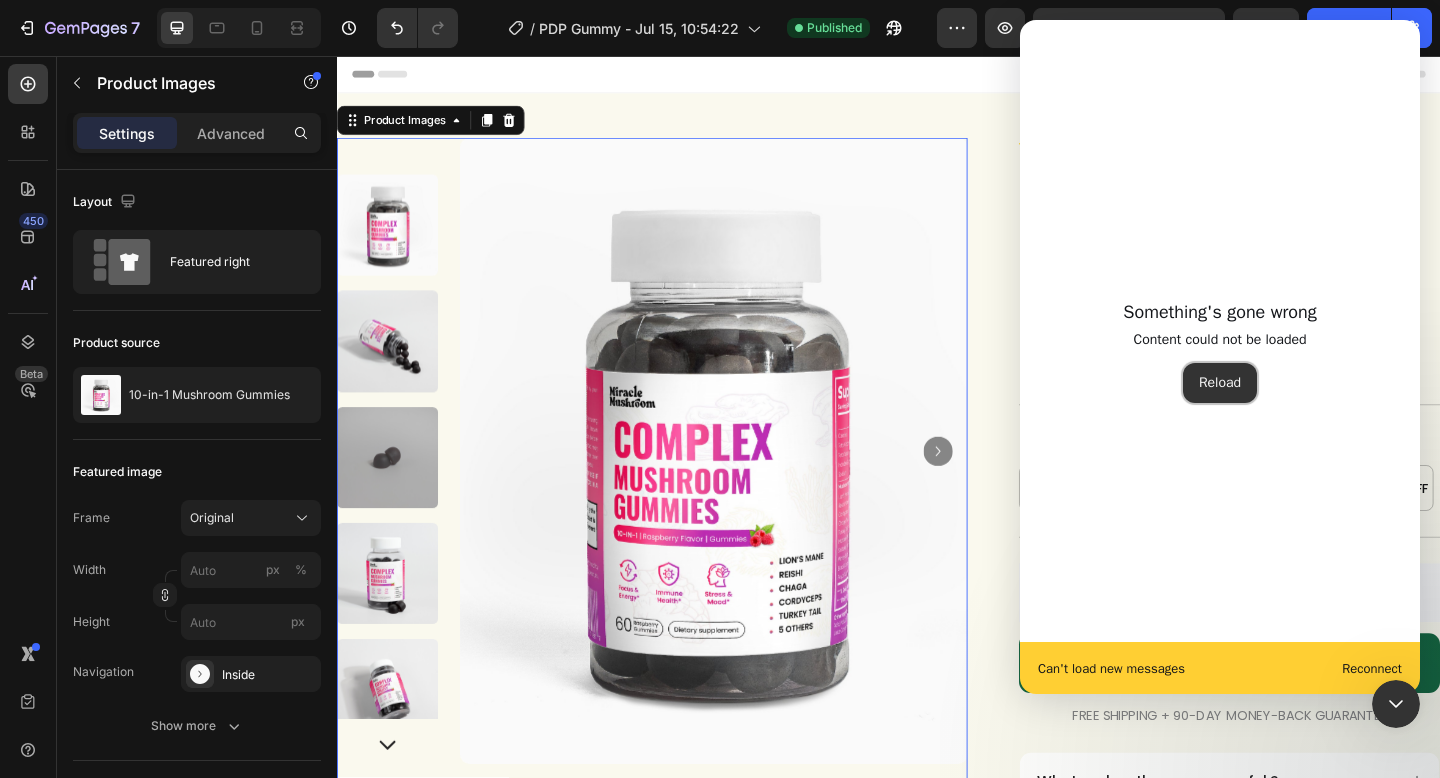click on "Reload" at bounding box center [1220, 383] 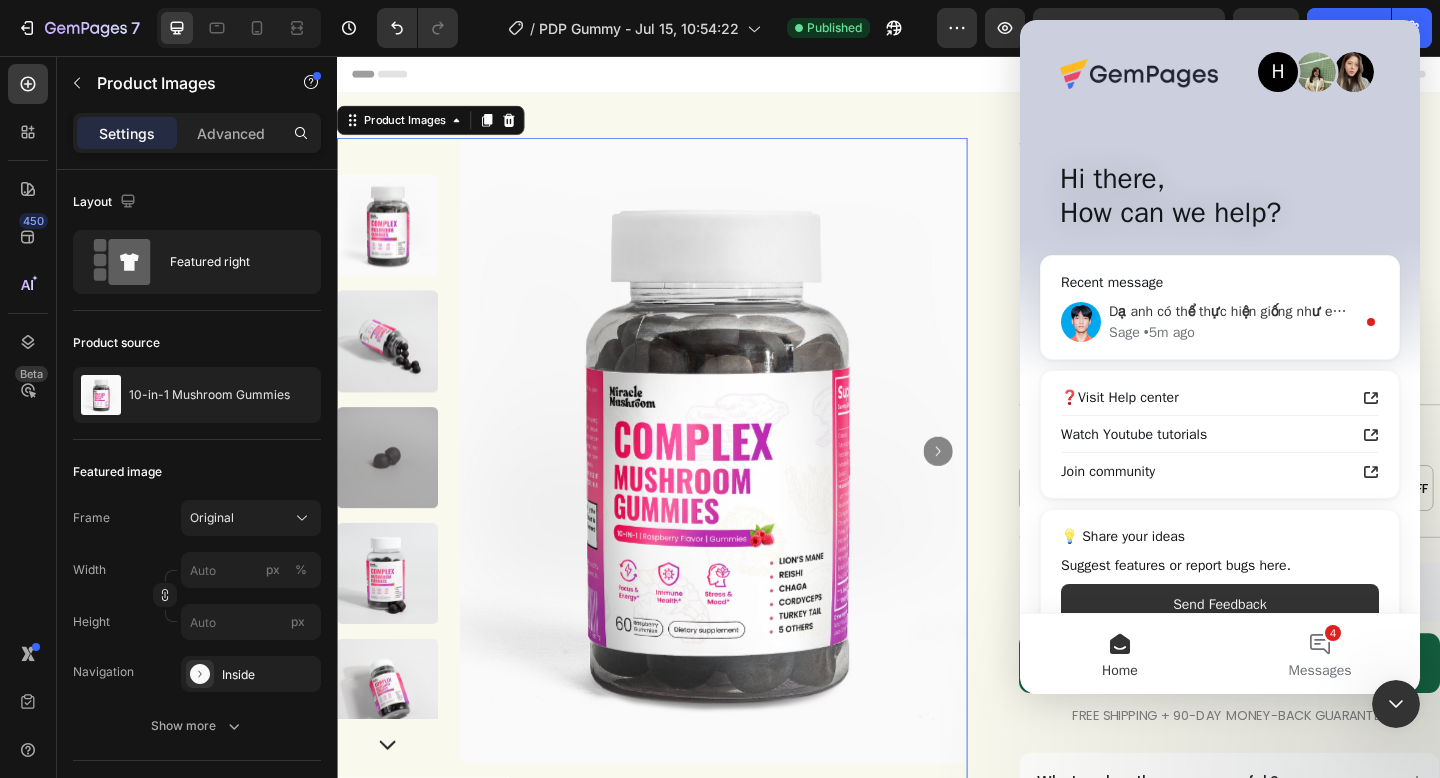 click on "Dạ anh có thể thực hiện giống như em để có thể đưa tag xuống dưới ạ https://www.loom.com/share/f8f5721196914d0cad12e967c0ec2963?sid=81dc514c-c829-4541-ad35-cb4109d0ff24" at bounding box center [1232, 311] 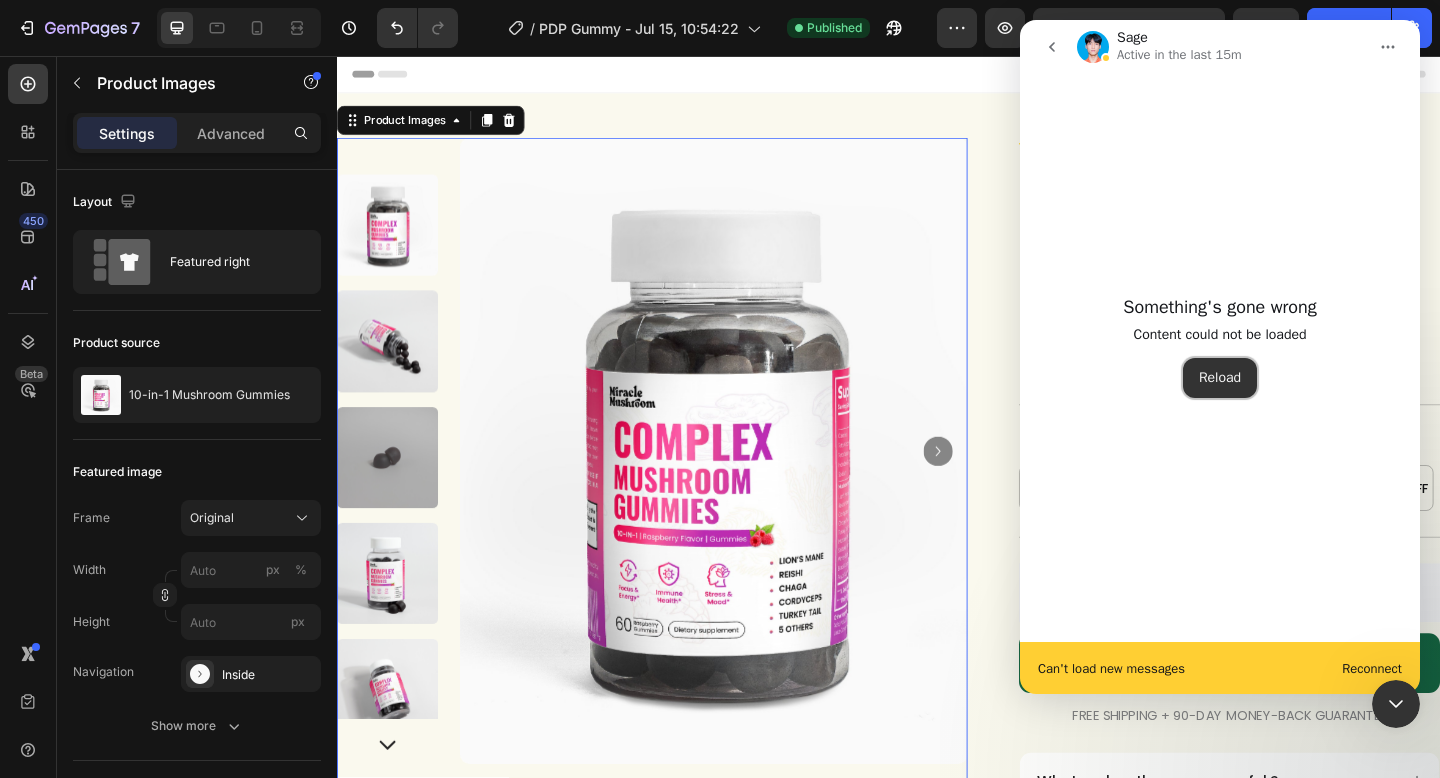 click on "Reload" at bounding box center (1220, 378) 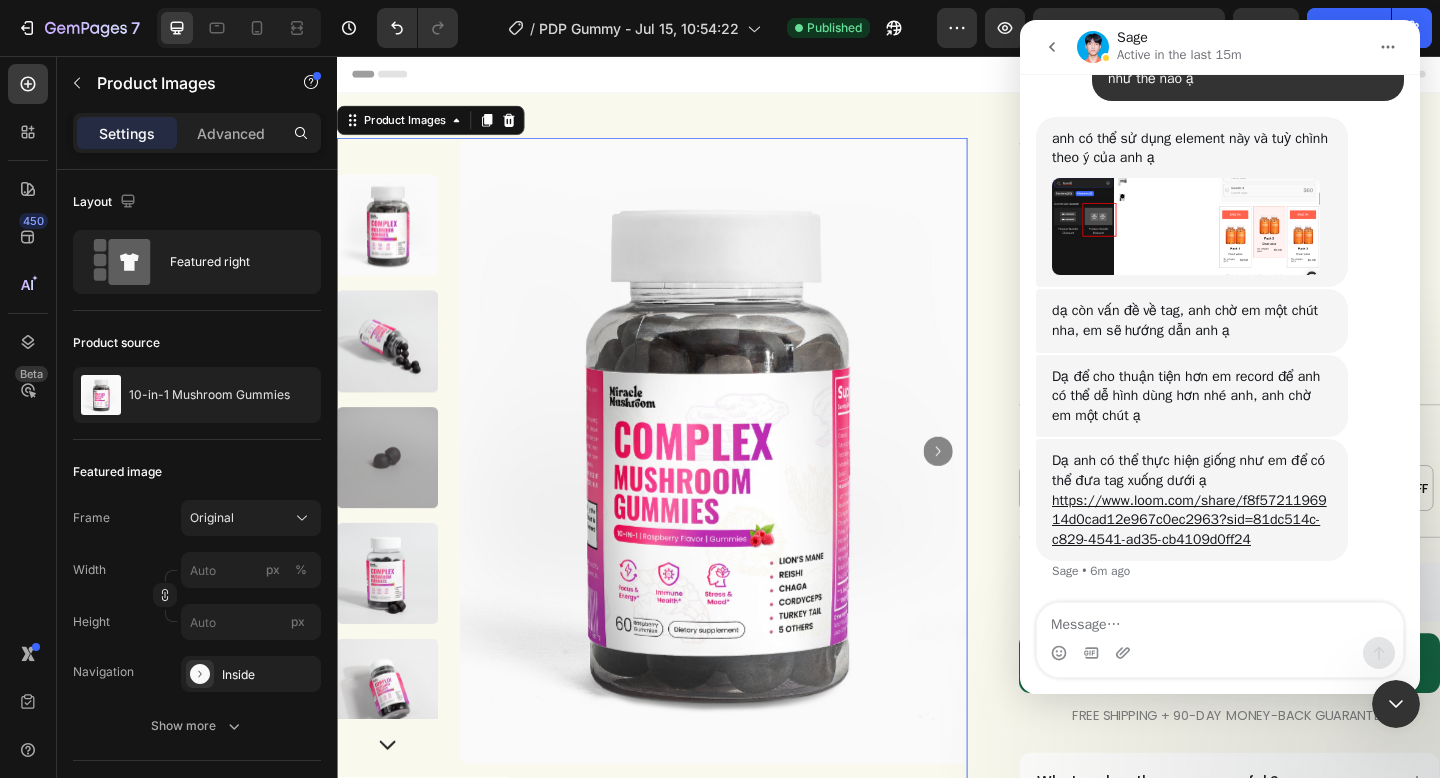scroll, scrollTop: 9071, scrollLeft: 0, axis: vertical 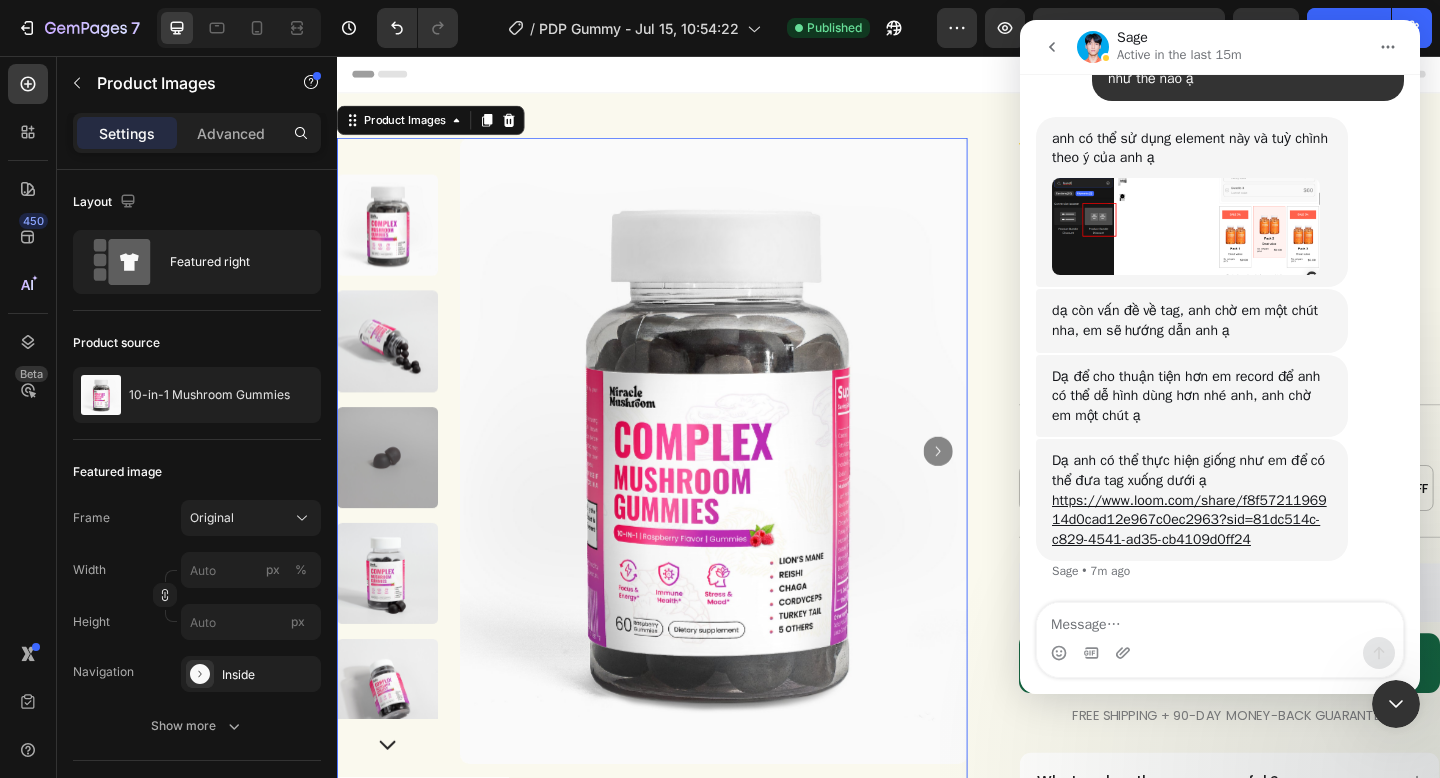 click at bounding box center (1186, 226) 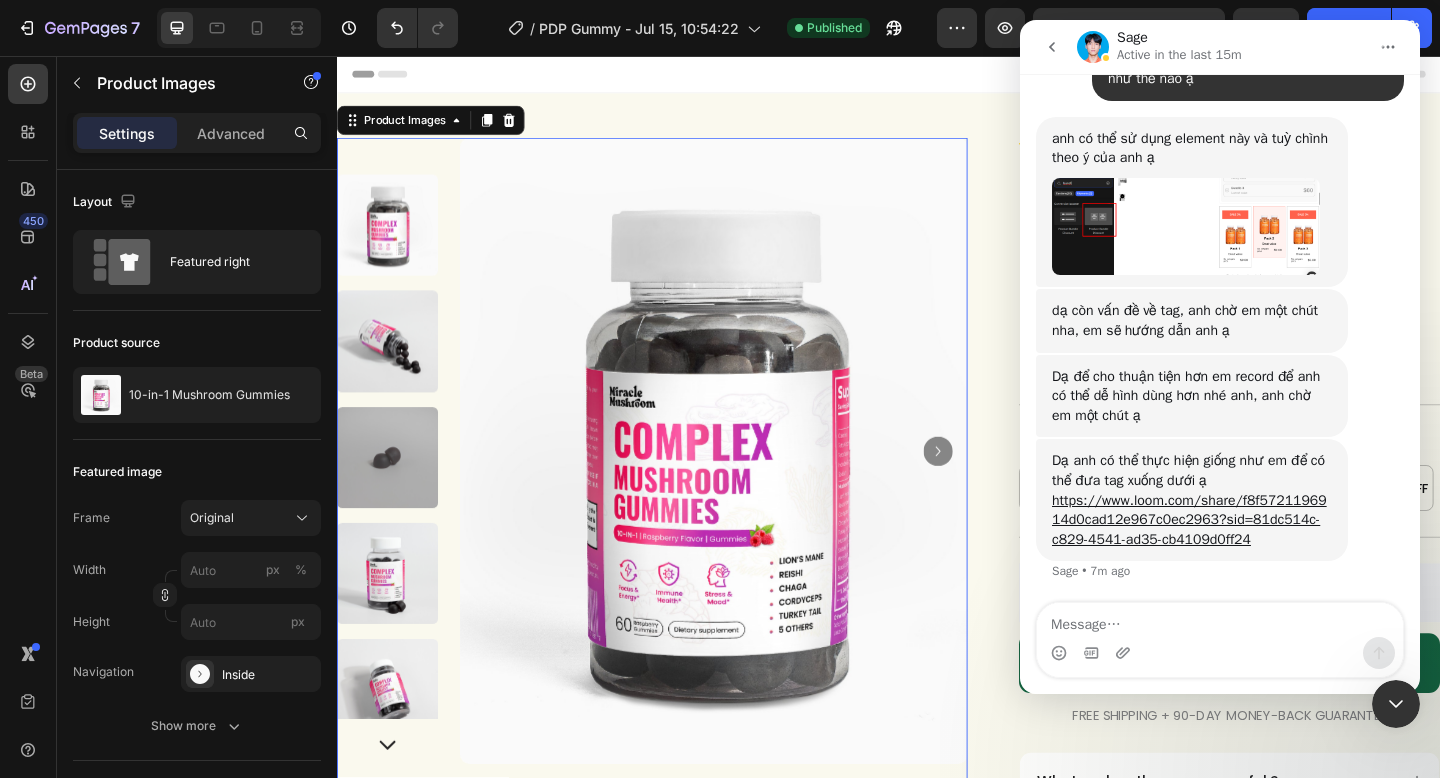 scroll, scrollTop: 0, scrollLeft: 0, axis: both 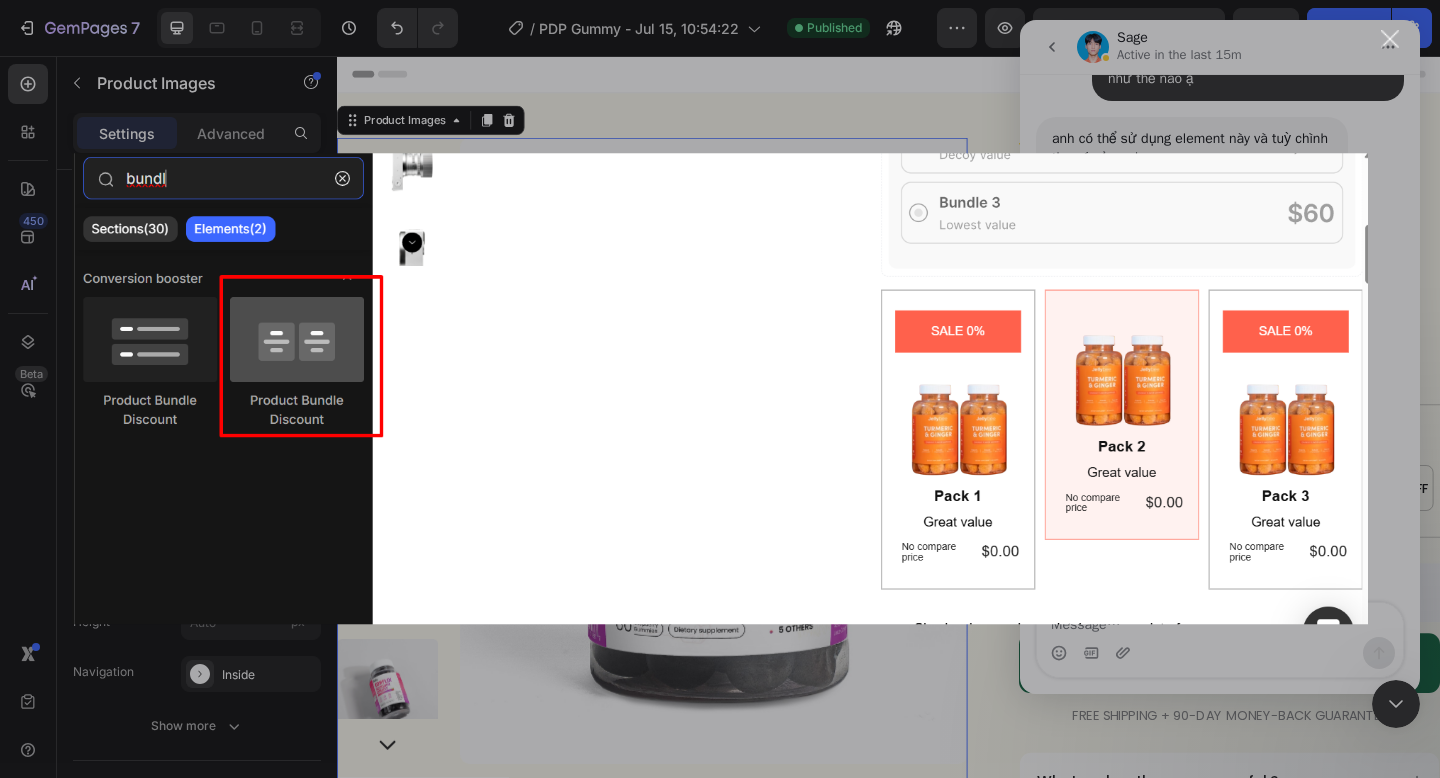 click at bounding box center (720, 389) 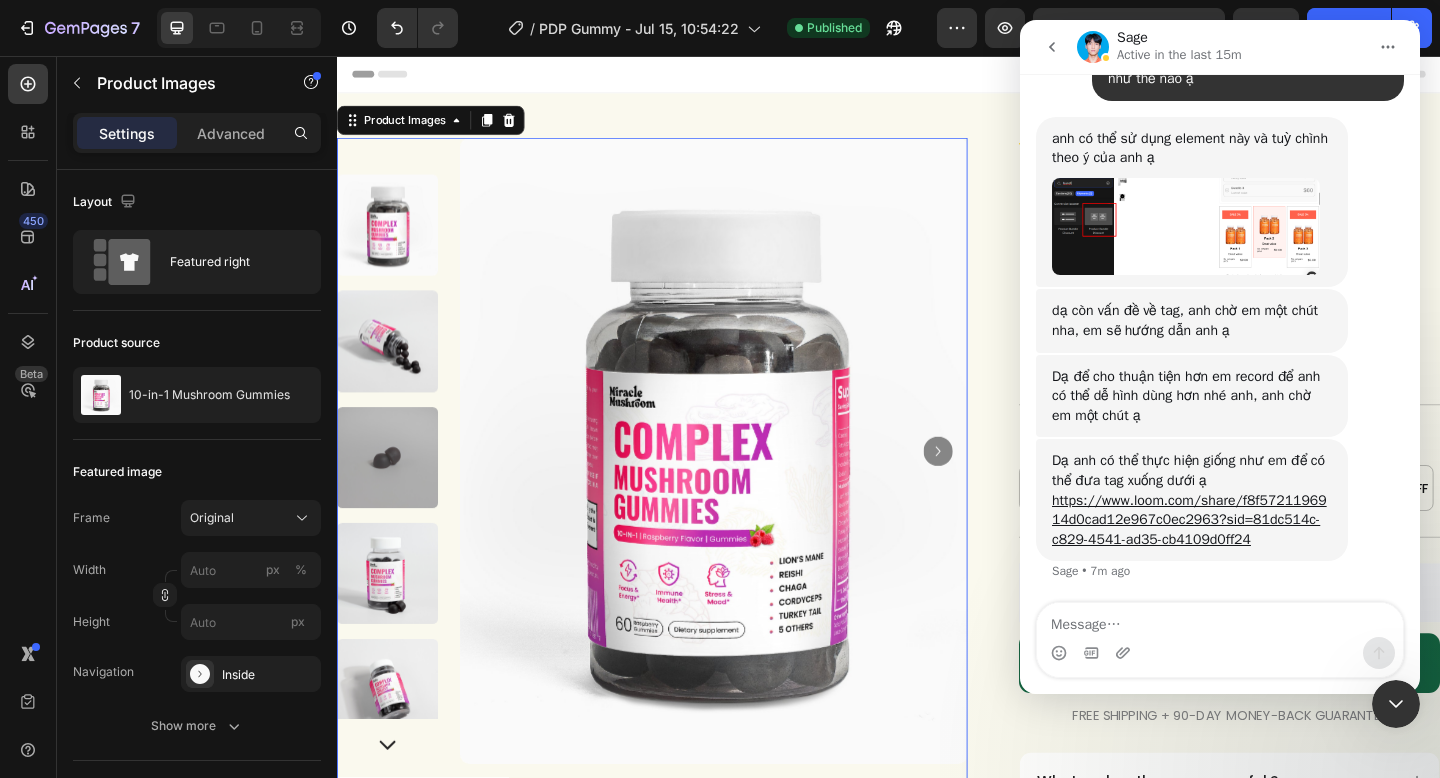 click 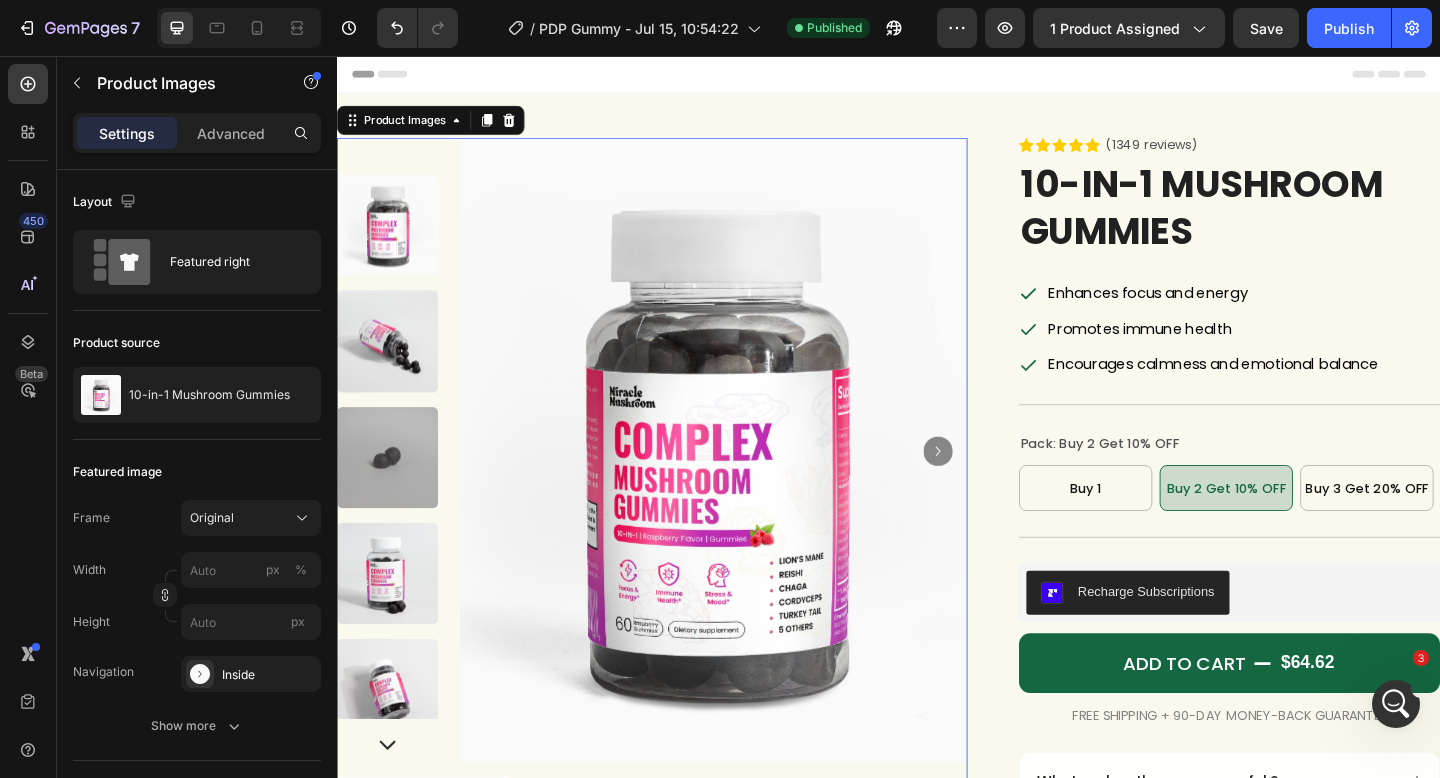 click 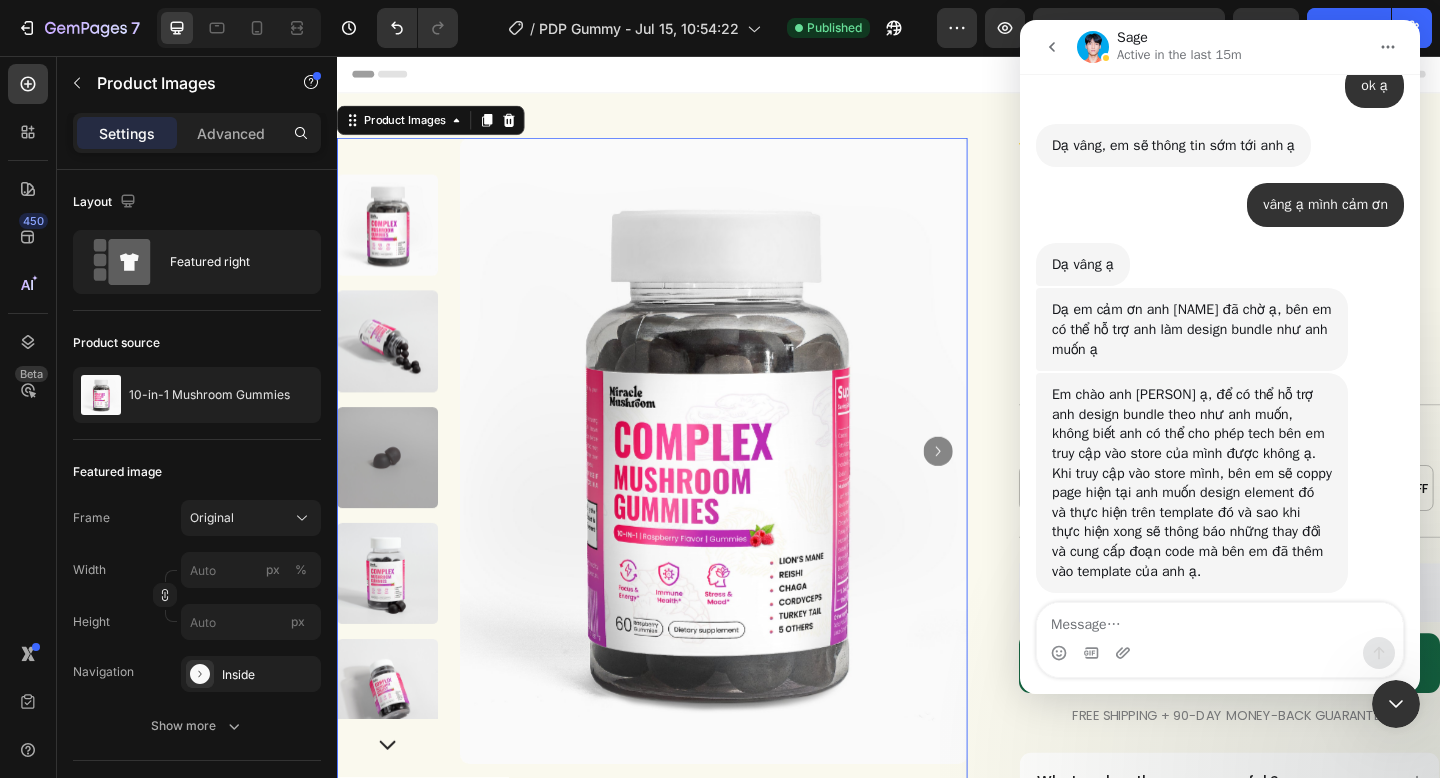 click at bounding box center (1220, 620) 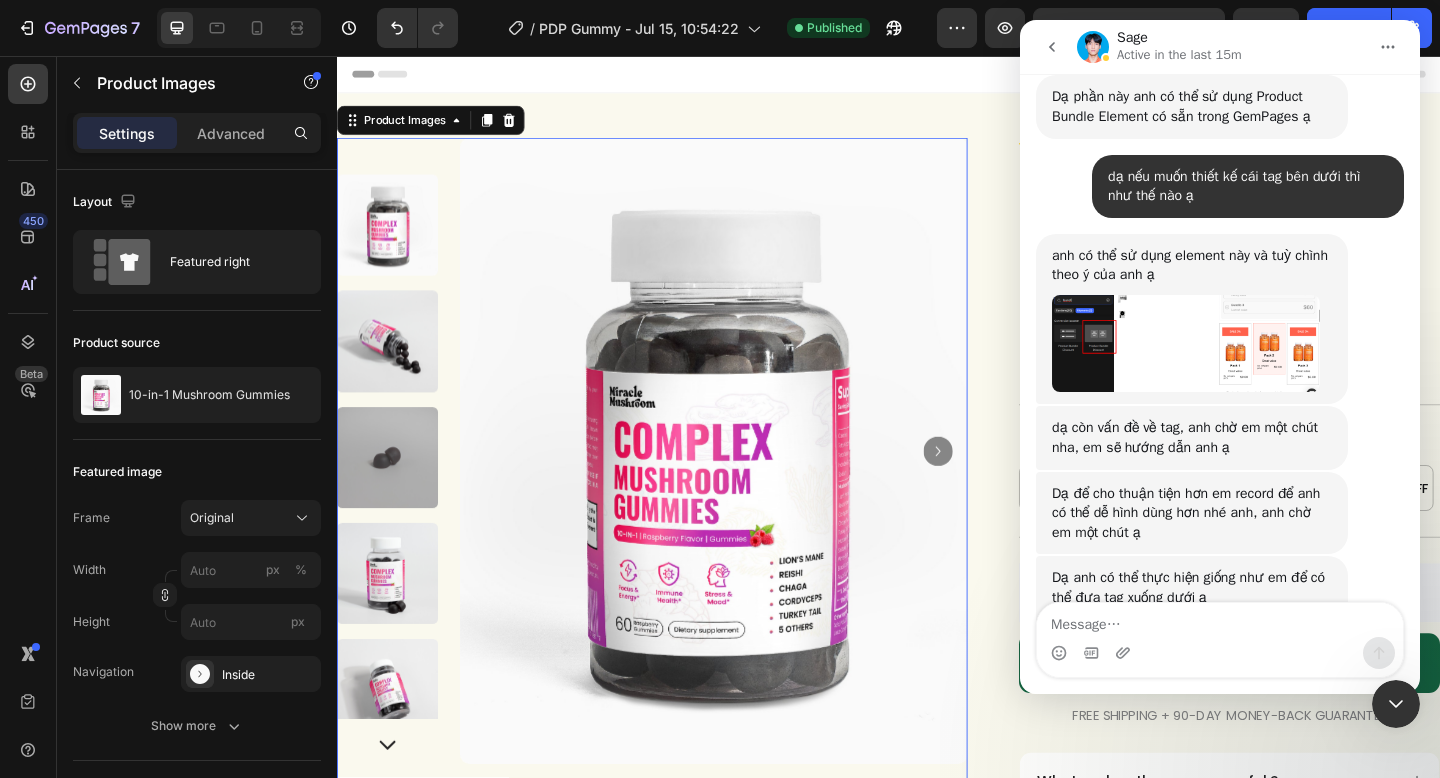 scroll, scrollTop: 9071, scrollLeft: 0, axis: vertical 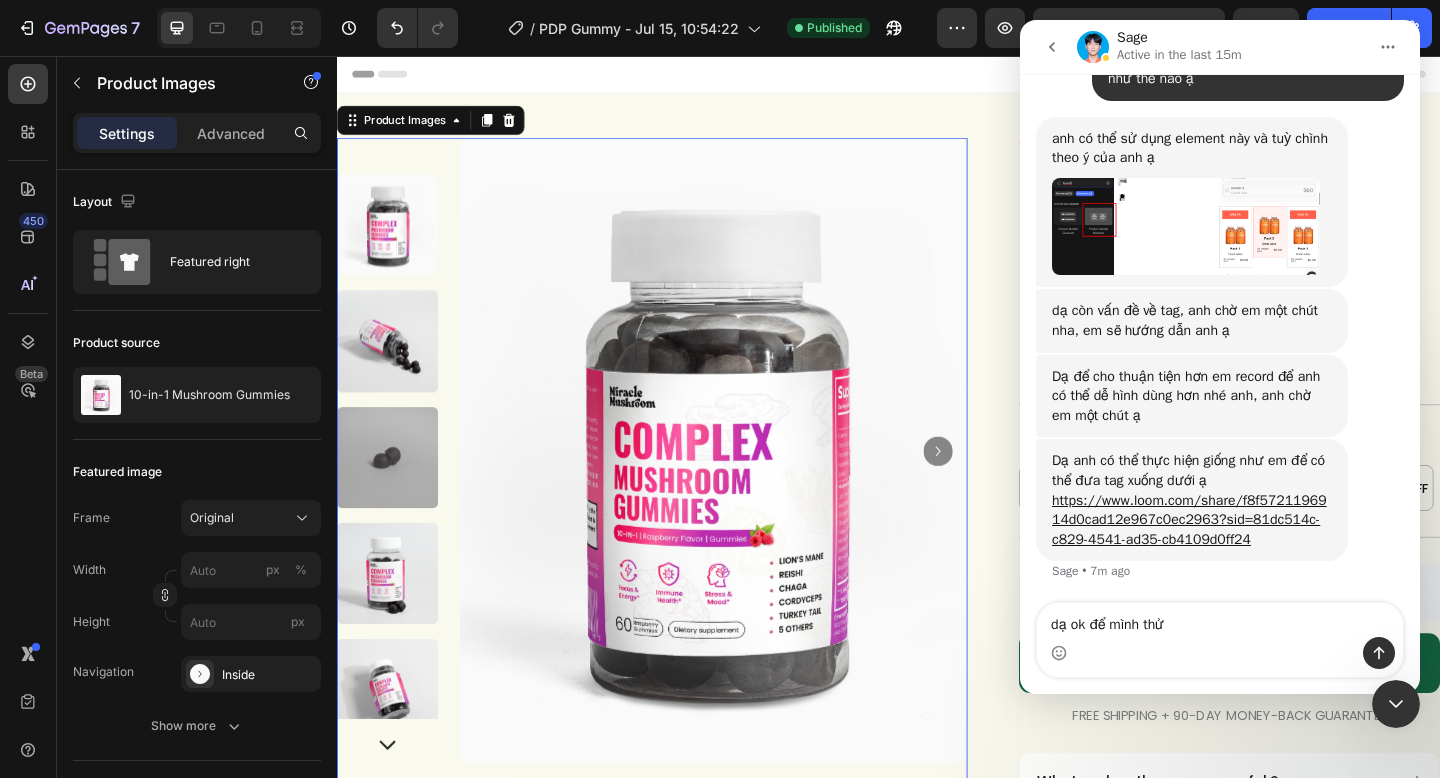 type on "dạ ok để mình thử" 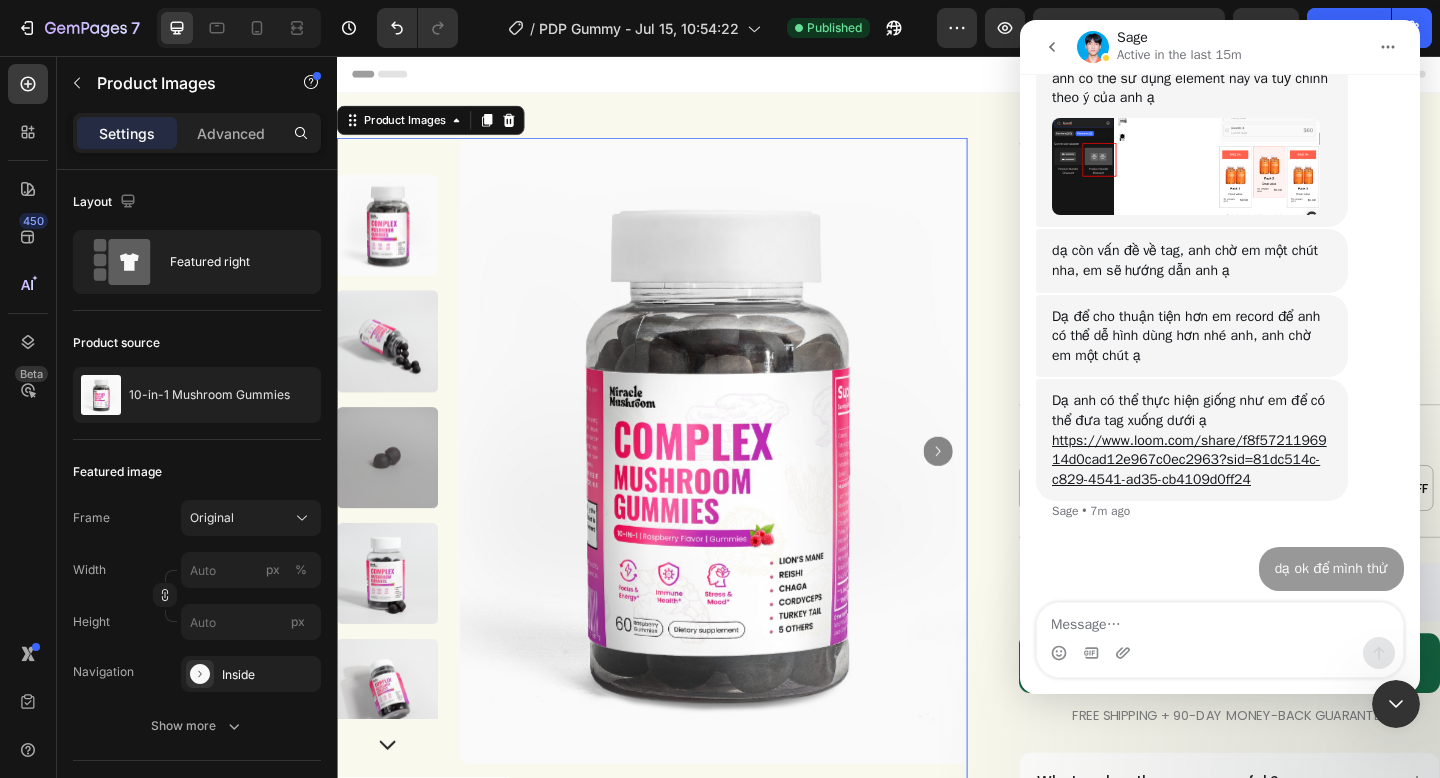 scroll, scrollTop: 9130, scrollLeft: 0, axis: vertical 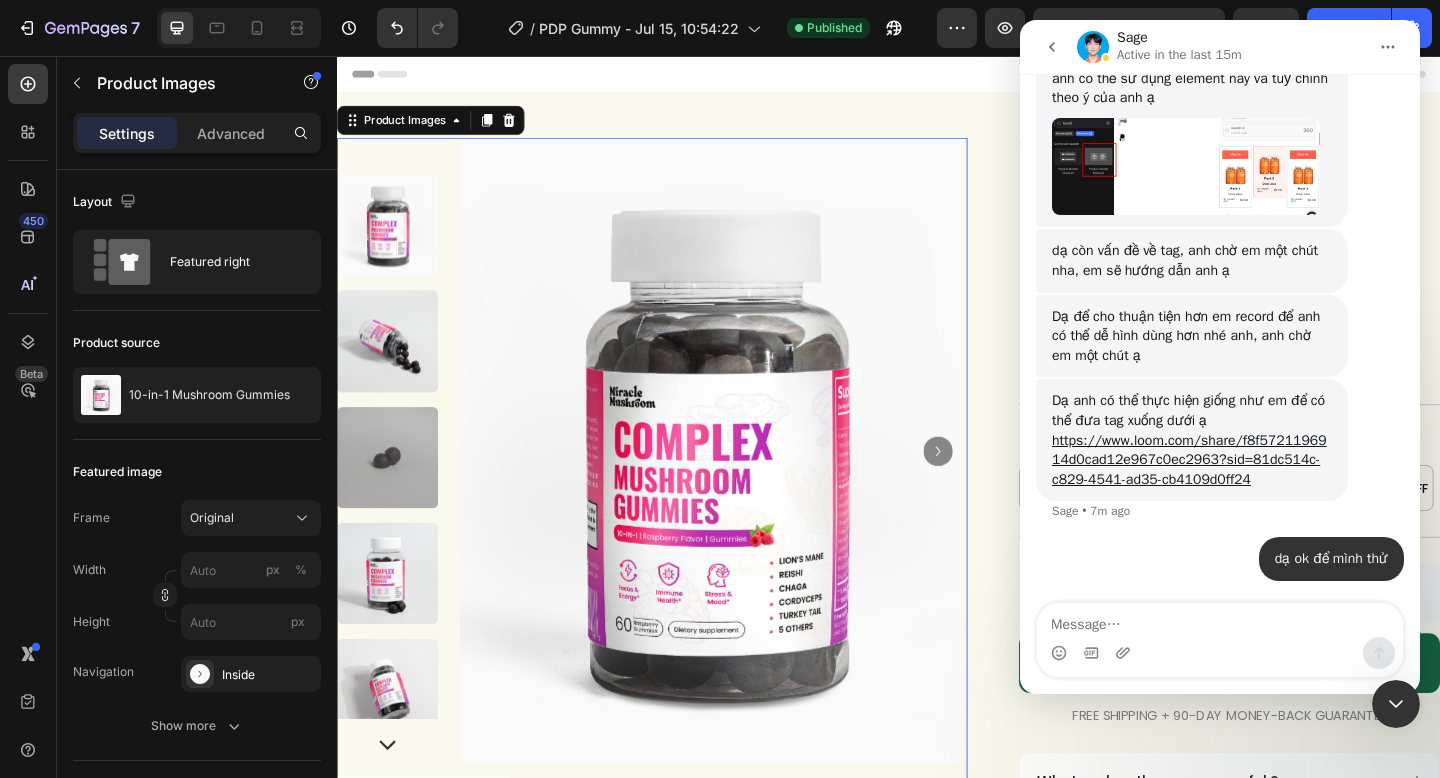 click 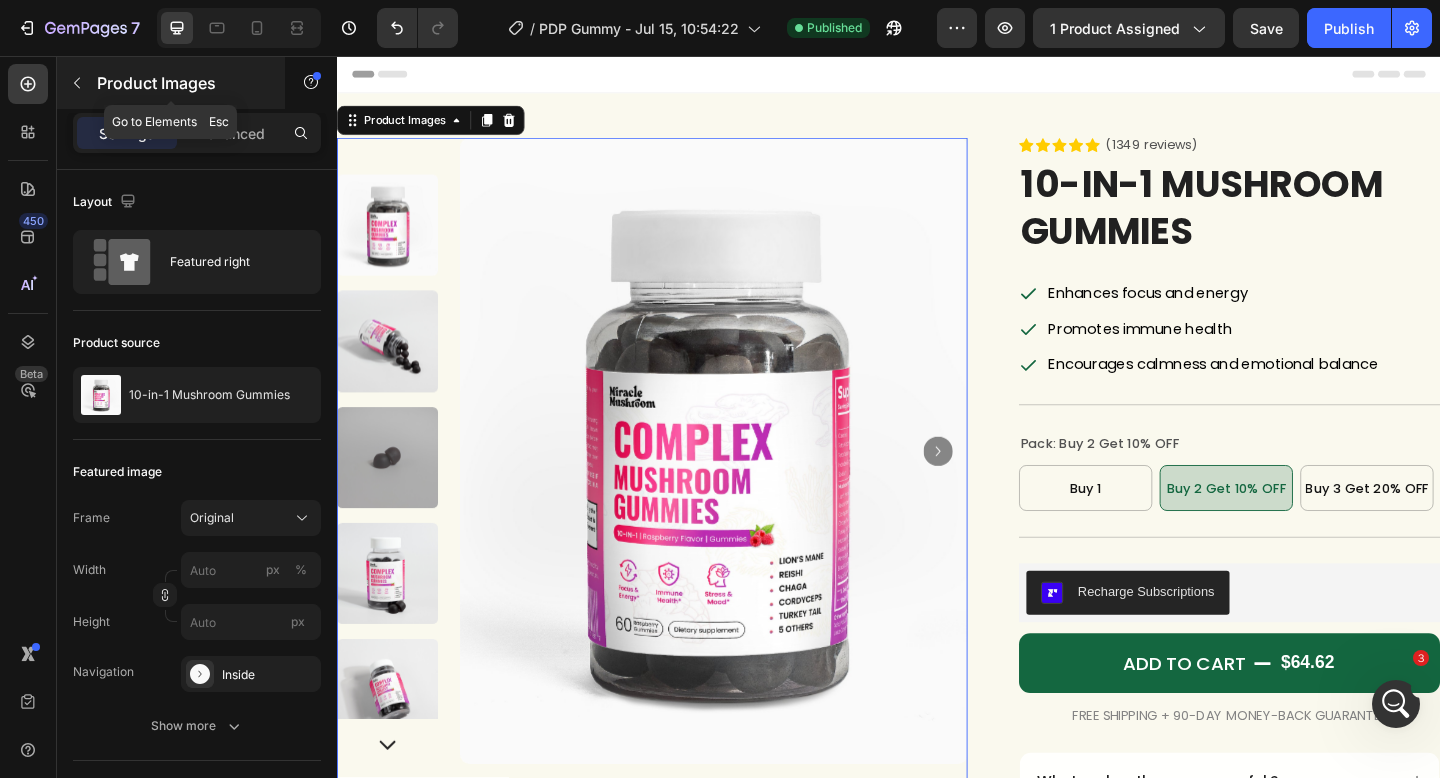 click on "Product Images" at bounding box center [182, 83] 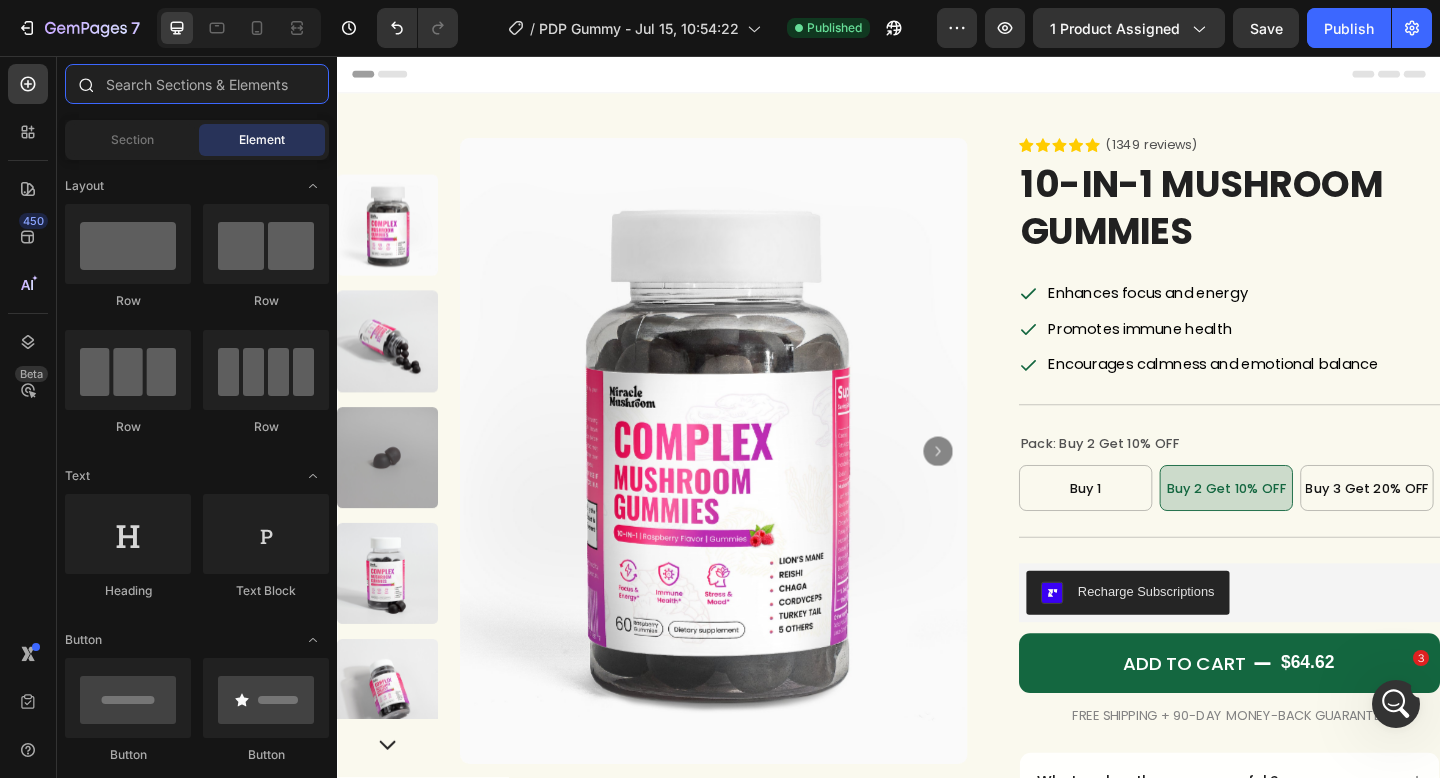 click at bounding box center [197, 84] 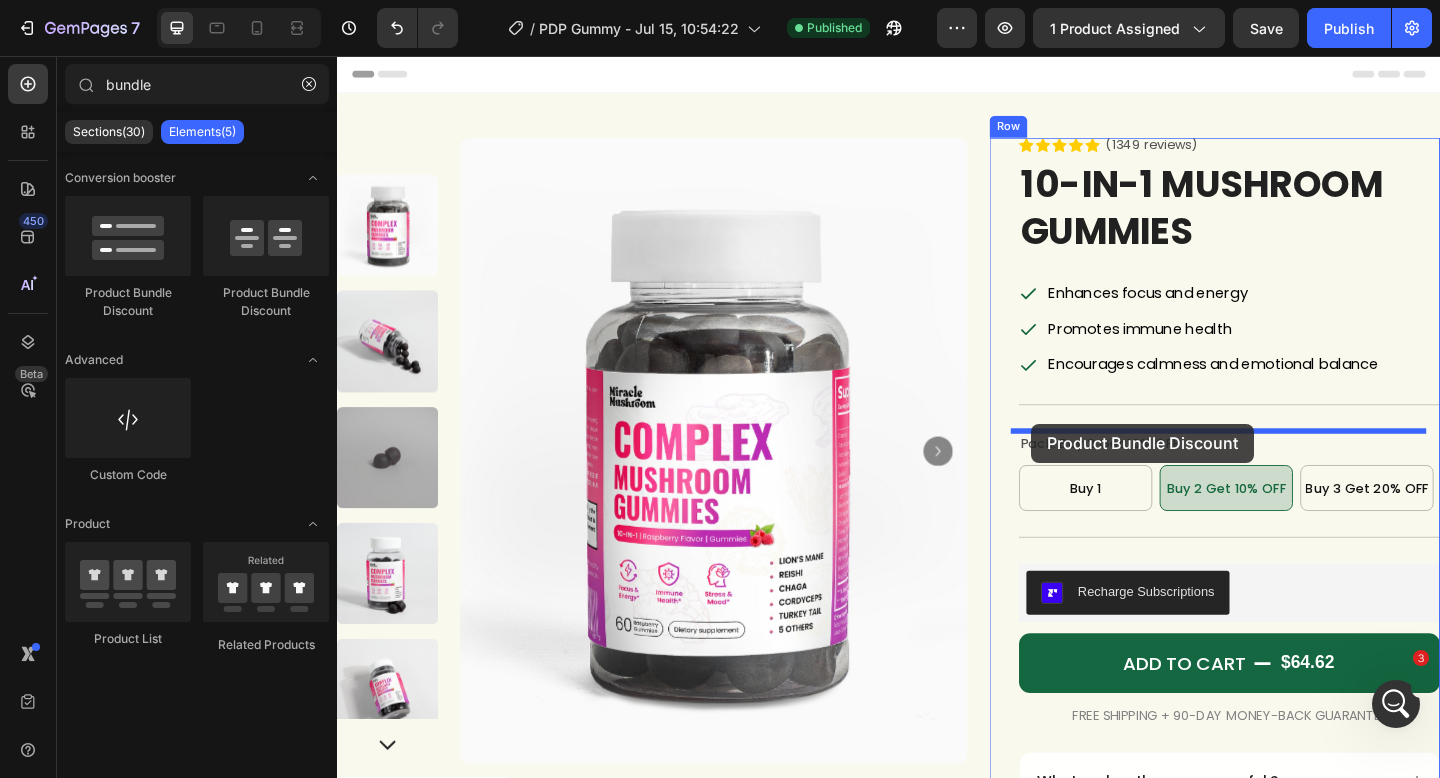 drag, startPoint x: 606, startPoint y: 297, endPoint x: 1092, endPoint y: 456, distance: 511.3482 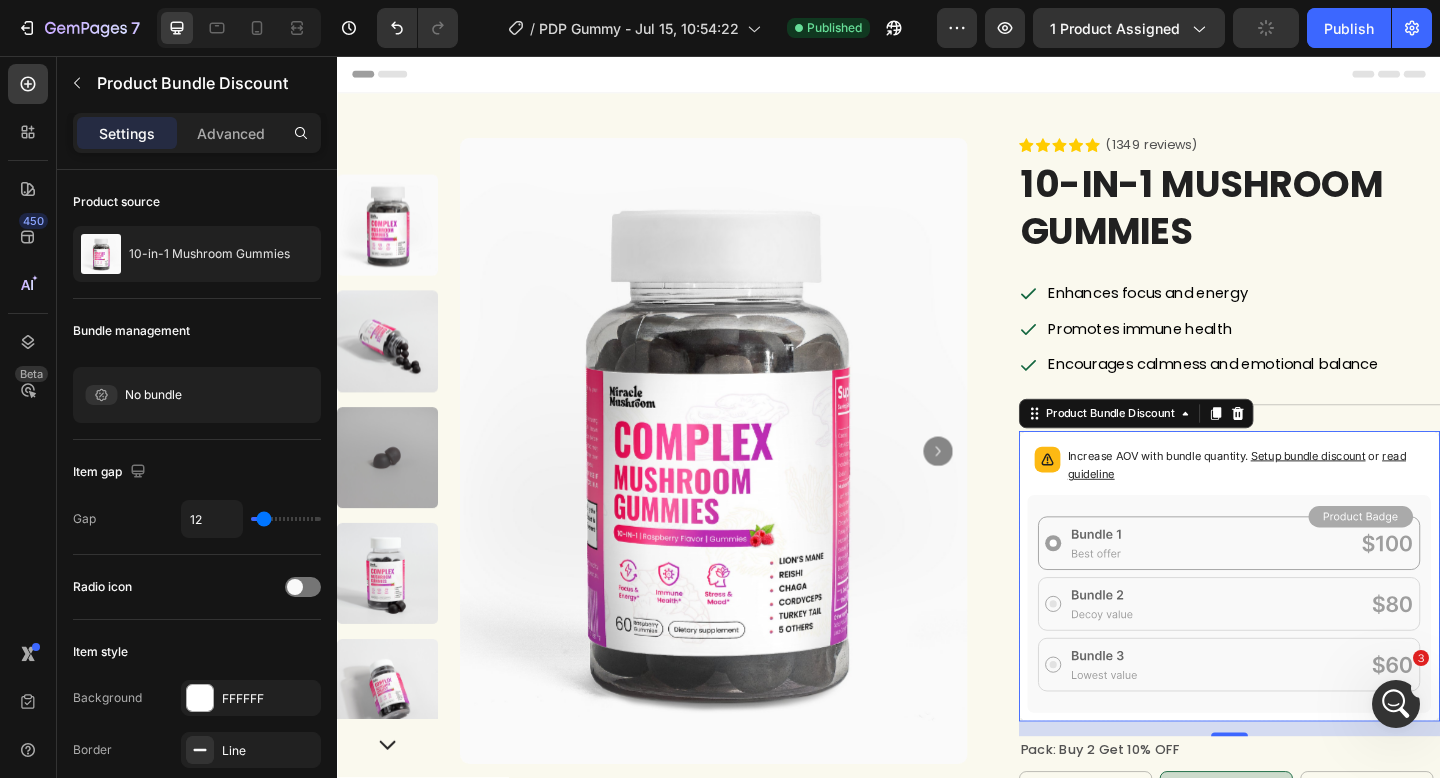 click on "Setup bundle discount" at bounding box center (1393, 490) 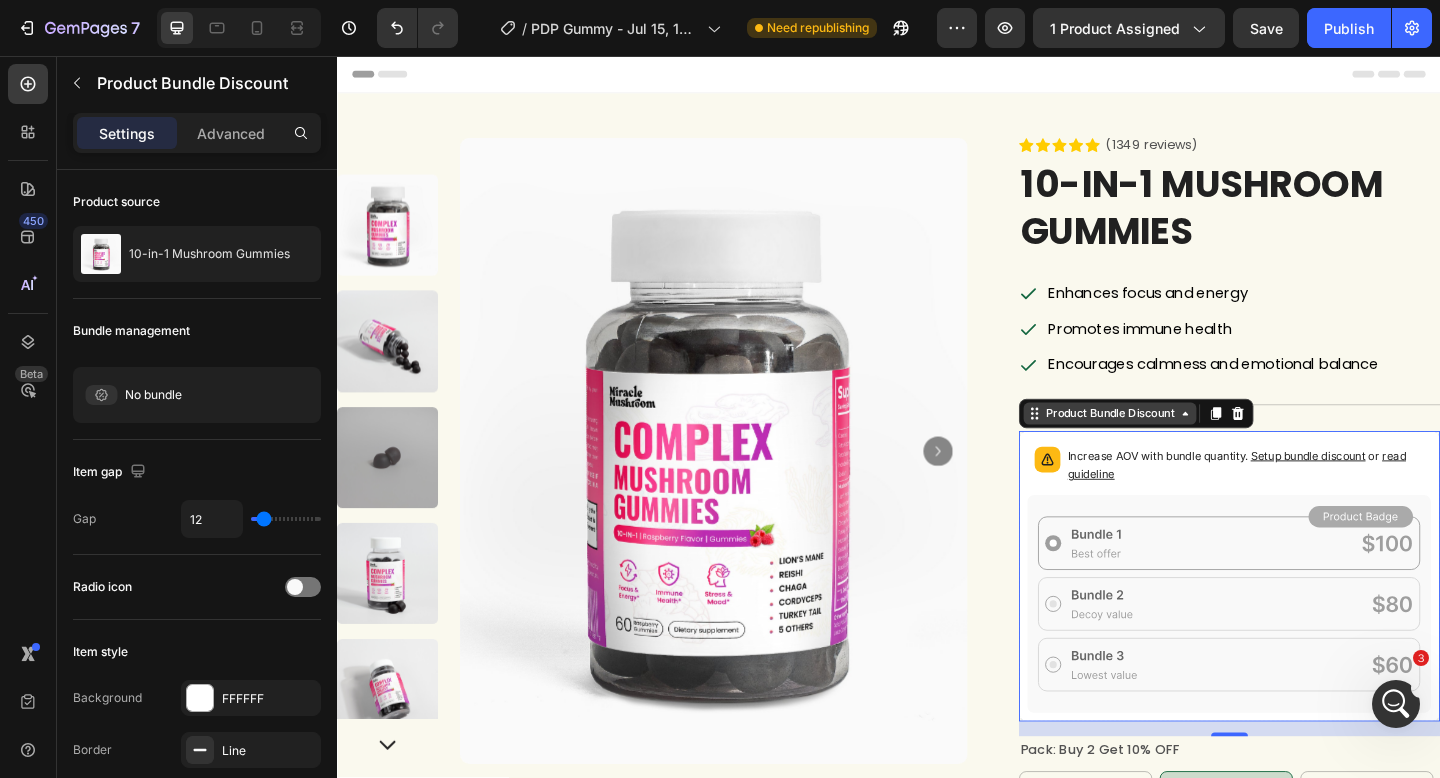 click on "Product Bundle Discount" at bounding box center (1178, 445) 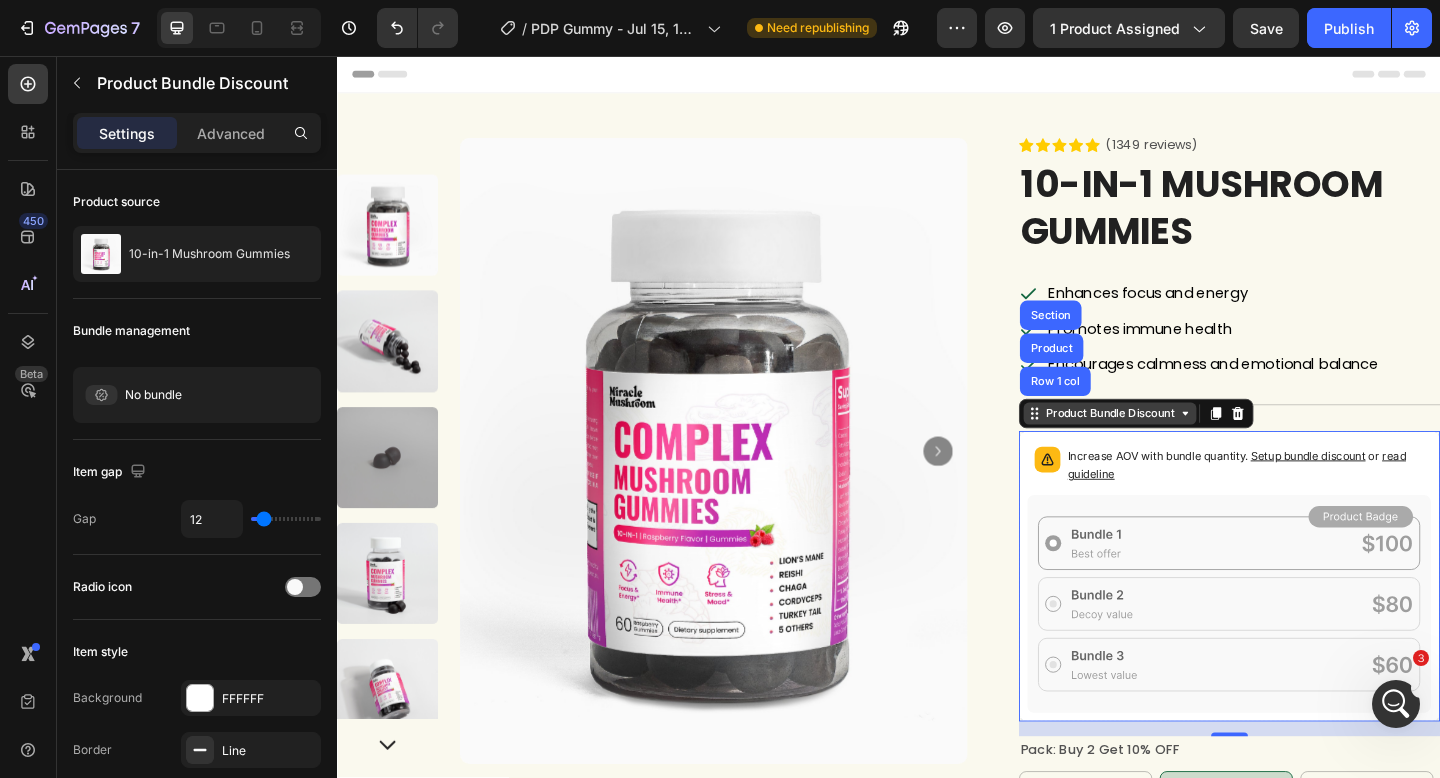 click on "Product Bundle Discount" at bounding box center [1178, 445] 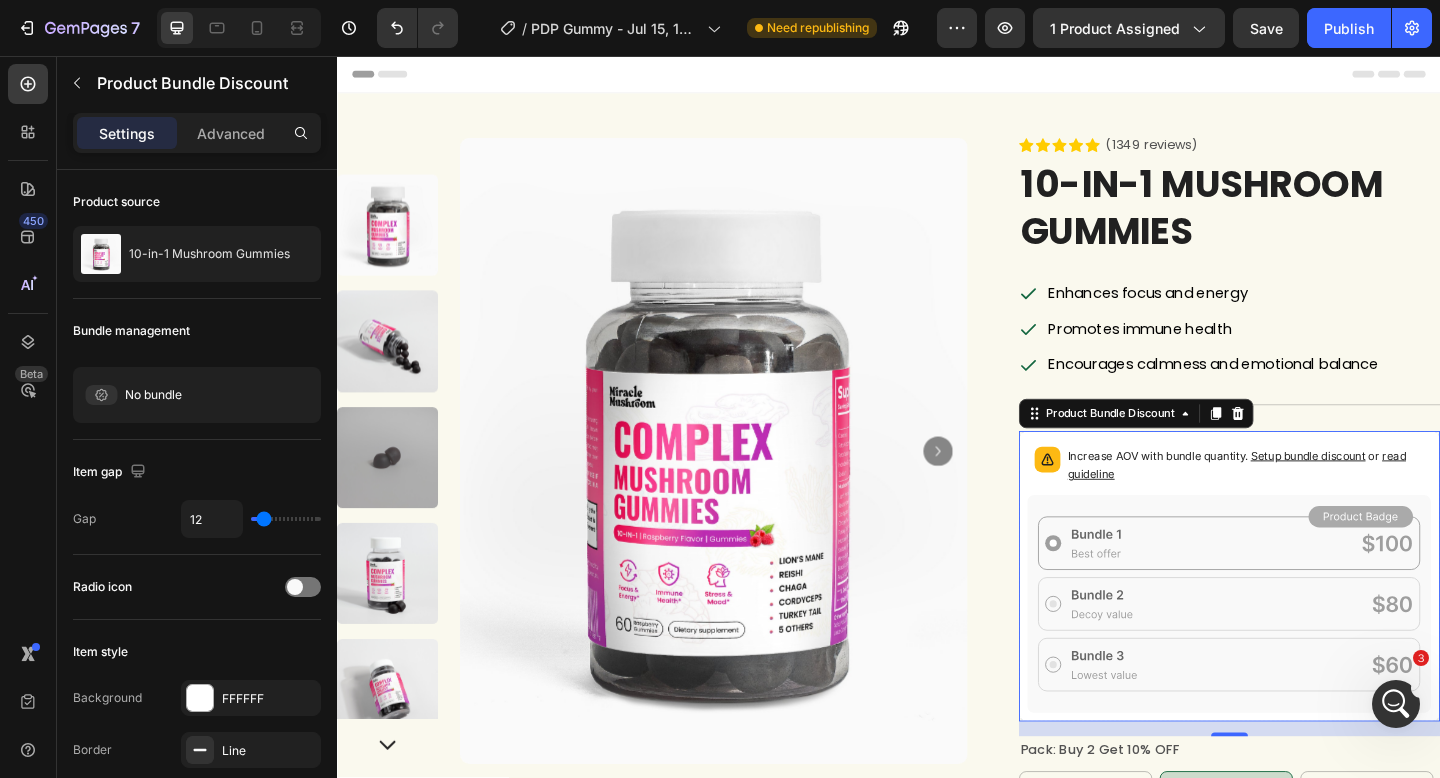 click 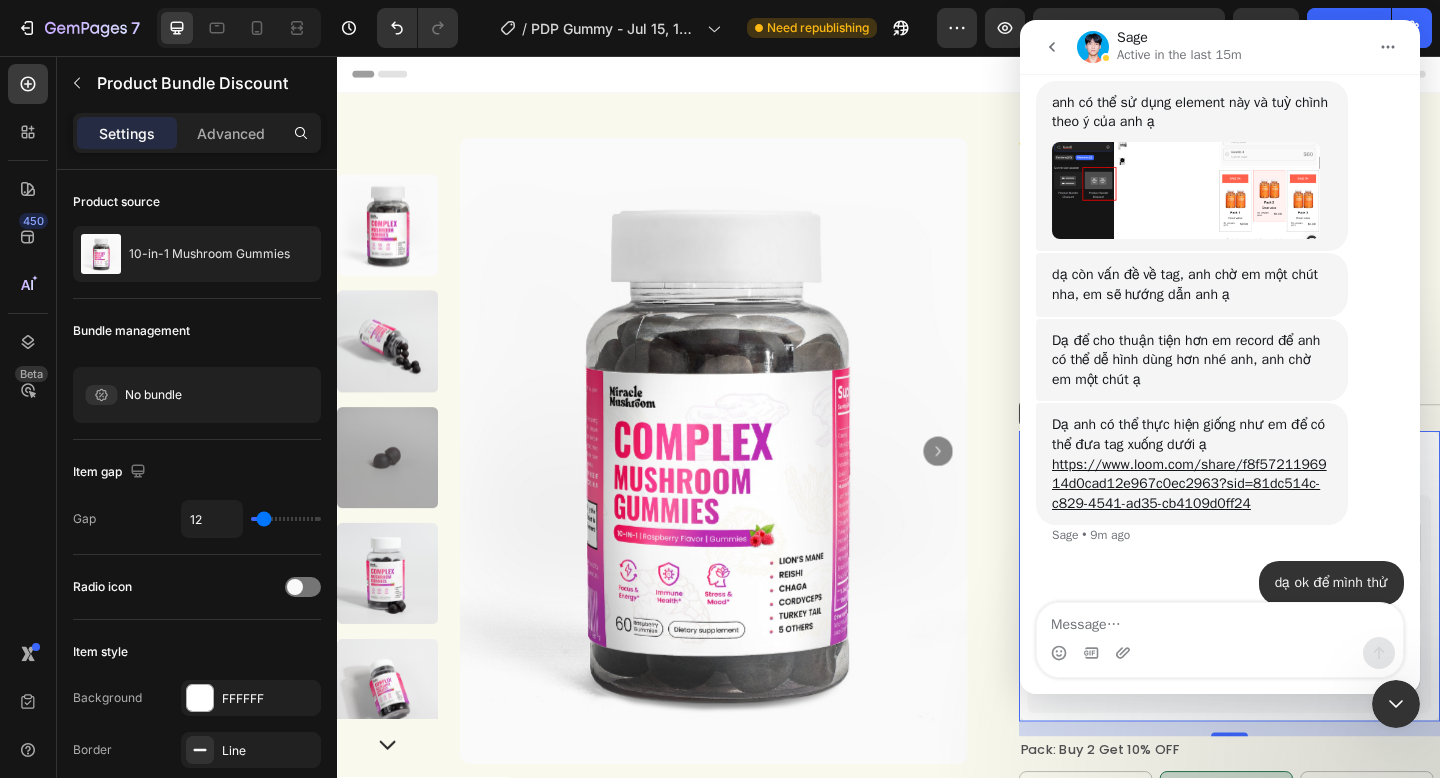 scroll, scrollTop: 9130, scrollLeft: 0, axis: vertical 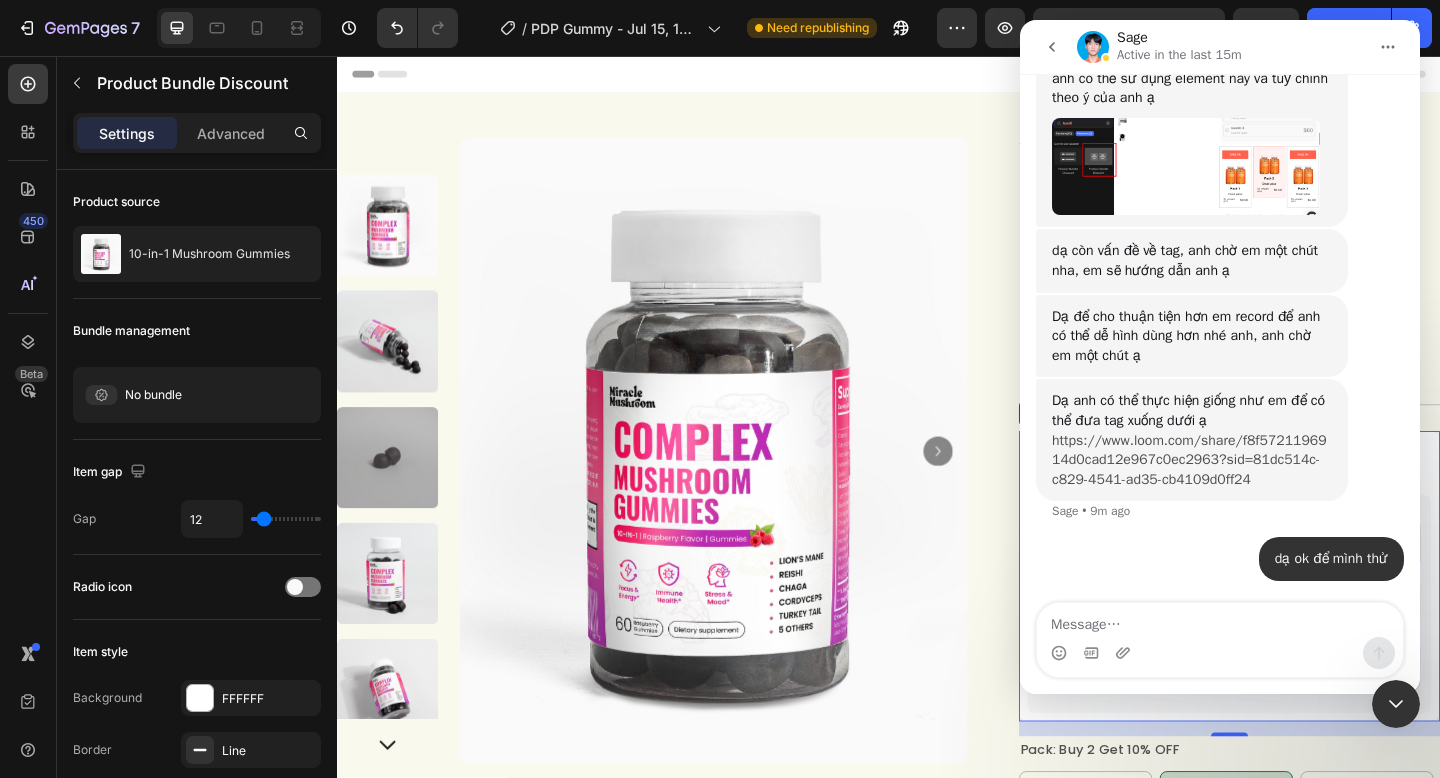 click on "https://www.loom.com/share/f8f5721196914d0cad12e967c0ec2963?sid=81dc514c-c829-4541-ad35-cb4109d0ff24" at bounding box center (1189, 460) 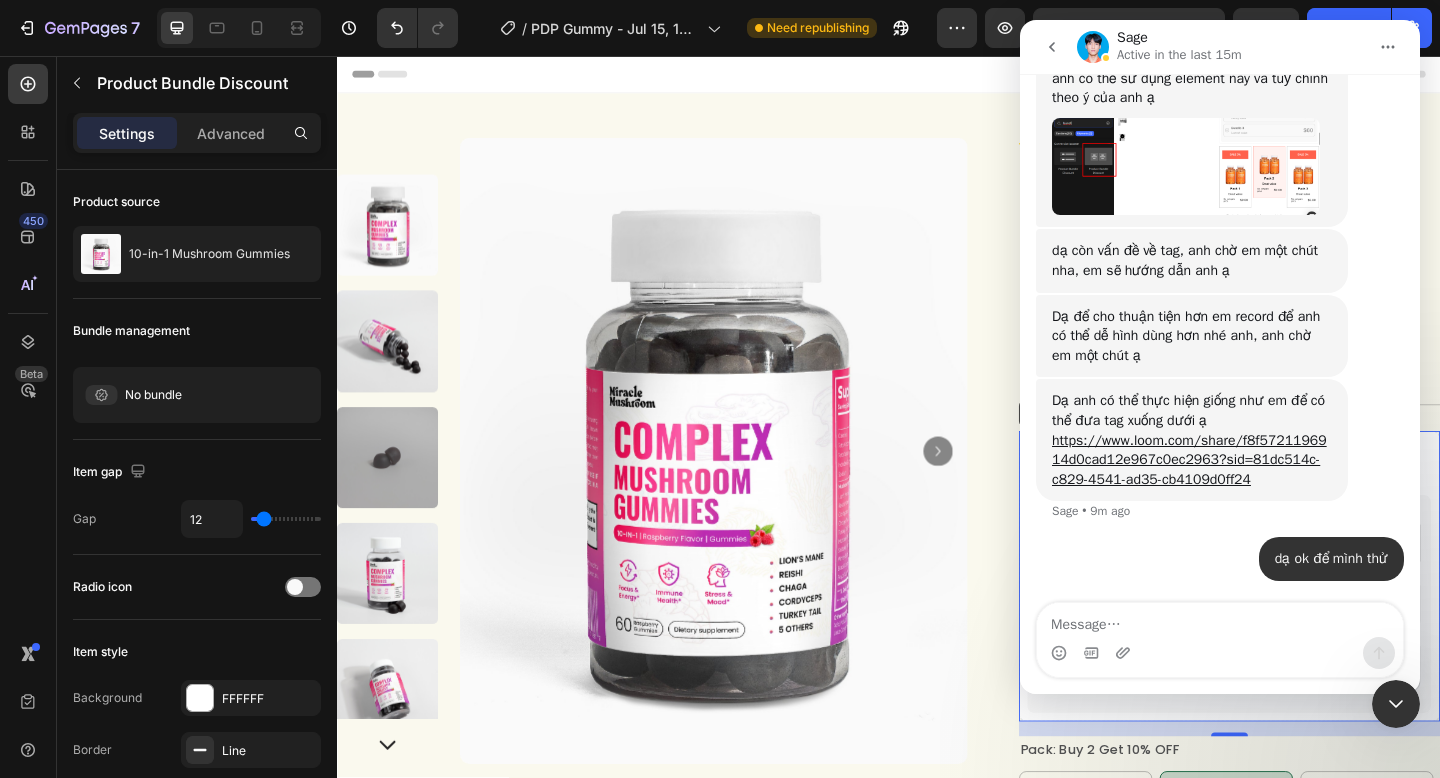 click 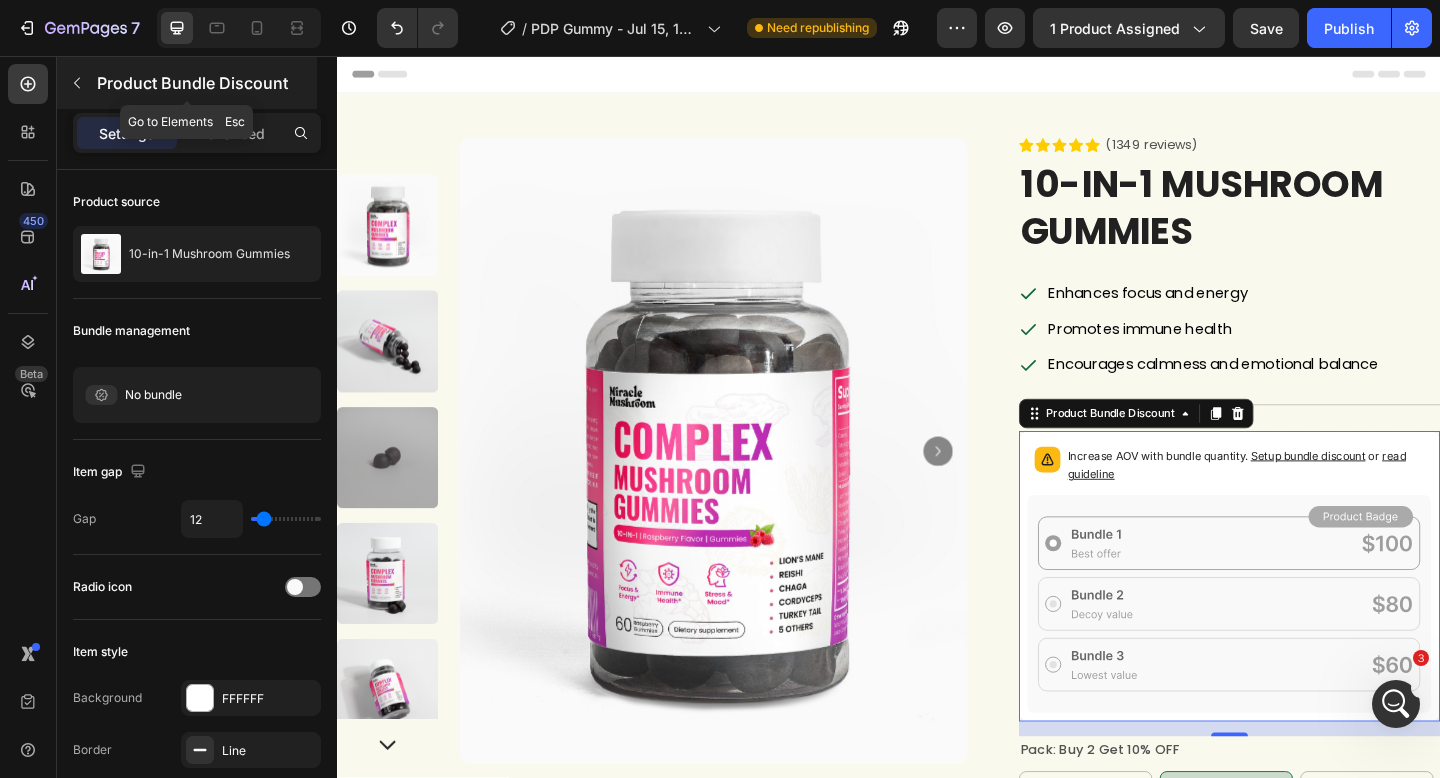 click on "Product Bundle Discount" at bounding box center (205, 83) 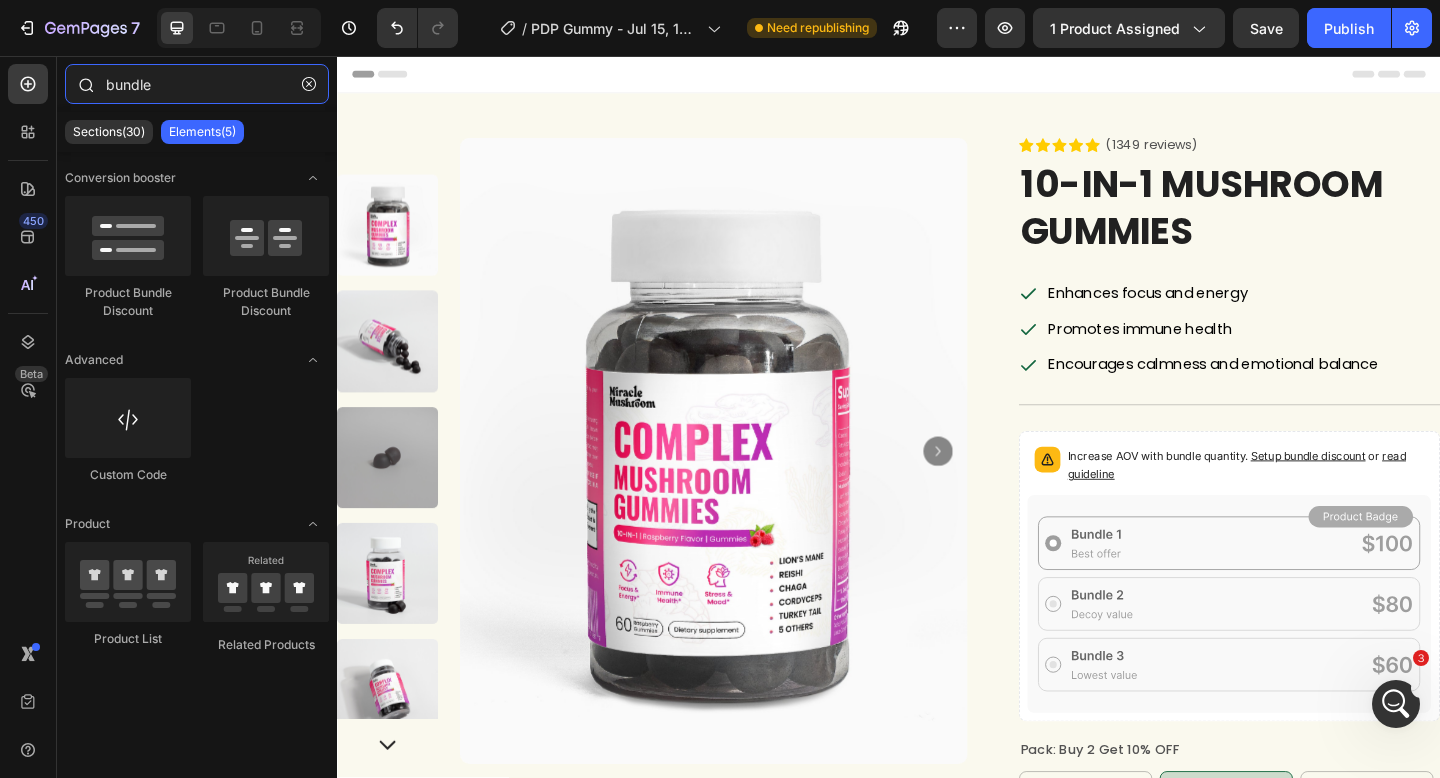 click on "bundle" at bounding box center (197, 84) 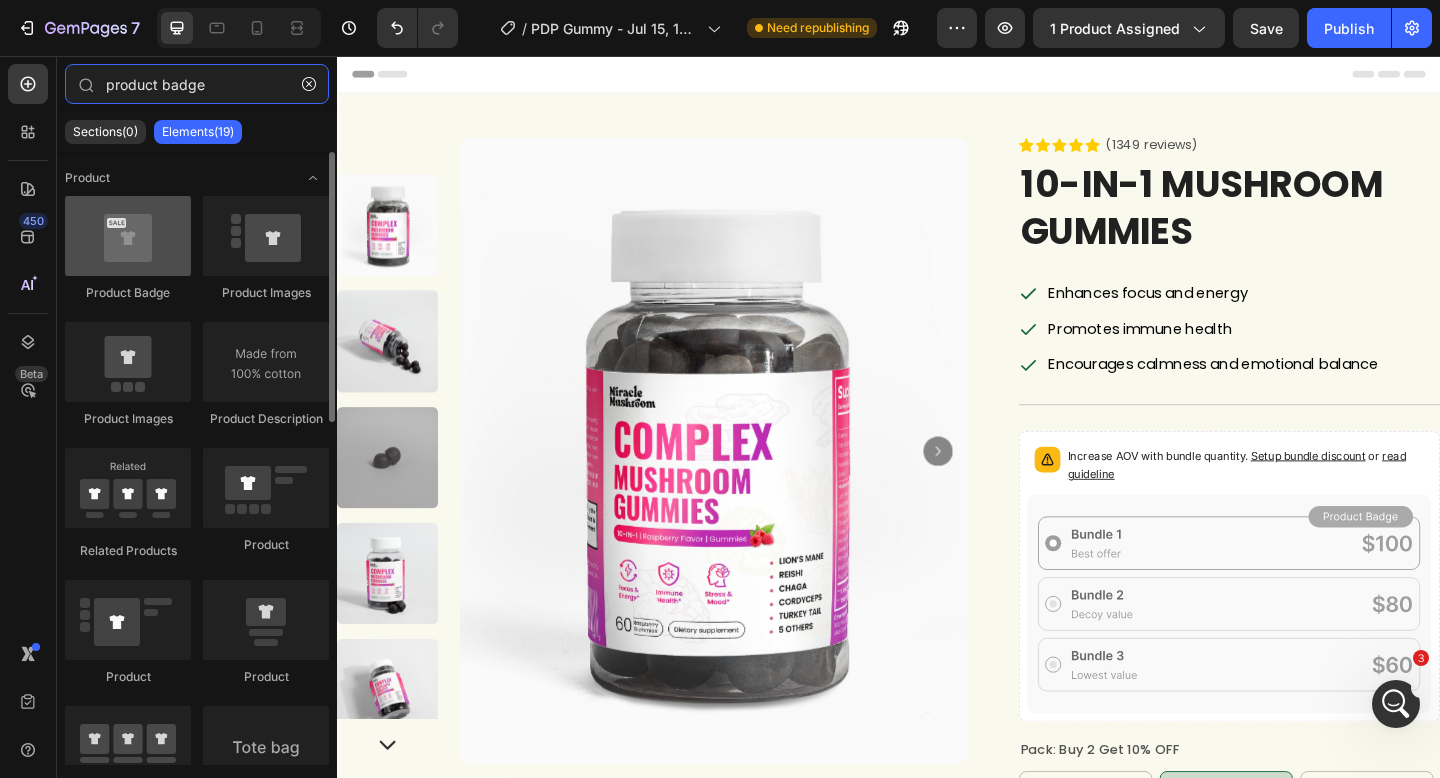 type on "product badge" 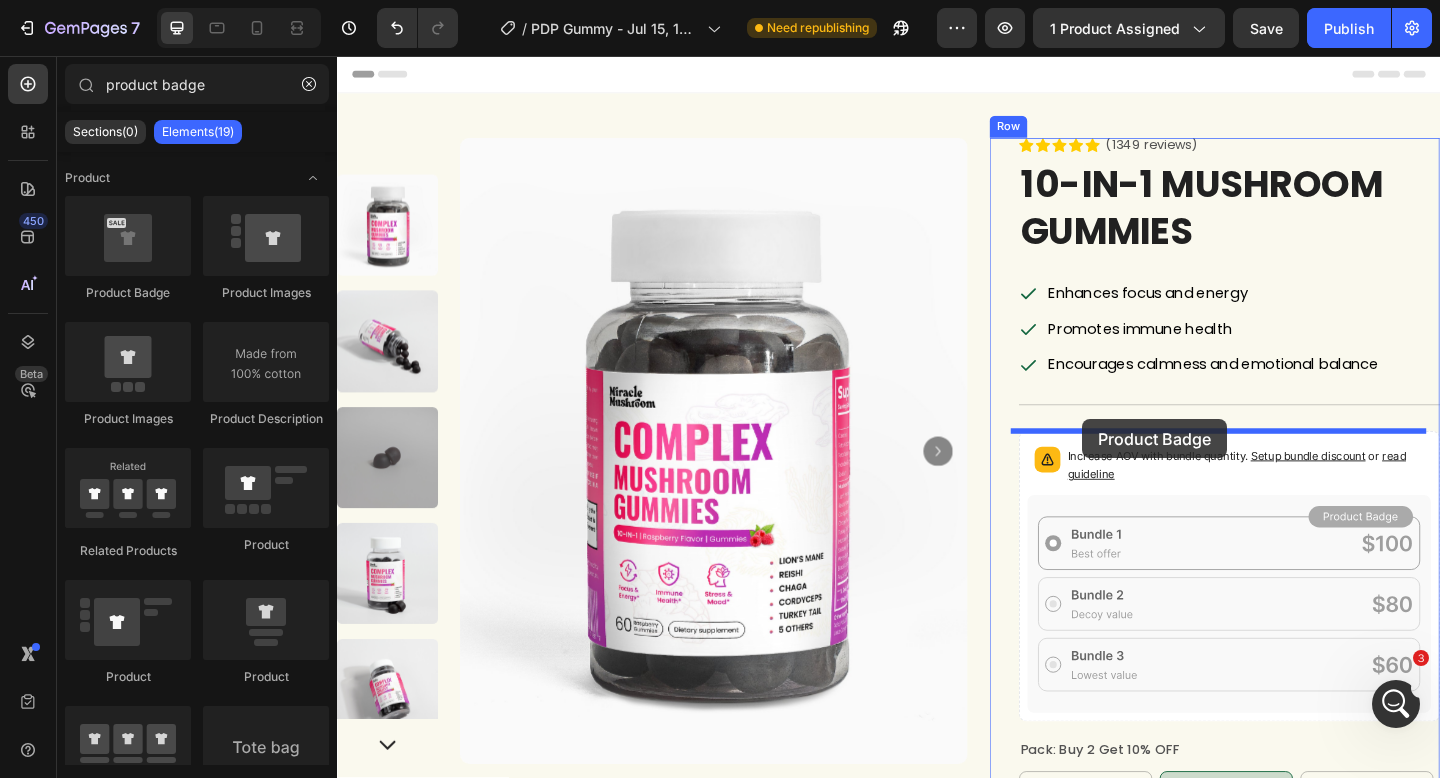 drag, startPoint x: 454, startPoint y: 304, endPoint x: 1193, endPoint y: 522, distance: 770.48364 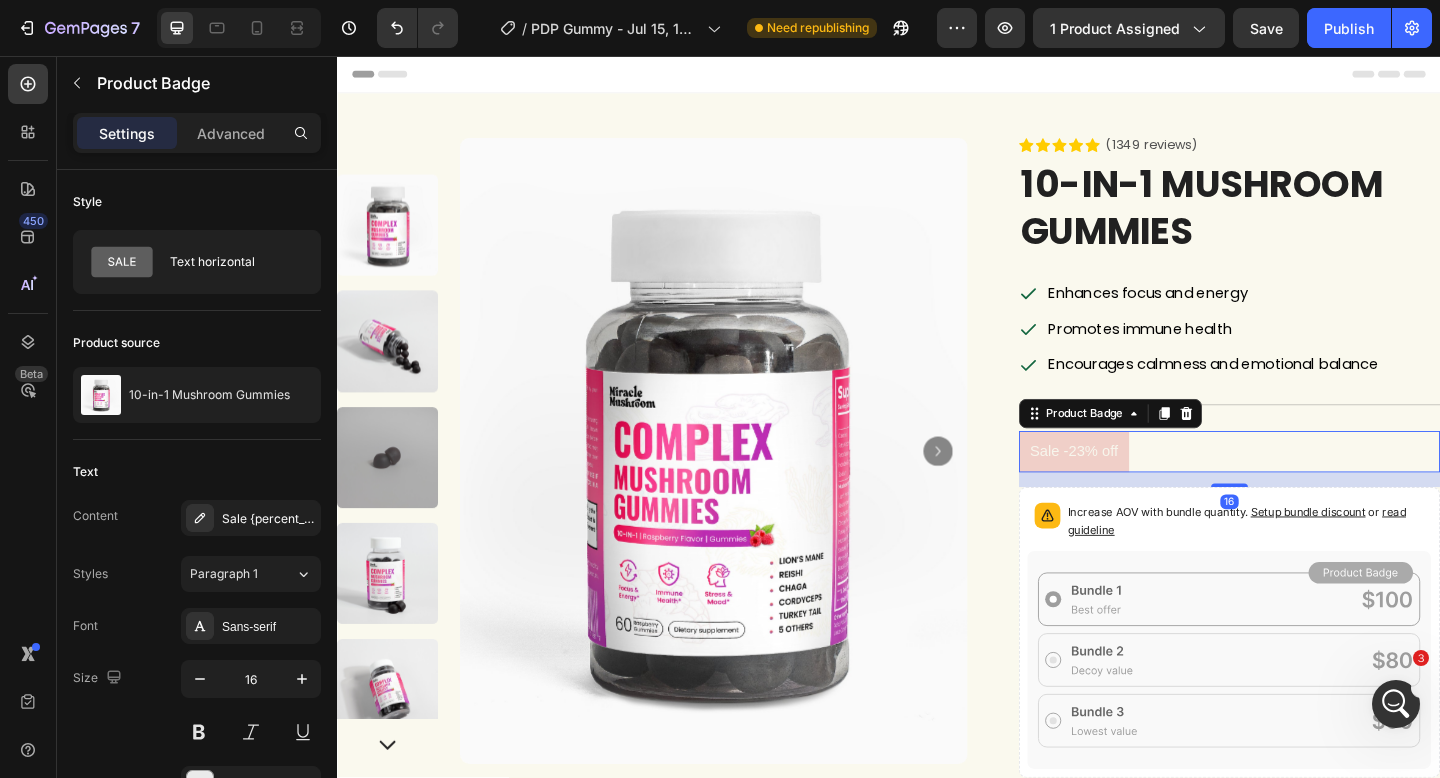 click on "Sale -23% off" at bounding box center (1139, 486) 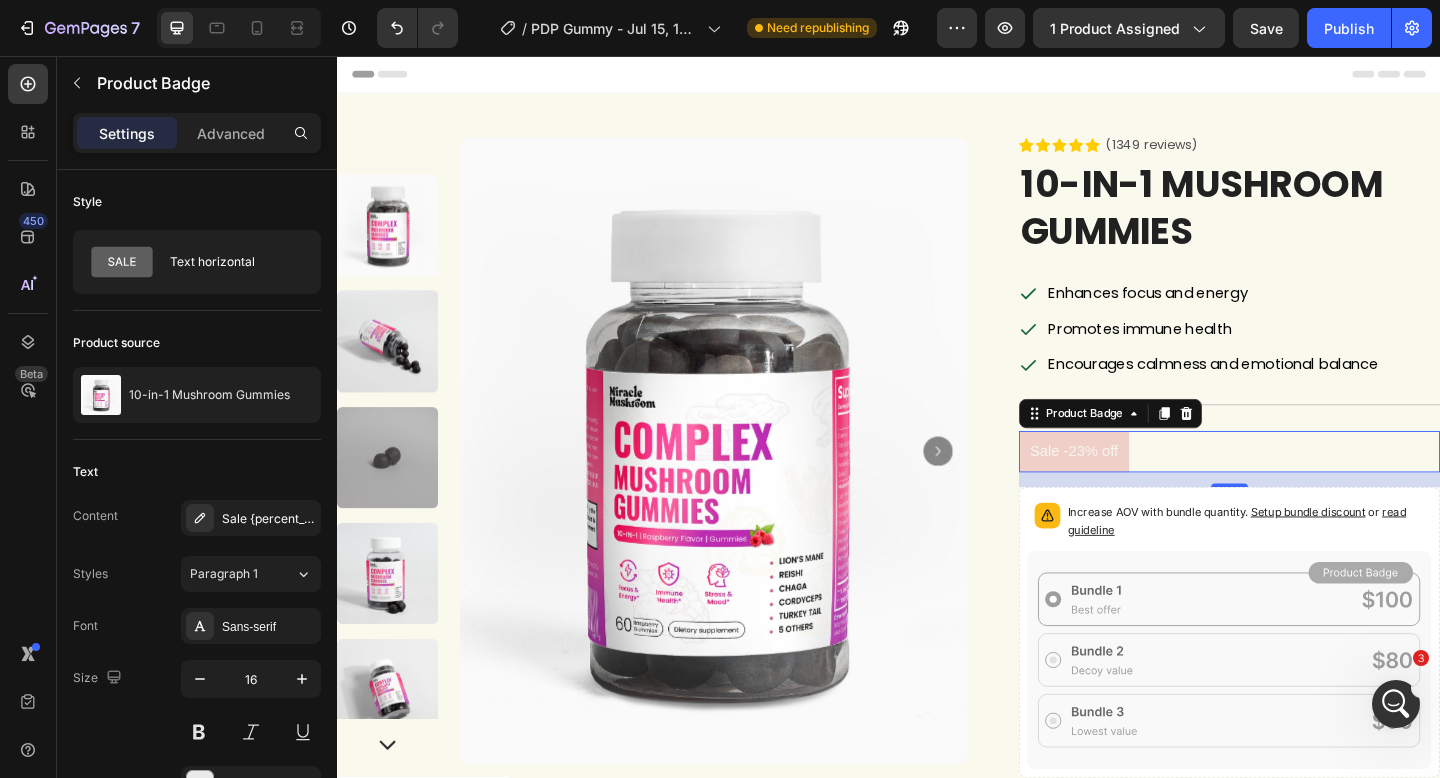 click on "Sale -23% off" at bounding box center [1308, 486] 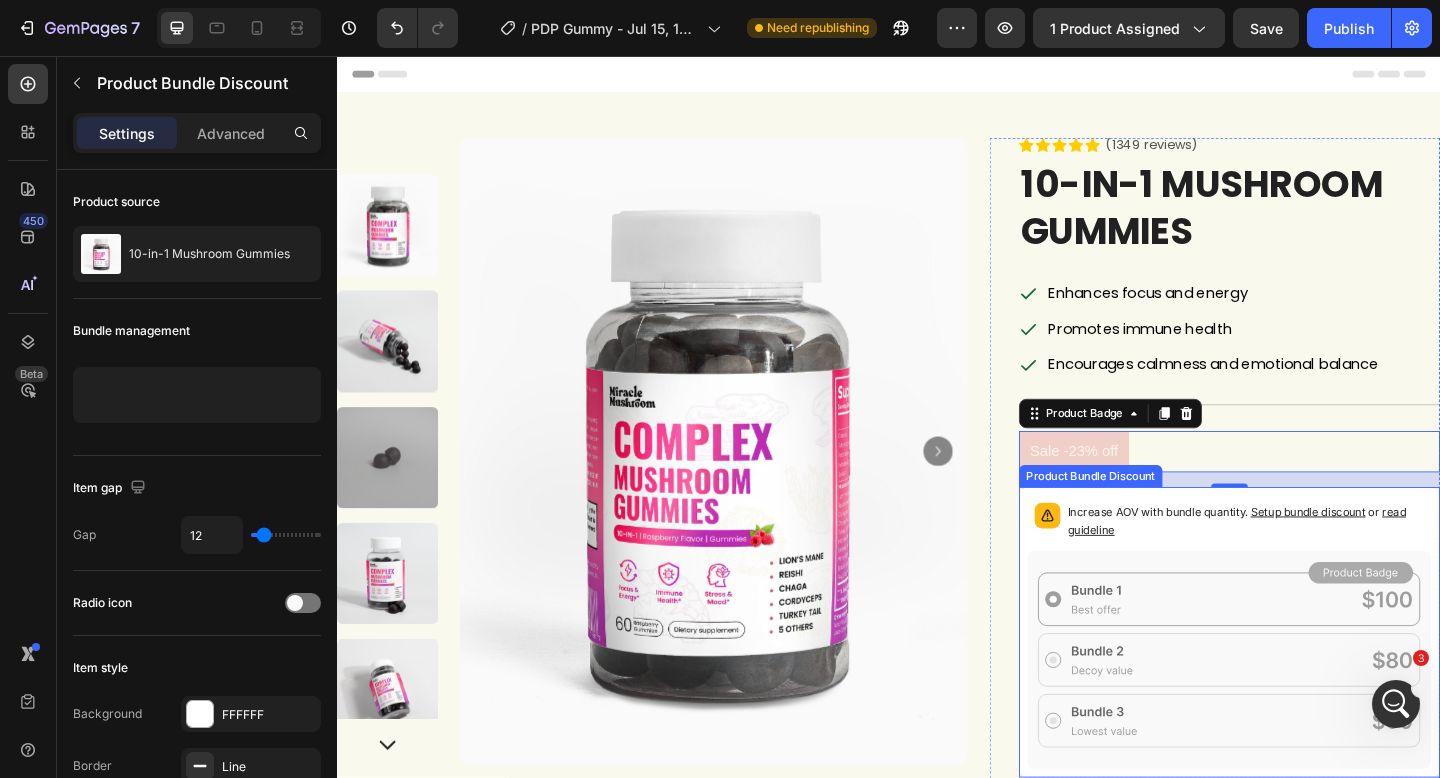 click on "Increase AOV with bundle quantity.       Setup bundle discount   or   read guideline" at bounding box center (1308, 564) 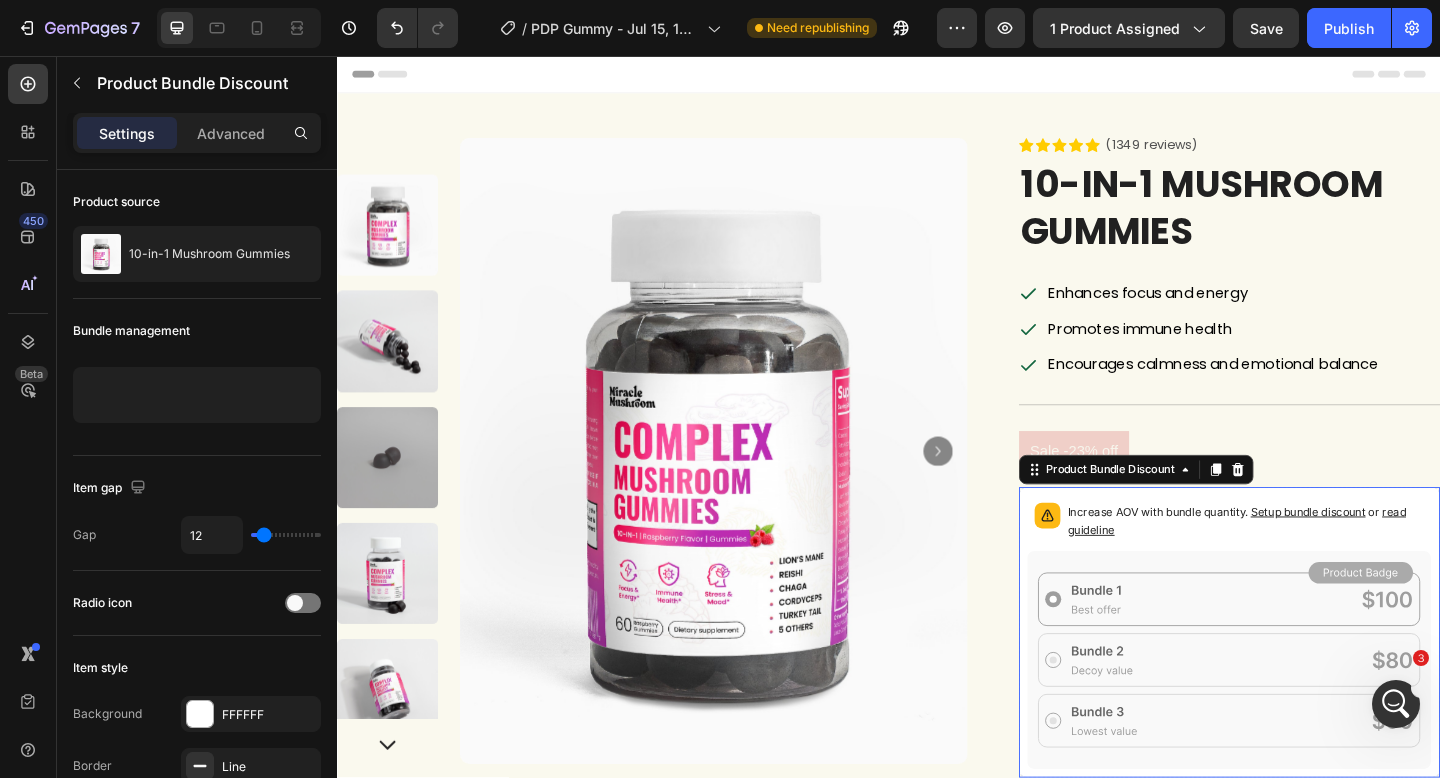 click on "Icon Icon Icon Icon Icon Icon List (1349 reviews) Text Block Row 10-in-1 Mushroom Gummies Product Title
Enhances focus and energy
Promotes immune health
Encourages calmness and emotional balance Item List                Title Line Sale -23% off Product Badge Increase AOV with bundle quantity.       Setup bundle discount   or   read guideline
Product Bundle Discount   16 Pack: Buy 2 Get 10% OFF Buy 1 Buy 1 Buy 1 Buy 2 Get 10% OFF Buy 2 Get 10% OFF Buy 2 Get 10% OFF Buy 3 Get 20% OFF Buy 3 Get 20% OFF Buy 3 Get 20% OFF Product Variants & Swatches                Title Line Recharge Subscriptions Recharge Subscriptions ADD TO CART
$64.62 Add to Cart FREE SHIPPING + 90-DAY MONEY-BACK GUARANTEE Text Block Row" at bounding box center [1308, 863] 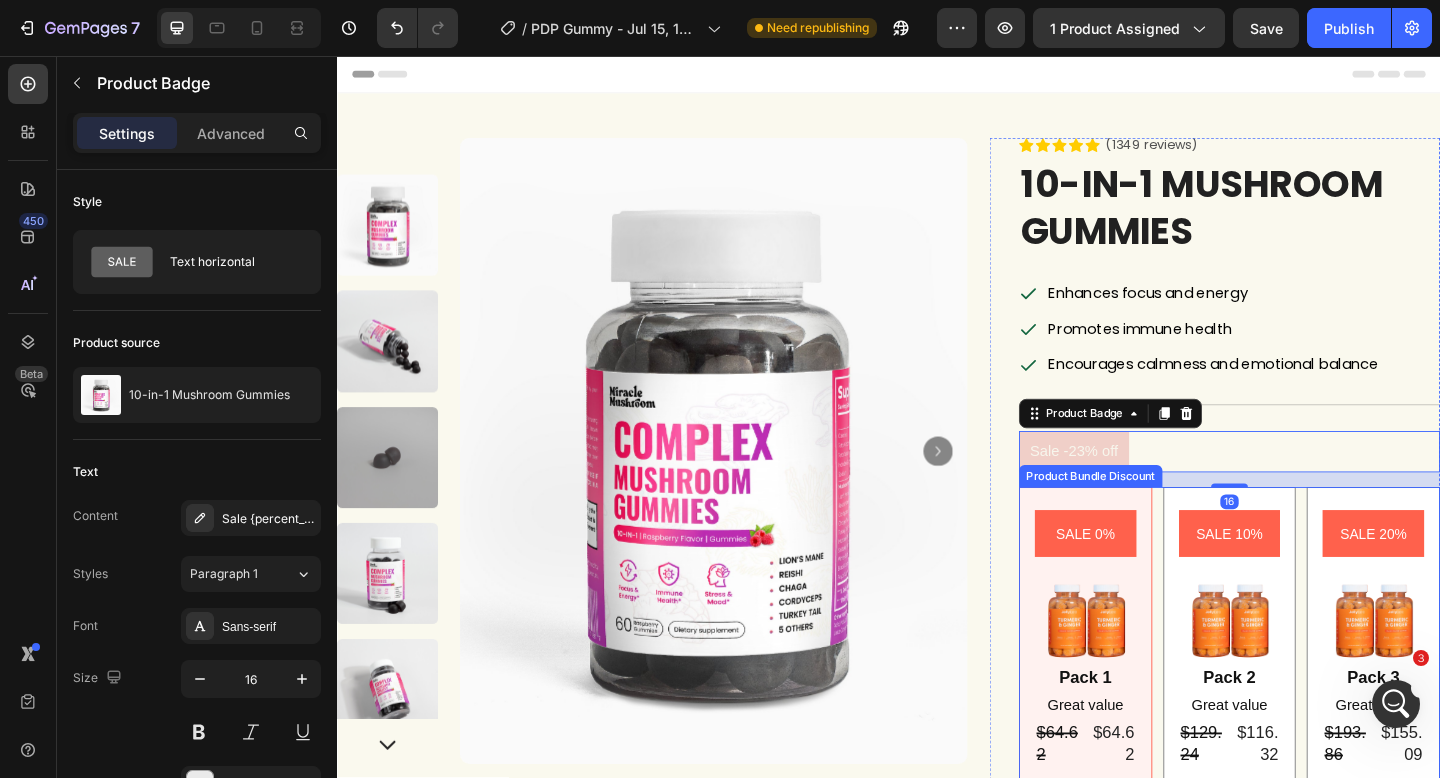 scroll, scrollTop: 160, scrollLeft: 0, axis: vertical 